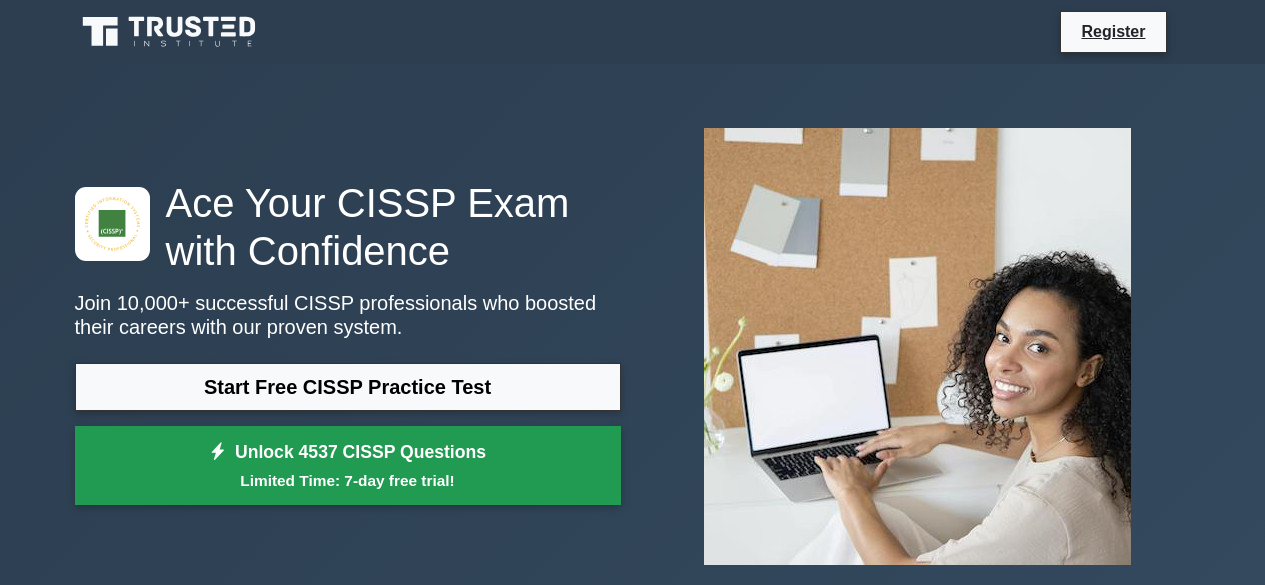 scroll, scrollTop: 0, scrollLeft: 0, axis: both 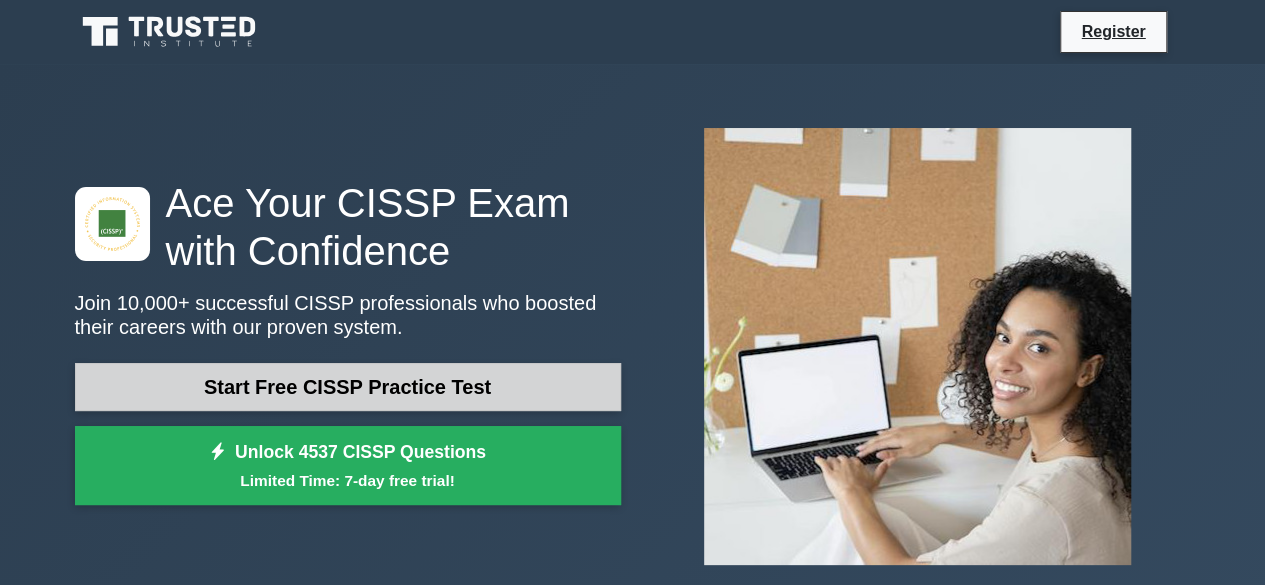 click on "Start Free CISSP Practice Test" at bounding box center [348, 387] 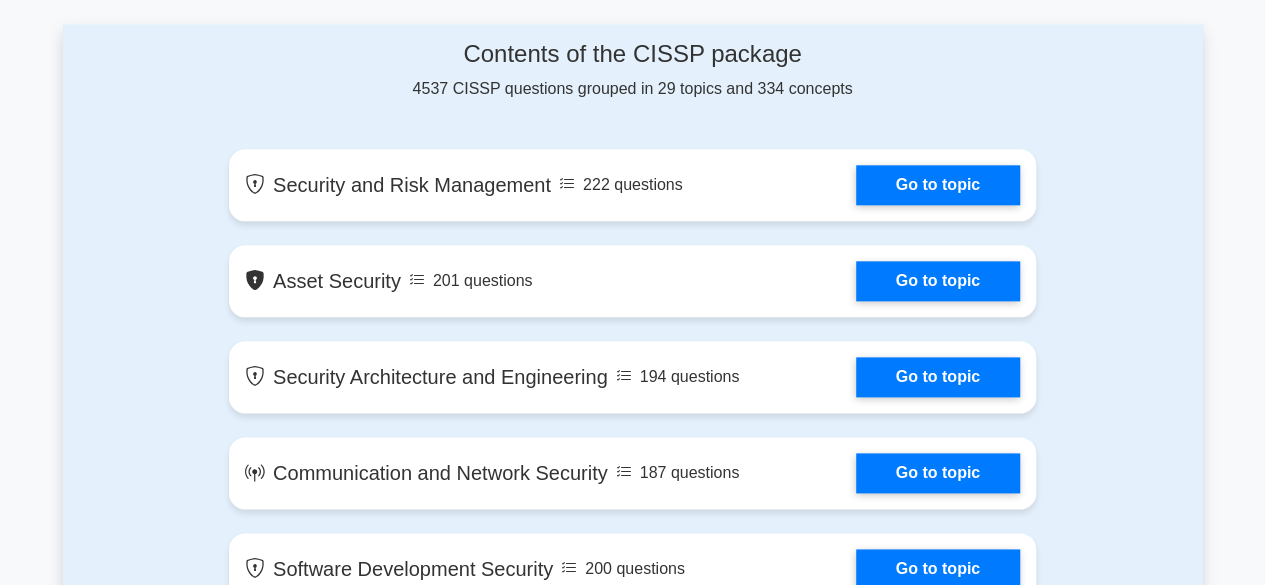 scroll, scrollTop: 1063, scrollLeft: 0, axis: vertical 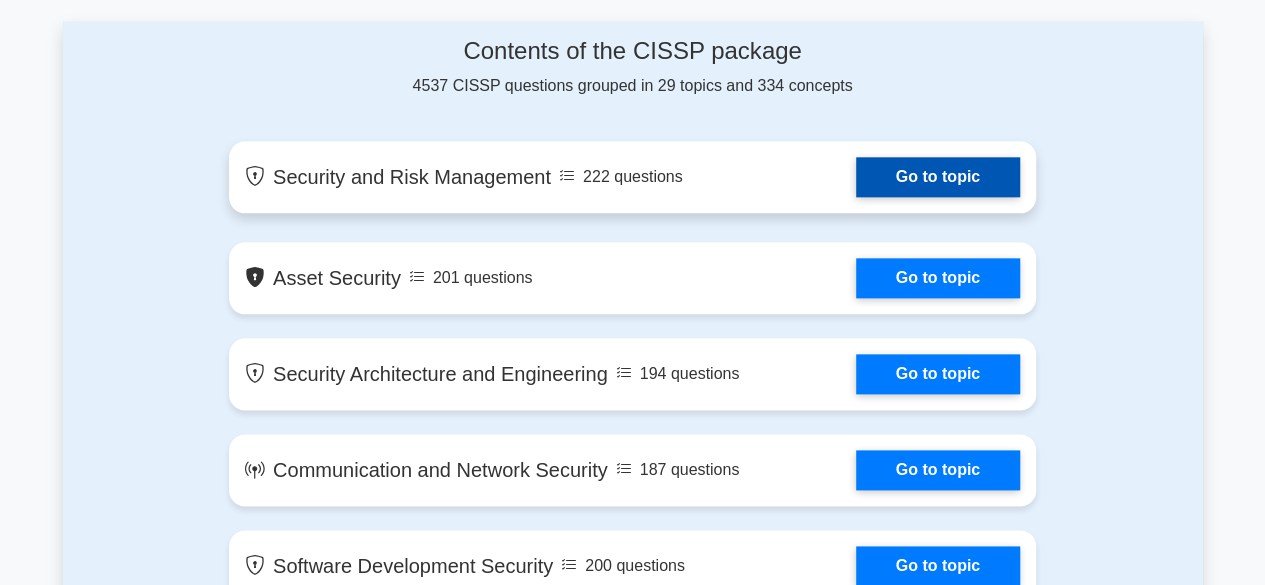 click on "Go to topic" at bounding box center (938, 177) 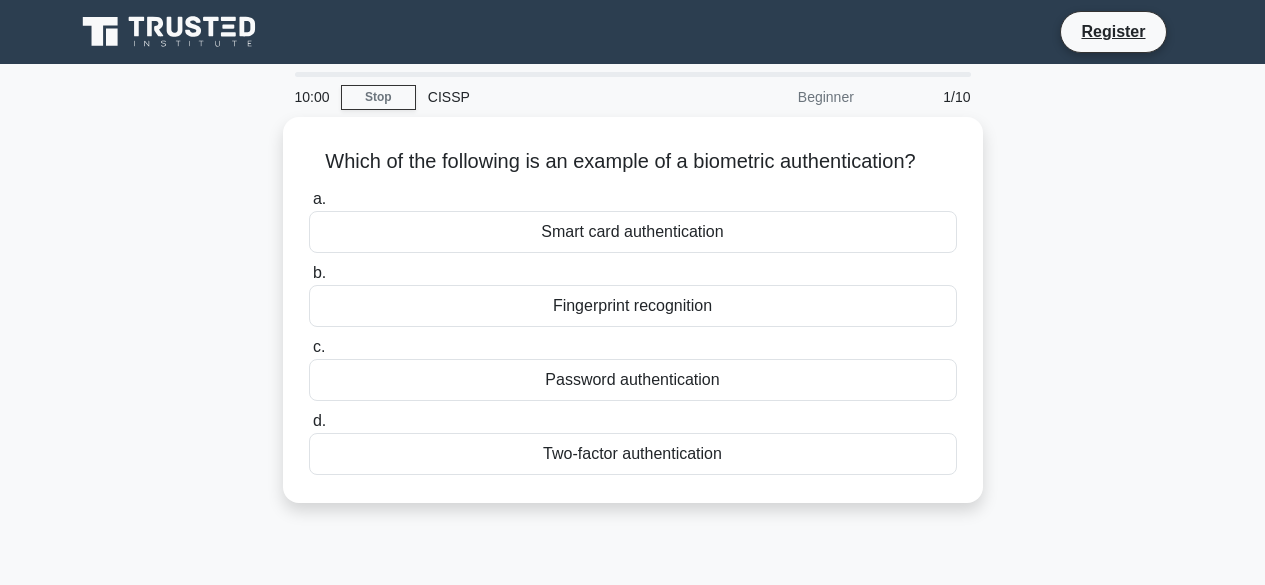 scroll, scrollTop: 0, scrollLeft: 0, axis: both 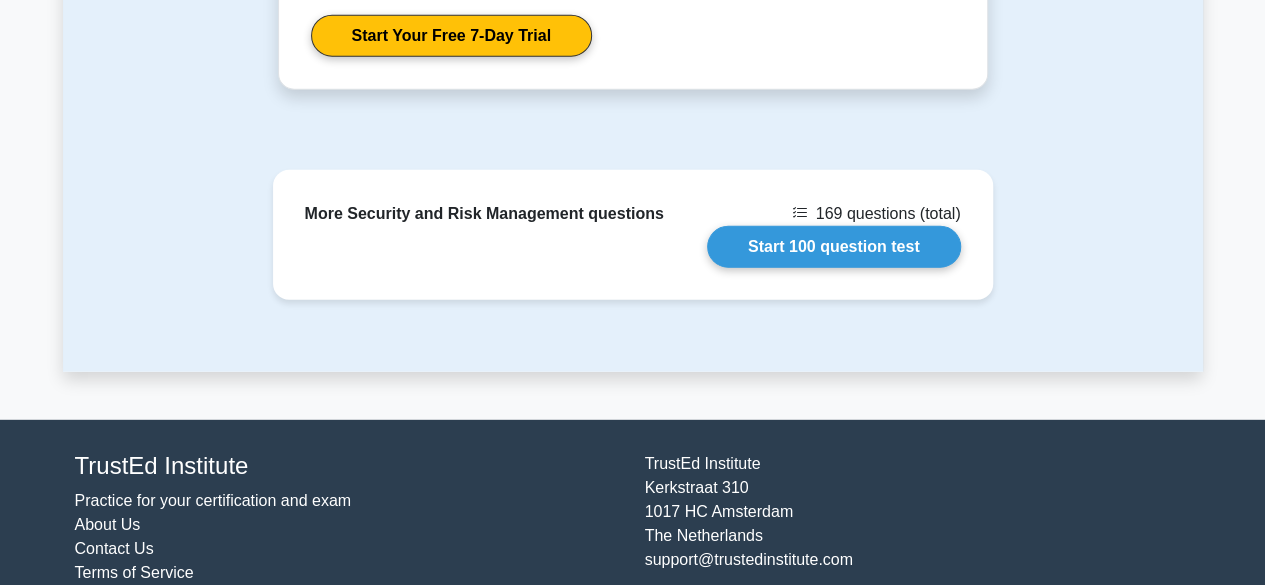 click on "More Security and Risk Management questions
169 questions (total)
Start 100 question test" at bounding box center [633, 271] 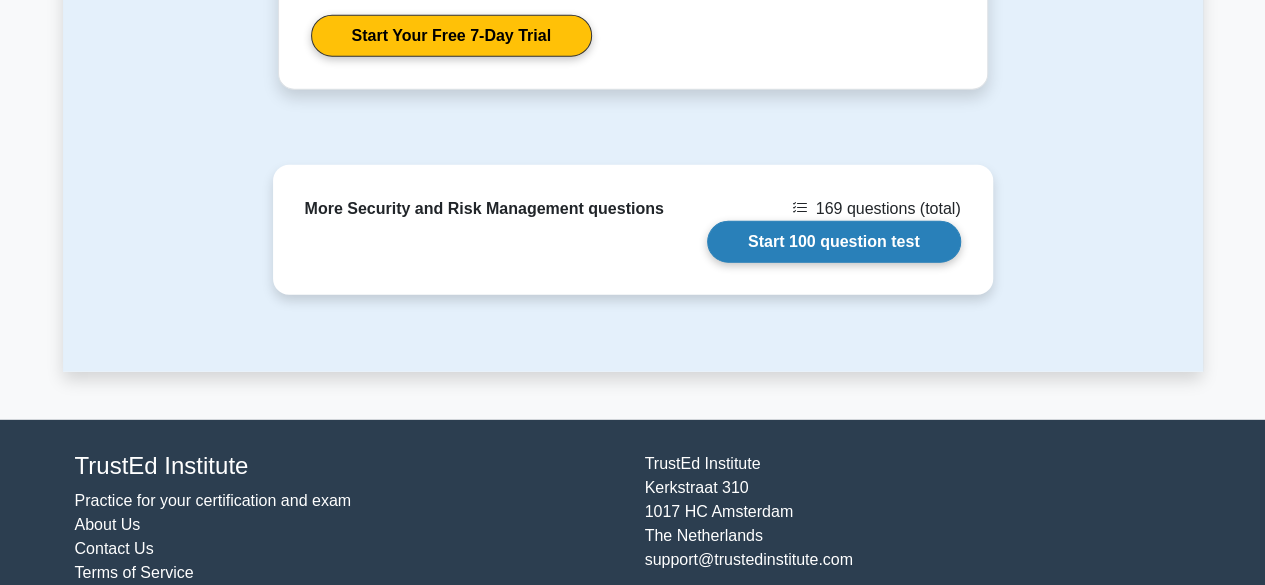 click on "Start 100 question test" at bounding box center (834, 242) 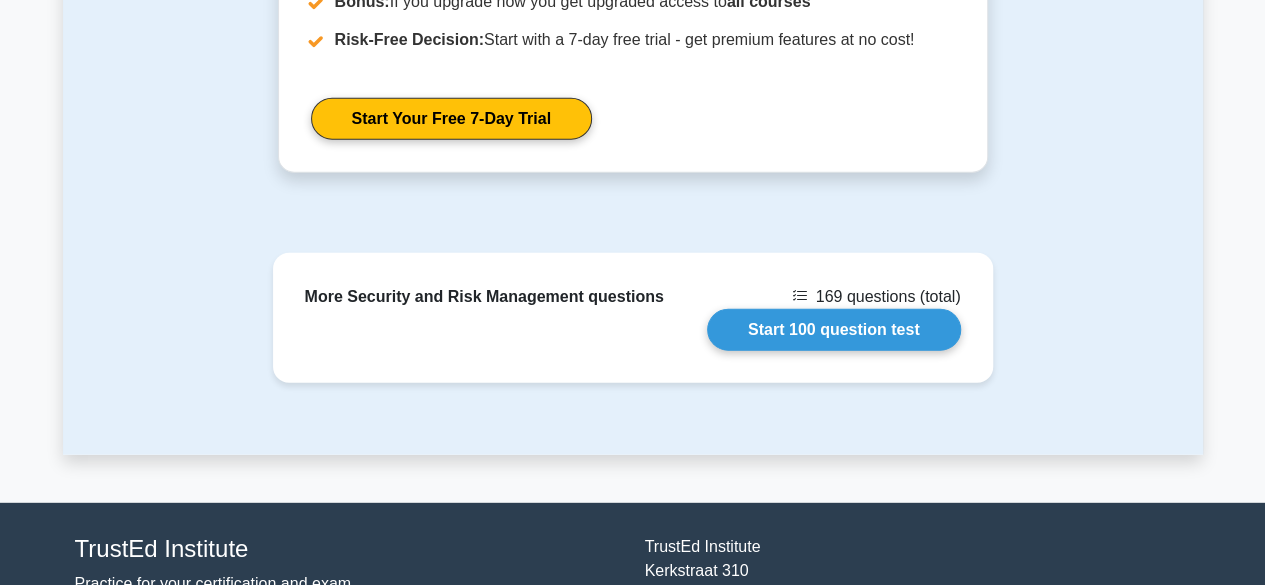 scroll, scrollTop: 2564, scrollLeft: 0, axis: vertical 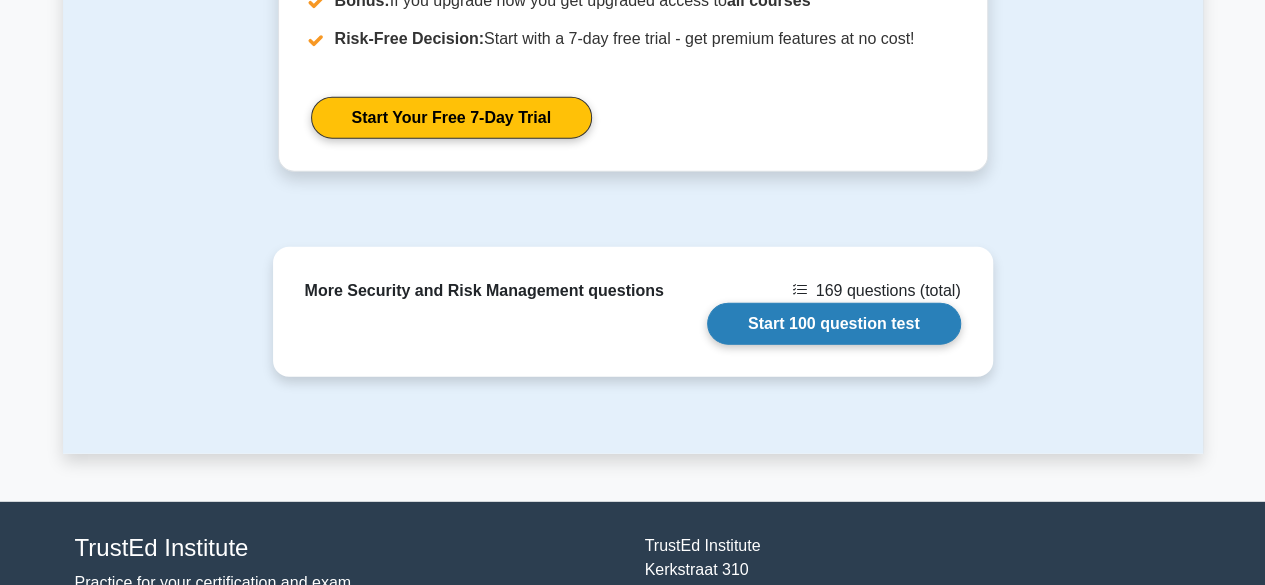 click on "Start 100 question test" at bounding box center [834, 324] 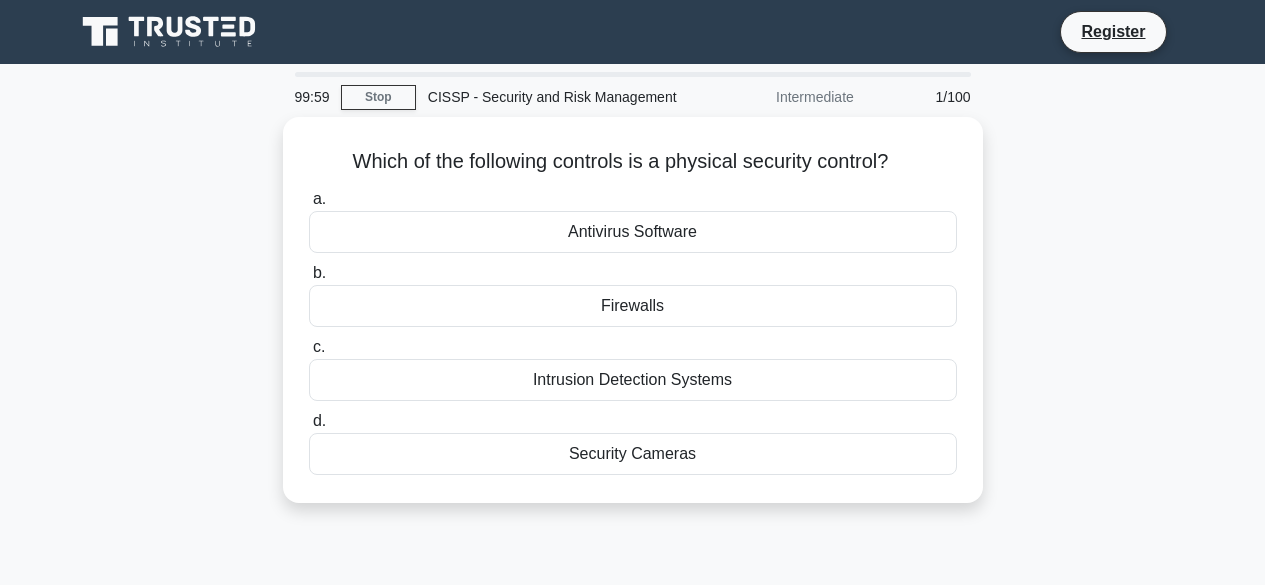 scroll, scrollTop: 0, scrollLeft: 0, axis: both 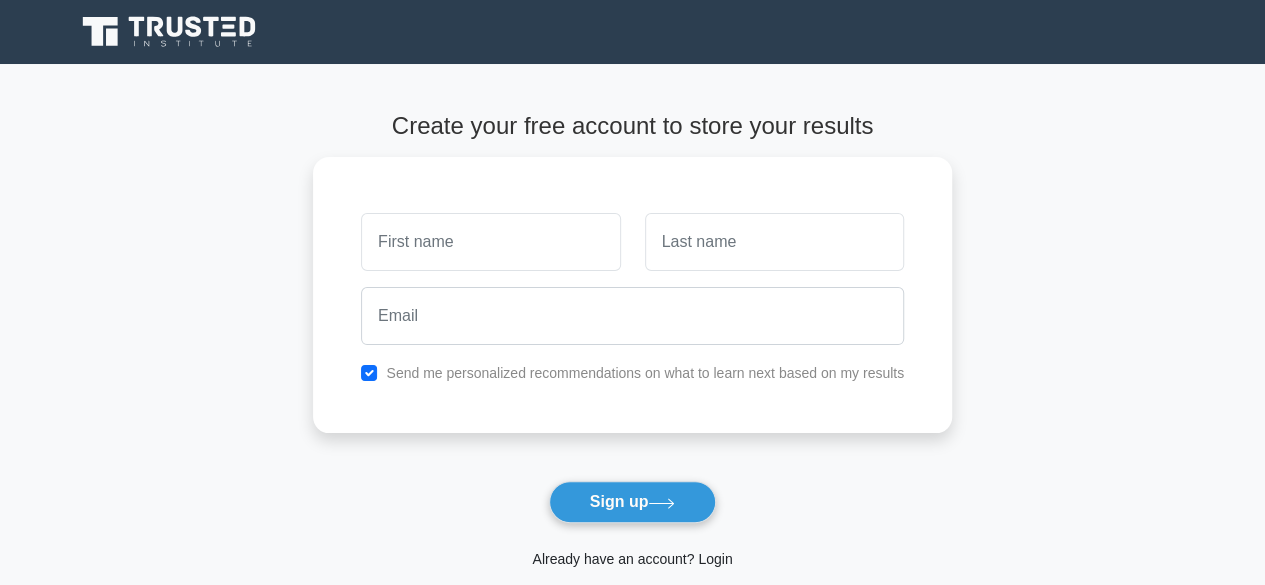 click on "Already have an account? Login" at bounding box center [632, 559] 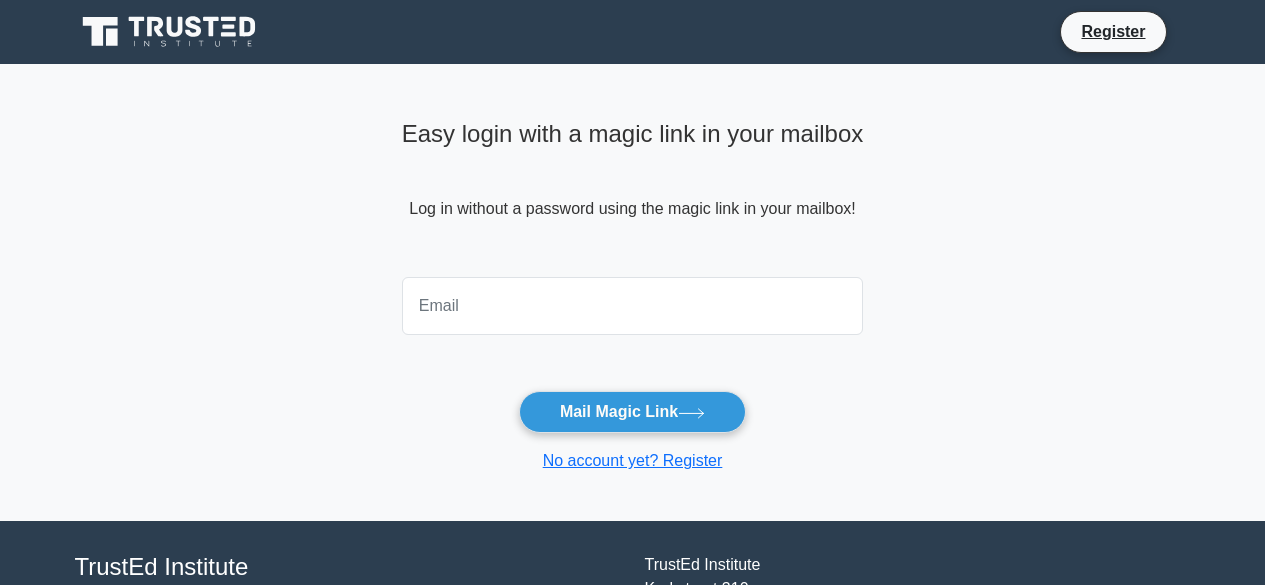 scroll, scrollTop: 0, scrollLeft: 0, axis: both 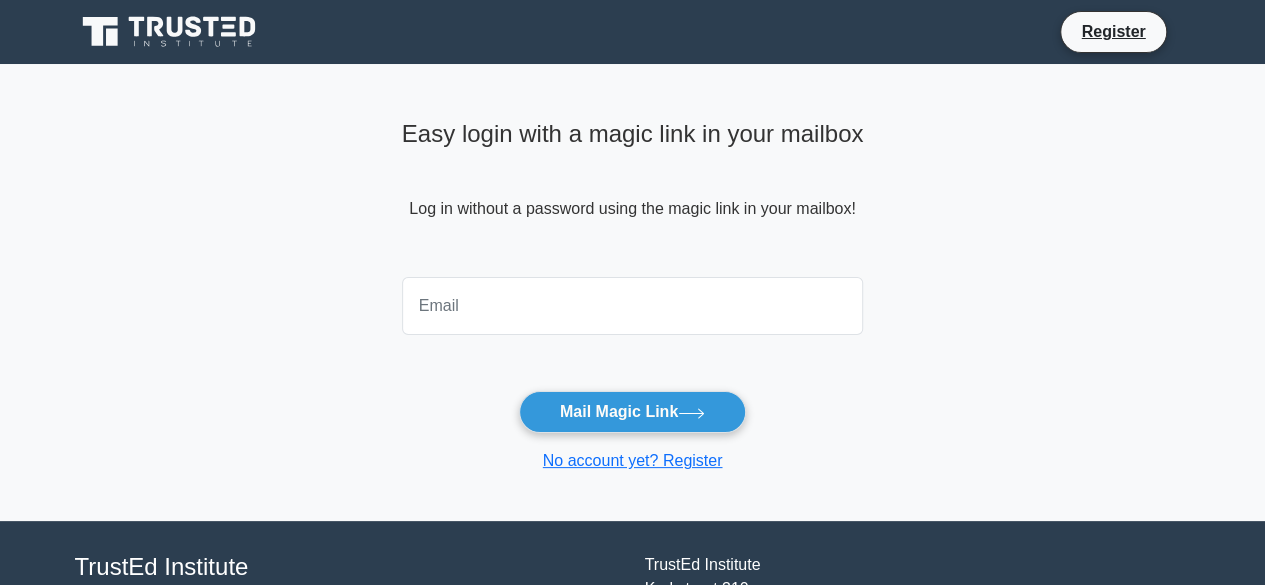 click at bounding box center (633, 306) 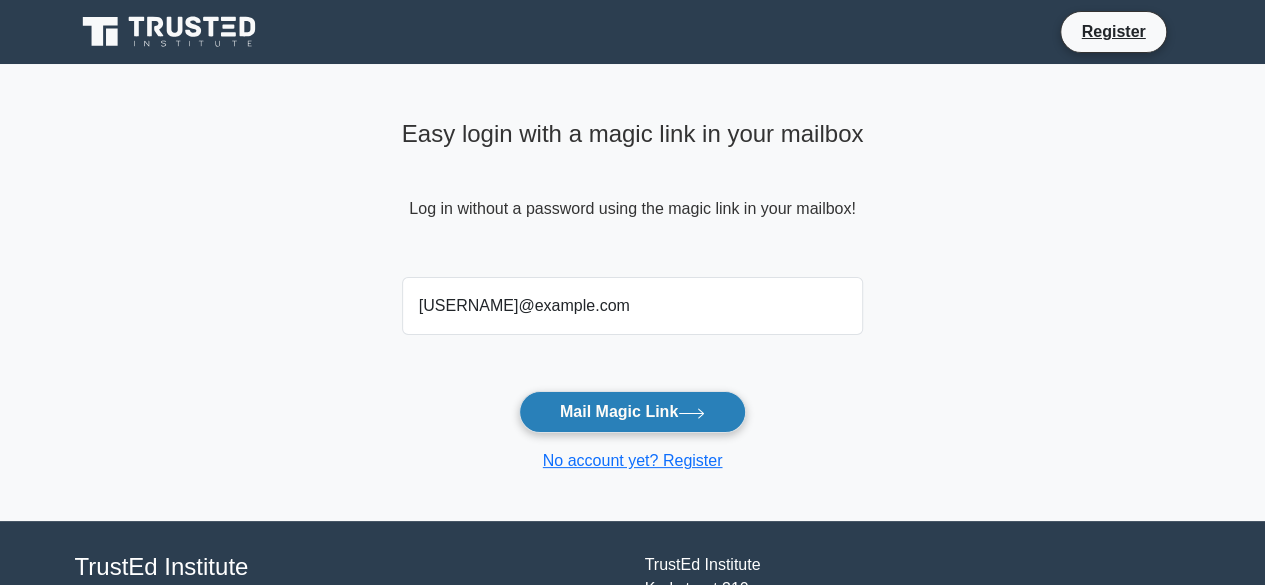 click on "Mail Magic Link" at bounding box center [632, 412] 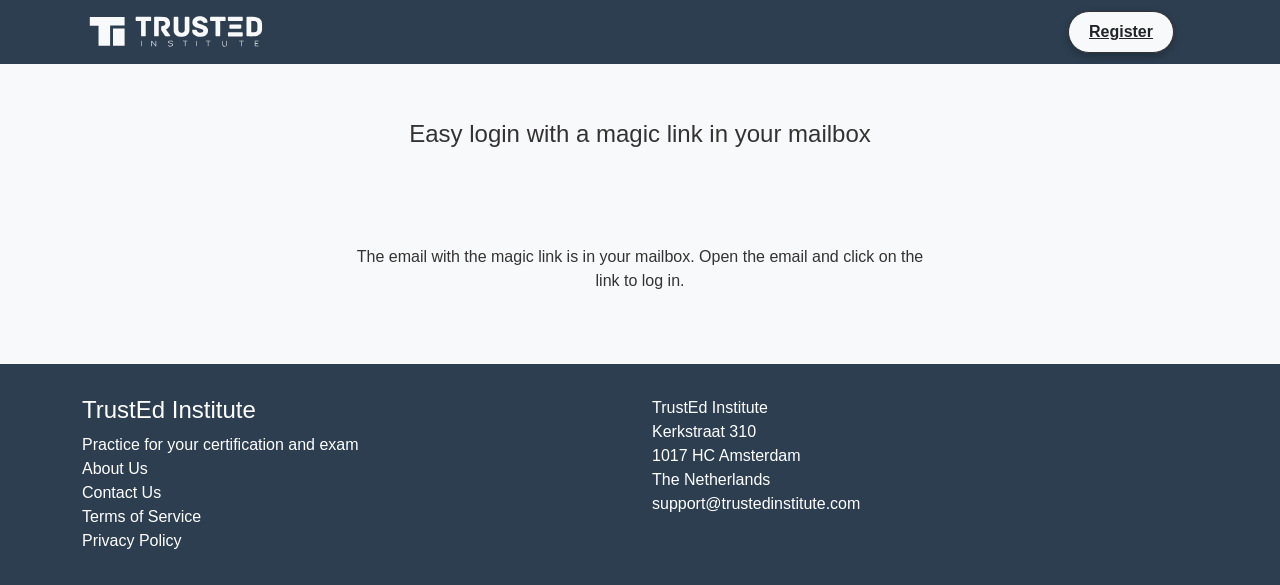 scroll, scrollTop: 0, scrollLeft: 0, axis: both 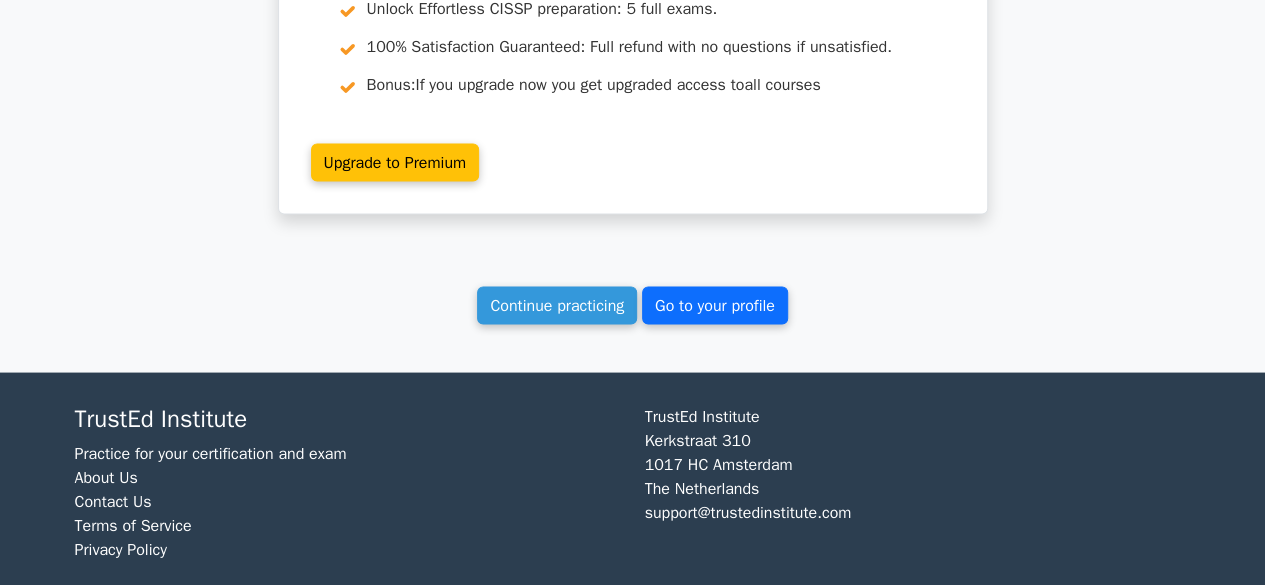 click on "Go to your profile" at bounding box center (715, 305) 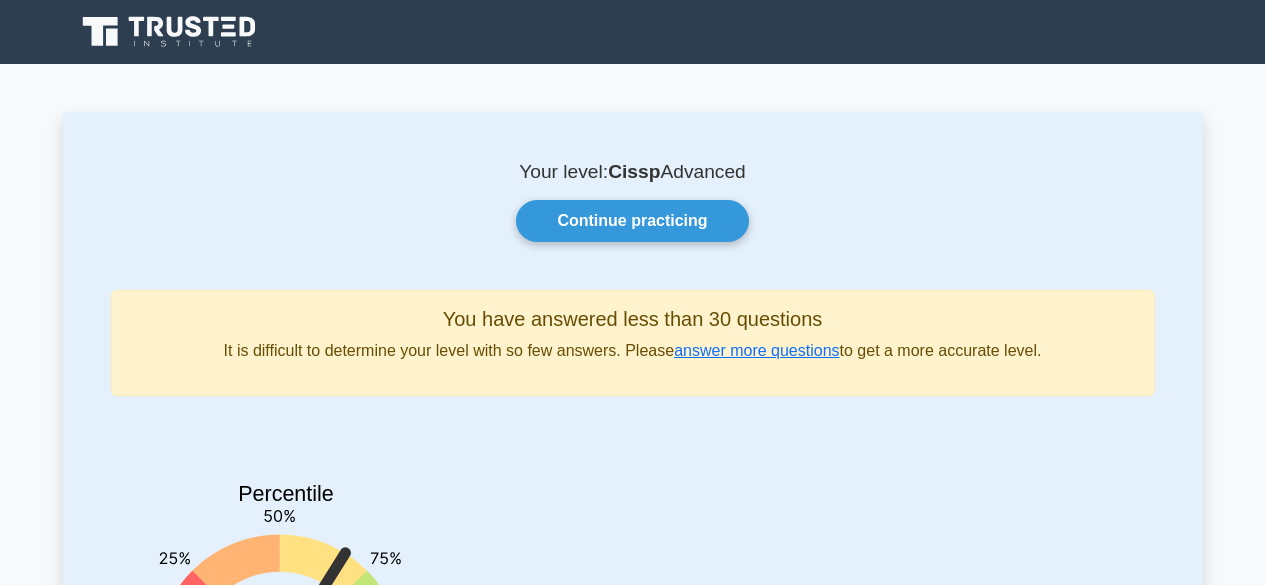 scroll, scrollTop: 0, scrollLeft: 0, axis: both 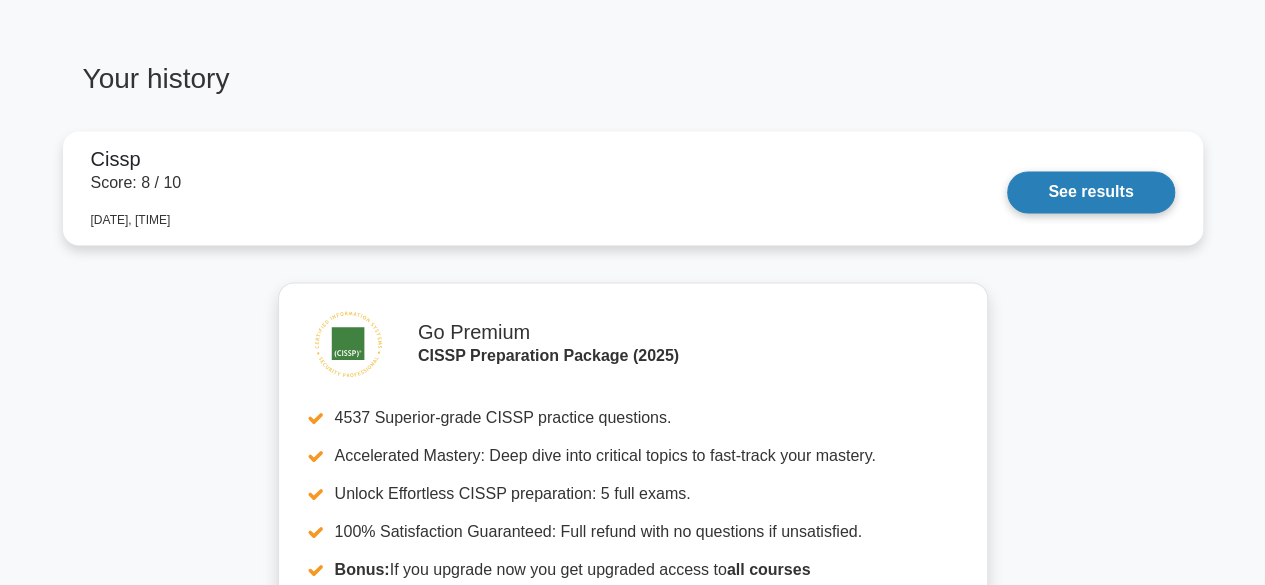click on "See results" at bounding box center (1090, 192) 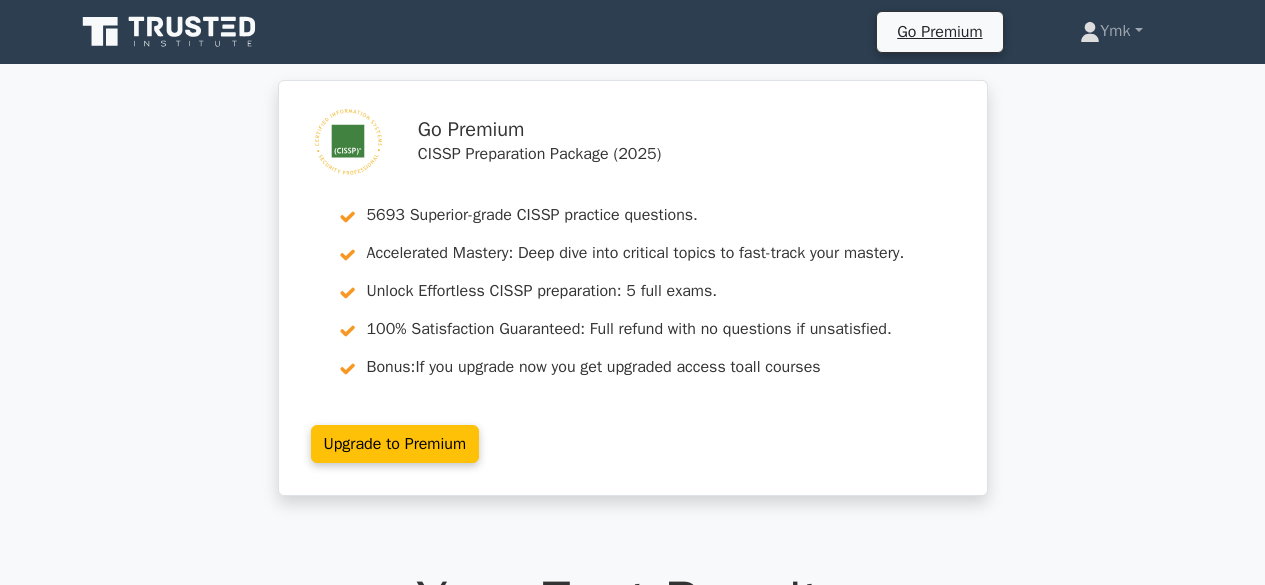 scroll, scrollTop: 0, scrollLeft: 0, axis: both 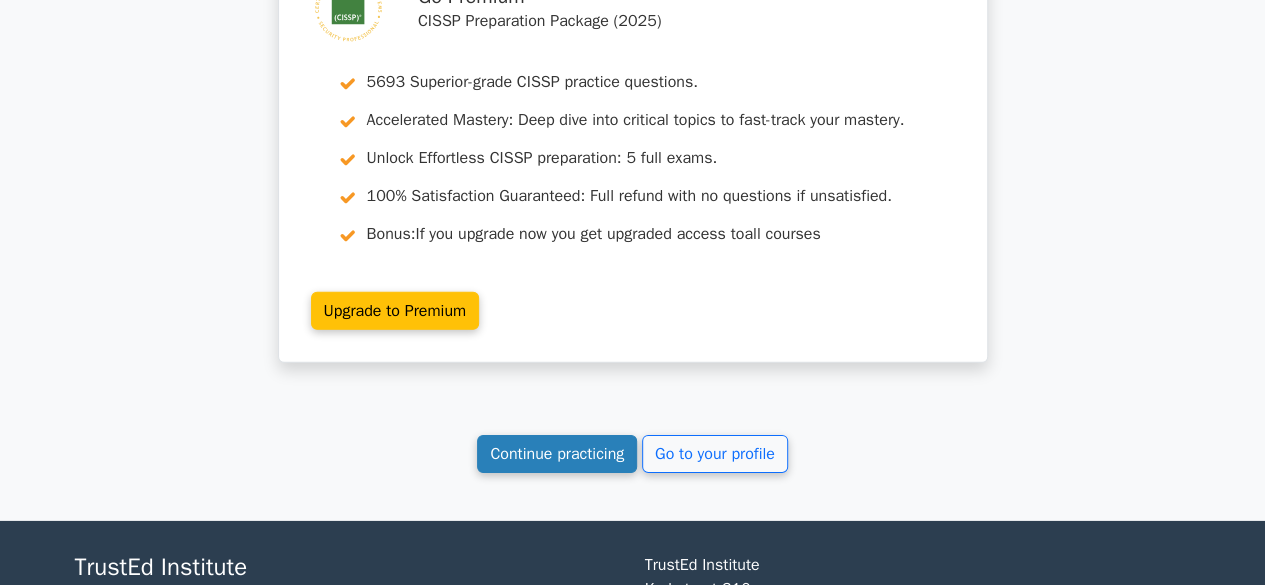 drag, startPoint x: 744, startPoint y: 299, endPoint x: 570, endPoint y: 452, distance: 231.70024 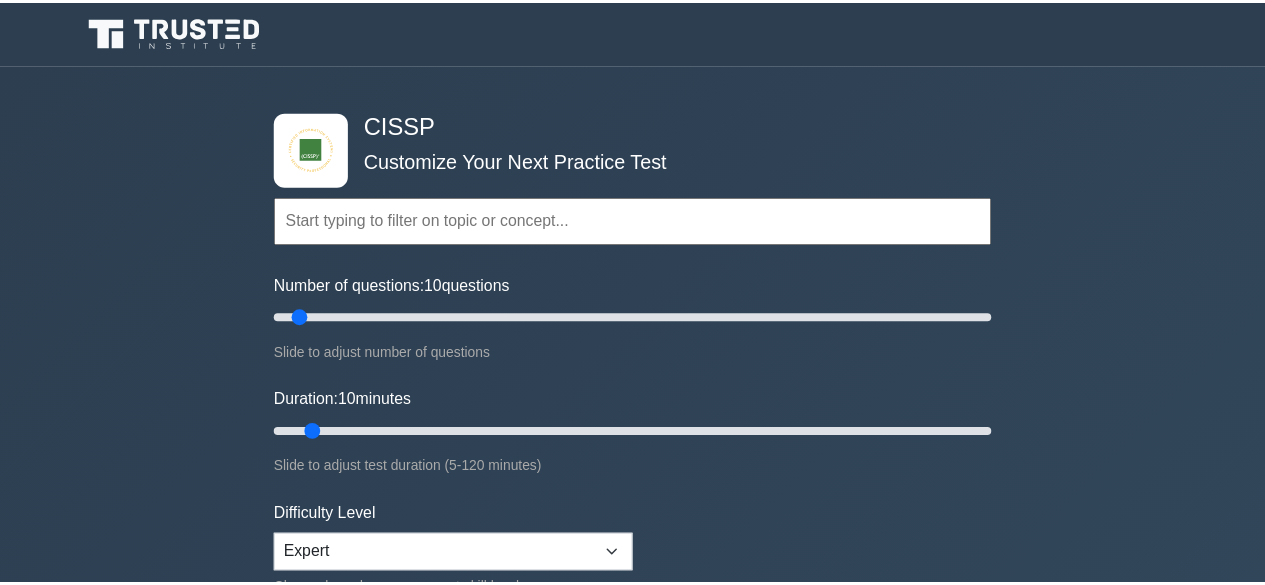 scroll, scrollTop: 0, scrollLeft: 0, axis: both 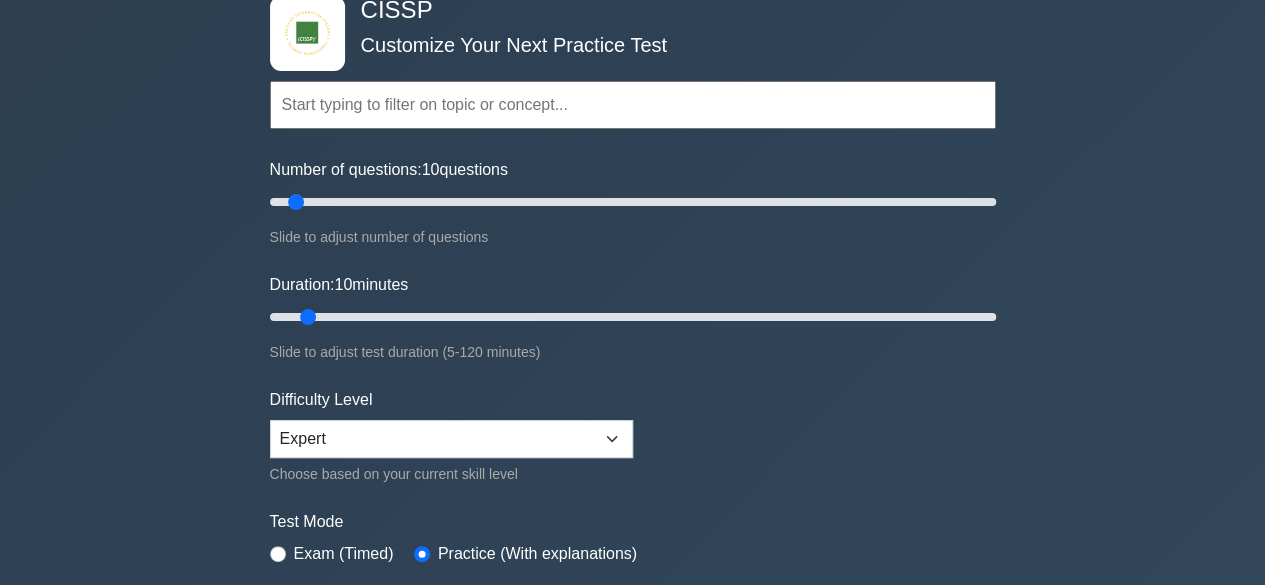 click on "CISSP
Customize Your Next Practice Test
Topics
Security and Risk Management
Asset Security
Security Architecture and Engineering
Communication and Network Security
Software Development Security
Security Assessment and Testing
Identity and Access Management" at bounding box center (632, 539) 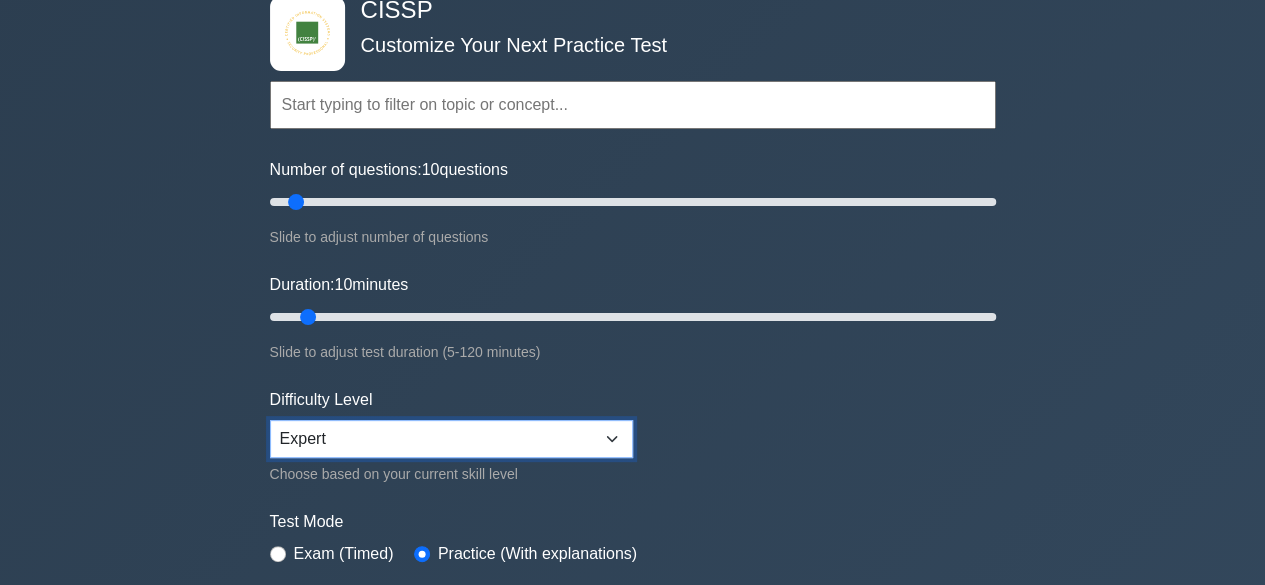 click on "Beginner
Intermediate
Expert" at bounding box center (451, 439) 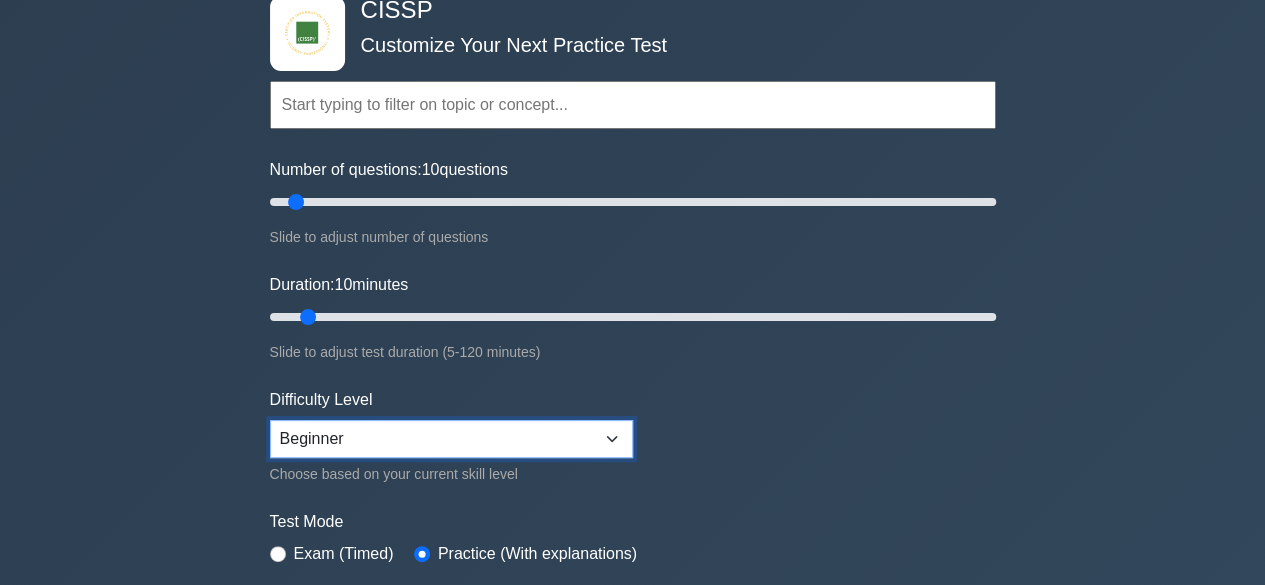 click on "Beginner
Intermediate
Expert" at bounding box center (451, 439) 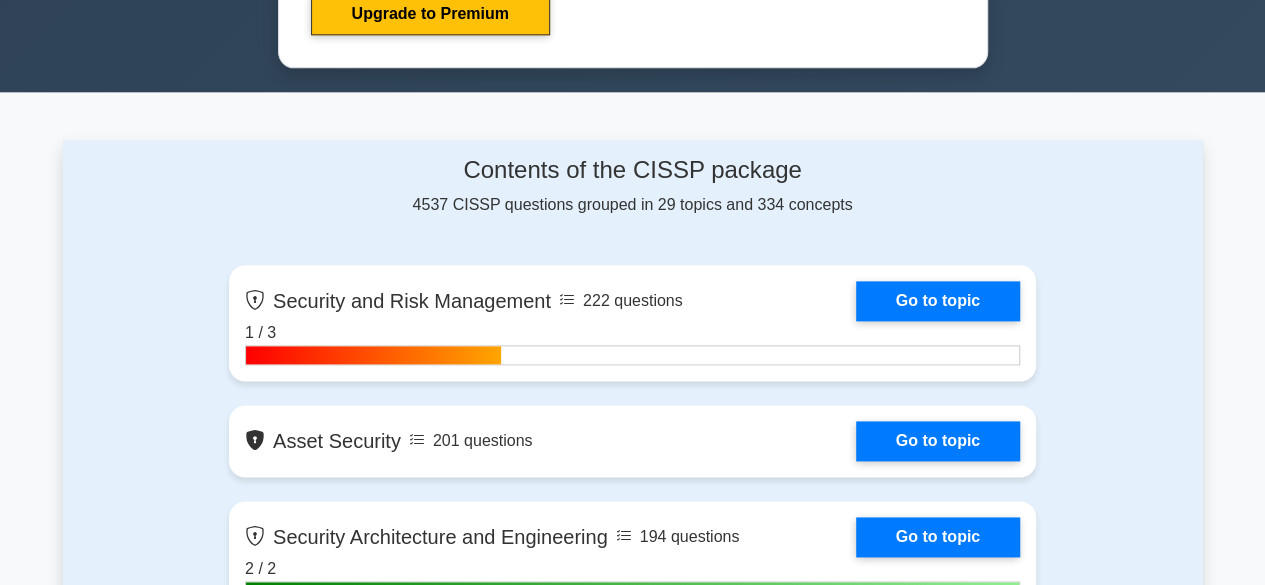 scroll, scrollTop: 1160, scrollLeft: 0, axis: vertical 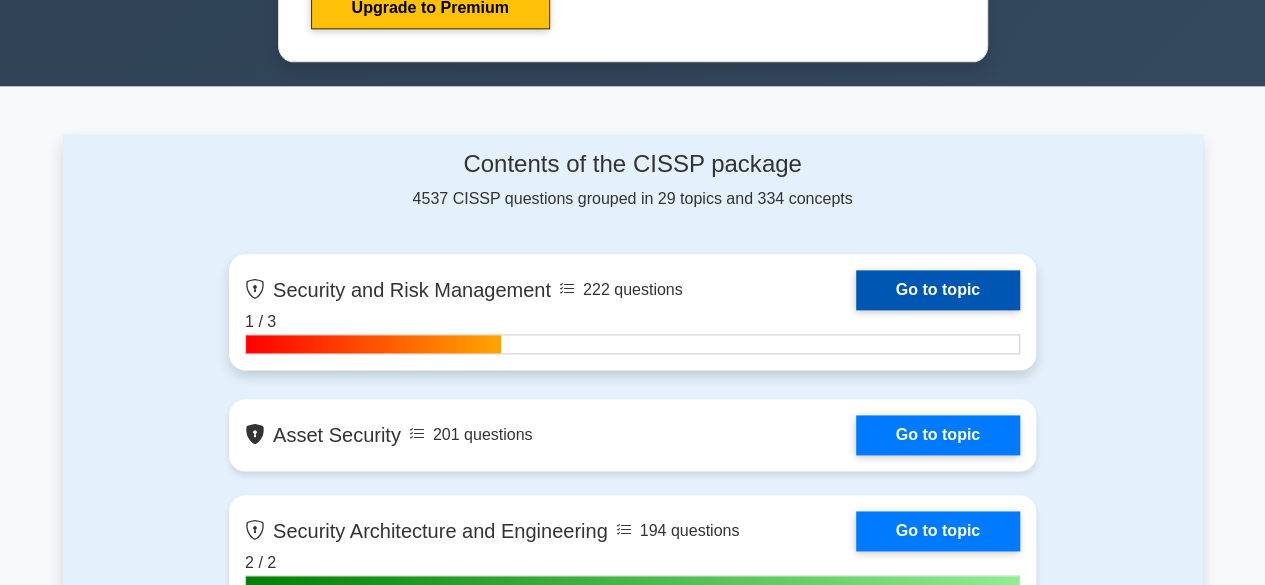 click on "Go to topic" at bounding box center (938, 290) 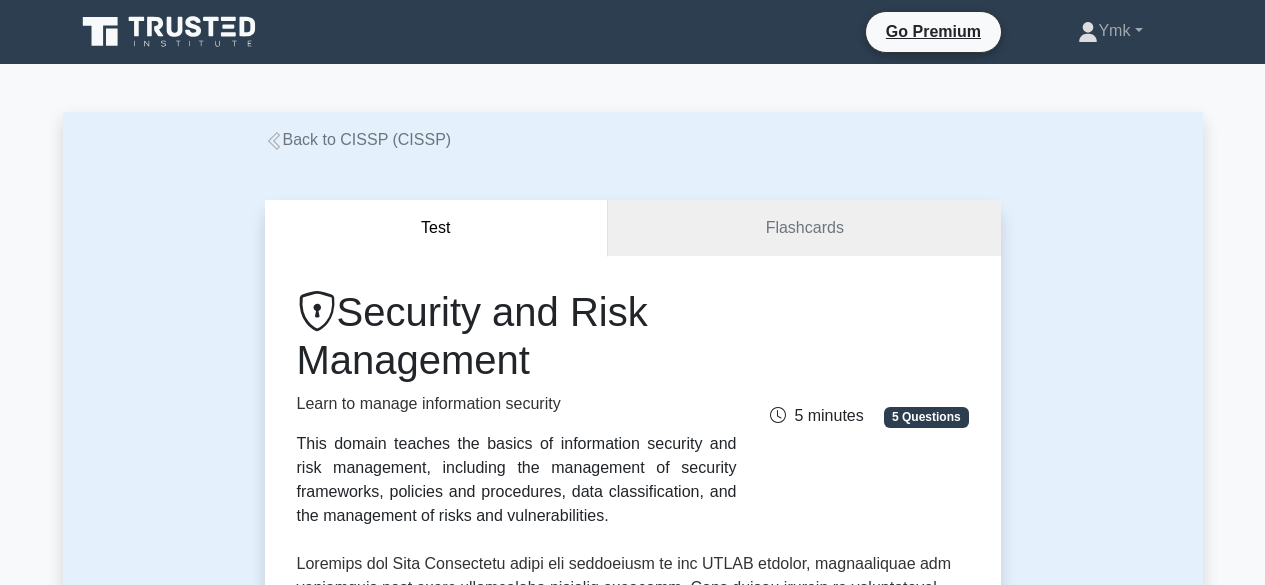 scroll, scrollTop: 0, scrollLeft: 0, axis: both 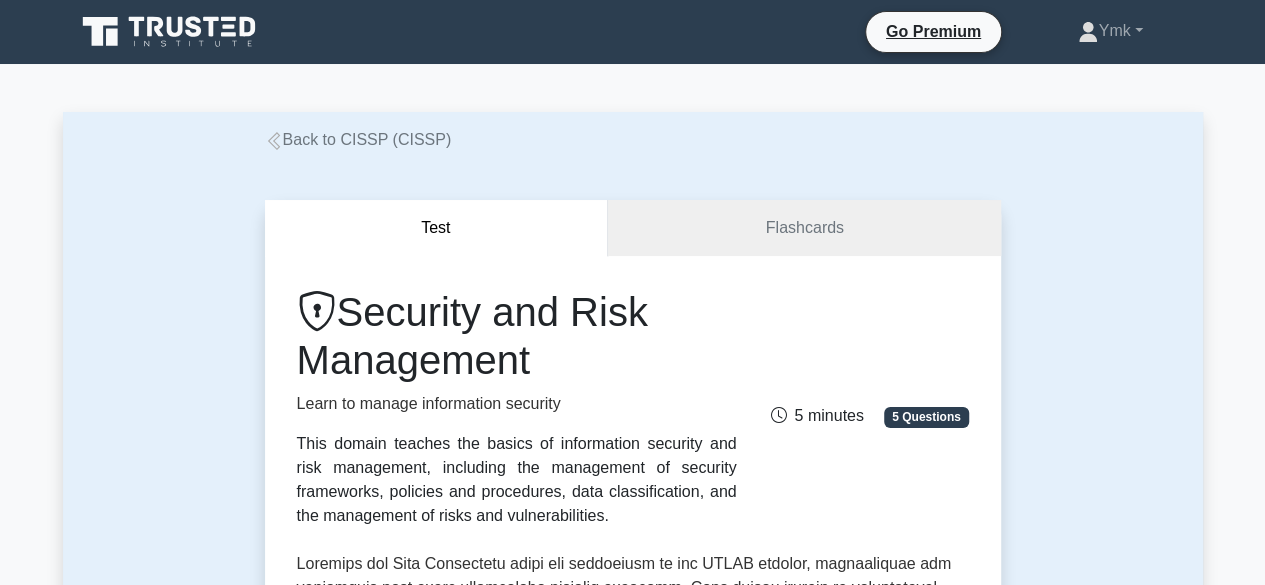 click on "Test
Flashcards
Security and Risk Management
Learn to manage information security
This domain teaches the basics of information security and risk management, including the management of security frameworks, policies and procedures, data classification, and the management of risks and vulnerabilities.
5 Questions ,  ,  ,  ," at bounding box center (633, 1194) 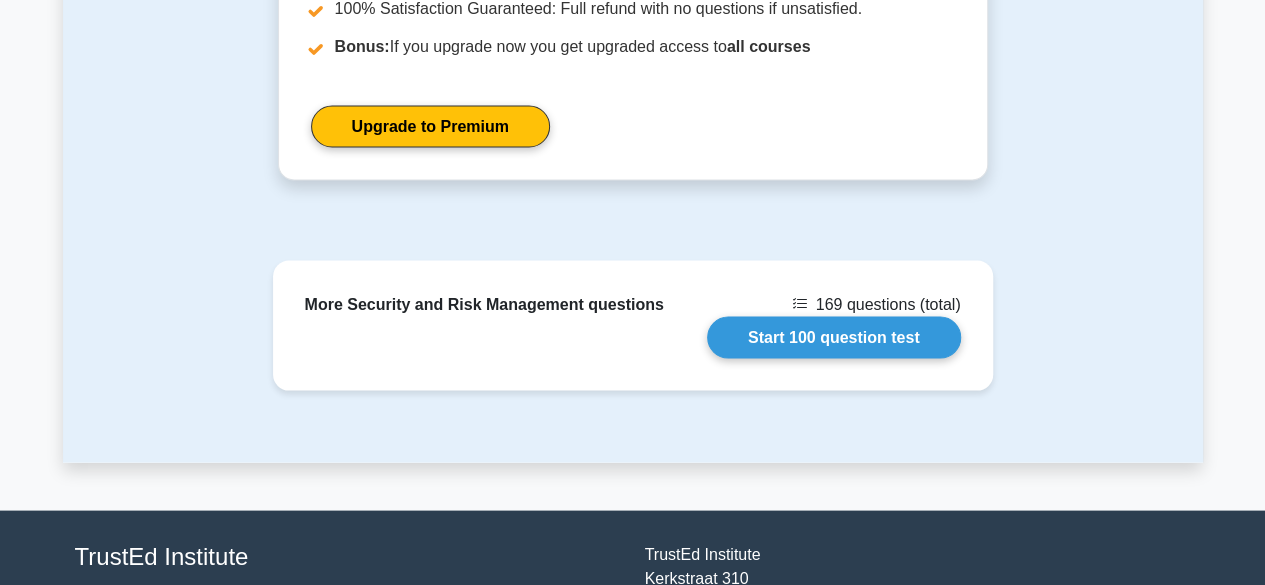scroll, scrollTop: 1868, scrollLeft: 0, axis: vertical 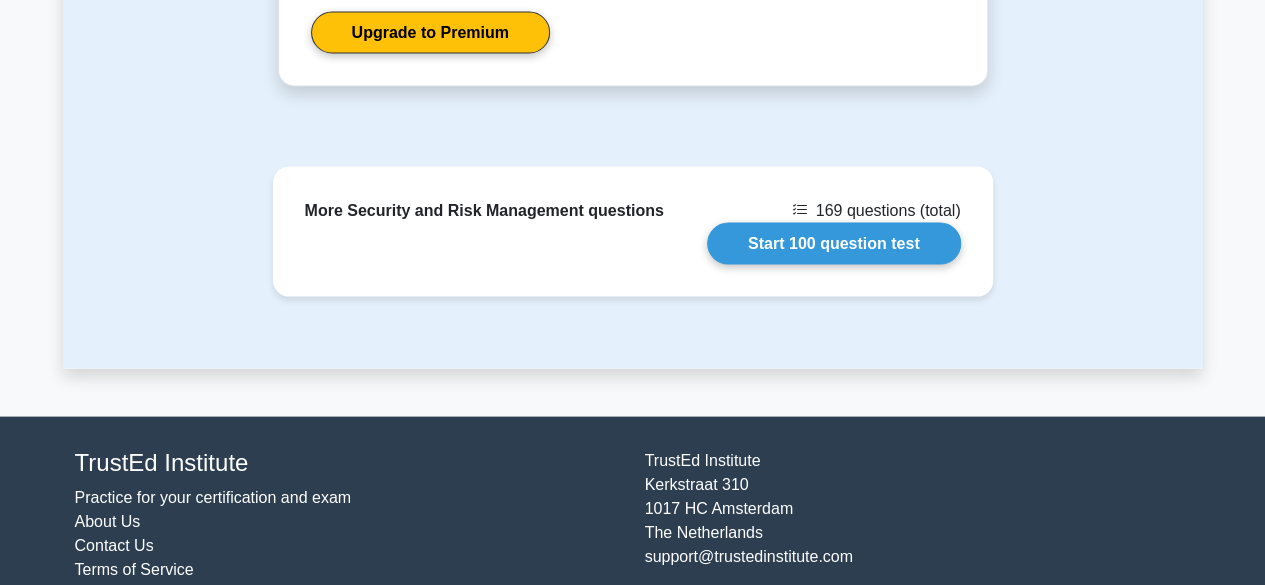 click on "More Security and Risk Management questions
169 questions (total)
Start 100 question test" at bounding box center (633, 267) 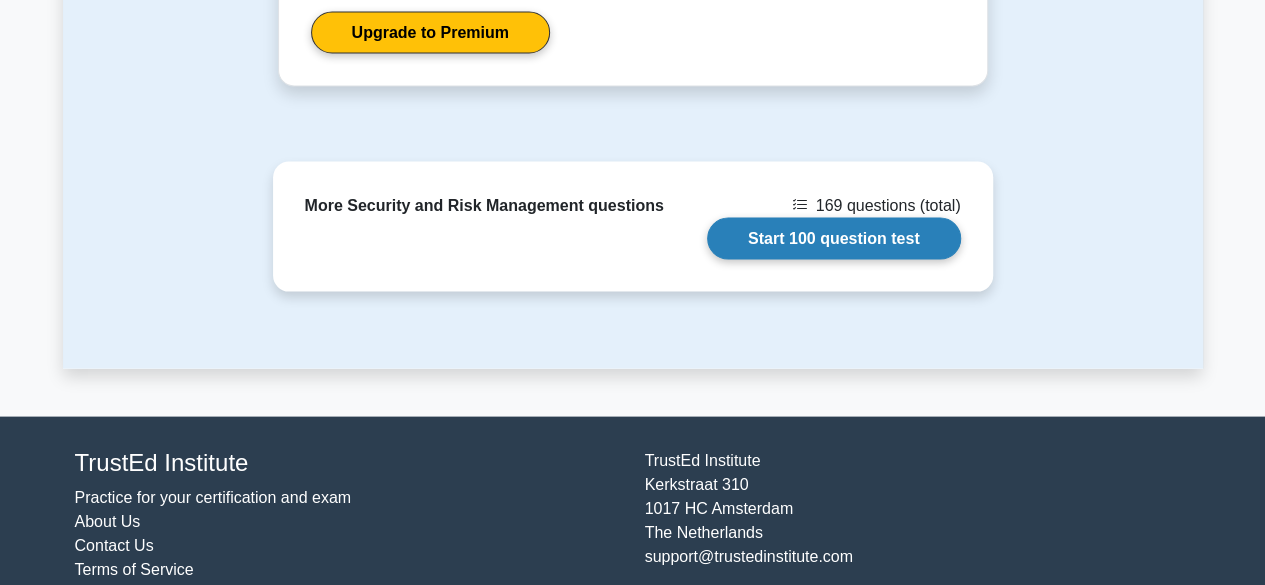 click on "Start 100 question test" at bounding box center [834, 238] 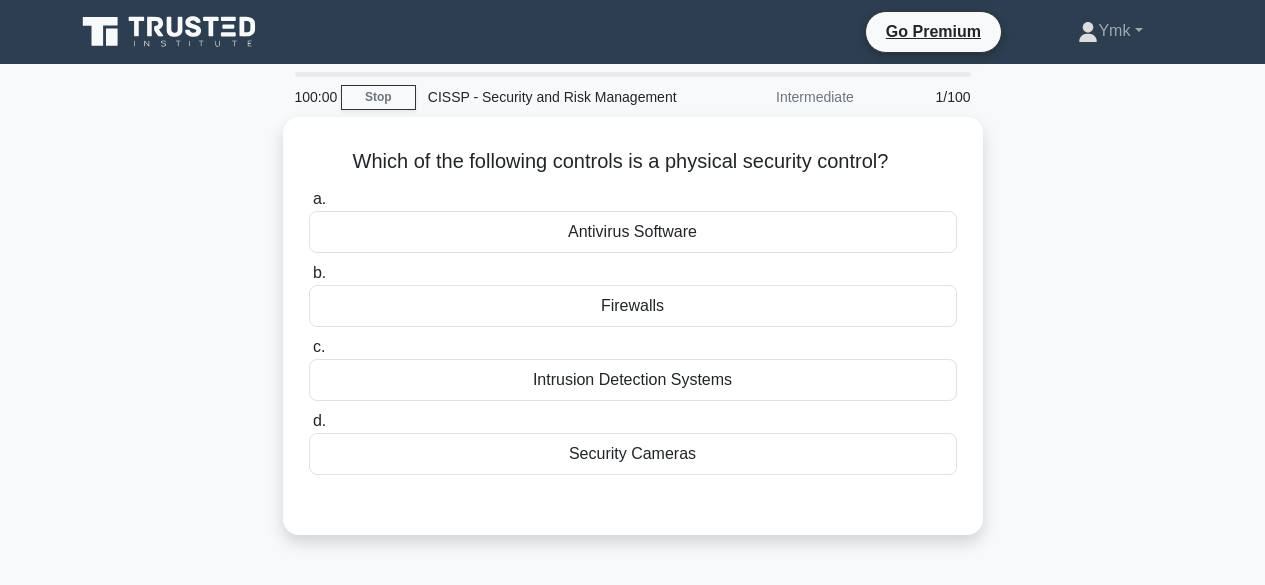 scroll, scrollTop: 0, scrollLeft: 0, axis: both 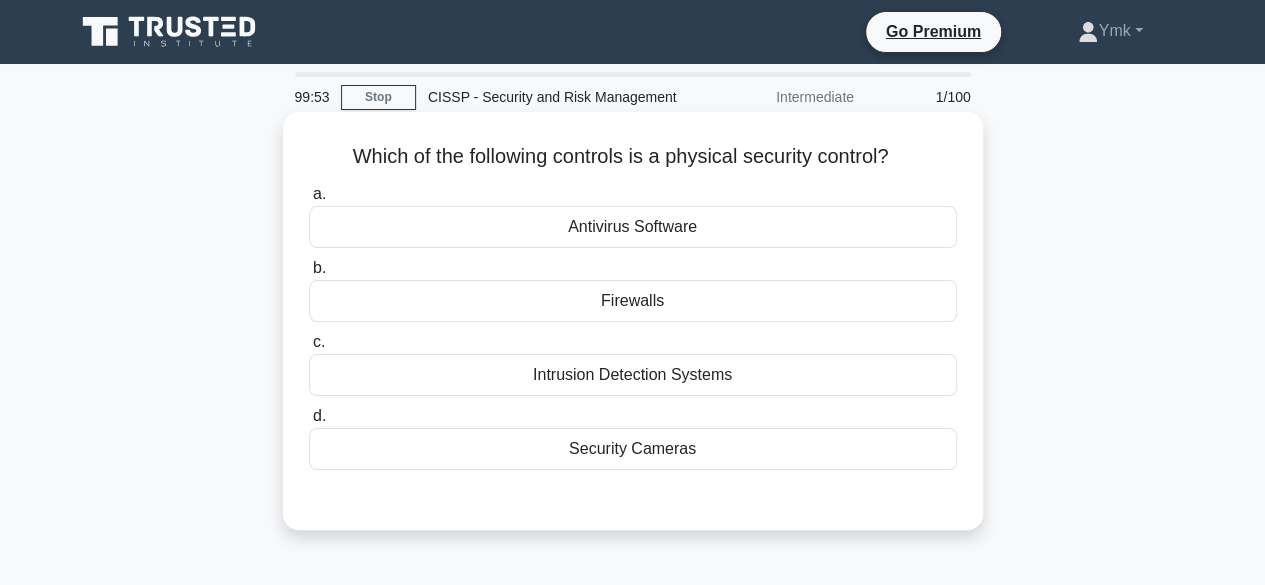 click on "Security Cameras" at bounding box center [633, 449] 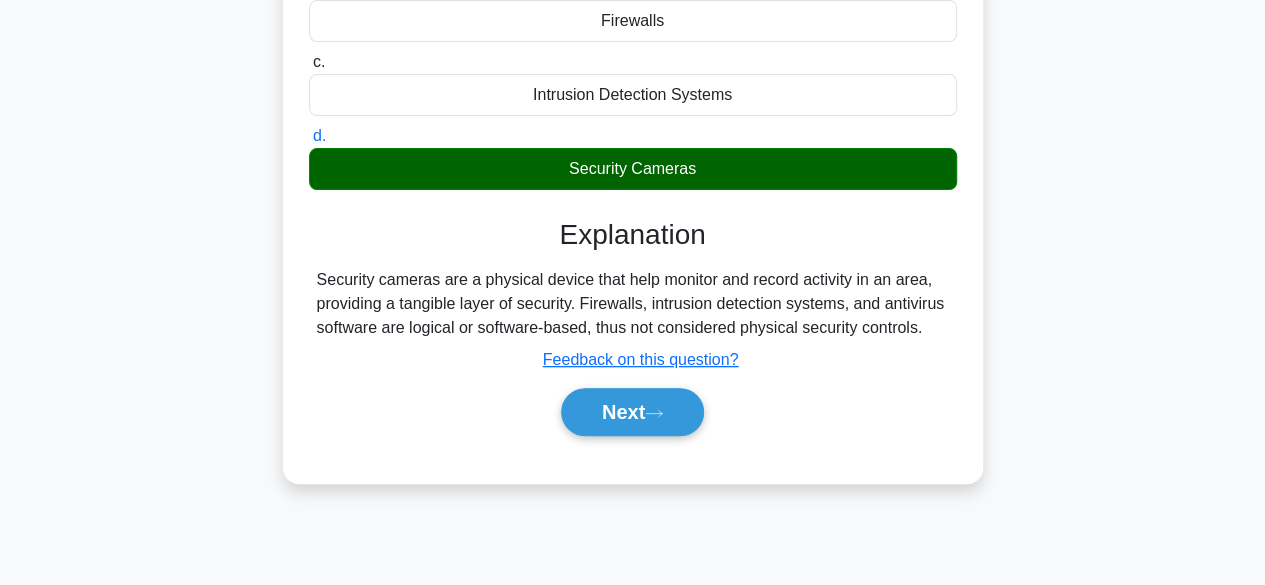 scroll, scrollTop: 280, scrollLeft: 0, axis: vertical 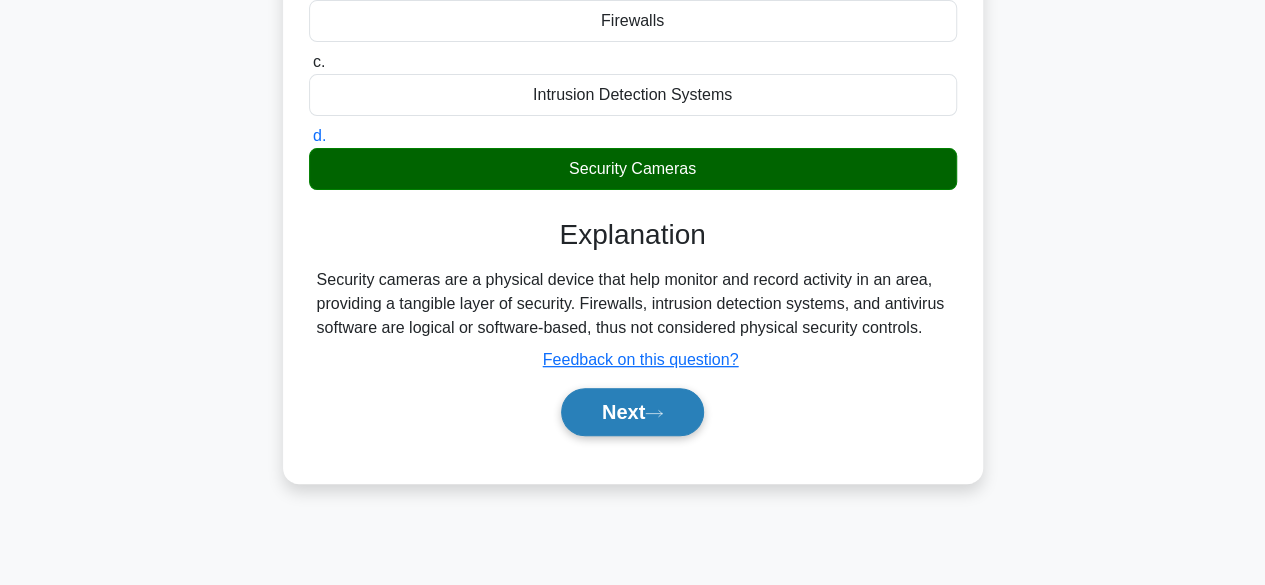 click on "Next" at bounding box center [632, 412] 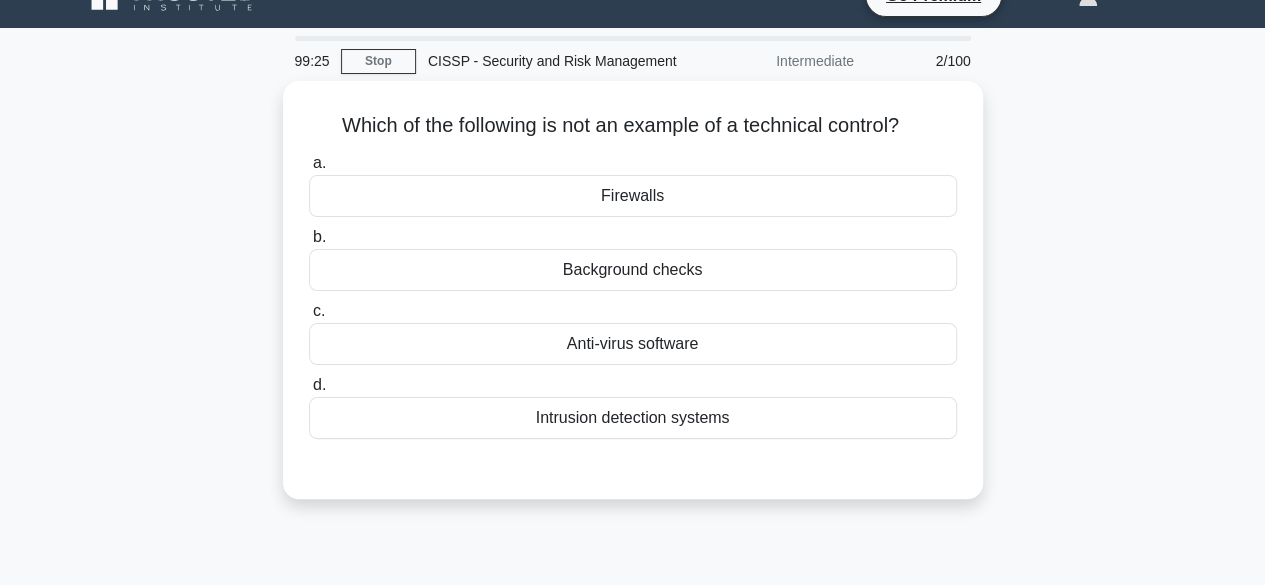 scroll, scrollTop: 24, scrollLeft: 0, axis: vertical 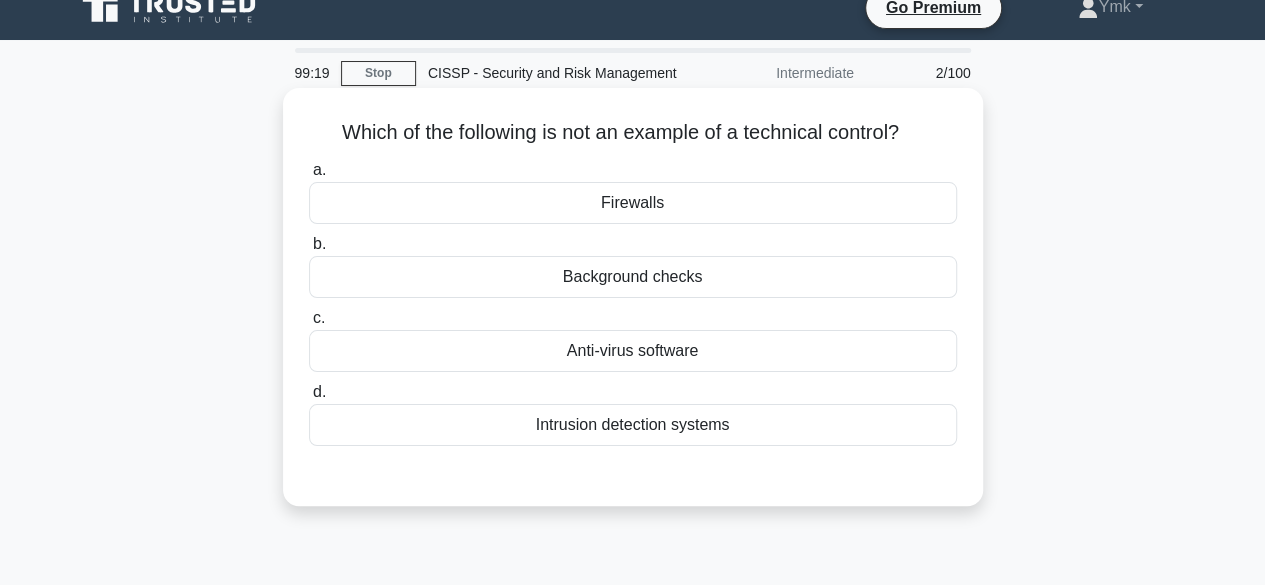 click on "Background checks" at bounding box center [633, 277] 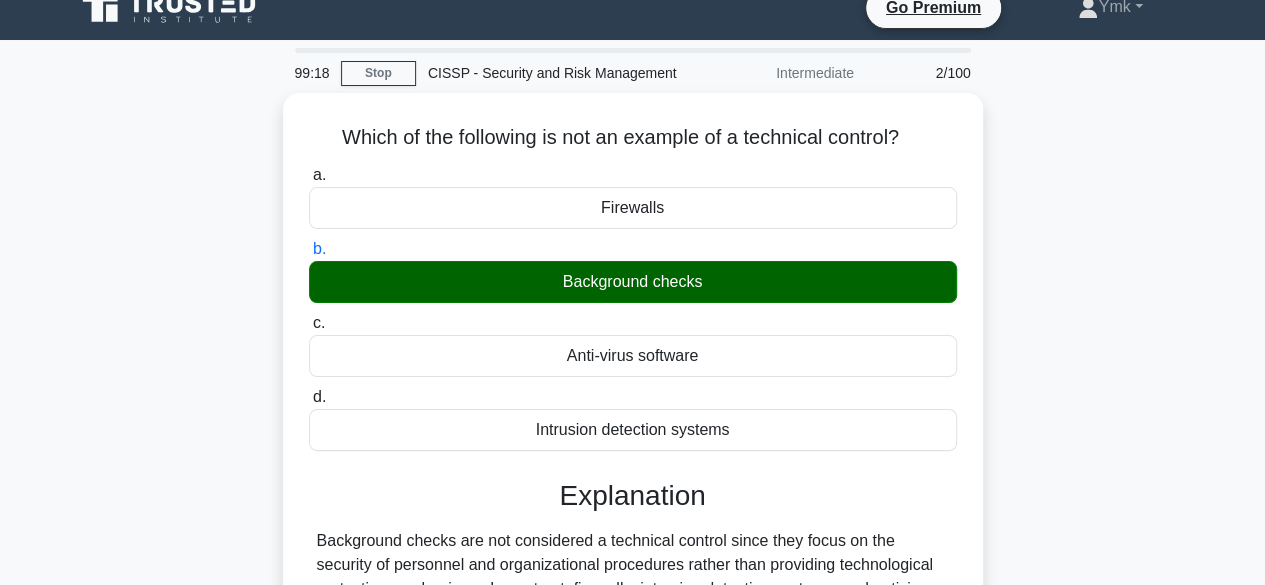 click on "Which of the following is not an example of a technical control?
.spinner_0XTQ{transform-origin:center;animation:spinner_y6GP .75s linear infinite}@keyframes spinner_y6GP{100%{transform:rotate(360deg)}}
a.
Firewalls
b. c. d." at bounding box center (633, 454) 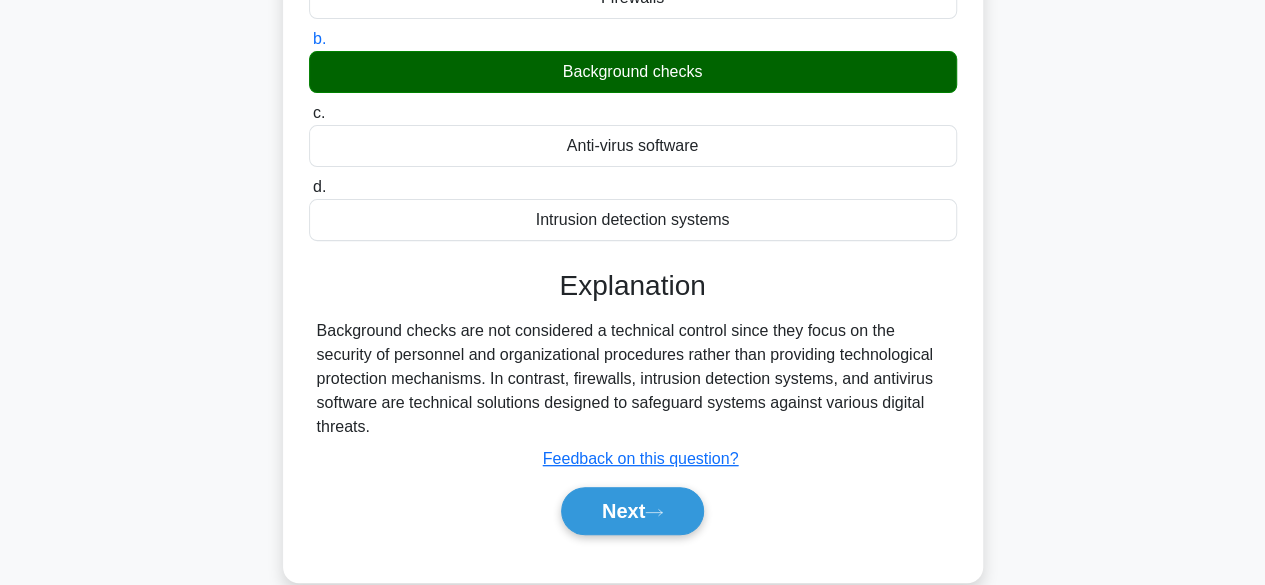 scroll, scrollTop: 239, scrollLeft: 0, axis: vertical 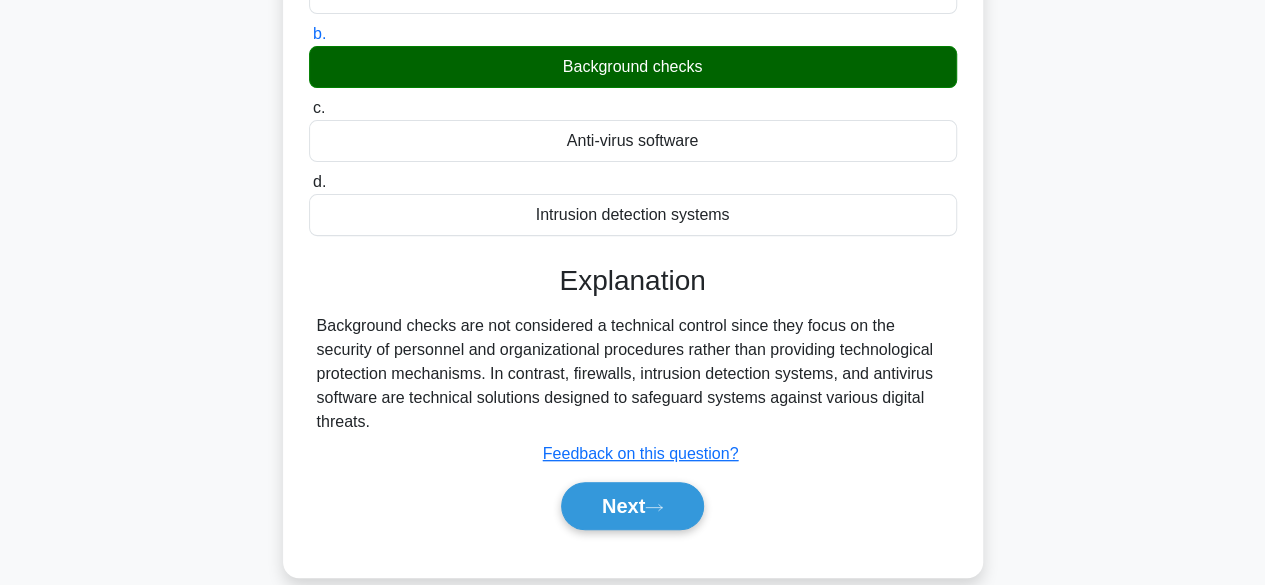 click on "Which of the following is not an example of a technical control?
.spinner_0XTQ{transform-origin:center;animation:spinner_y6GP .75s linear infinite}@keyframes spinner_y6GP{100%{transform:rotate(360deg)}}
a.
Firewalls
b. c. d." at bounding box center (633, 239) 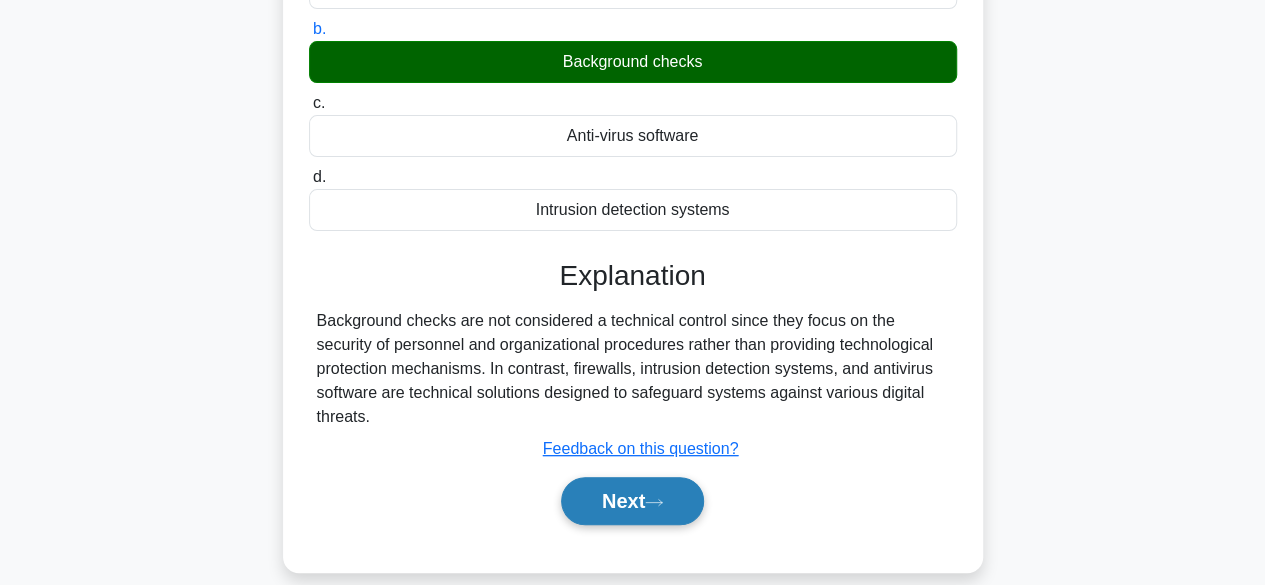 click on "Next" at bounding box center (632, 501) 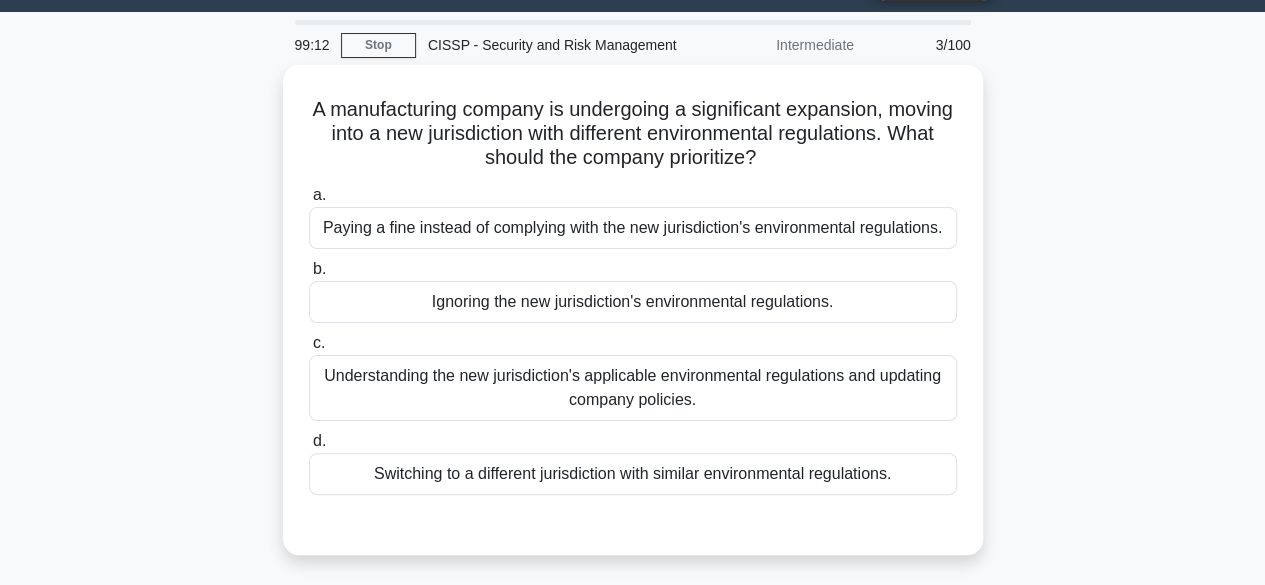 scroll, scrollTop: 48, scrollLeft: 0, axis: vertical 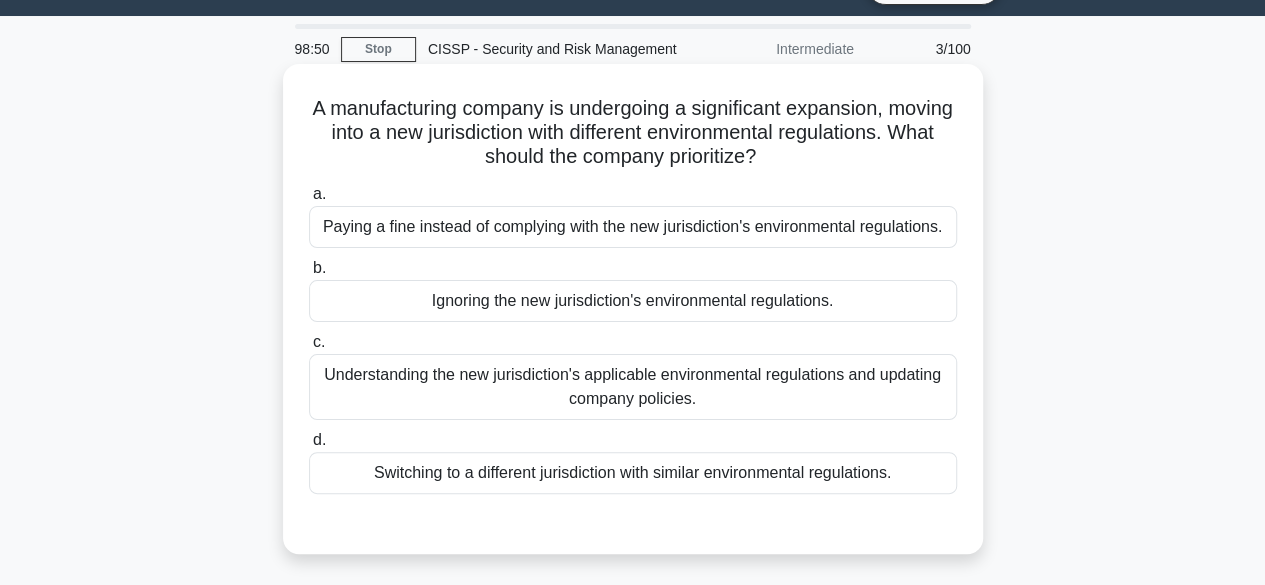 click on "Understanding the new jurisdiction's applicable environmental regulations and updating company policies." at bounding box center (633, 387) 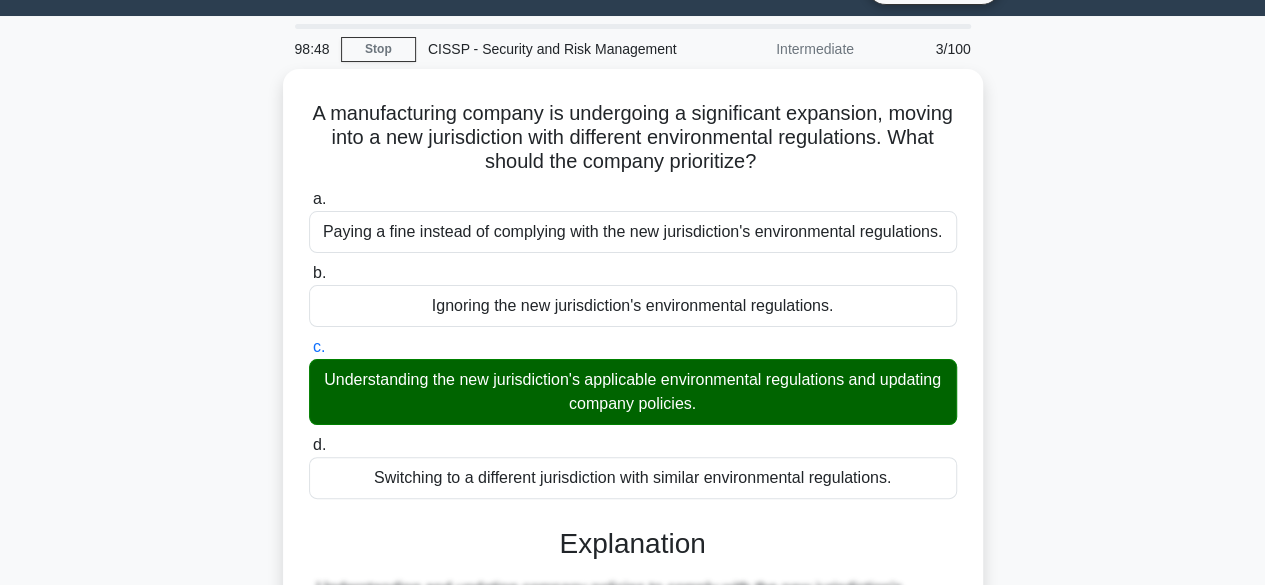 click on "A manufacturing company is undergoing a significant expansion, moving into a new jurisdiction with different environmental regulations. What should the company prioritize?
.spinner_0XTQ{transform-origin:center;animation:spinner_y6GP .75s linear infinite}@keyframes spinner_y6GP{100%{transform:rotate(360deg)}}
a.
b." at bounding box center [633, 526] 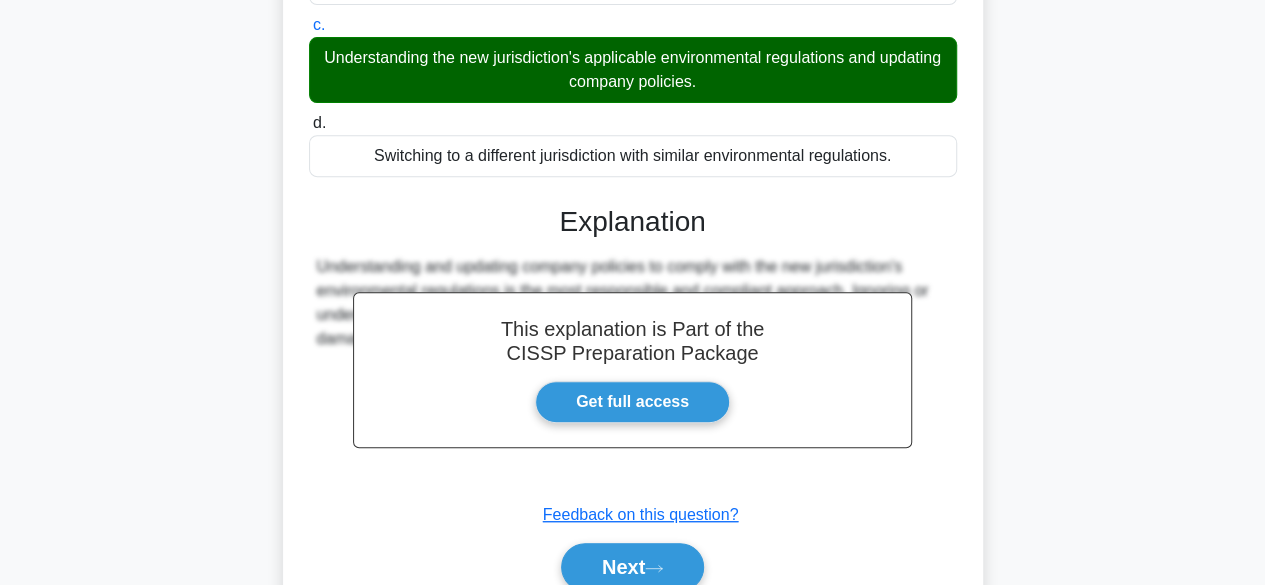 scroll, scrollTop: 495, scrollLeft: 0, axis: vertical 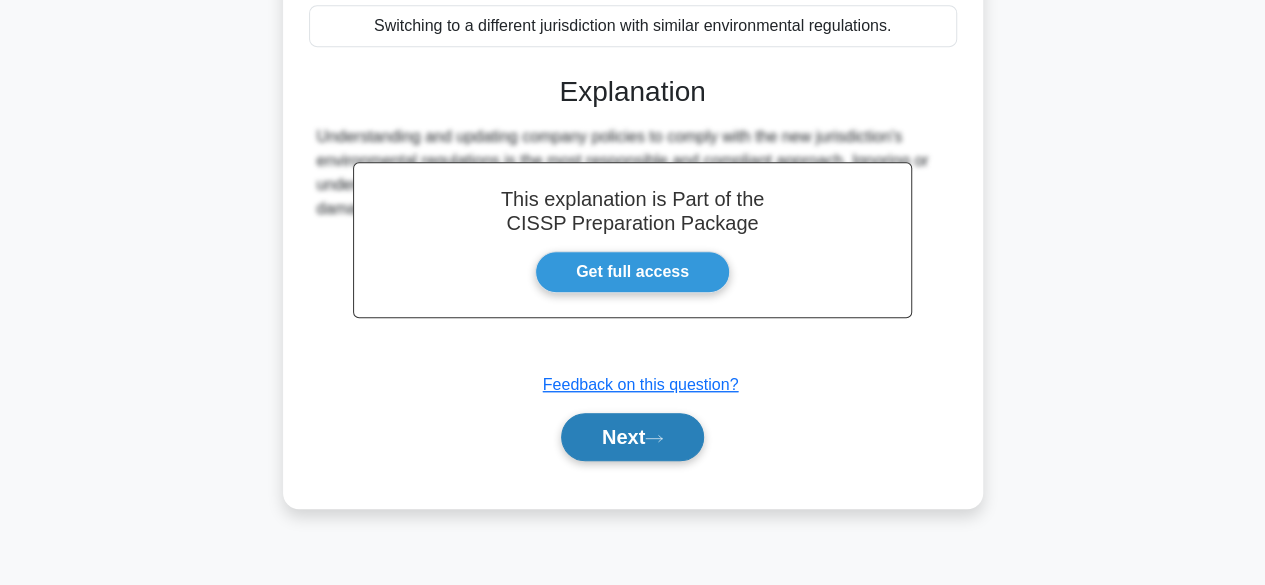 click on "Next" at bounding box center (632, 437) 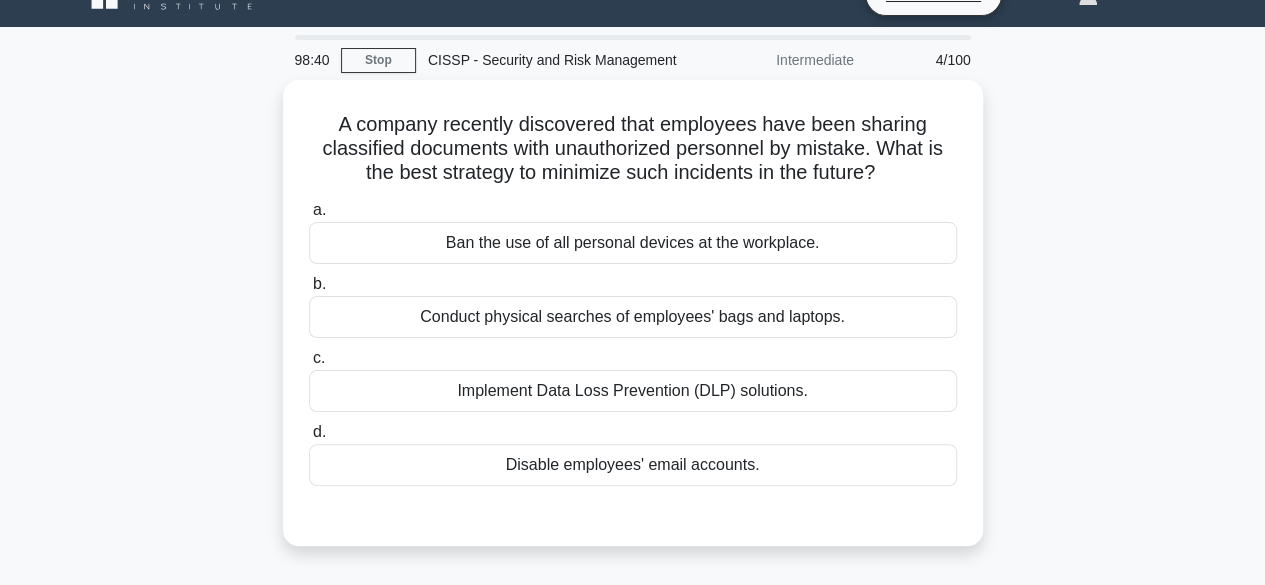 scroll, scrollTop: 0, scrollLeft: 0, axis: both 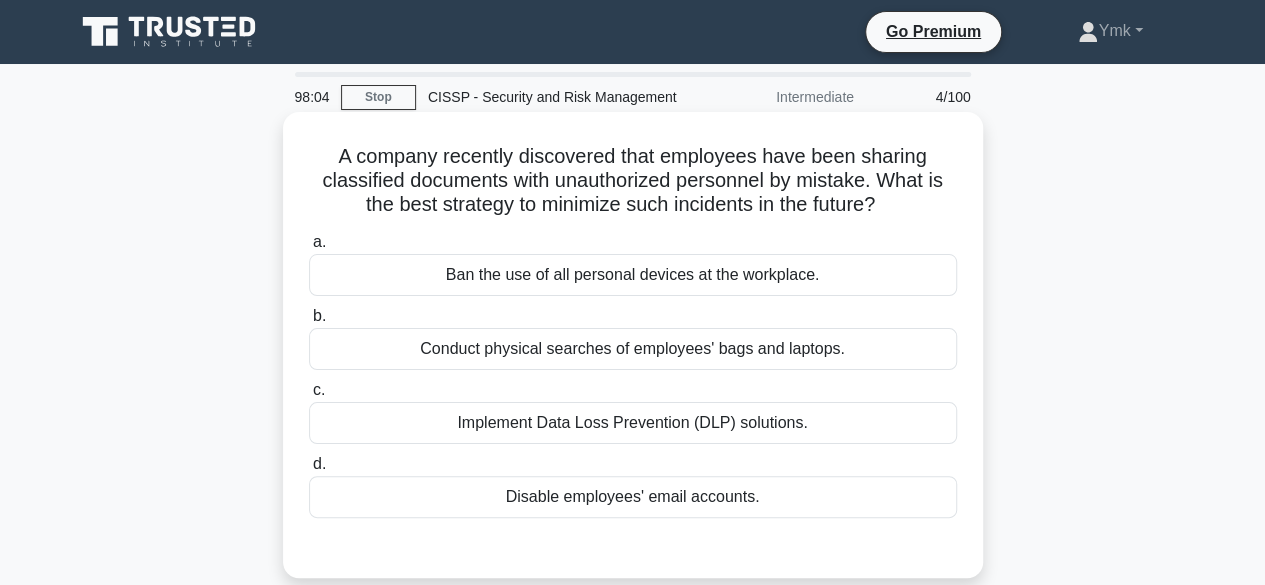 click on "Implement Data Loss Prevention (DLP) solutions." at bounding box center (633, 423) 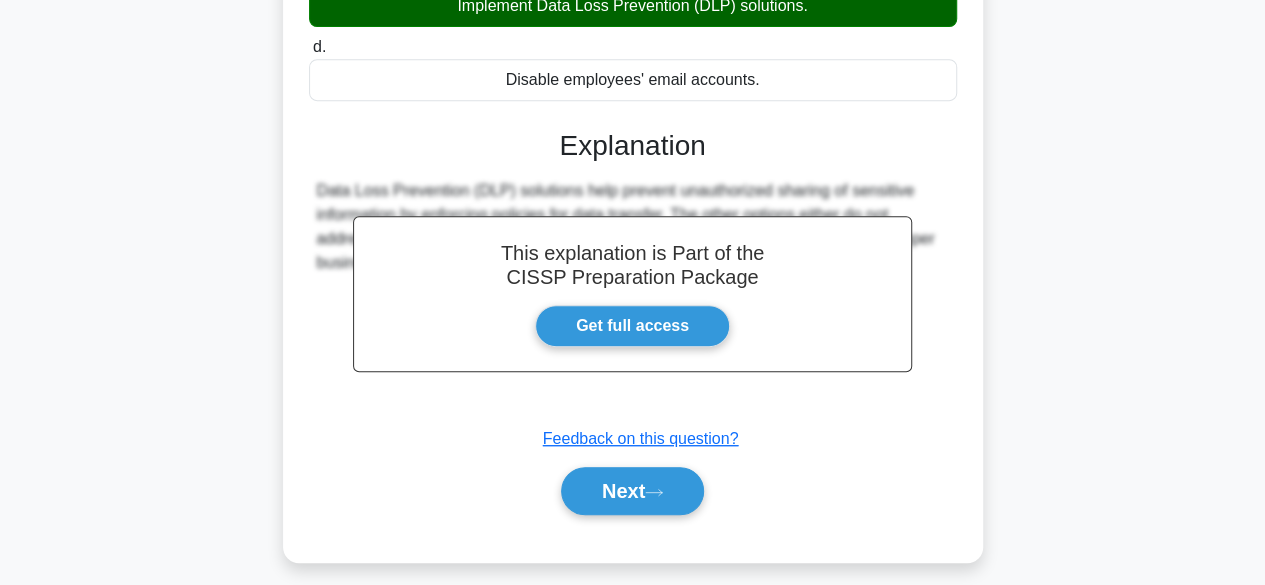 scroll, scrollTop: 426, scrollLeft: 0, axis: vertical 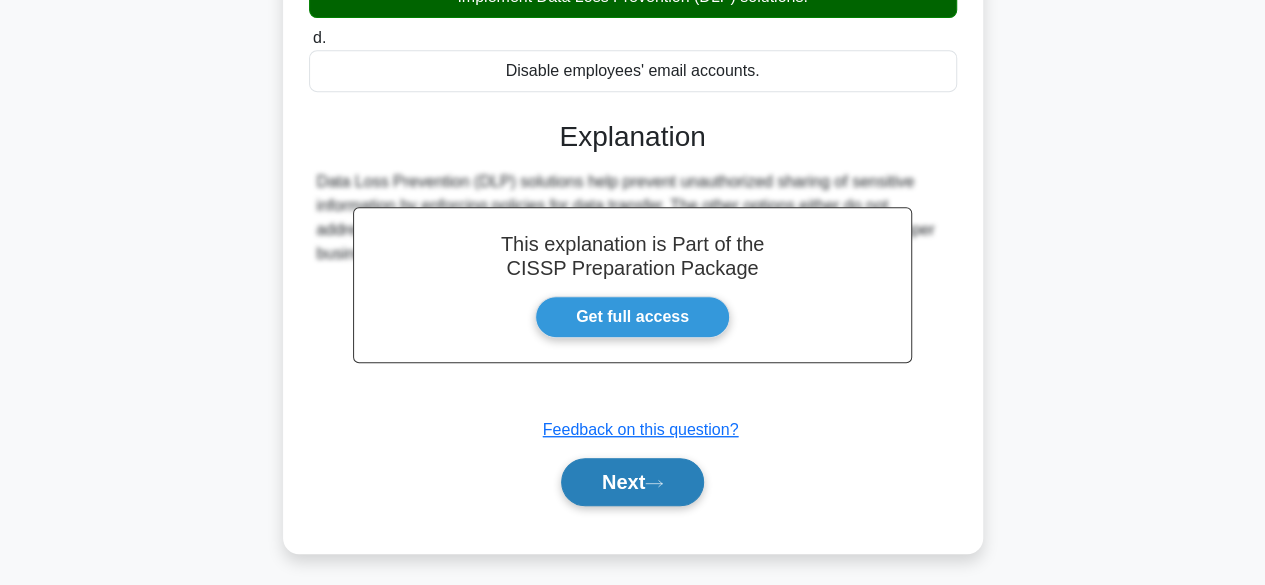 click on "Next" at bounding box center [632, 482] 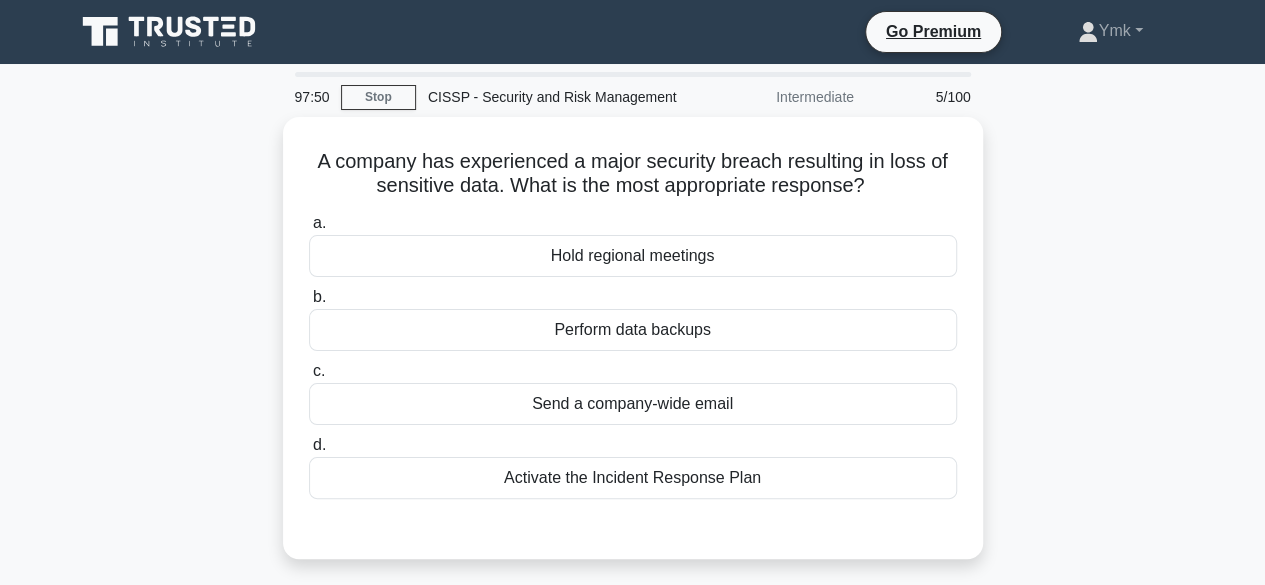 scroll, scrollTop: 0, scrollLeft: 0, axis: both 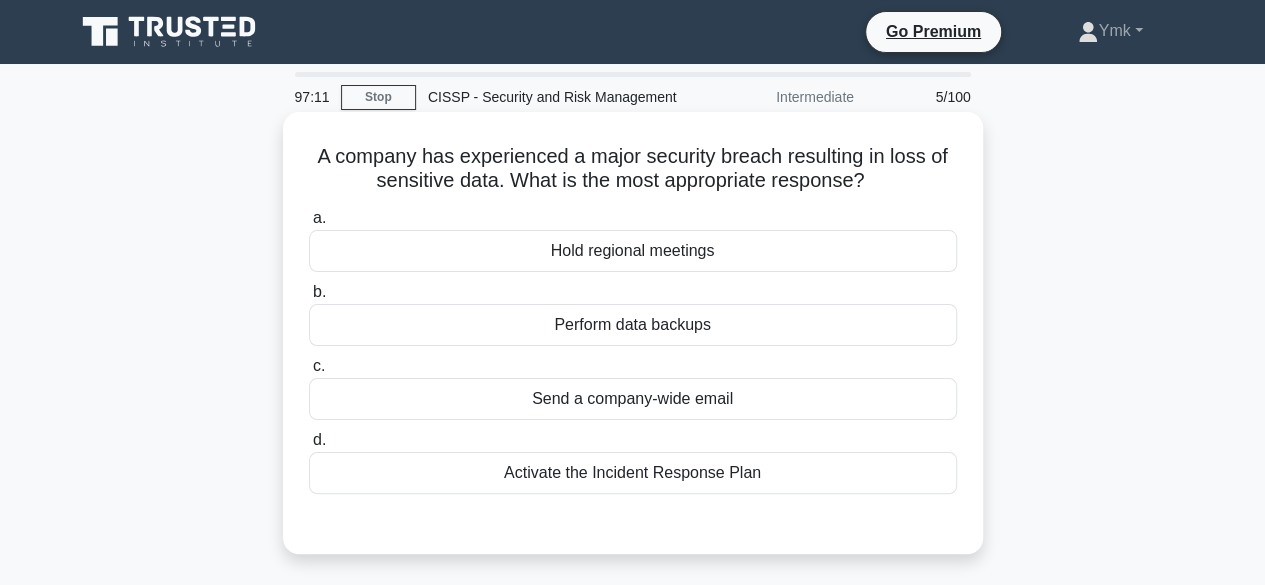 click on "Activate the Incident Response Plan" at bounding box center (633, 473) 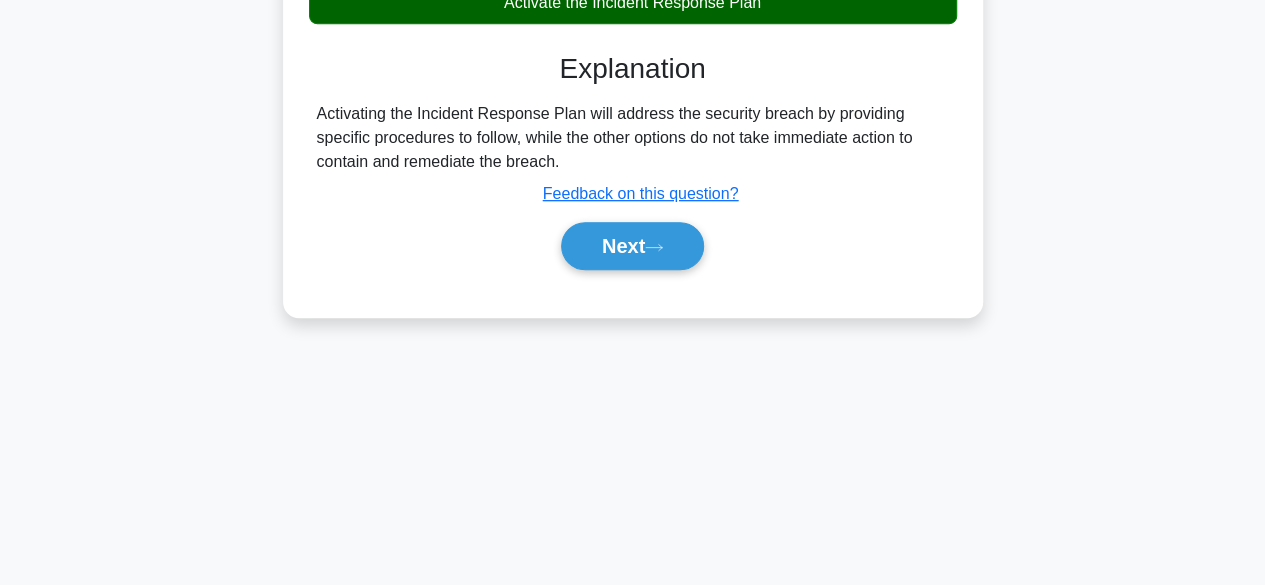 scroll, scrollTop: 495, scrollLeft: 0, axis: vertical 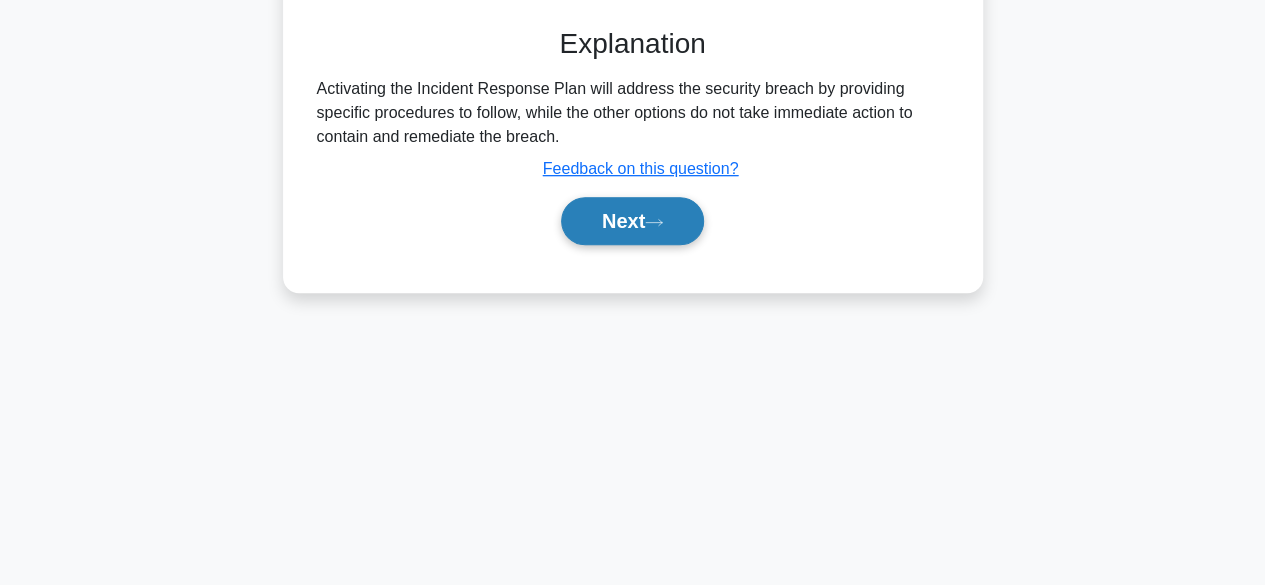 click on "Next" at bounding box center (632, 221) 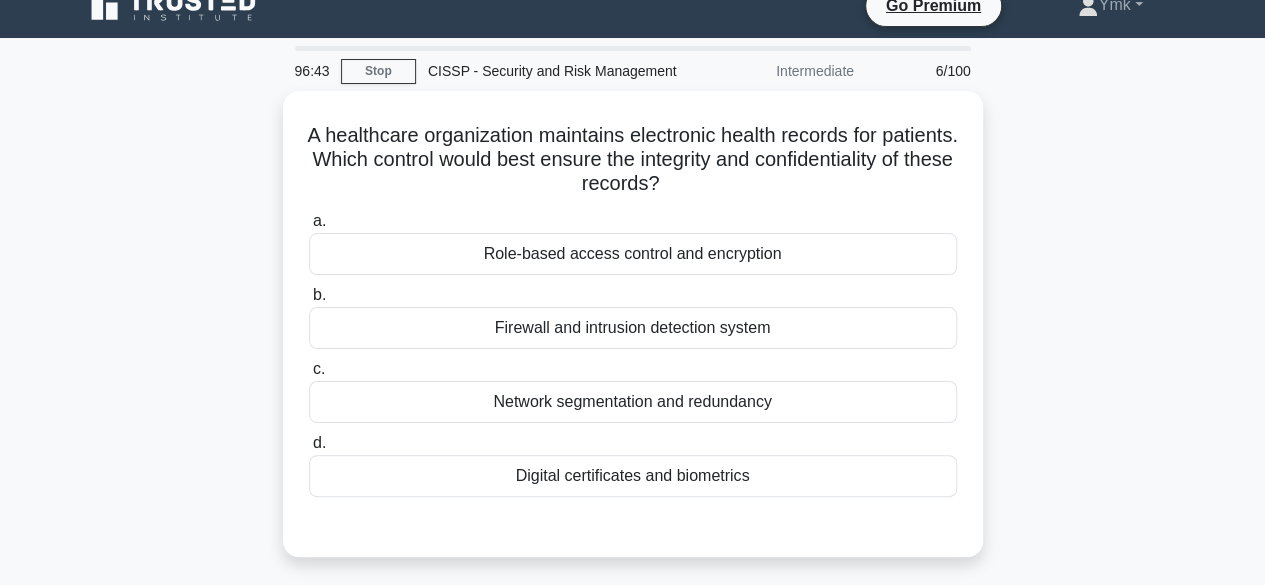 scroll, scrollTop: 23, scrollLeft: 0, axis: vertical 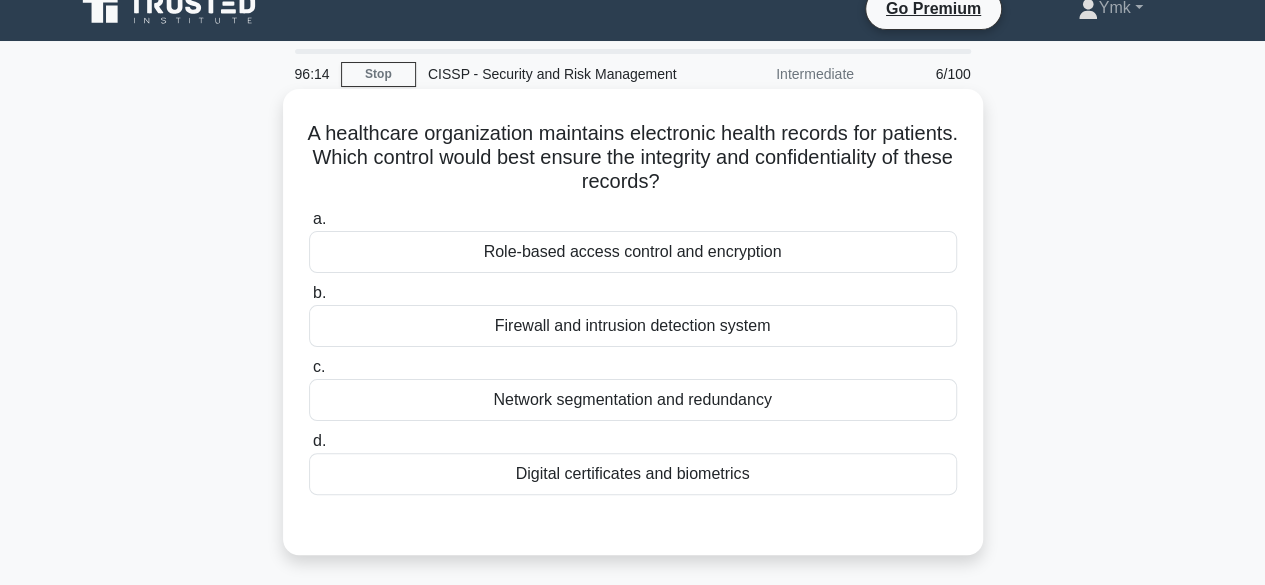 click on "Network segmentation and redundancy" at bounding box center (633, 400) 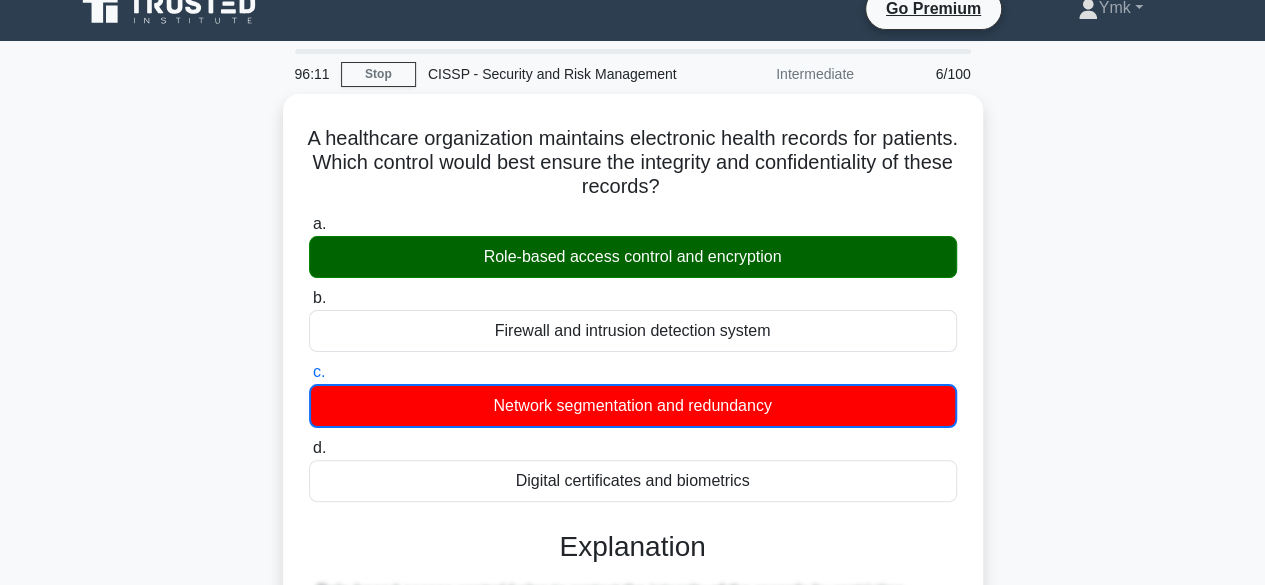 click on "A healthcare organization maintains electronic health records for patients. Which control would best ensure the integrity and confidentiality of these records?
.spinner_0XTQ{transform-origin:center;animation:spinner_y6GP .75s linear infinite}@keyframes spinner_y6GP{100%{transform:rotate(360deg)}}
a.
Role-based access control and encryption
b." at bounding box center (633, 540) 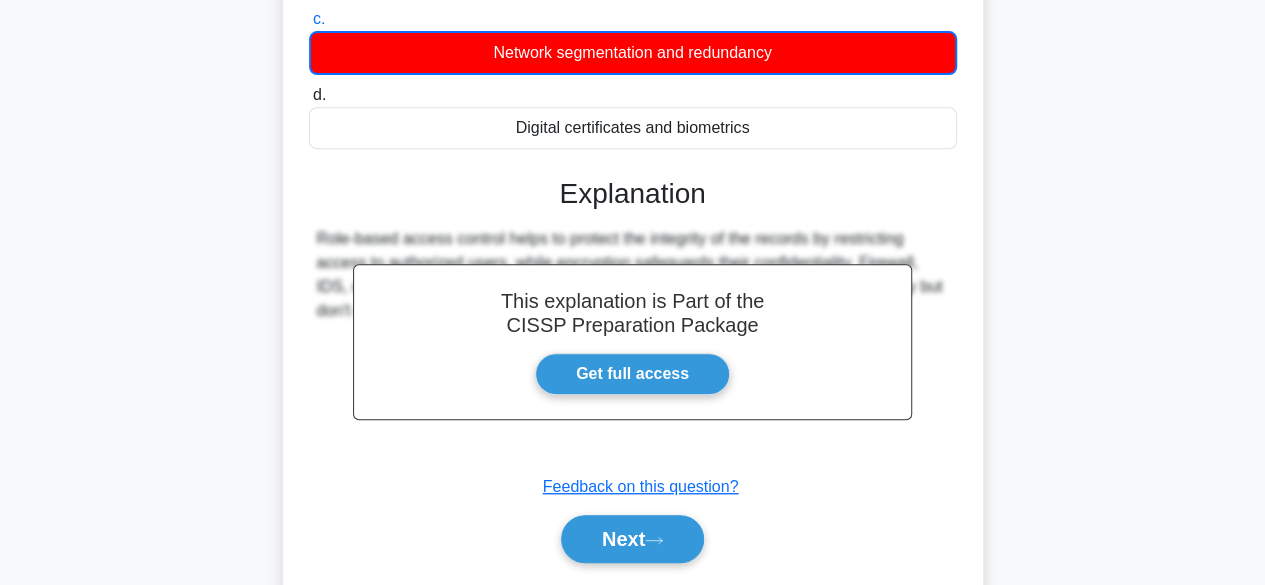 scroll, scrollTop: 495, scrollLeft: 0, axis: vertical 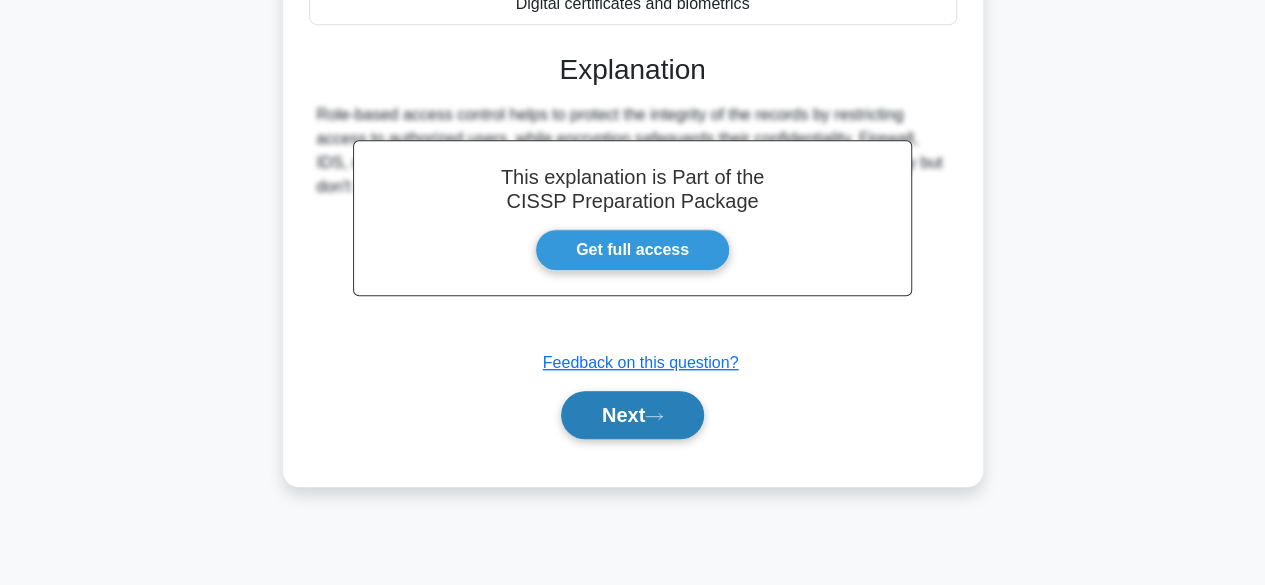 click 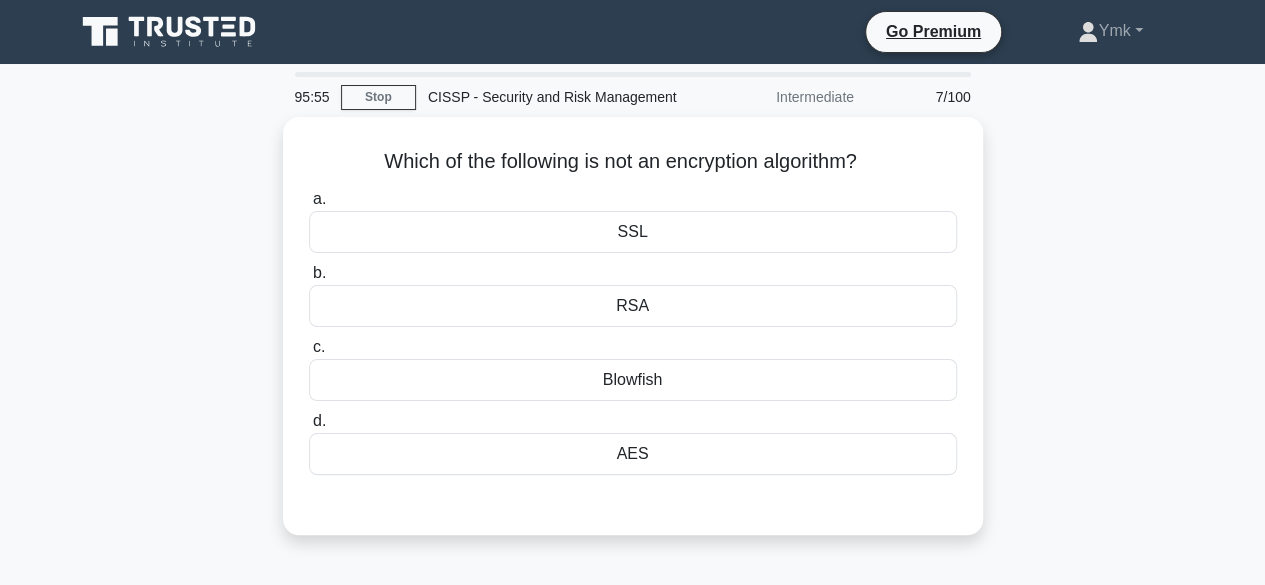 scroll, scrollTop: 2, scrollLeft: 0, axis: vertical 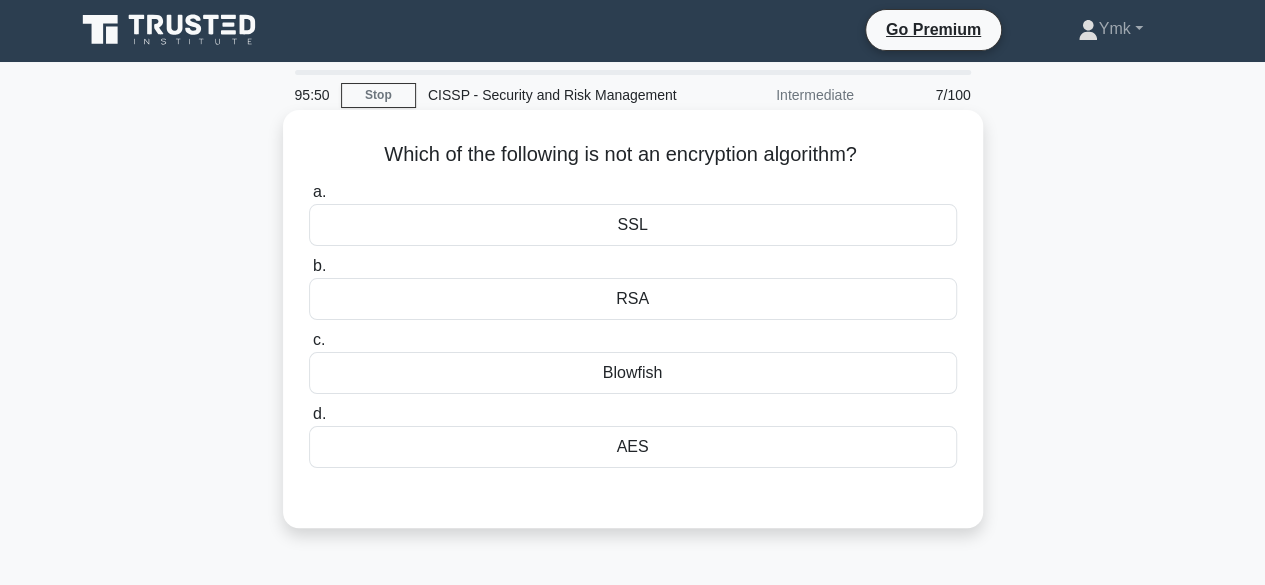 click on "Blowfish" at bounding box center (633, 373) 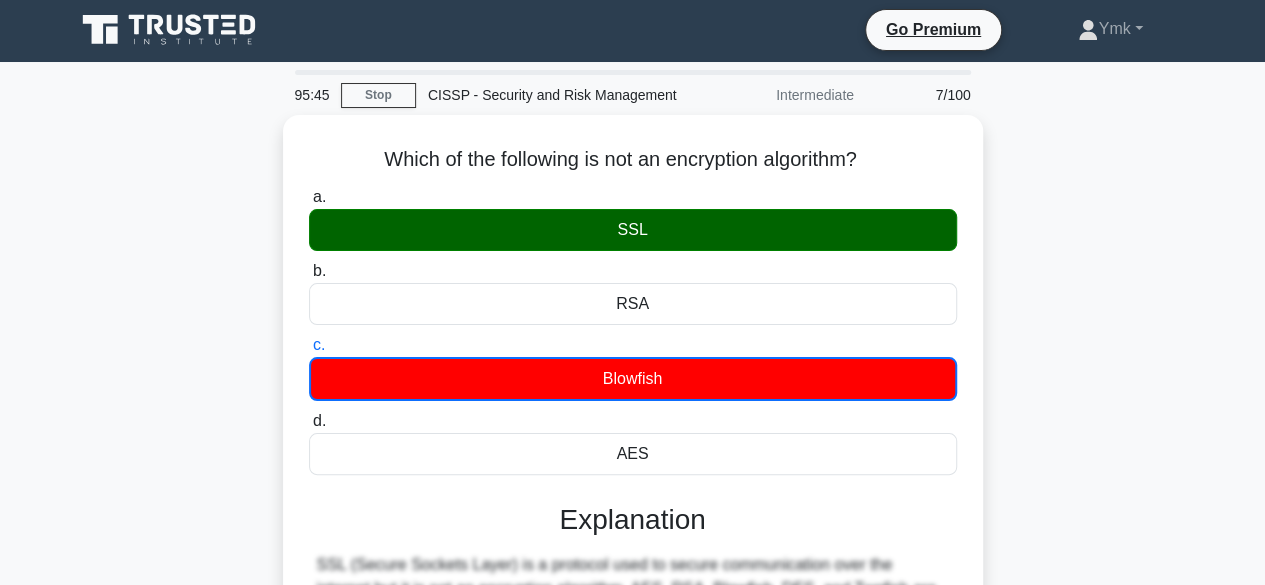 click on "Which of the following is not an encryption algorithm?
.spinner_0XTQ{transform-origin:center;animation:spinner_y6GP .75s linear infinite}@keyframes spinner_y6GP{100%{transform:rotate(360deg)}}
a.
SSL
b." at bounding box center (633, 537) 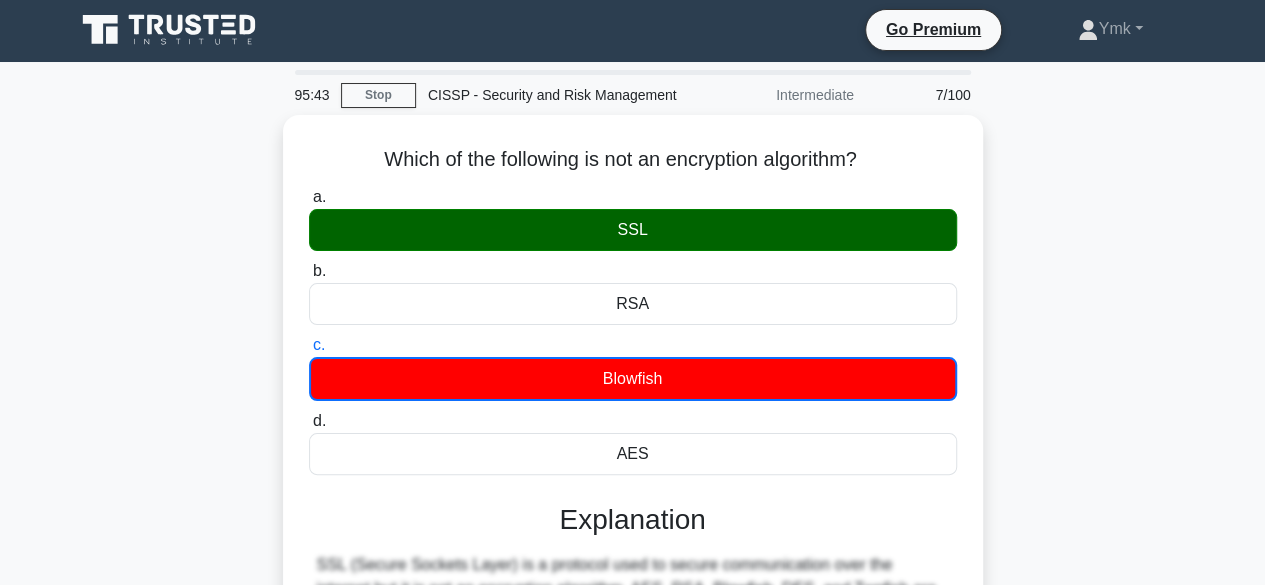 scroll, scrollTop: 495, scrollLeft: 0, axis: vertical 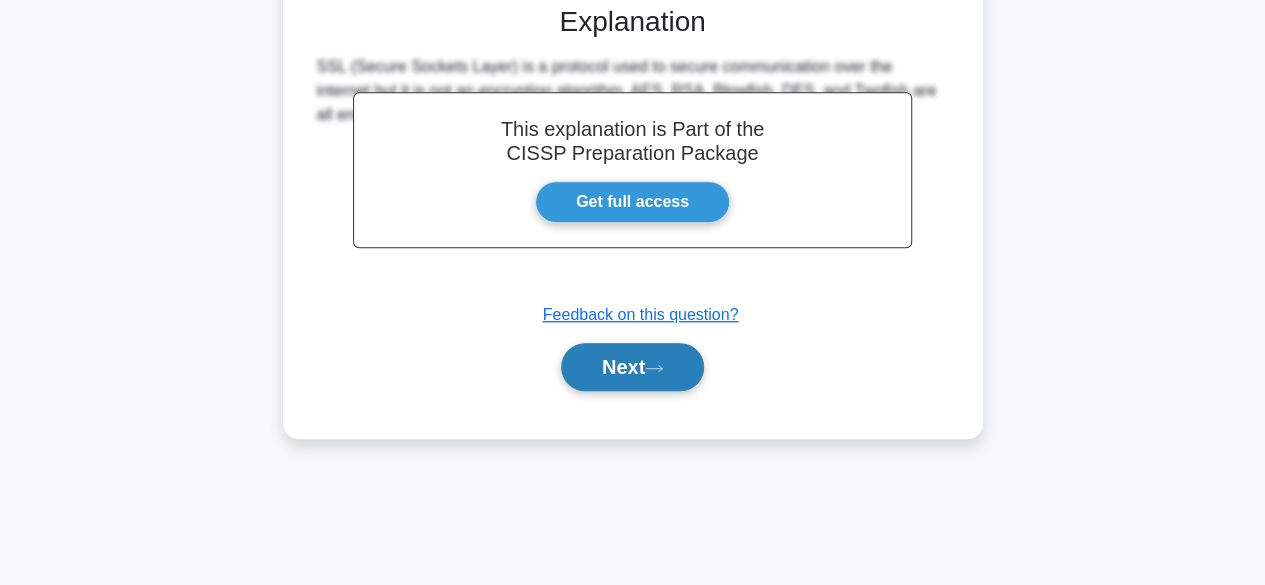 click on "Next" at bounding box center (632, 367) 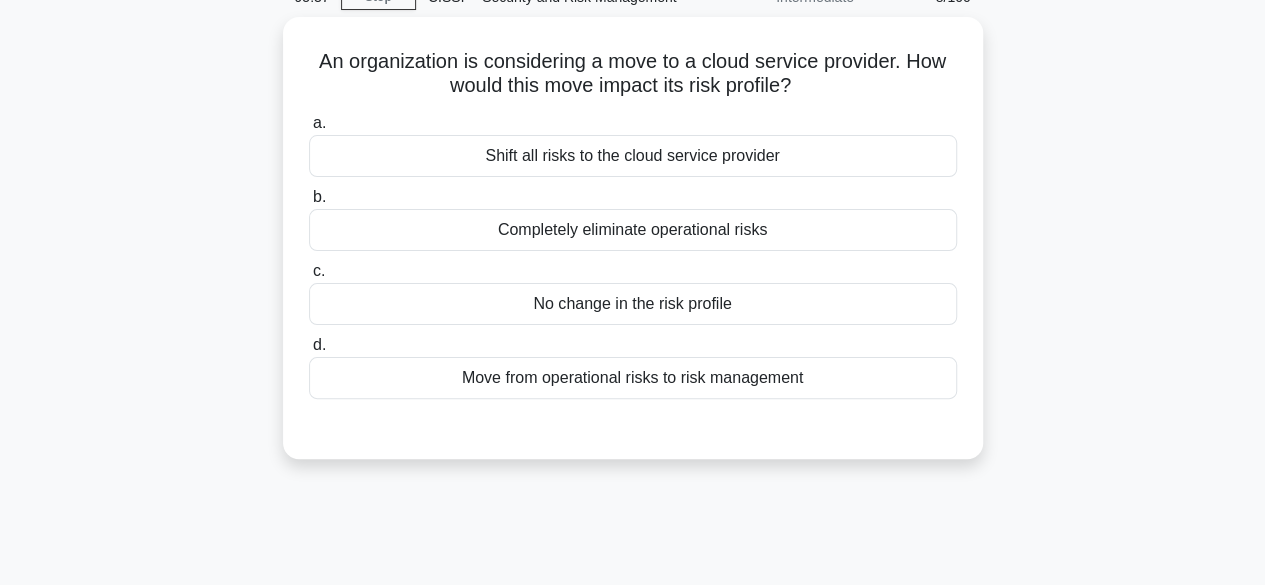 scroll, scrollTop: 99, scrollLeft: 0, axis: vertical 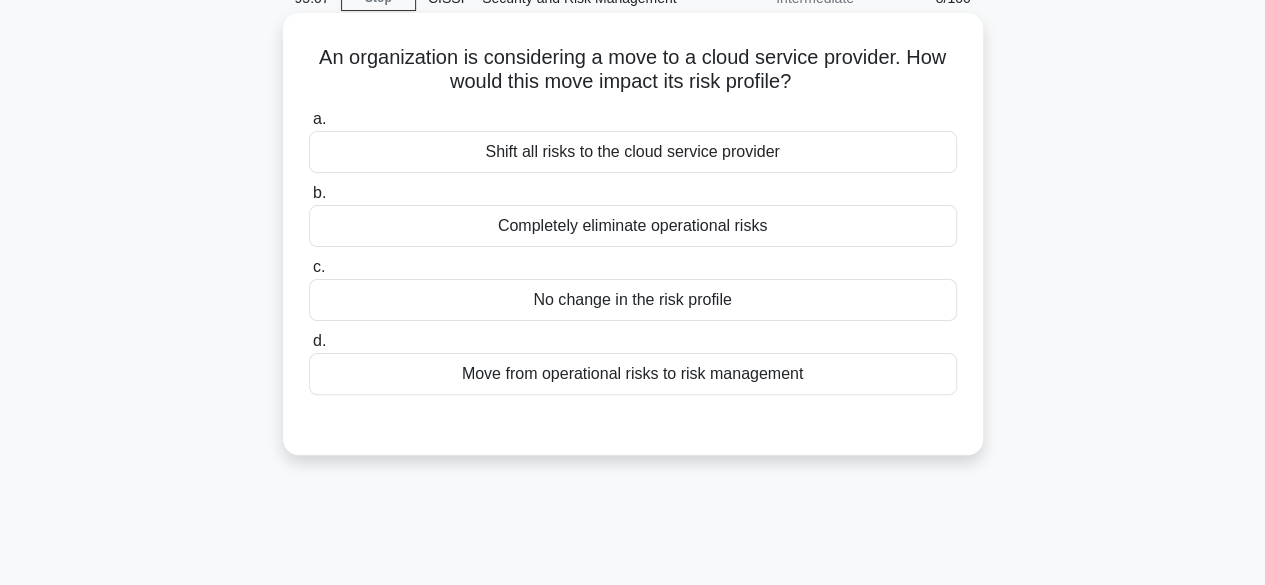 click on "Move from operational risks to risk management" at bounding box center (633, 374) 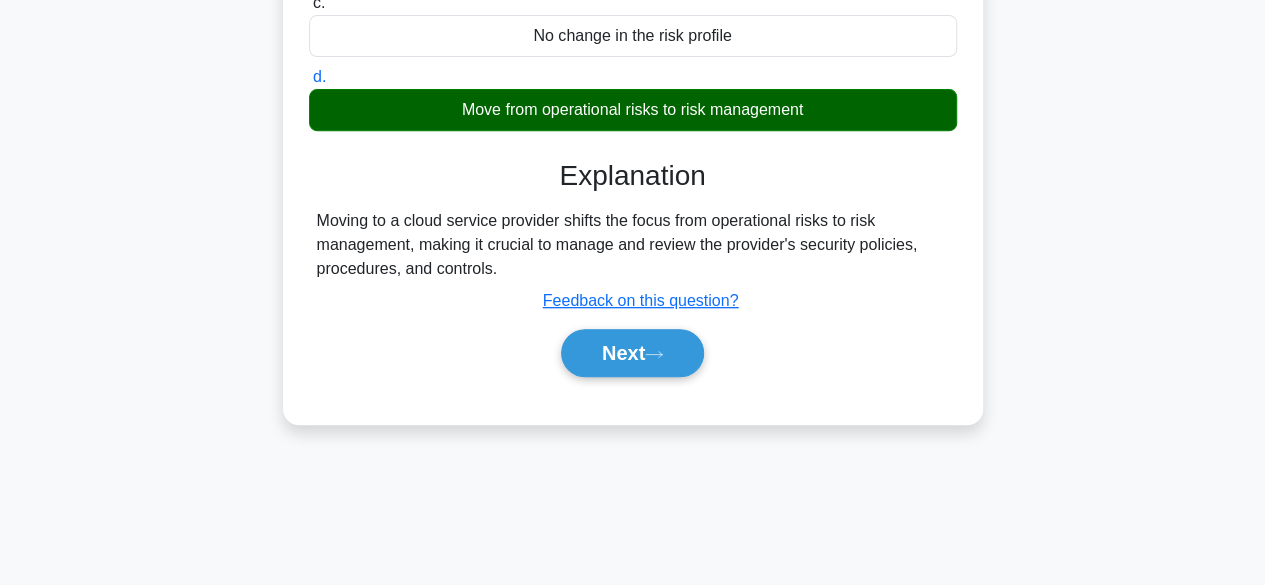 scroll, scrollTop: 369, scrollLeft: 0, axis: vertical 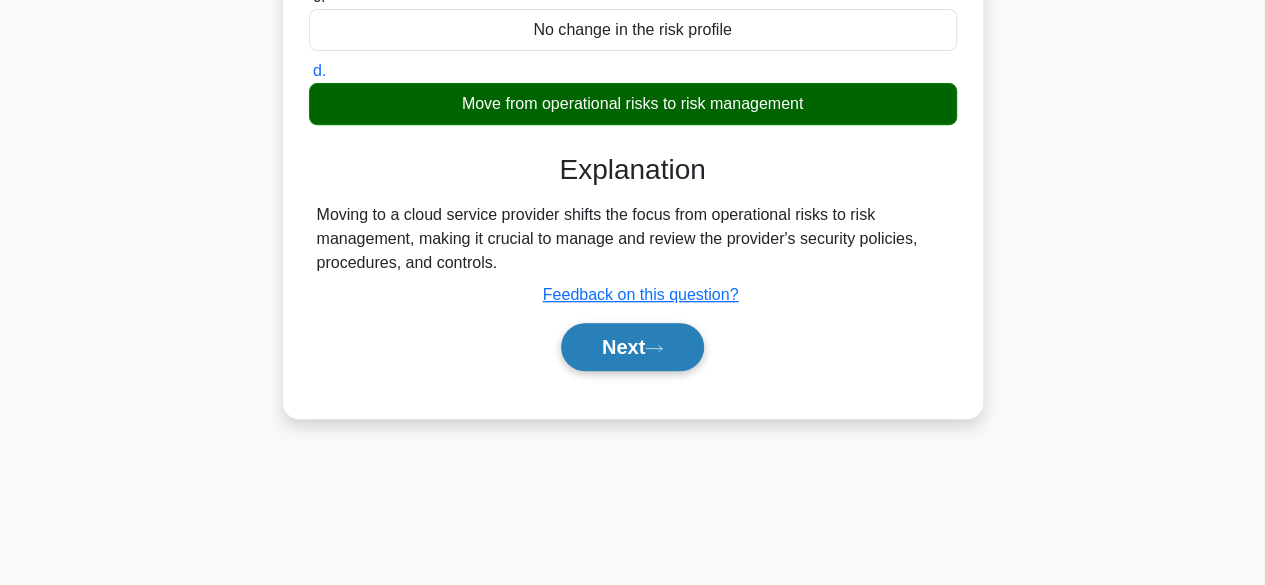 click on "Next" at bounding box center (632, 347) 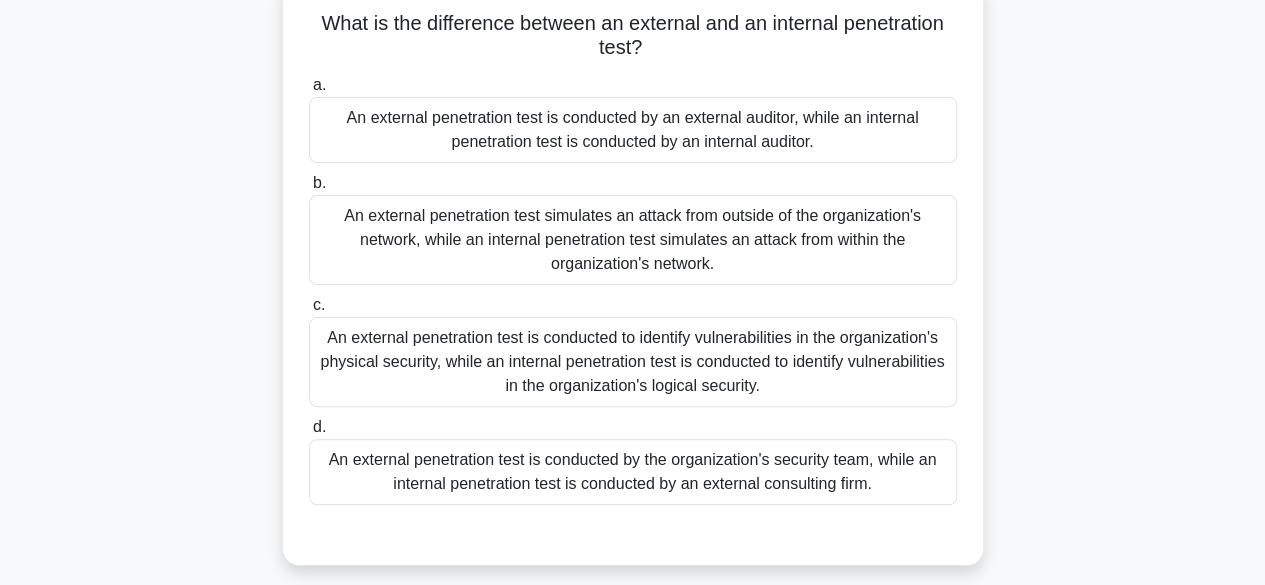 scroll, scrollTop: 137, scrollLeft: 0, axis: vertical 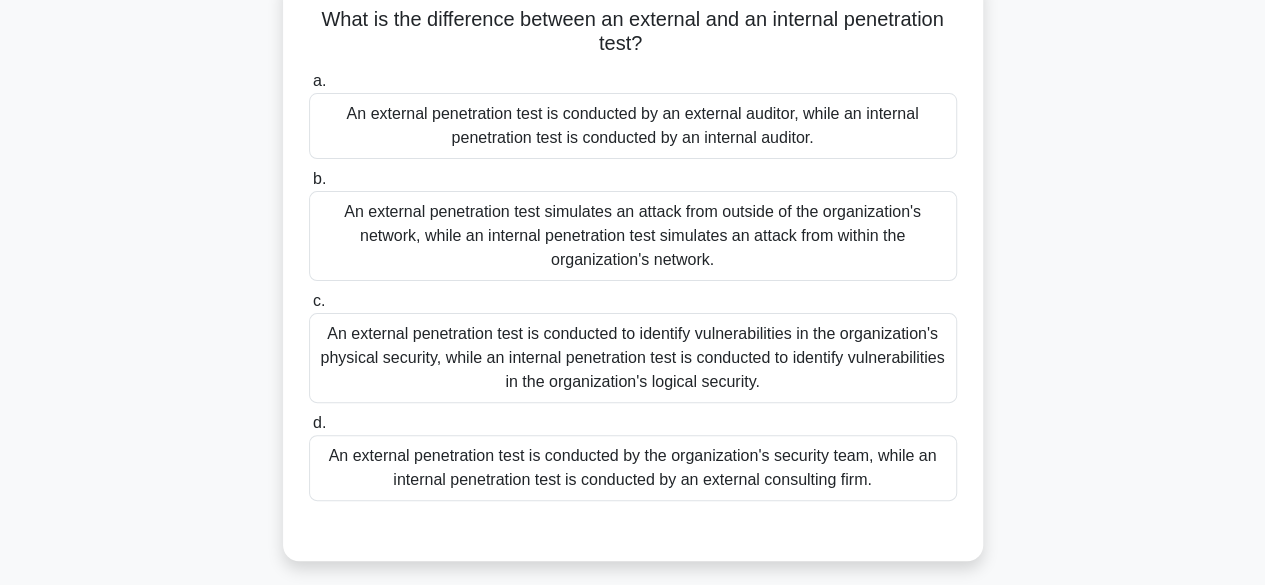 click on "An external penetration test simulates an attack from outside of the organization's network, while an internal penetration test simulates an attack from within the organization's network." at bounding box center (633, 236) 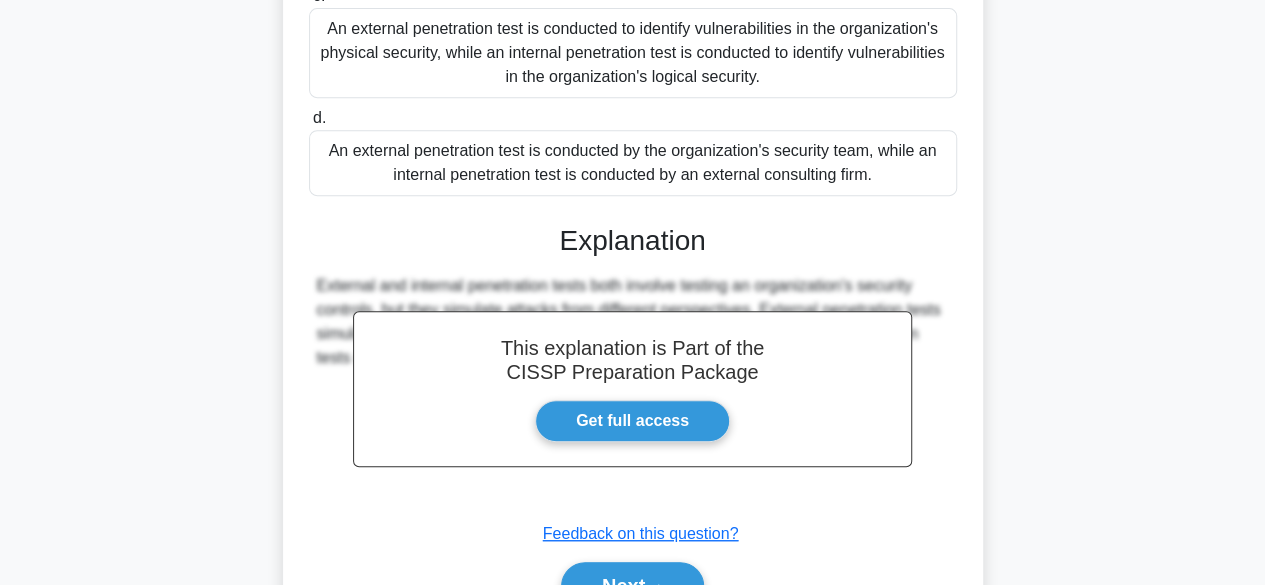 scroll, scrollTop: 549, scrollLeft: 0, axis: vertical 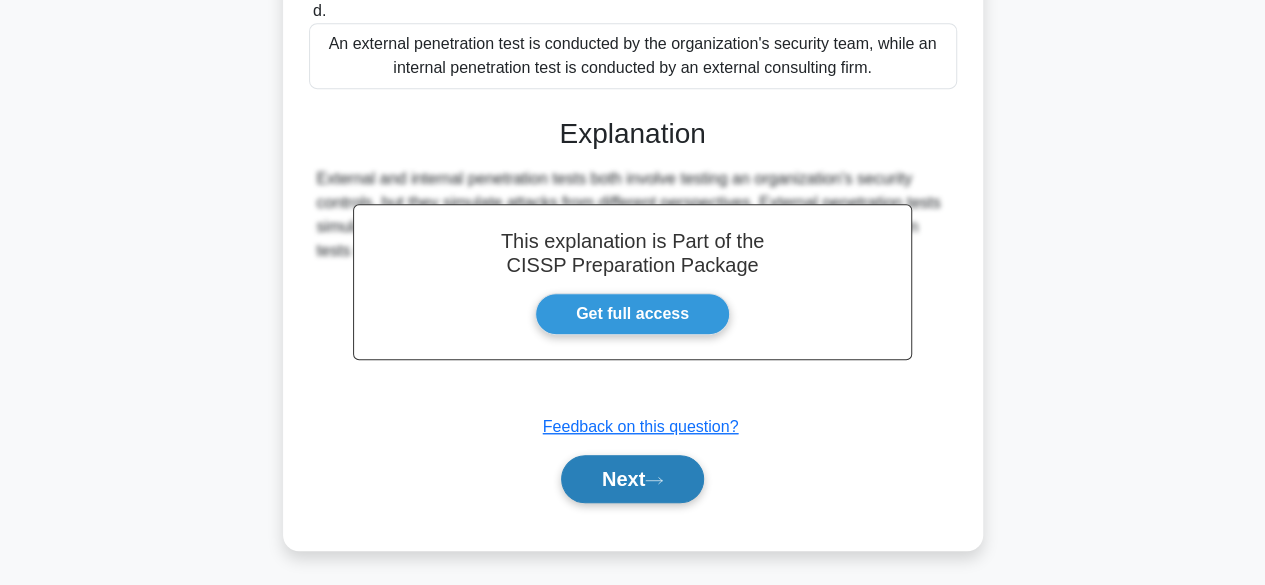 click on "Next" at bounding box center [632, 479] 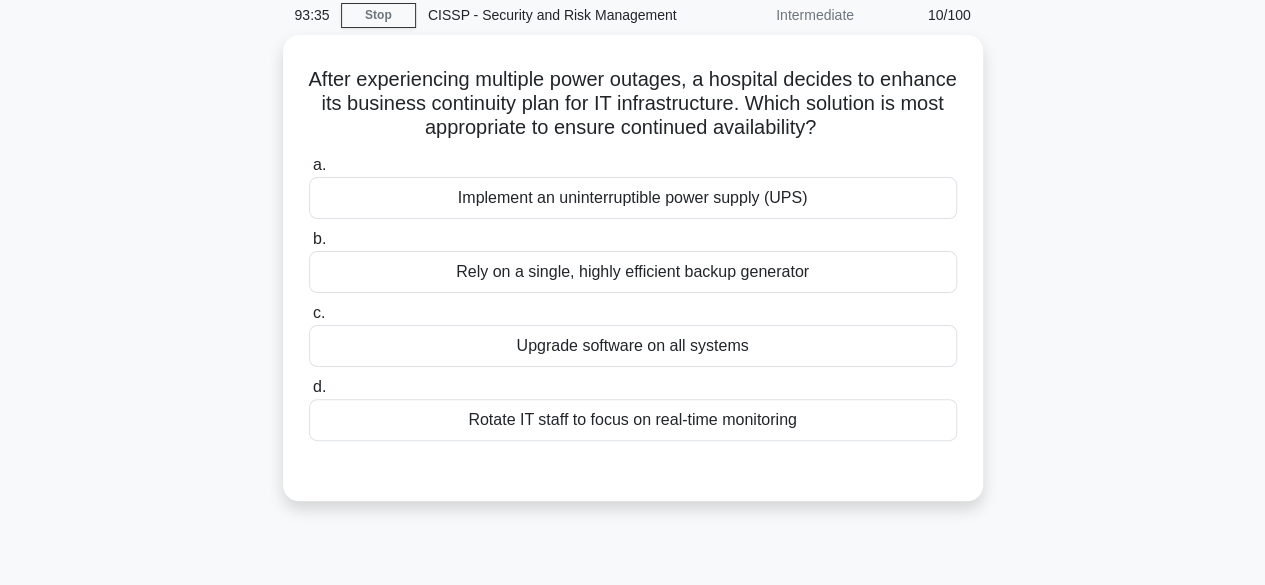 scroll, scrollTop: 94, scrollLeft: 0, axis: vertical 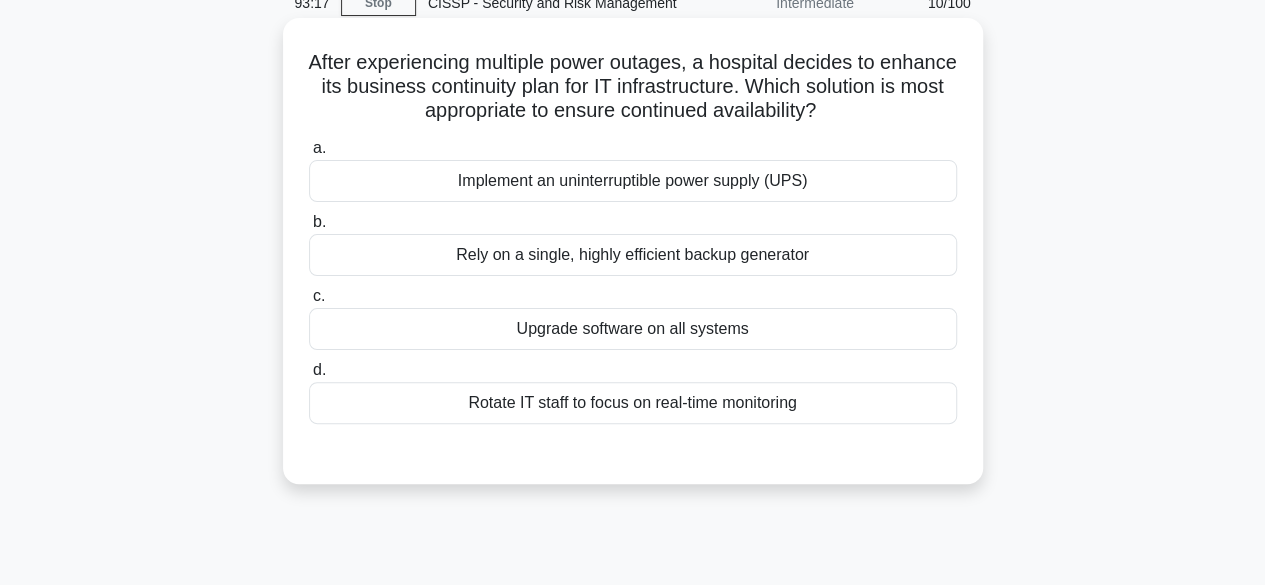 click on "Rely on a single, highly efficient backup generator" at bounding box center [633, 255] 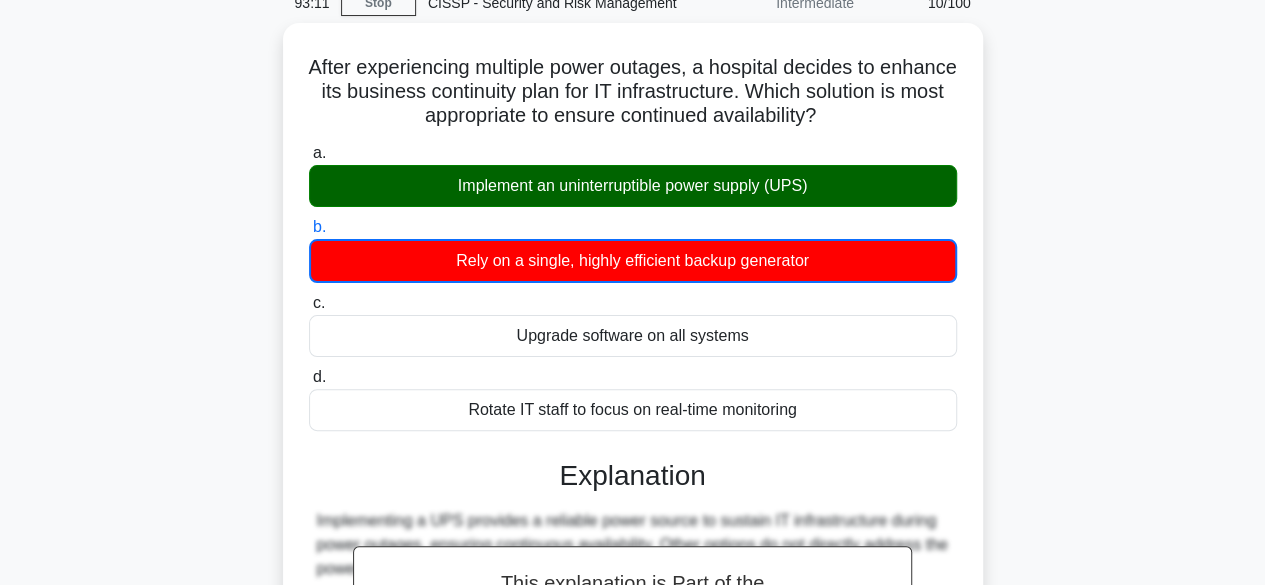 click on "After experiencing multiple power outages, a hospital decides to enhance its business continuity plan for IT infrastructure. Which solution is most appropriate to ensure continued availability?
.spinner_0XTQ{transform-origin:center;animation:spinner_y6GP .75s linear infinite}@keyframes spinner_y6GP{100%{transform:rotate(360deg)}}
a.
Implement an uninterruptible power supply (UPS)
b. c. d." at bounding box center [633, 469] 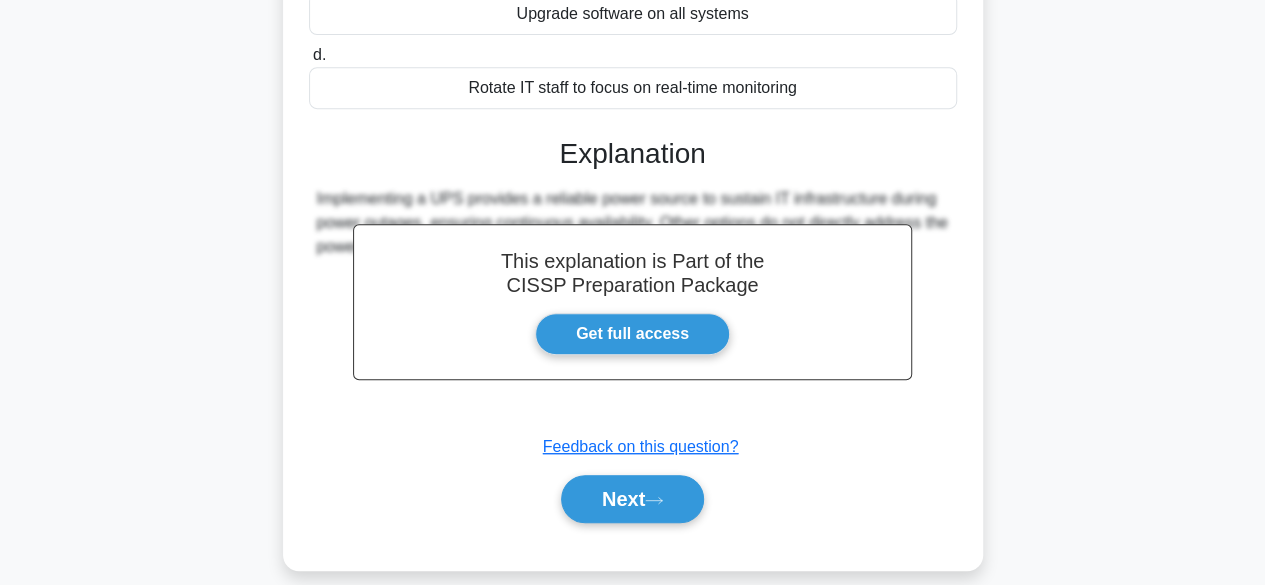 scroll, scrollTop: 421, scrollLeft: 0, axis: vertical 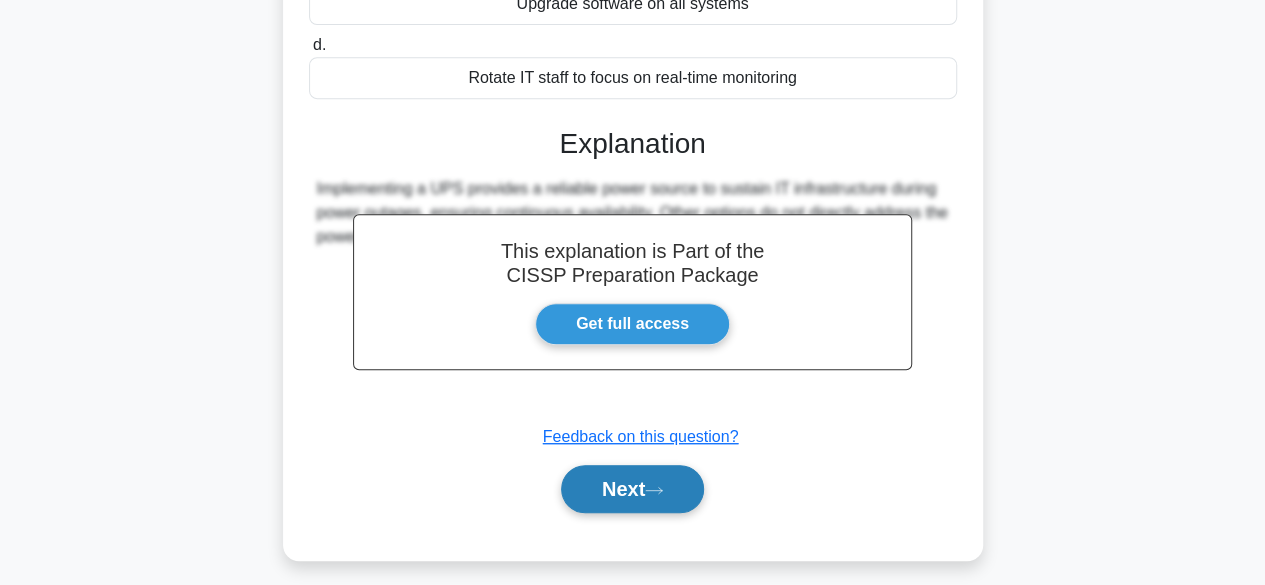 click on "Next" at bounding box center [632, 489] 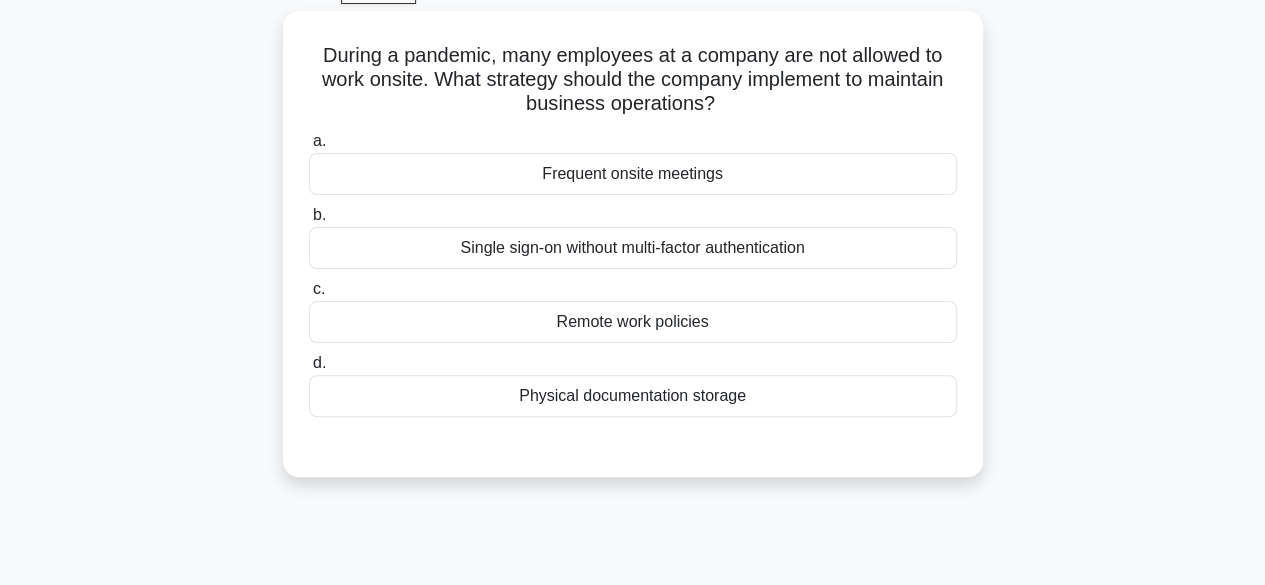 scroll, scrollTop: 113, scrollLeft: 0, axis: vertical 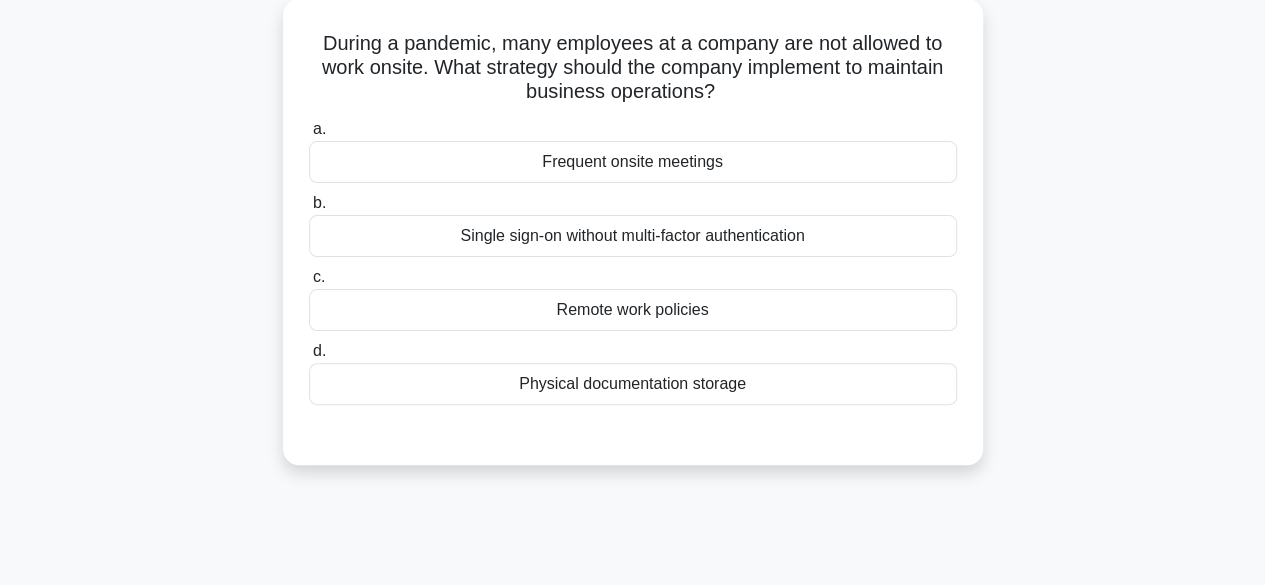 click on "Remote work policies" at bounding box center (633, 310) 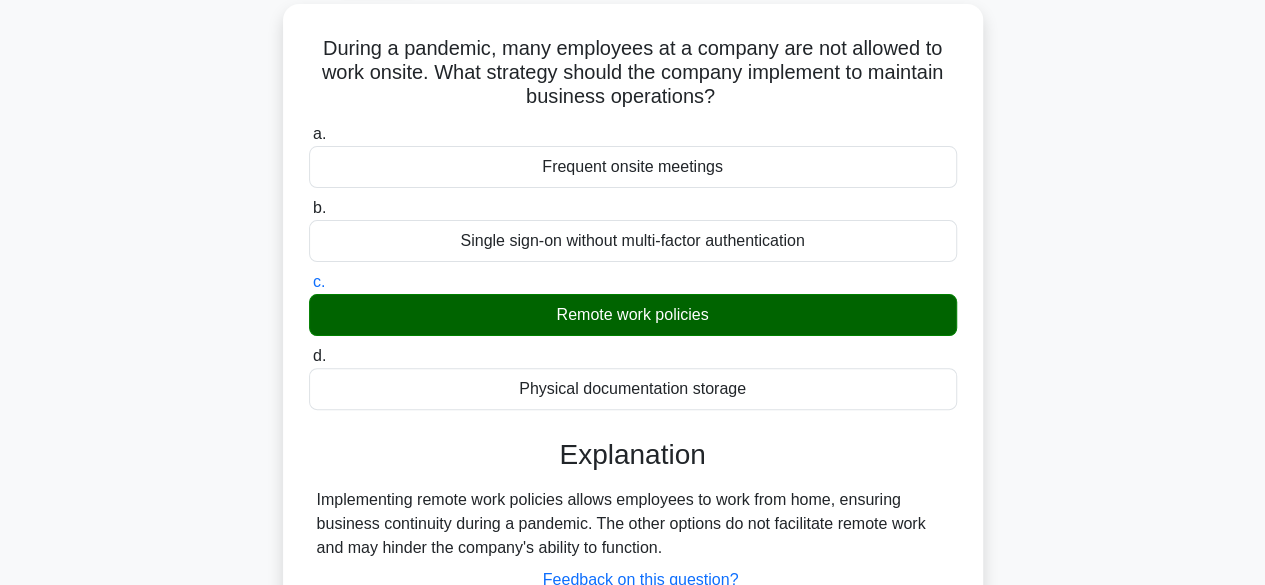 click on "During a pandemic, many employees at a company are not allowed to work onsite. What strategy should the company implement to maintain business operations?
.spinner_0XTQ{transform-origin:center;animation:spinner_y6GP .75s linear infinite}@keyframes spinner_y6GP{100%{transform:rotate(360deg)}}
a.
Frequent onsite meetings
b. c. d." at bounding box center [633, 365] 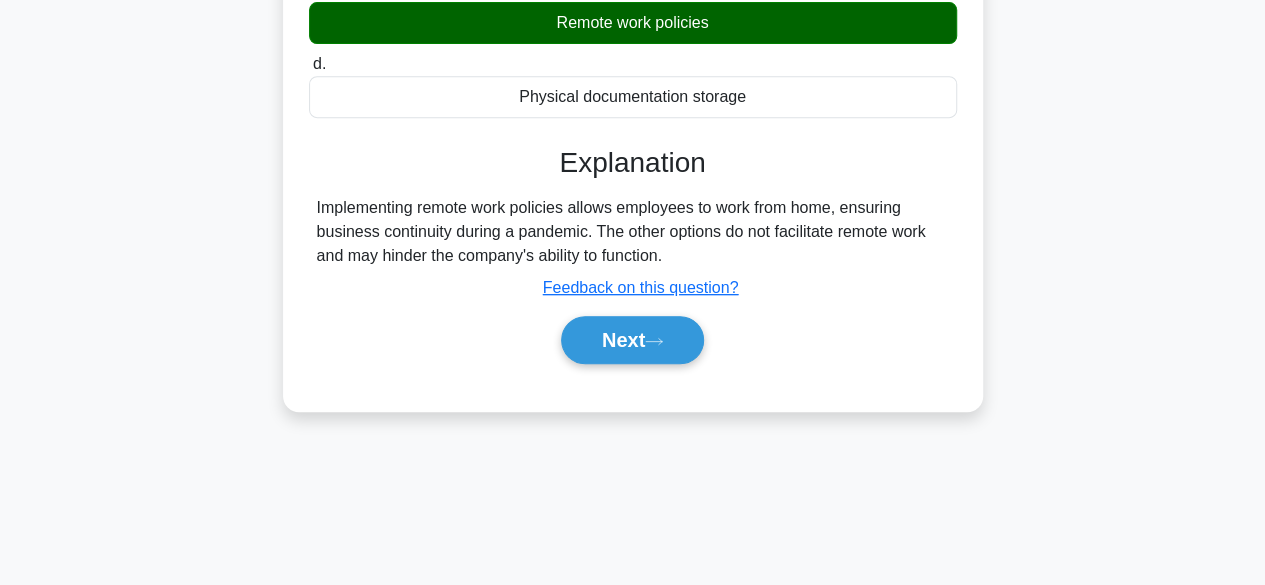 scroll, scrollTop: 412, scrollLeft: 0, axis: vertical 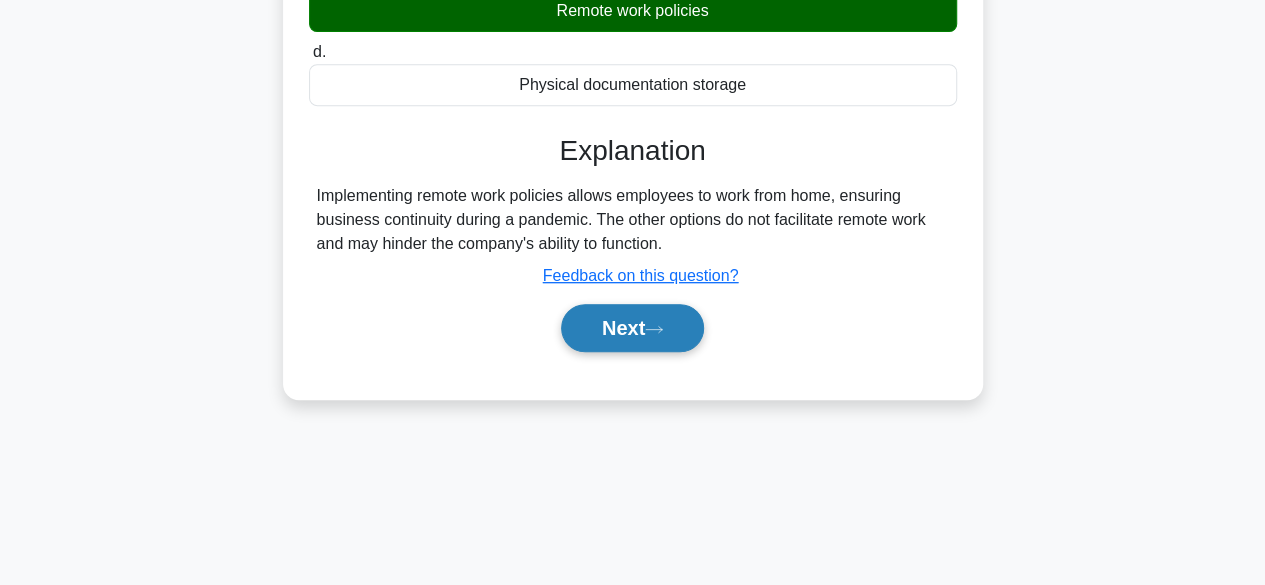 click on "Next" at bounding box center (632, 328) 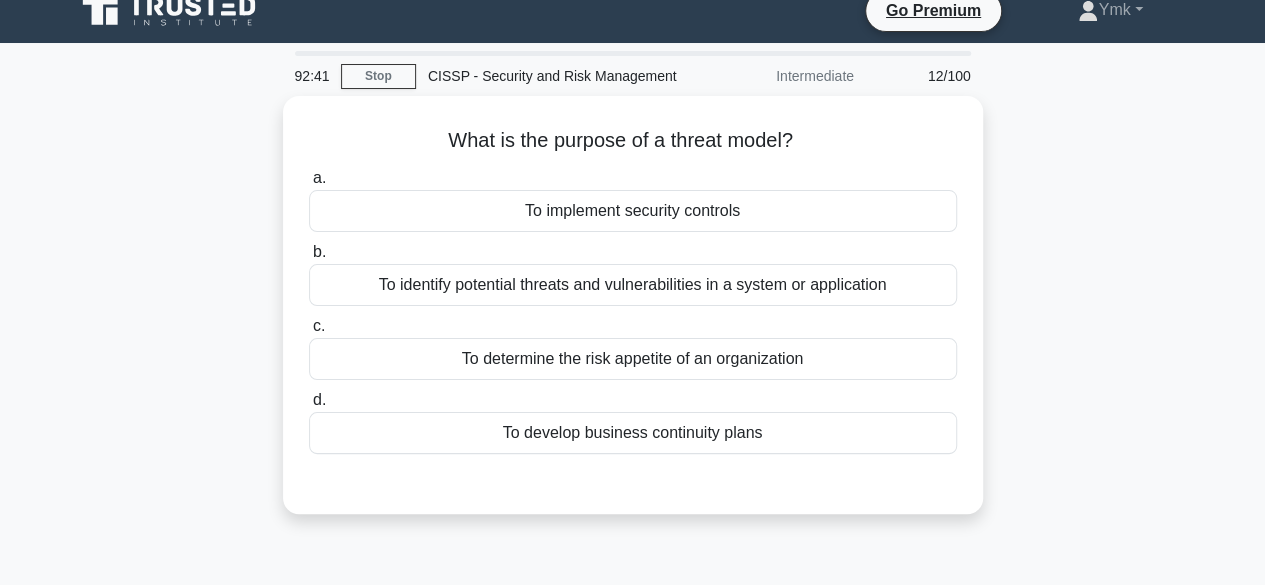 scroll, scrollTop: 13, scrollLeft: 0, axis: vertical 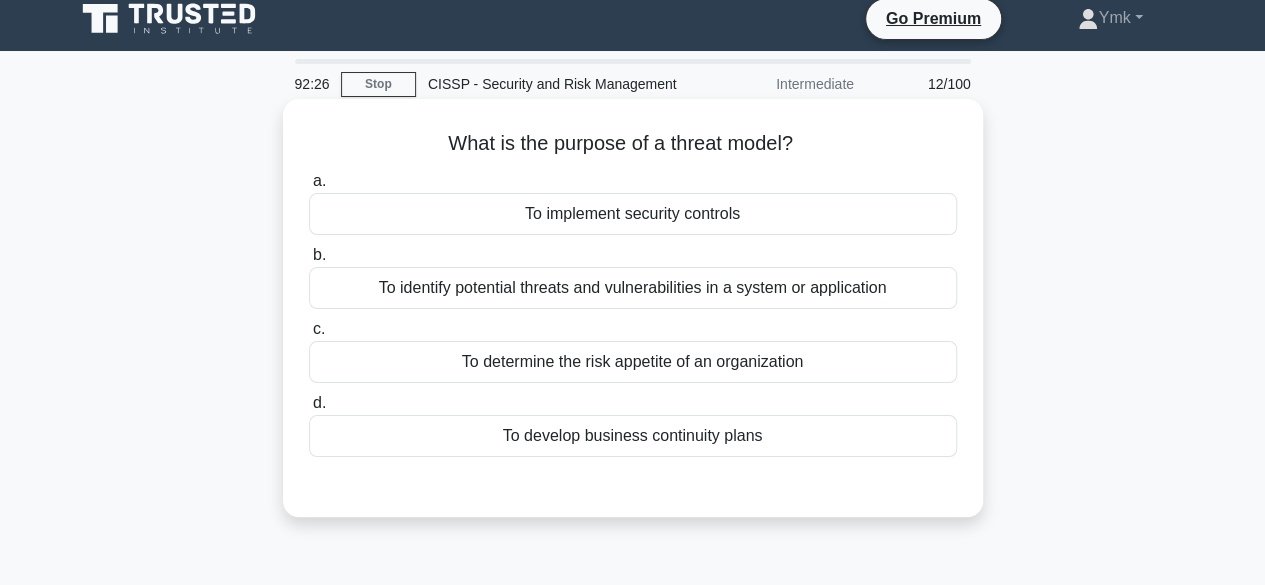 click on "To identify potential threats and vulnerabilities in a system or application" at bounding box center [633, 288] 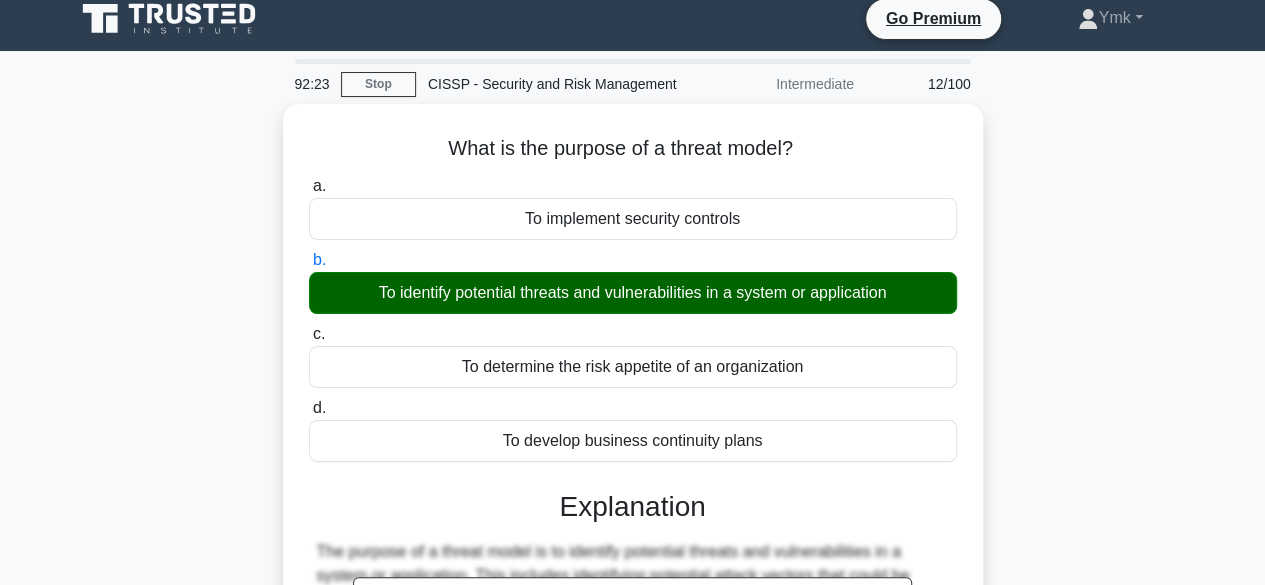 click on "What is the purpose of a threat model?
.spinner_0XTQ{transform-origin:center;animation:spinner_y6GP .75s linear infinite}@keyframes spinner_y6GP{100%{transform:rotate(360deg)}}
a.
To implement security controls
b. c. d." at bounding box center (633, 525) 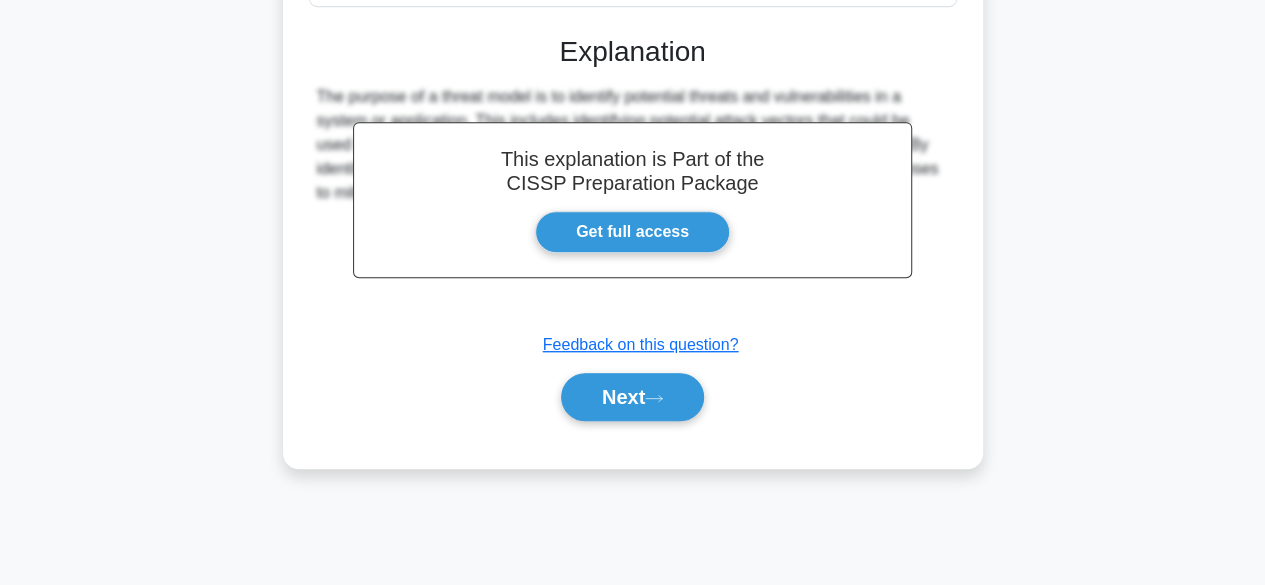 scroll, scrollTop: 472, scrollLeft: 0, axis: vertical 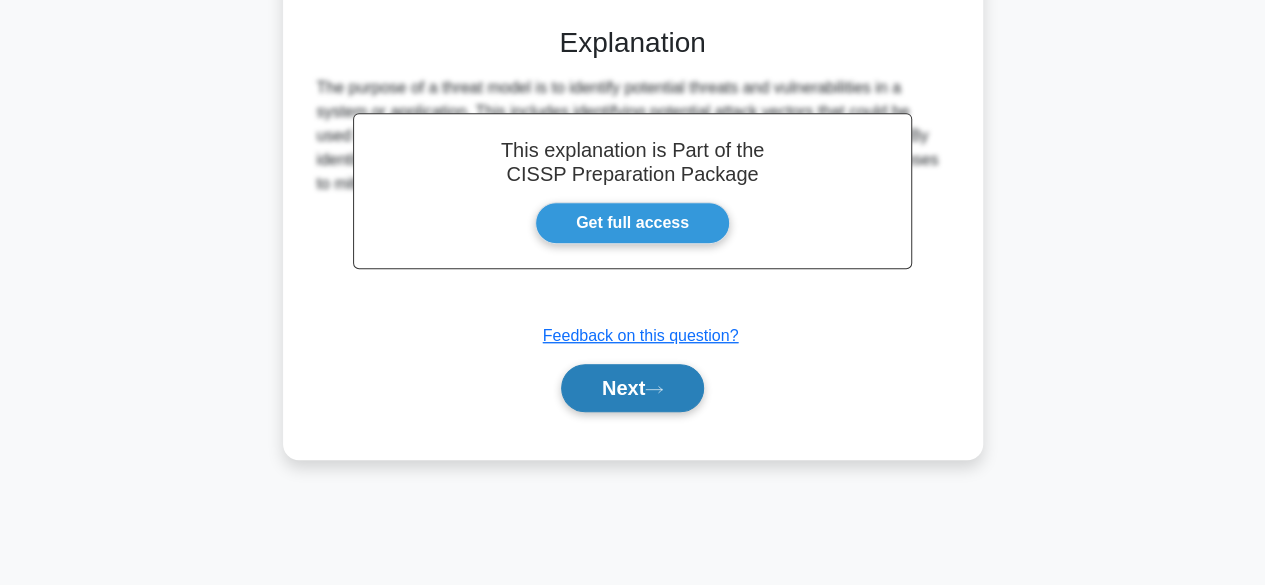 click on "Next" at bounding box center (632, 388) 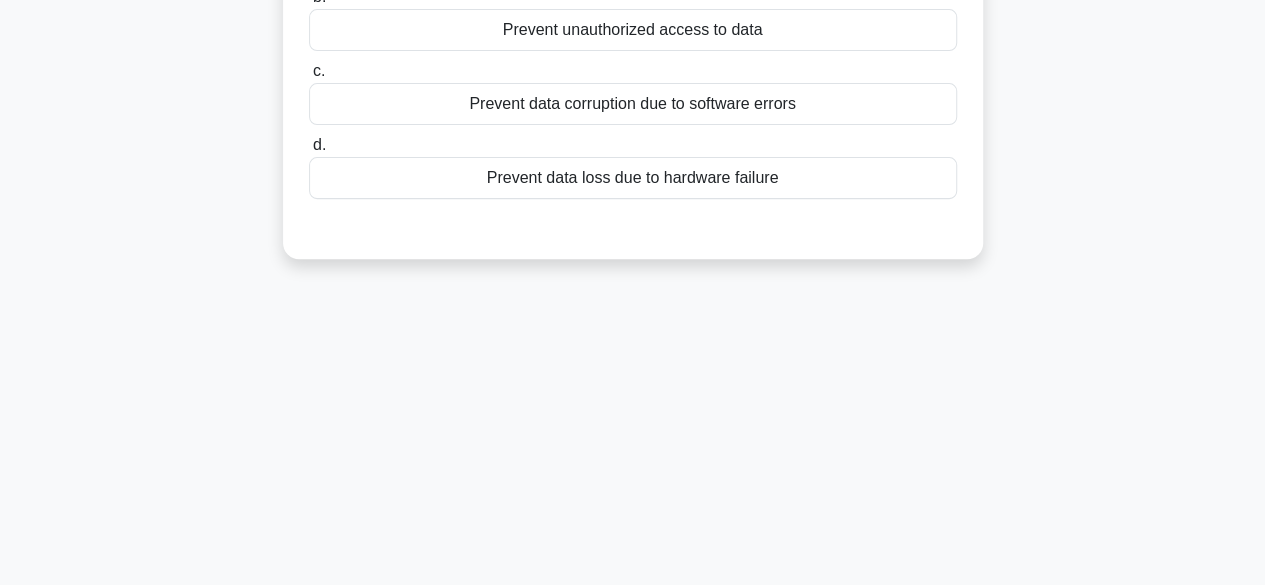 scroll, scrollTop: 0, scrollLeft: 0, axis: both 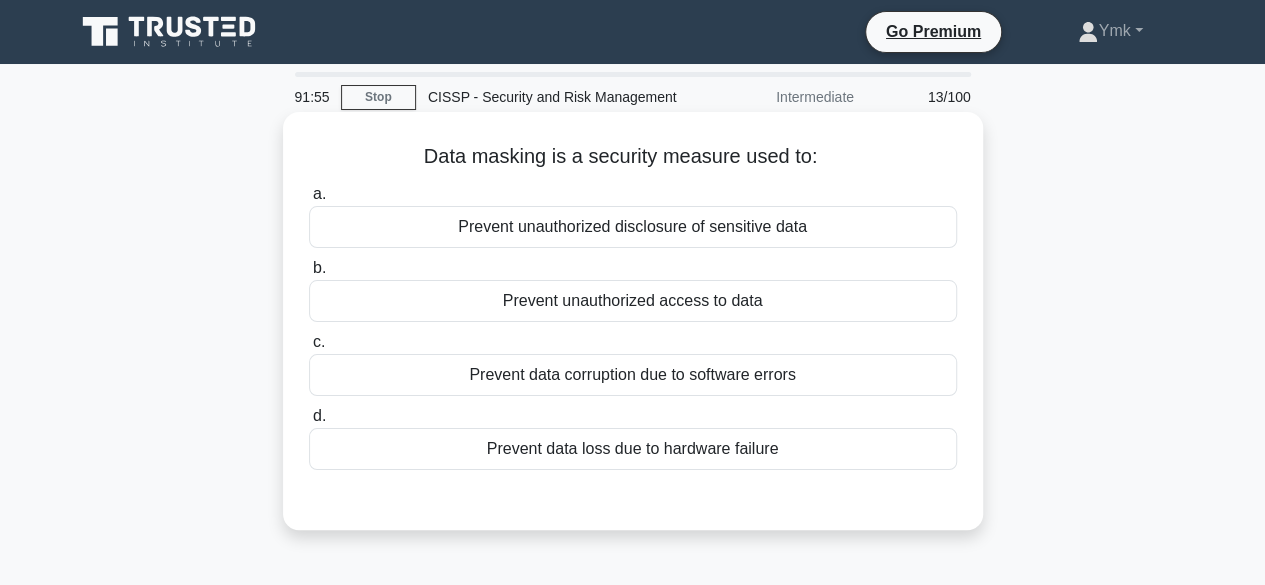 click on "Prevent unauthorized disclosure of sensitive data" at bounding box center (633, 227) 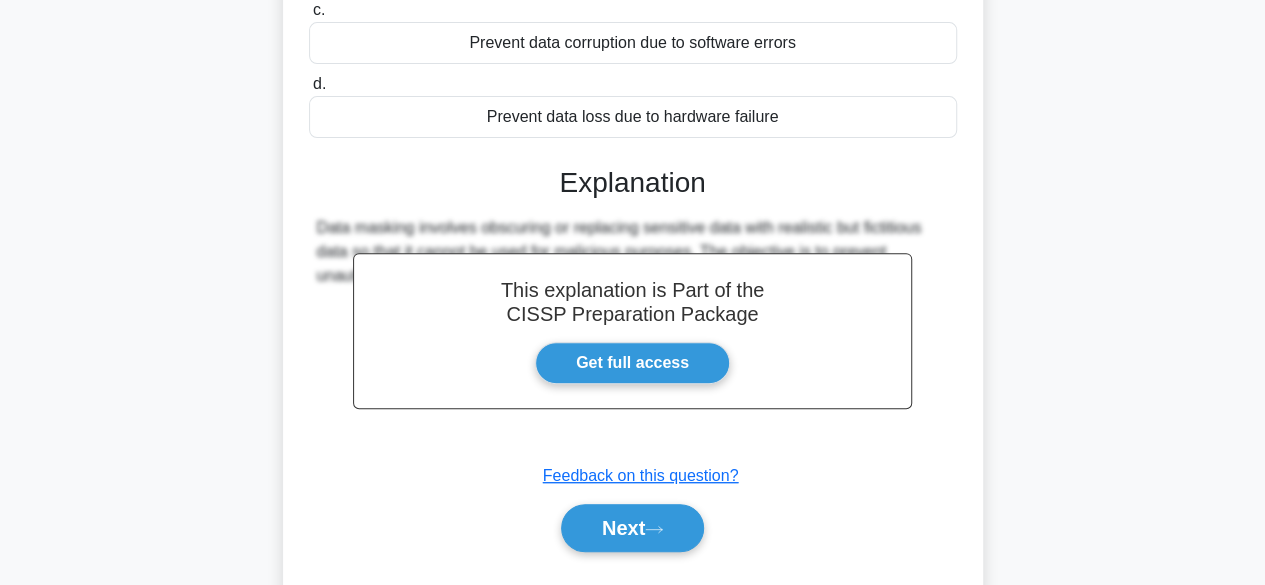 scroll, scrollTop: 332, scrollLeft: 0, axis: vertical 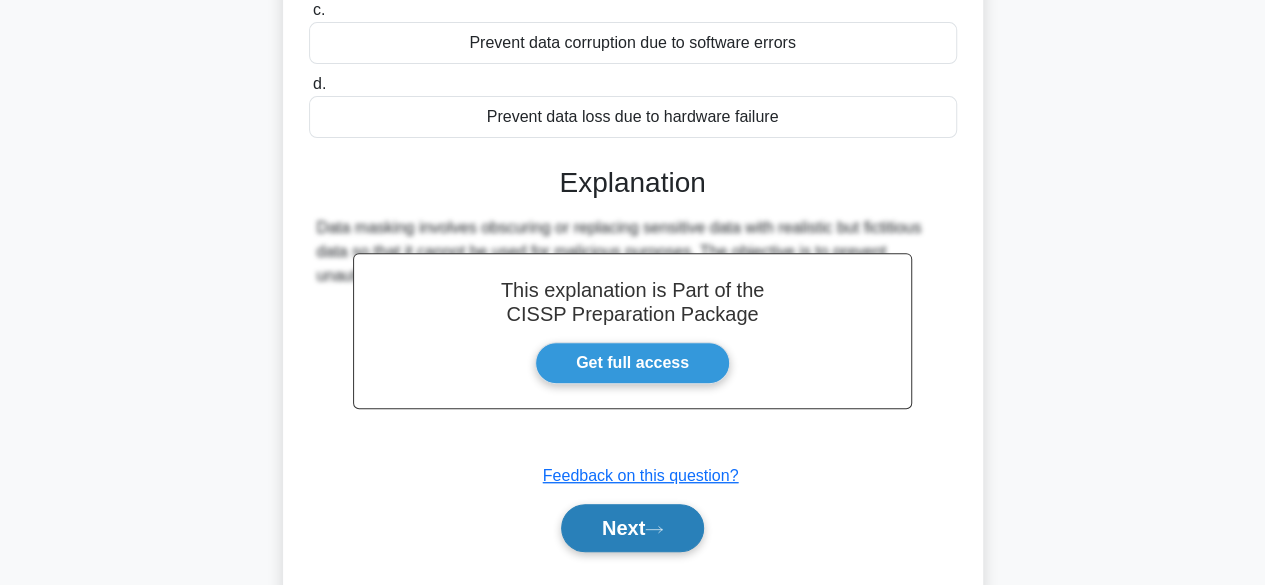 click on "Next" at bounding box center [632, 528] 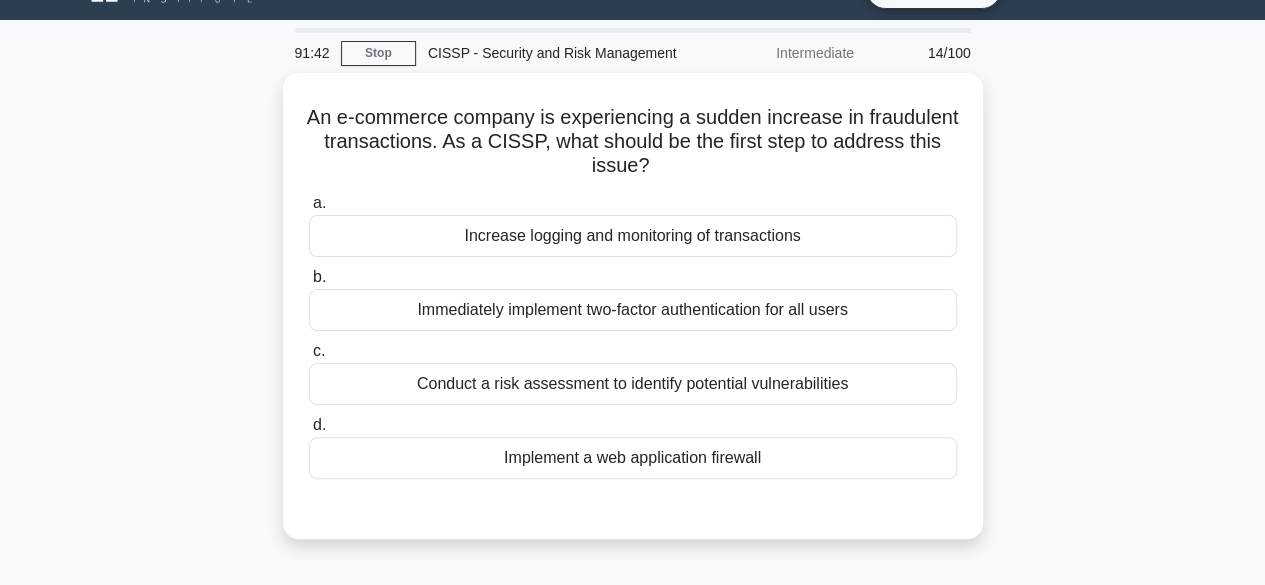 scroll, scrollTop: 61, scrollLeft: 0, axis: vertical 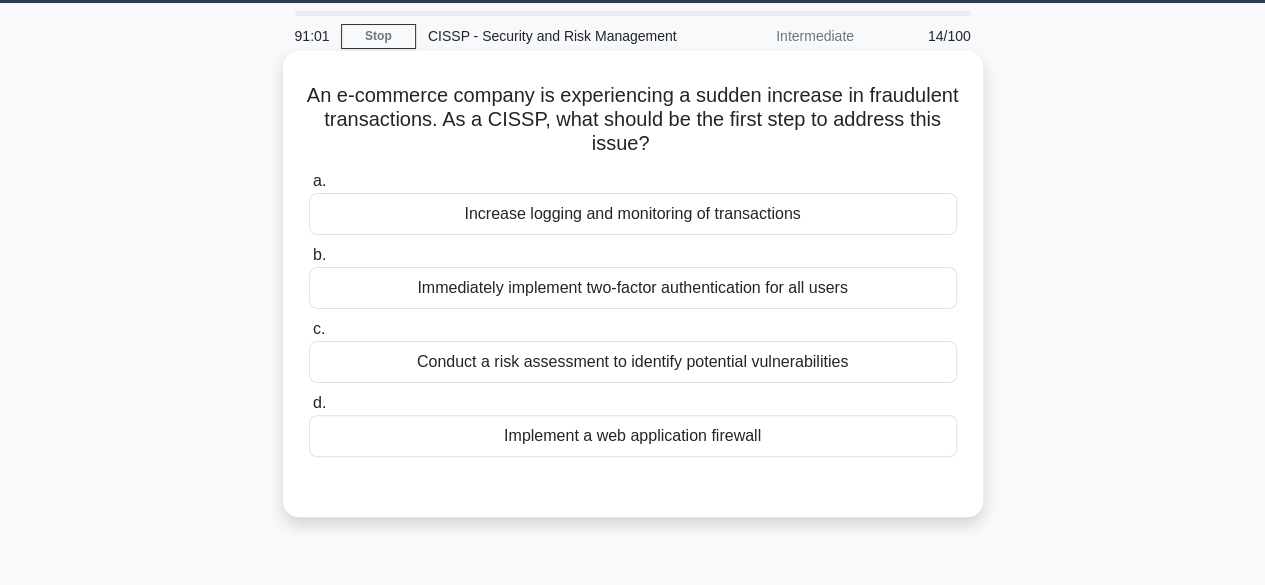 click on "Immediately implement two-factor authentication for all users" at bounding box center (633, 288) 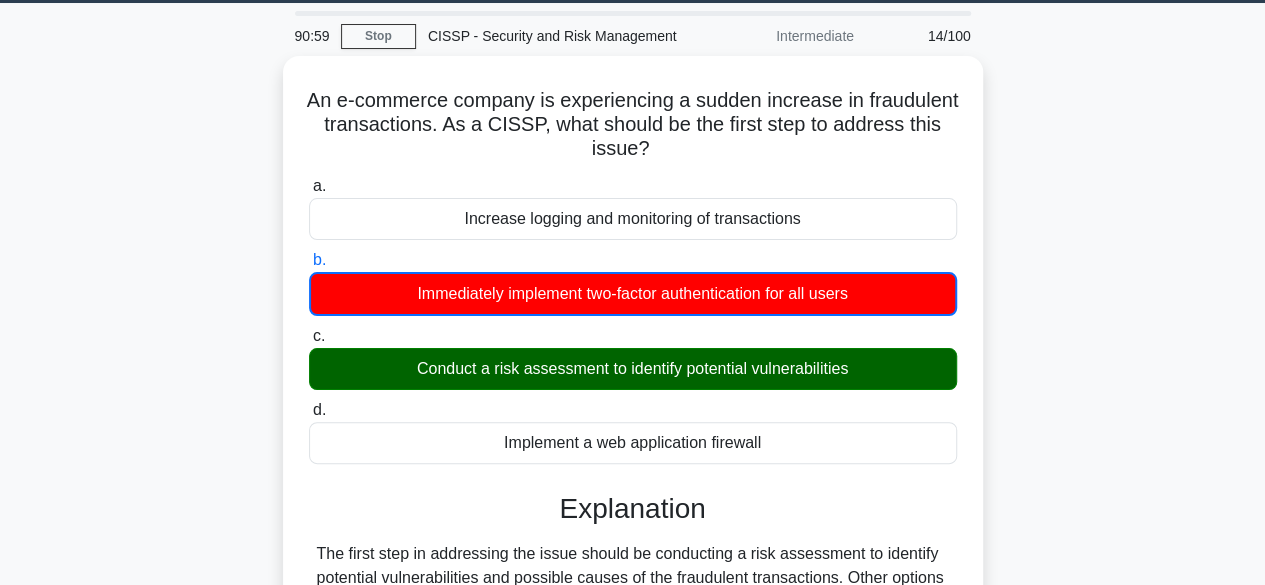 click on "An e-commerce company is experiencing a sudden increase in fraudulent transactions. As a CISSP, what should be the first step to address this issue?
.spinner_0XTQ{transform-origin:center;animation:spinner_y6GP .75s linear infinite}@keyframes spinner_y6GP{100%{transform:rotate(360deg)}}
a.
Increase logging and monitoring of transactions
b. c." at bounding box center (633, 442) 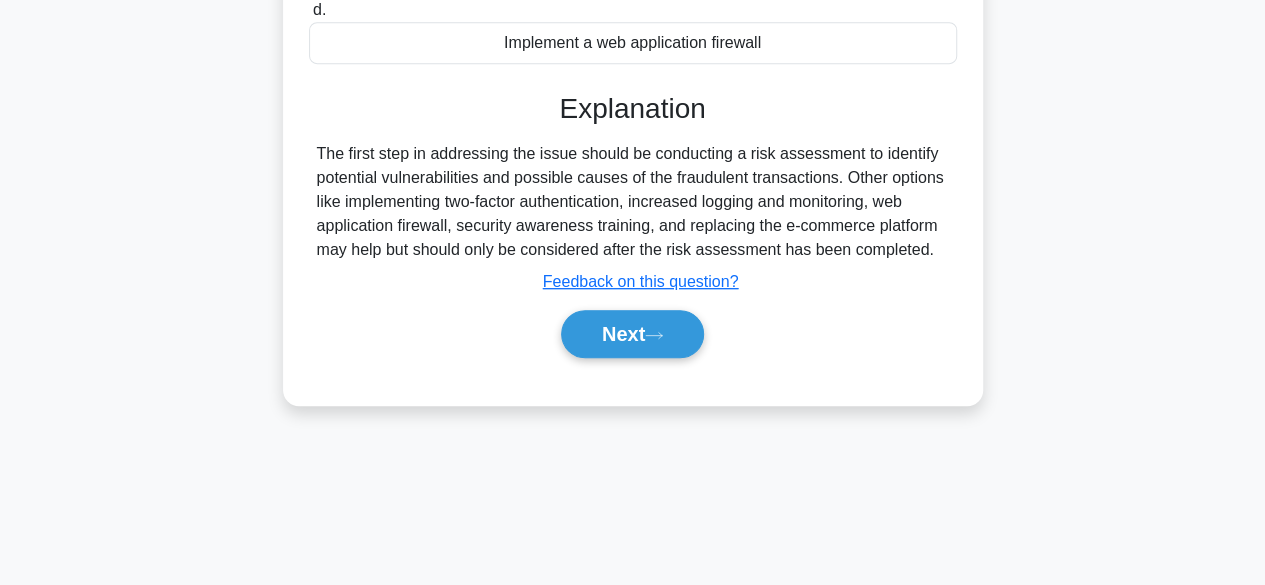 scroll, scrollTop: 465, scrollLeft: 0, axis: vertical 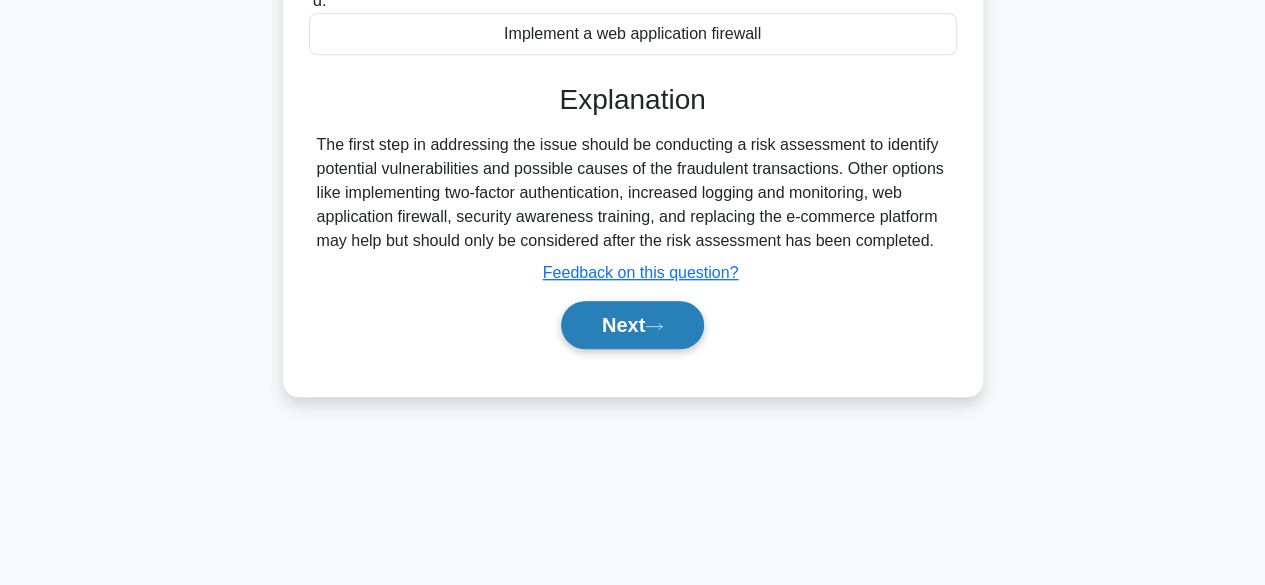 click on "Next" at bounding box center [632, 325] 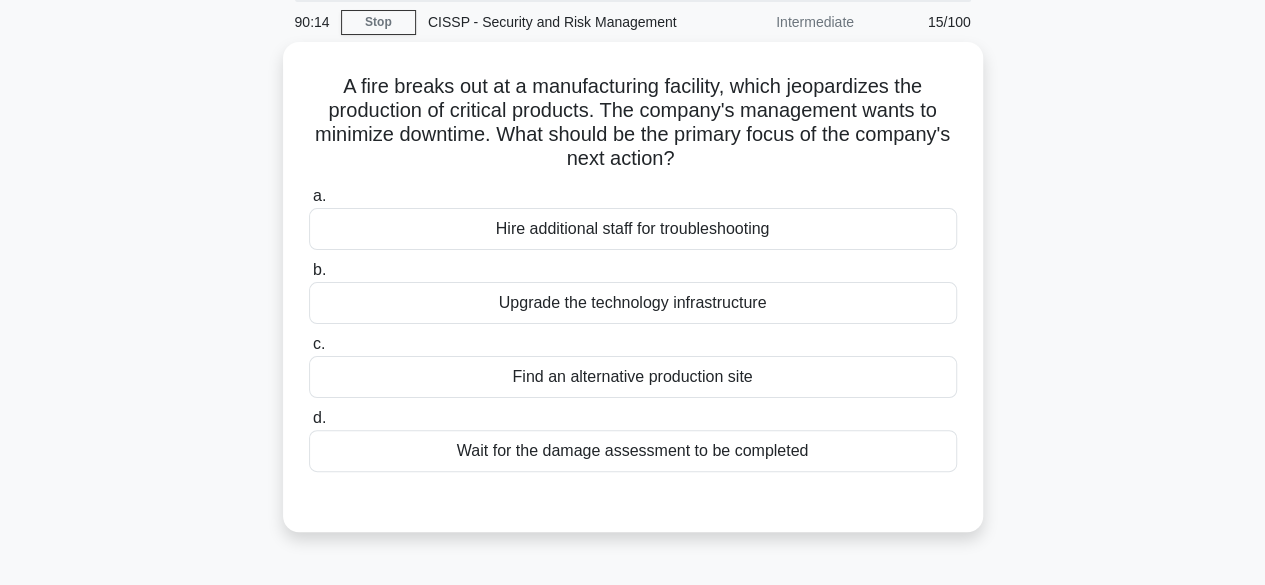 scroll, scrollTop: 74, scrollLeft: 0, axis: vertical 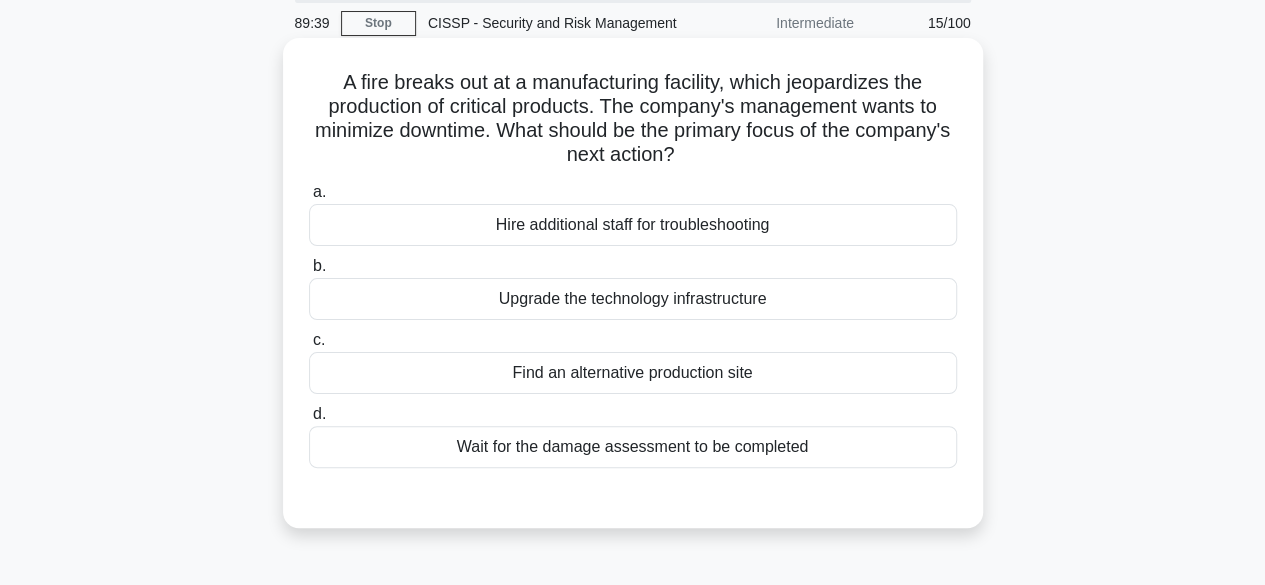 click on "Find an alternative production site" at bounding box center [633, 373] 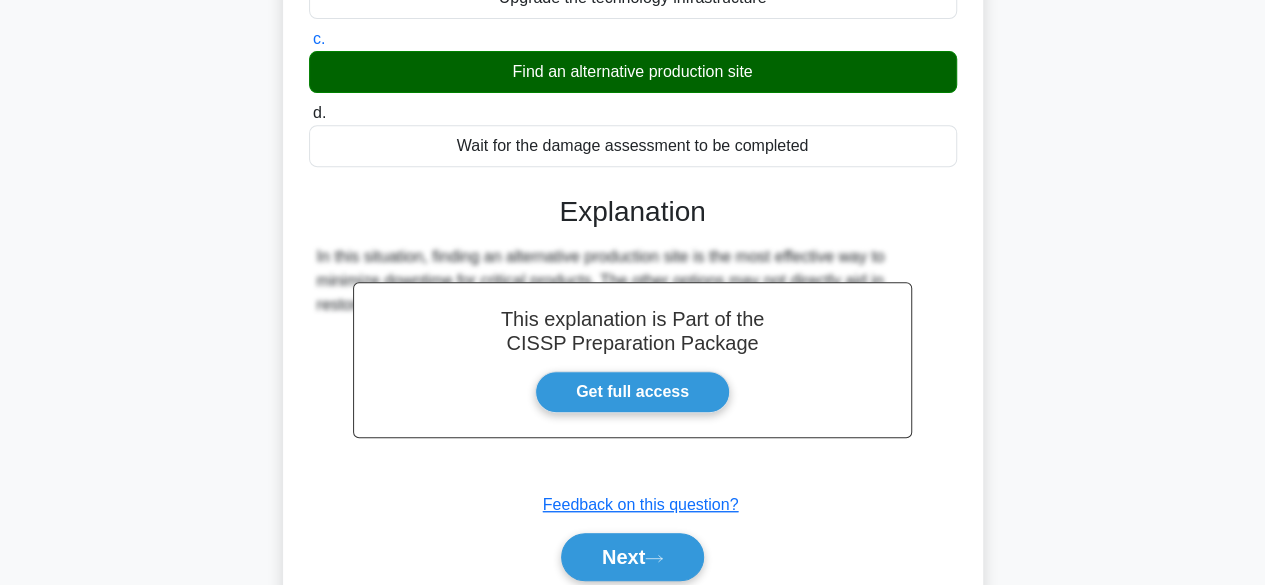 scroll, scrollTop: 474, scrollLeft: 0, axis: vertical 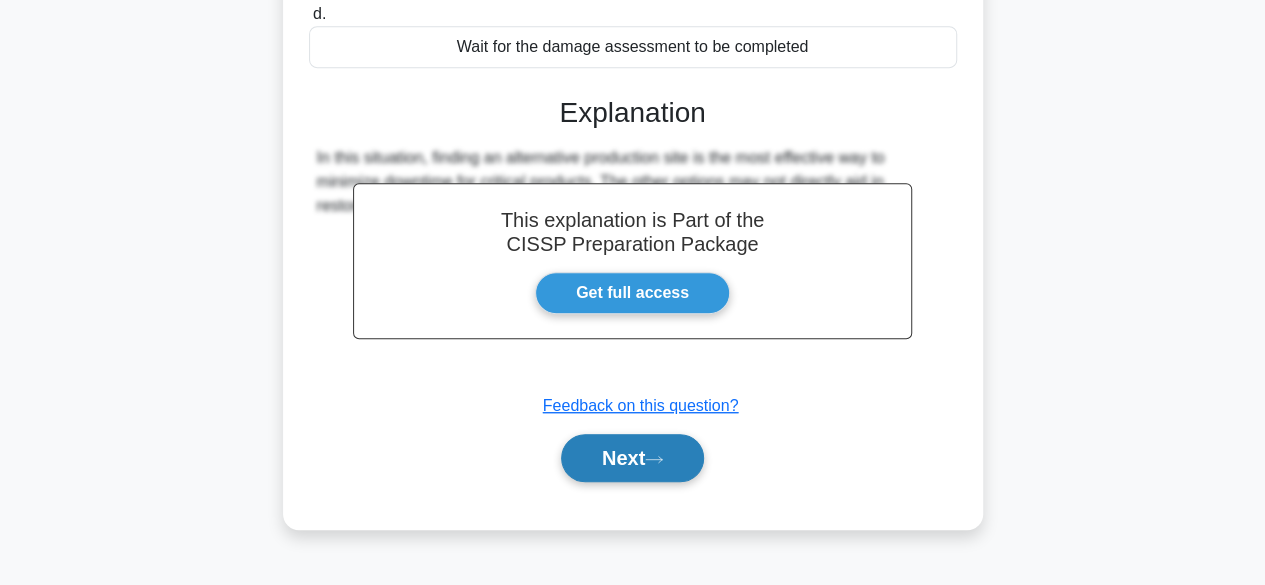 click on "Next" at bounding box center [632, 458] 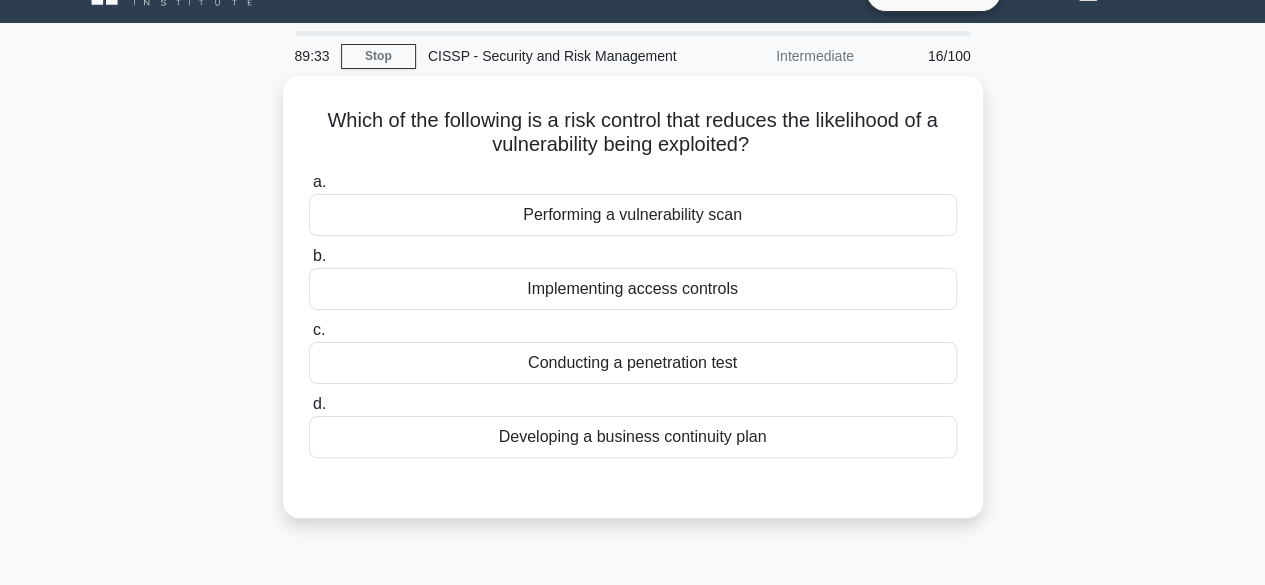 scroll, scrollTop: 32, scrollLeft: 0, axis: vertical 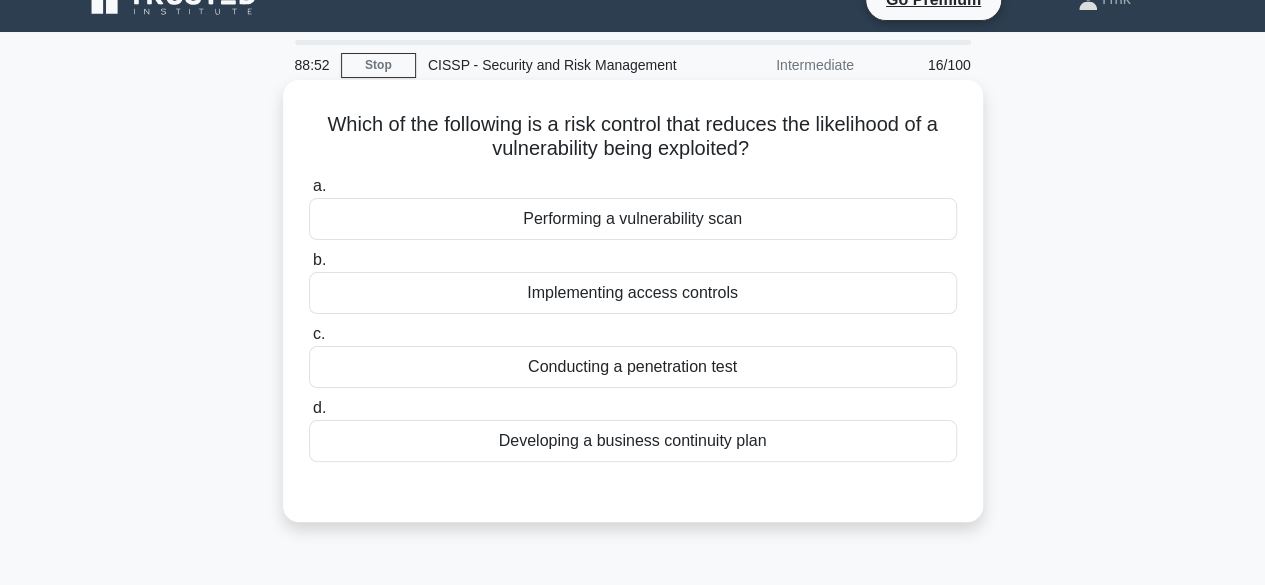 click on "Performing a vulnerability scan" at bounding box center (633, 219) 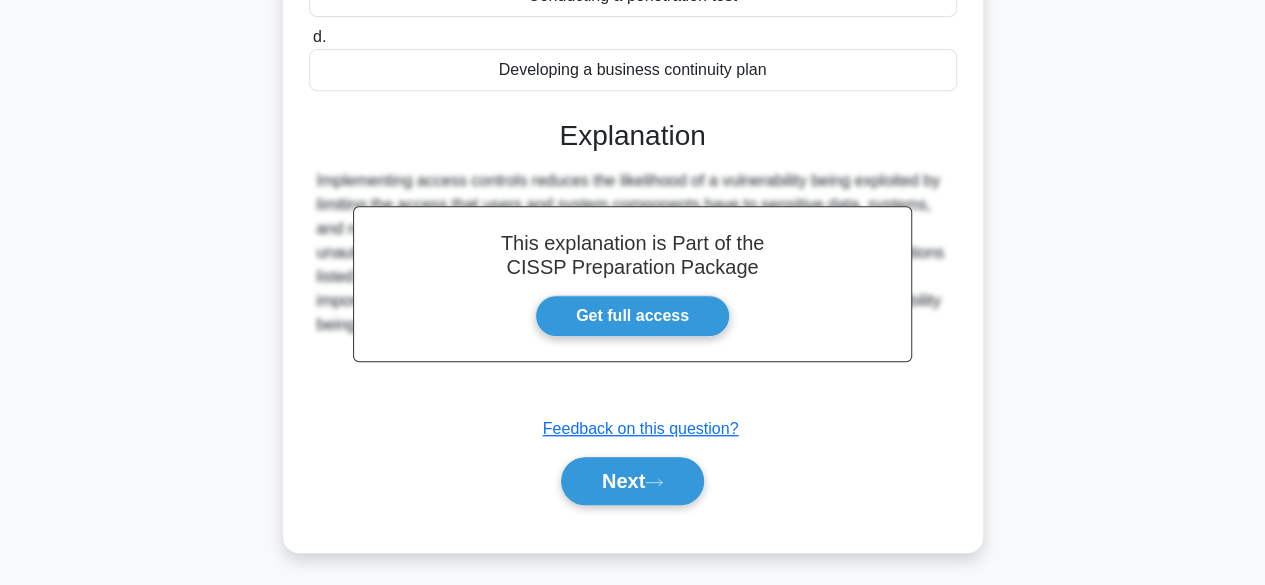 scroll, scrollTop: 419, scrollLeft: 0, axis: vertical 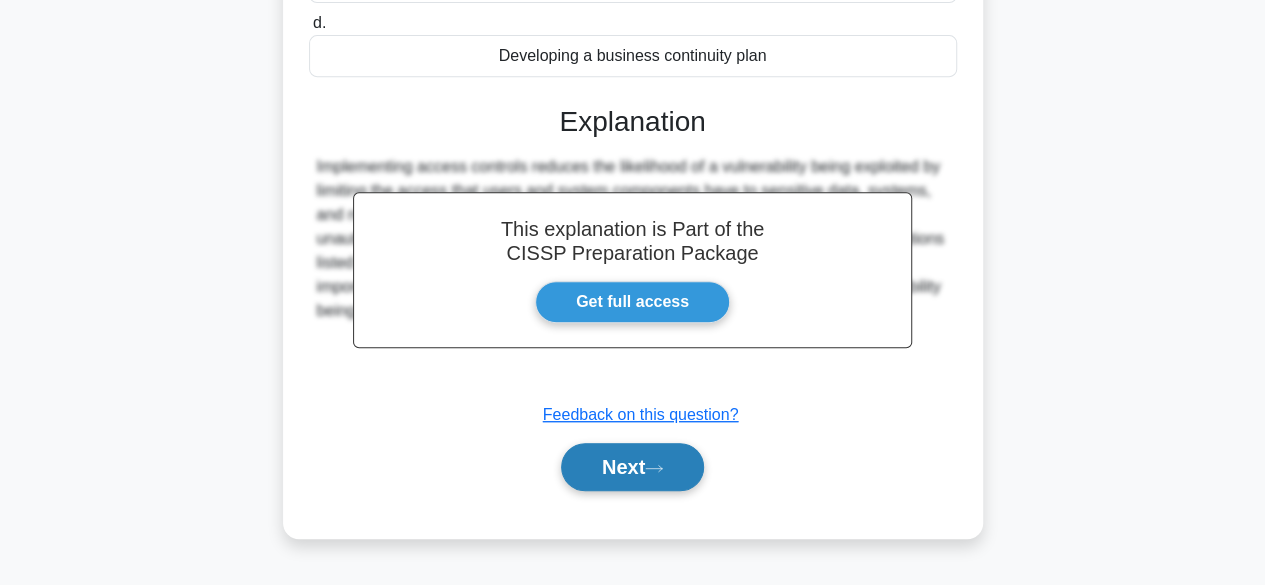 click 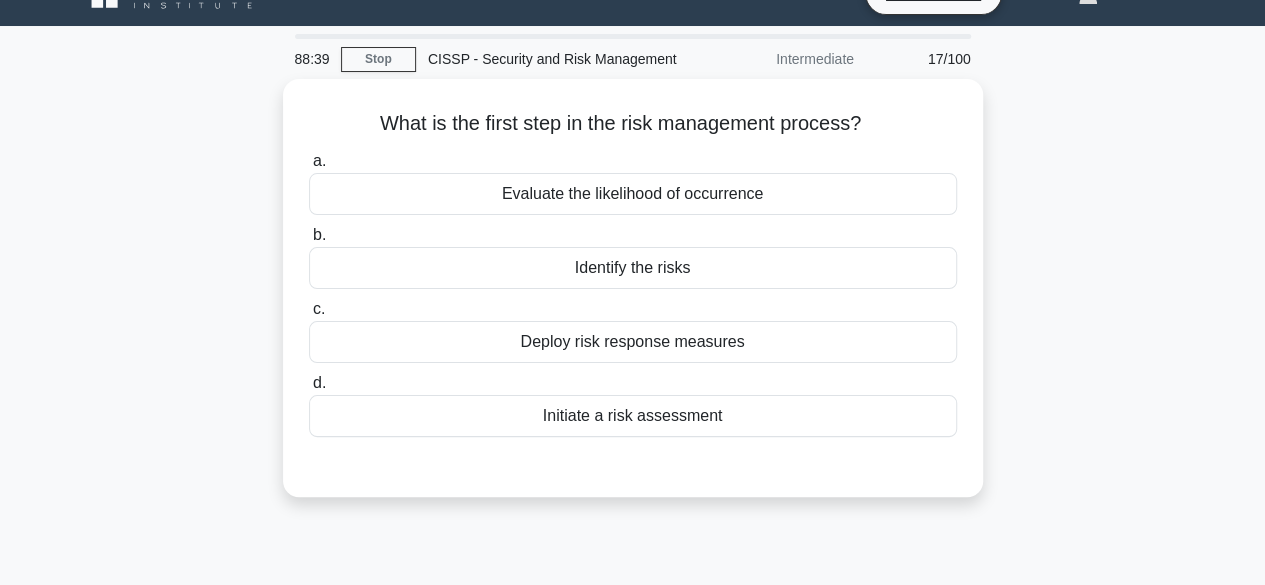 scroll, scrollTop: 37, scrollLeft: 0, axis: vertical 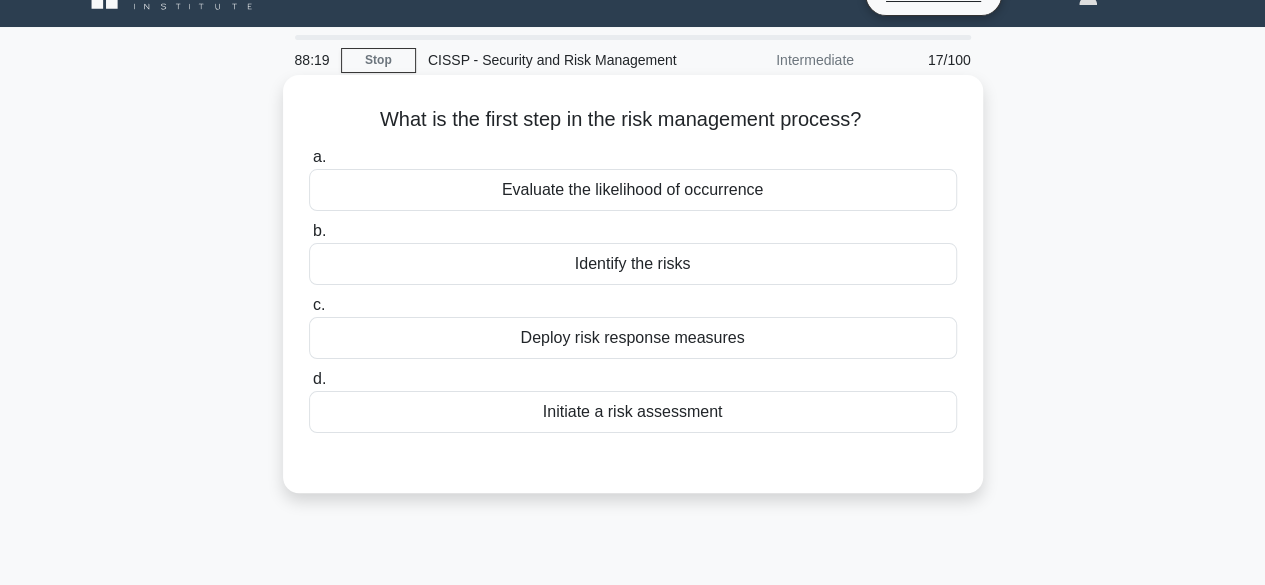 click on "Initiate a risk assessment" at bounding box center (633, 412) 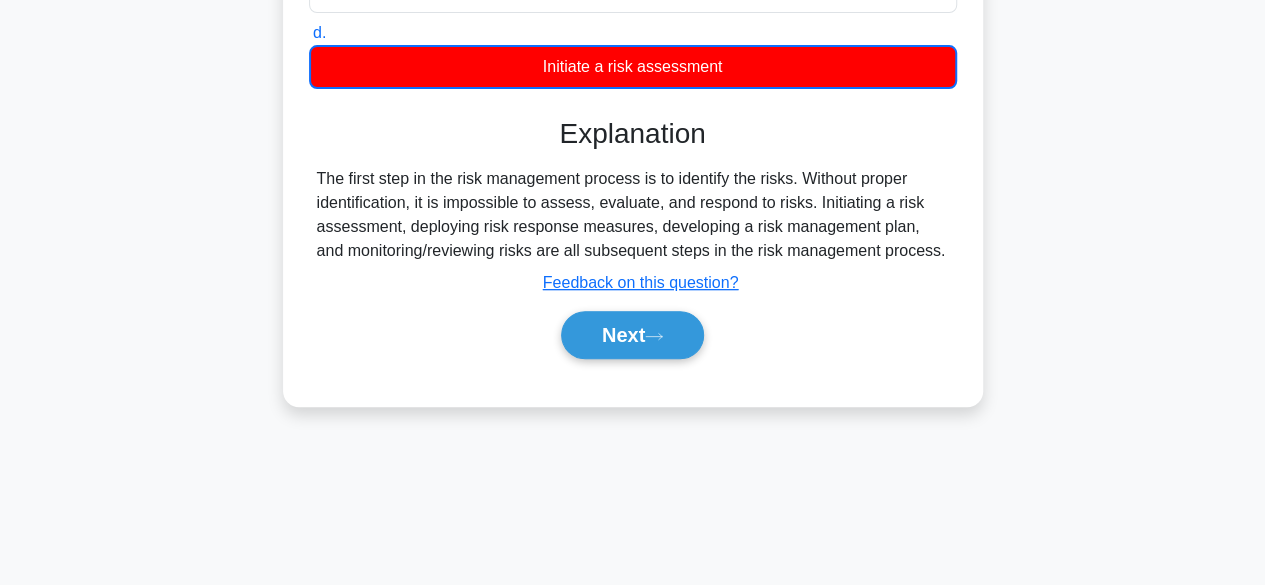 scroll, scrollTop: 399, scrollLeft: 0, axis: vertical 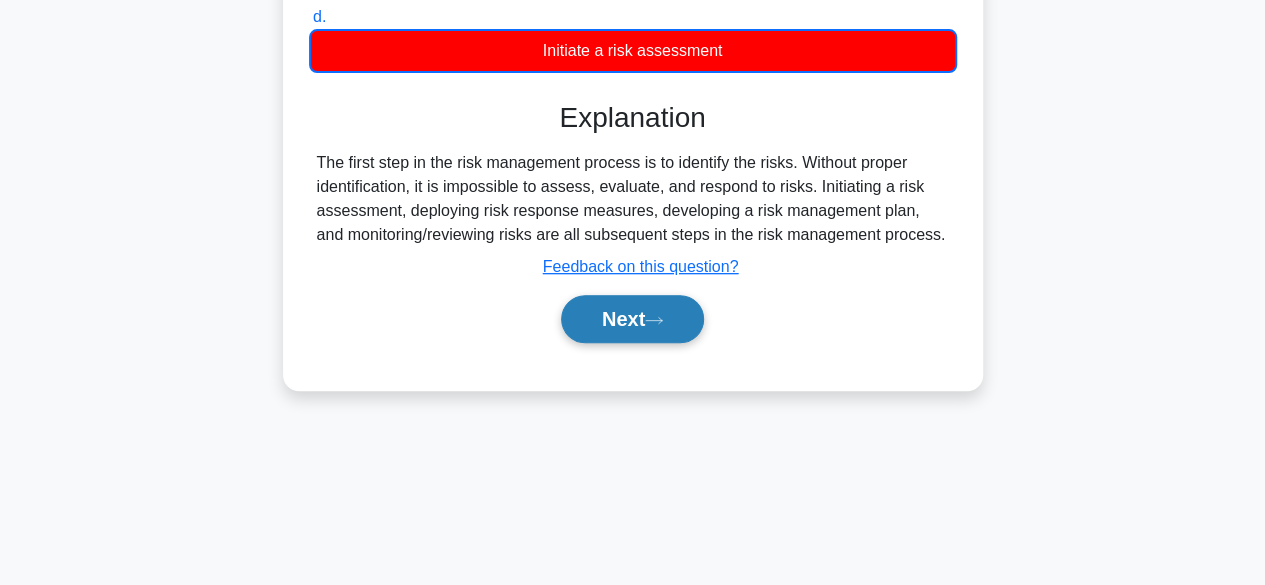 click 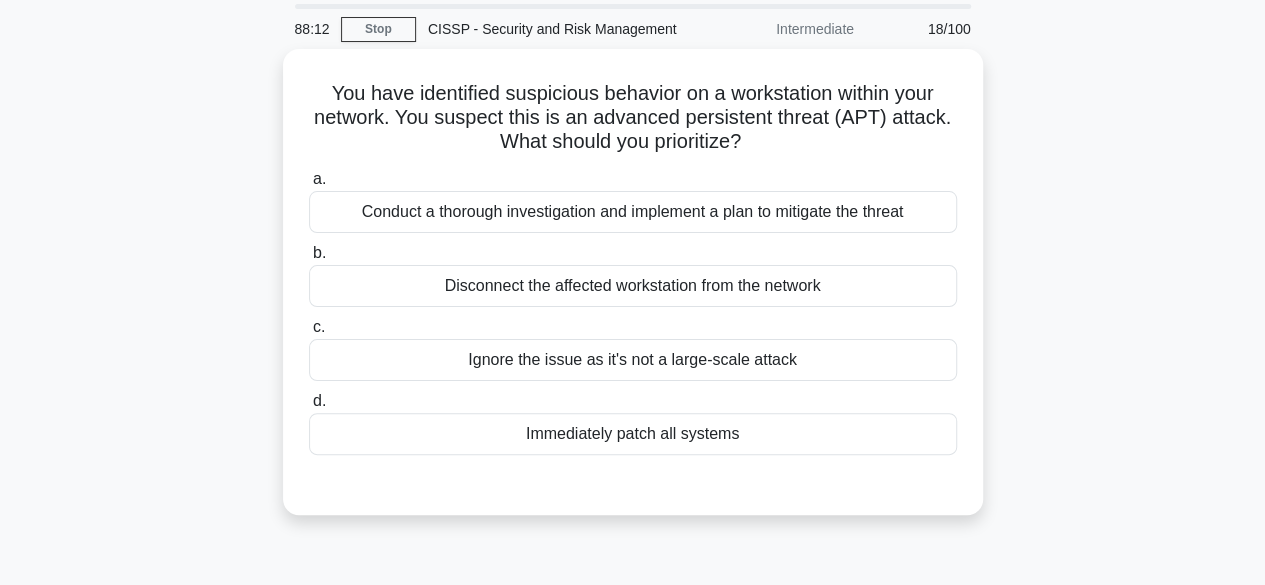 scroll, scrollTop: 65, scrollLeft: 0, axis: vertical 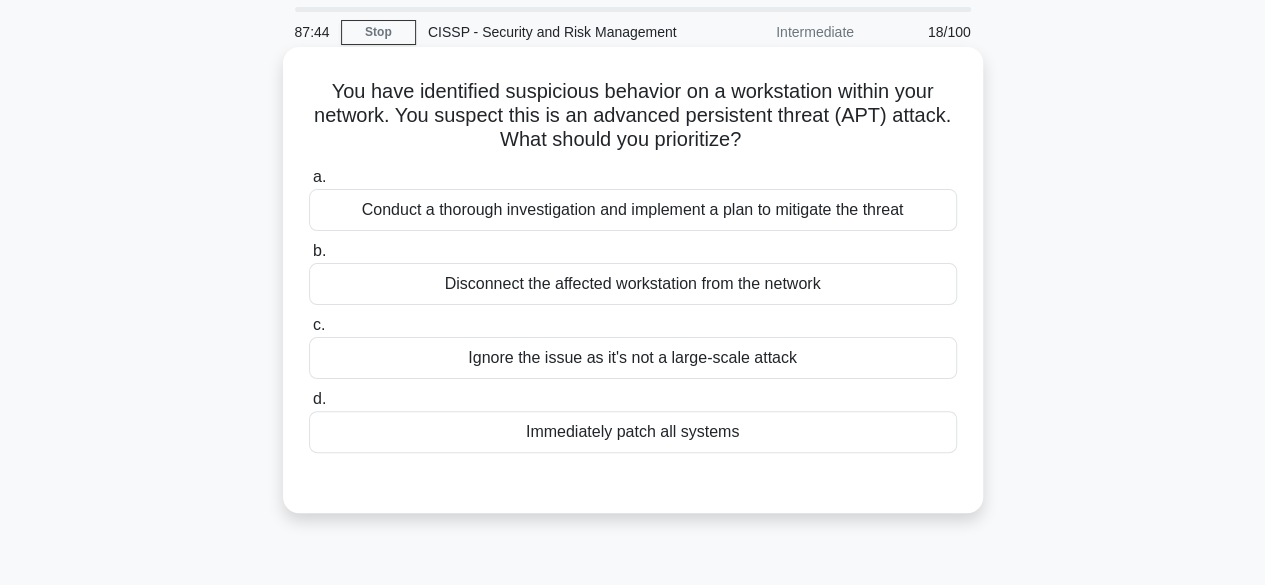 click on "Disconnect the affected workstation from the network" at bounding box center [633, 284] 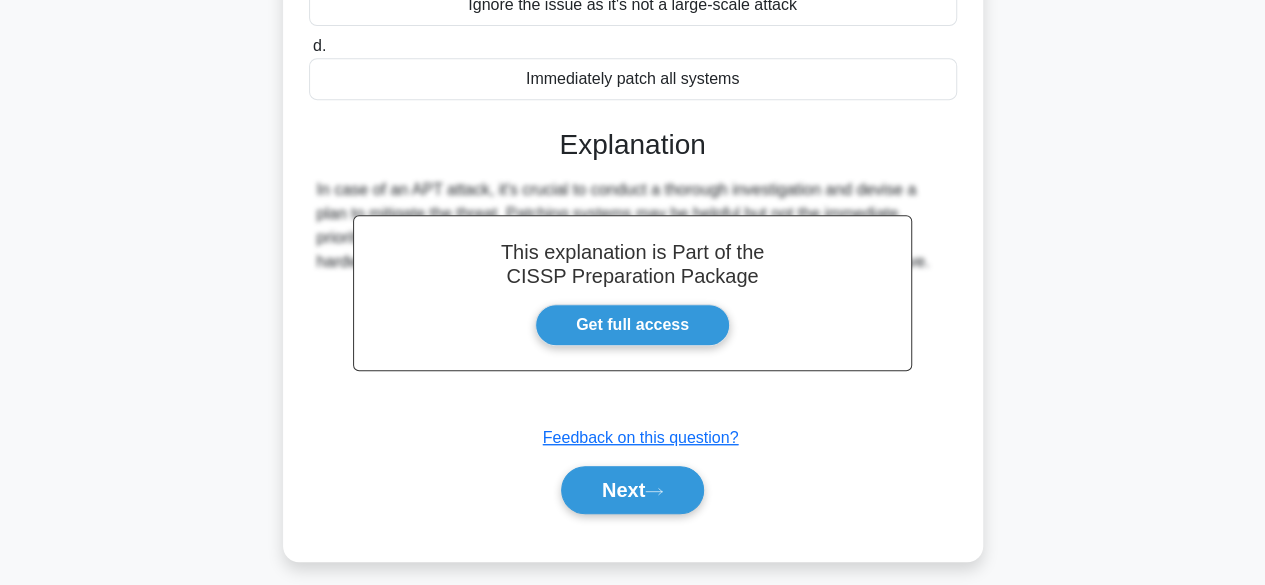 scroll, scrollTop: 495, scrollLeft: 0, axis: vertical 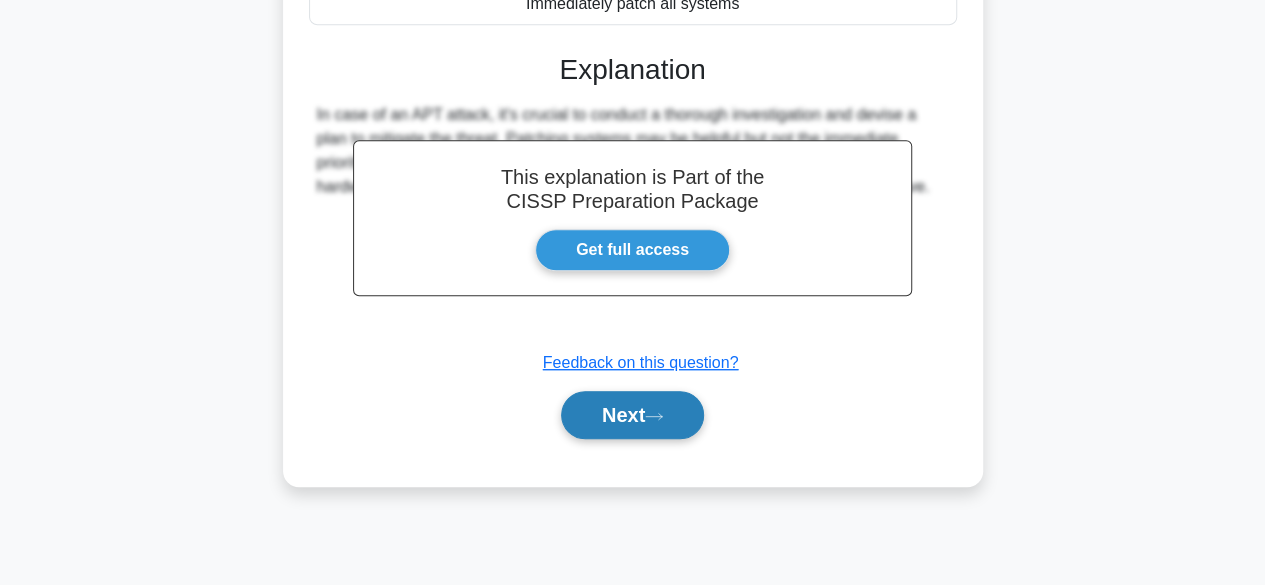 click on "Next" at bounding box center [632, 415] 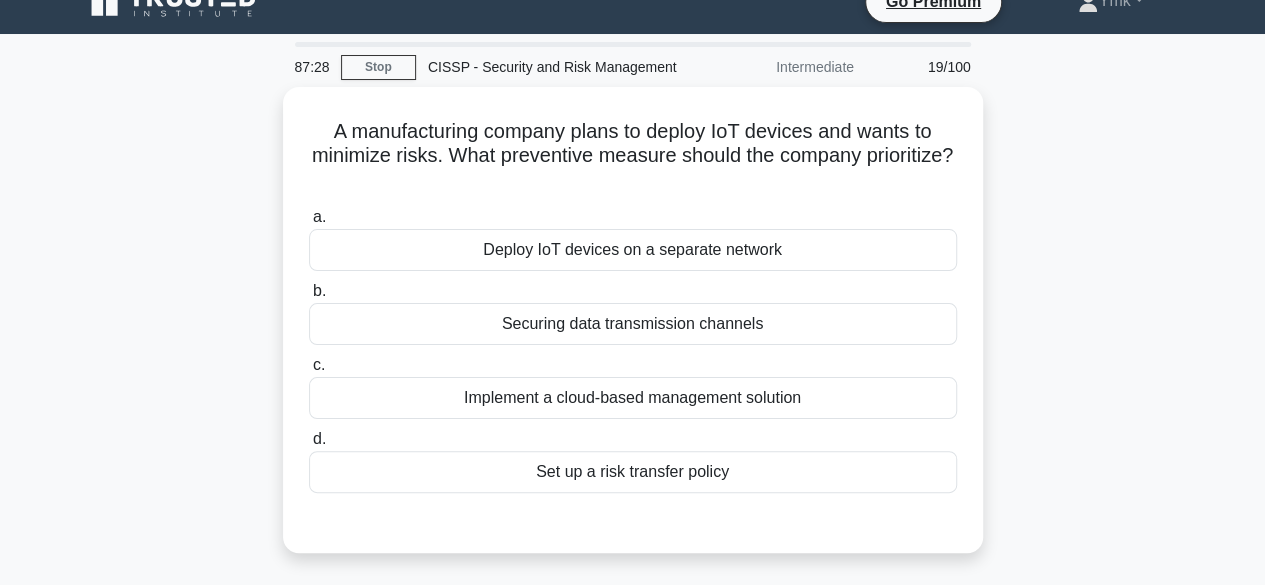scroll, scrollTop: 40, scrollLeft: 0, axis: vertical 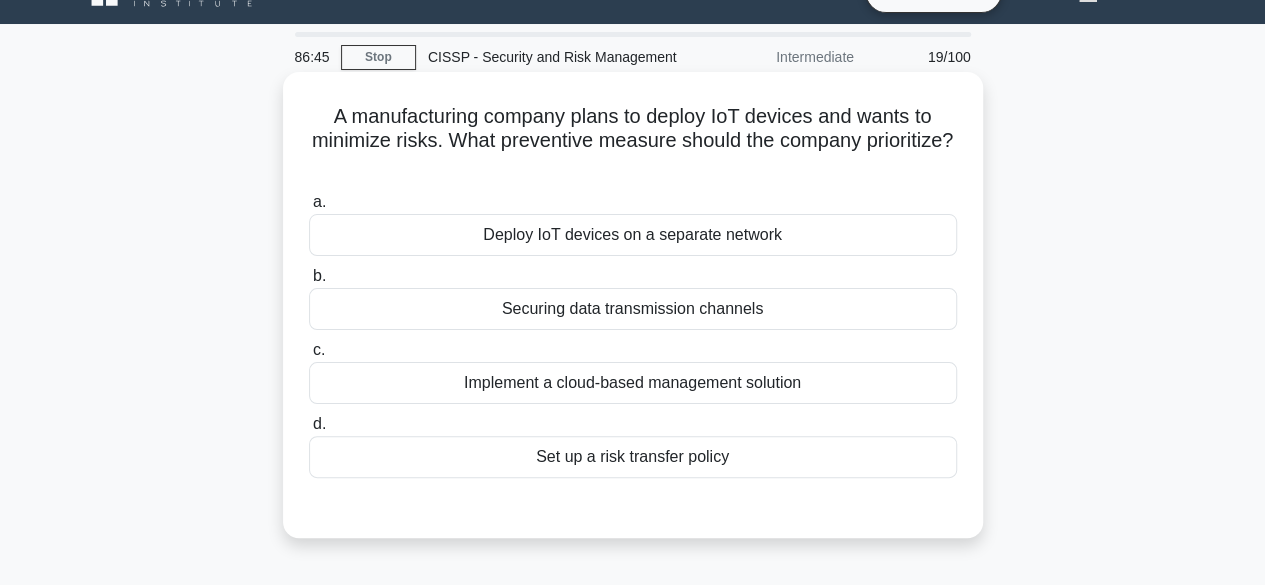 click on "Set up a risk transfer policy" at bounding box center [633, 457] 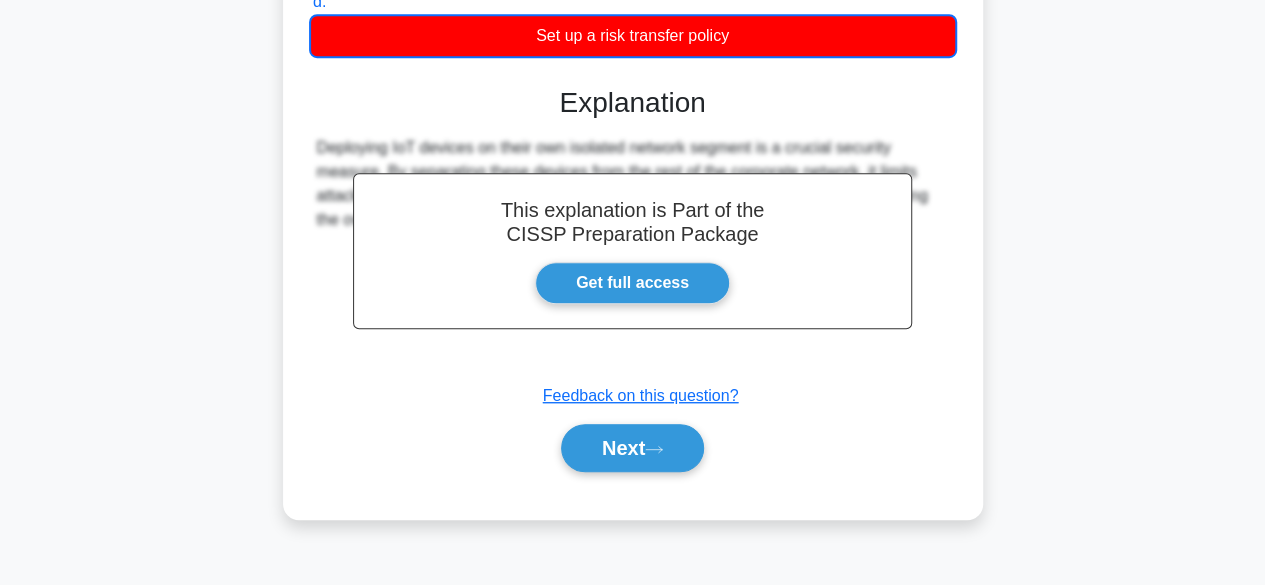scroll, scrollTop: 466, scrollLeft: 0, axis: vertical 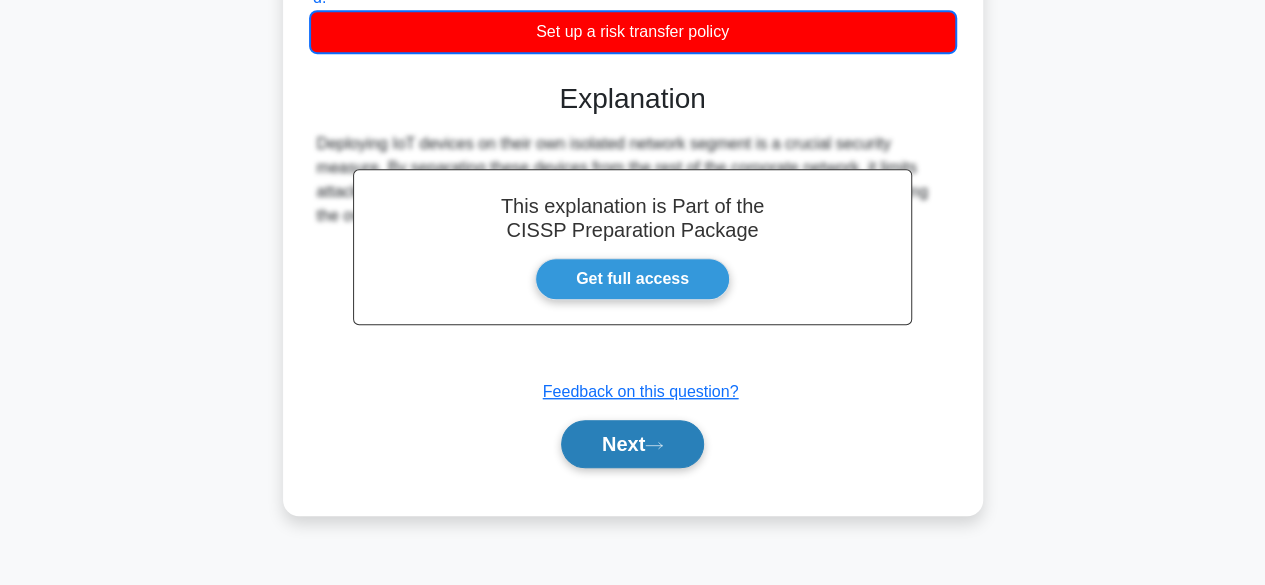click on "Next" at bounding box center (632, 444) 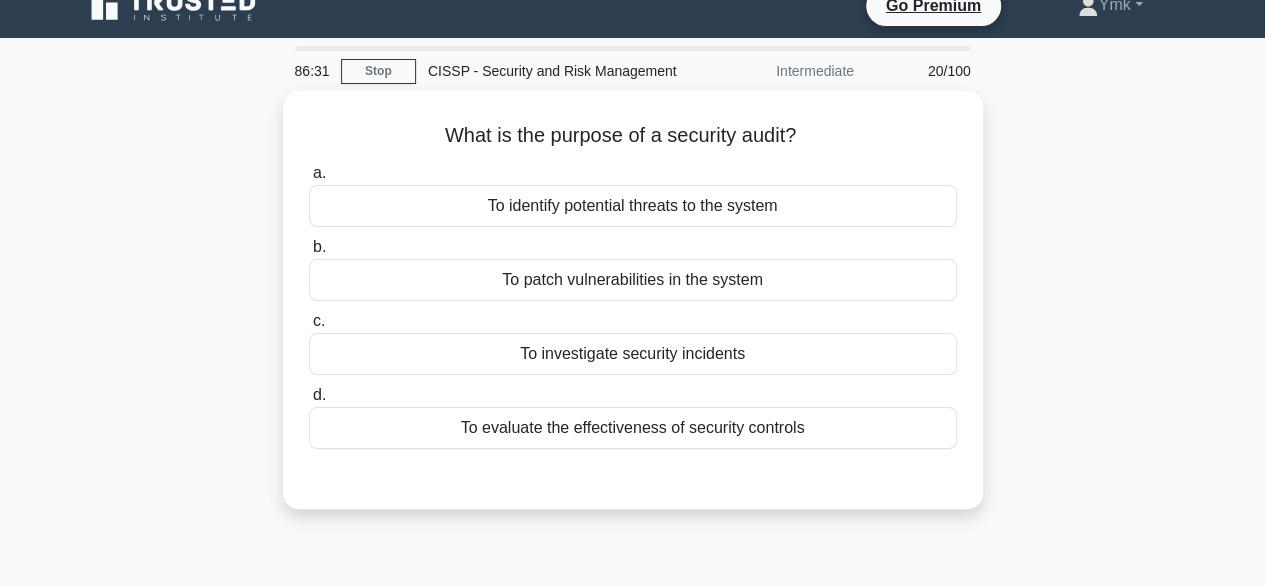 scroll, scrollTop: 0, scrollLeft: 0, axis: both 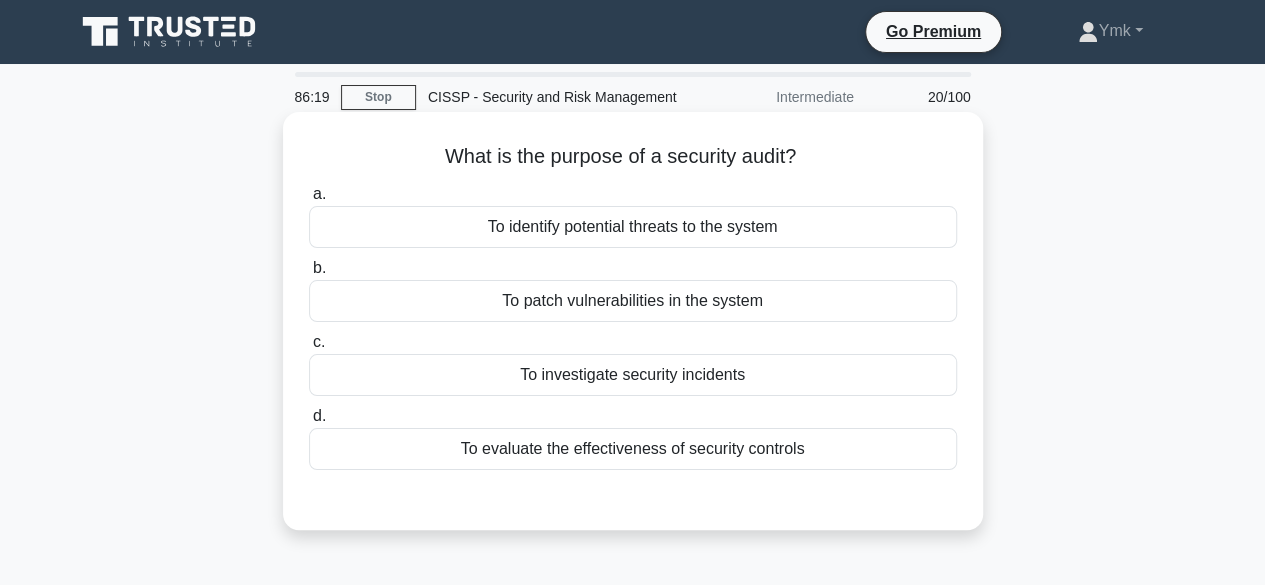 click on "To evaluate the effectiveness of security controls" at bounding box center (633, 449) 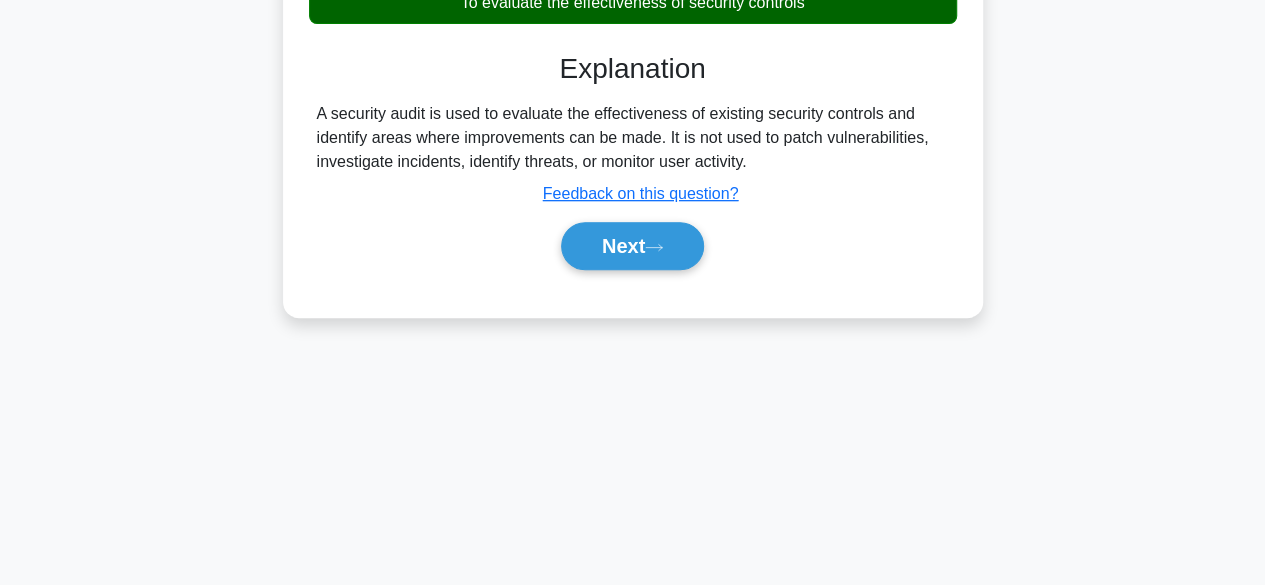 scroll, scrollTop: 447, scrollLeft: 0, axis: vertical 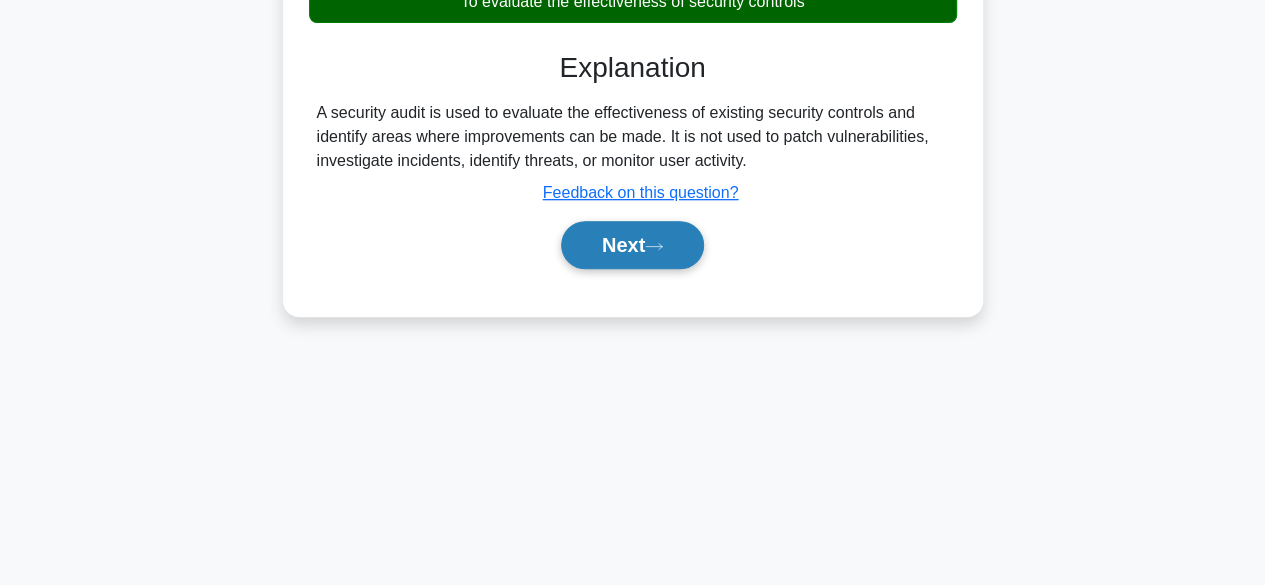 click on "Next" at bounding box center (632, 245) 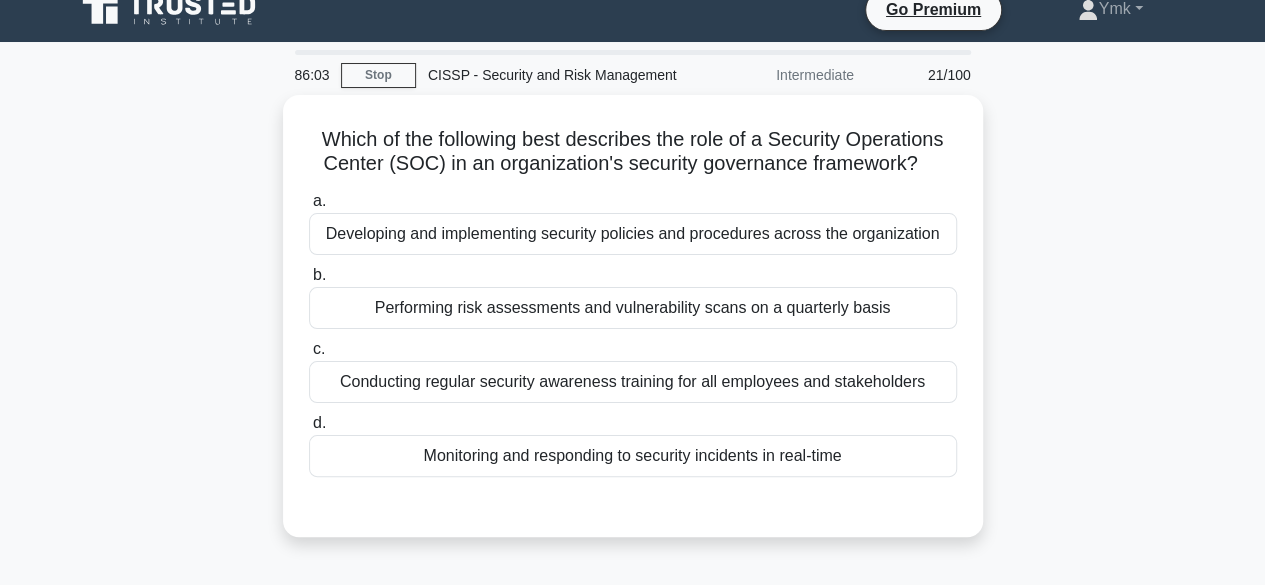 scroll, scrollTop: 20, scrollLeft: 0, axis: vertical 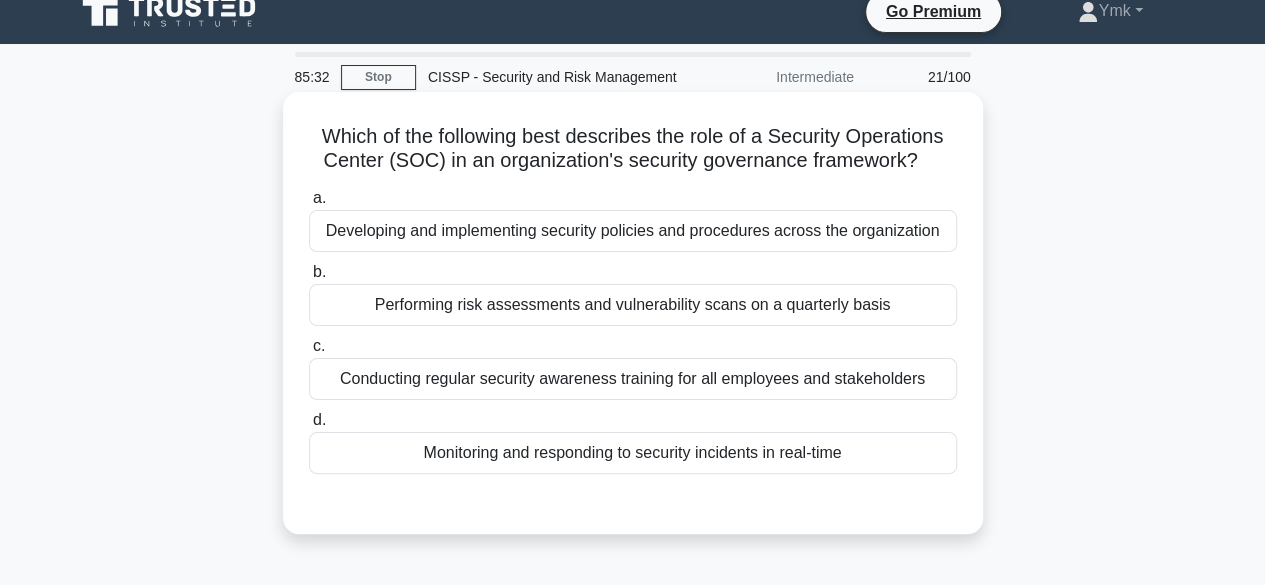 click on "Monitoring and responding to security incidents in real-time" at bounding box center [633, 453] 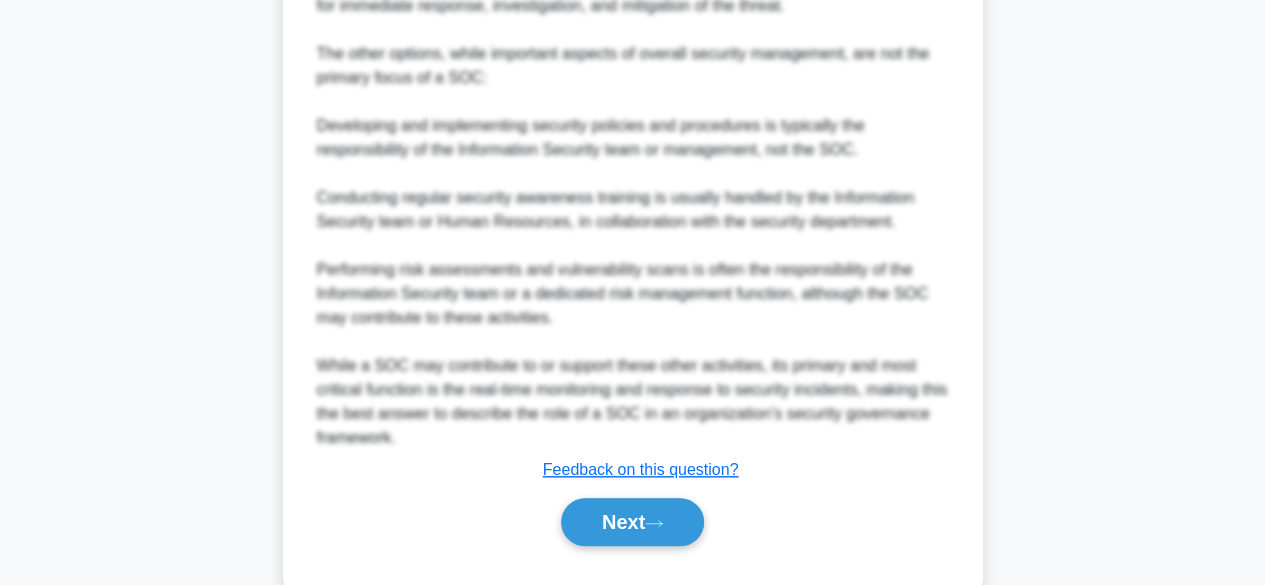 scroll, scrollTop: 813, scrollLeft: 0, axis: vertical 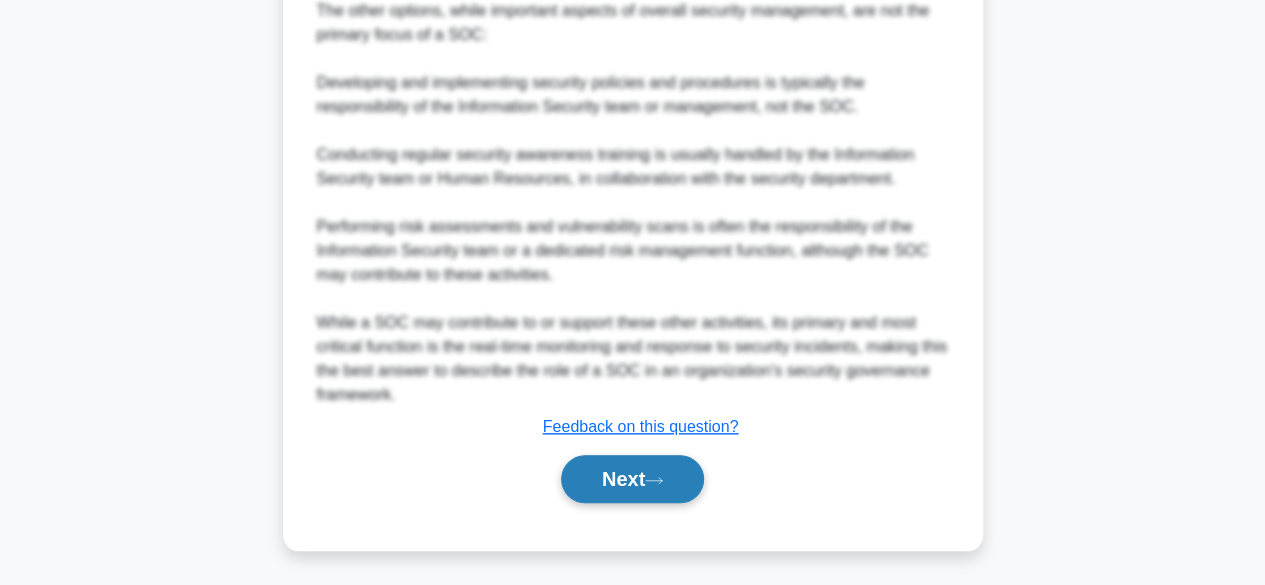 click on "Next" at bounding box center (632, 479) 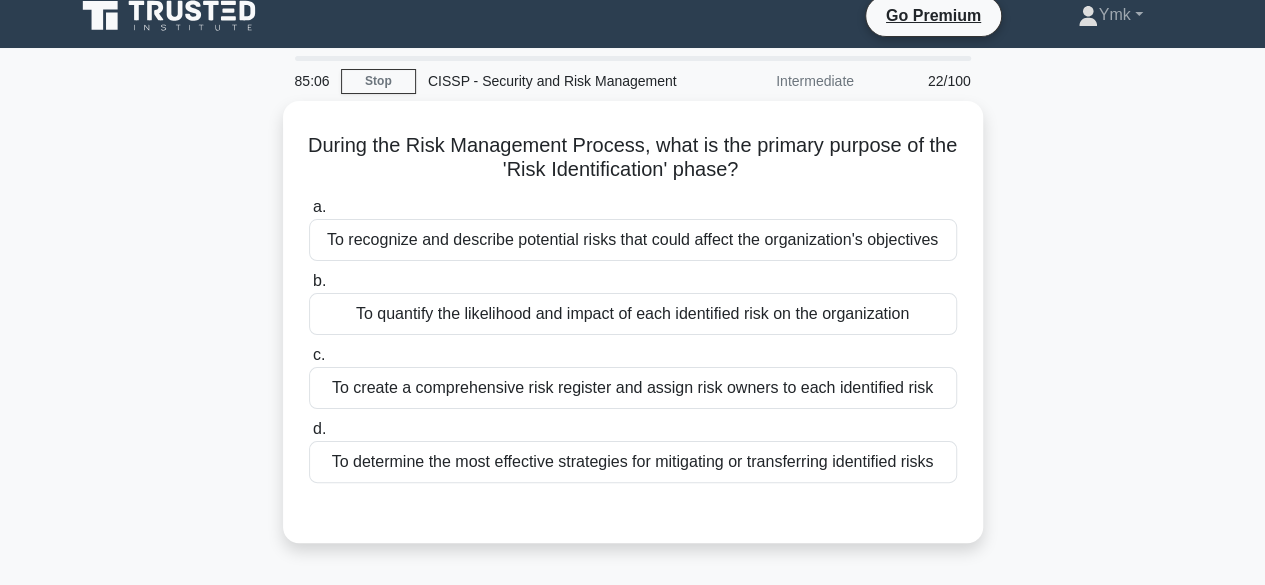 scroll, scrollTop: 62, scrollLeft: 0, axis: vertical 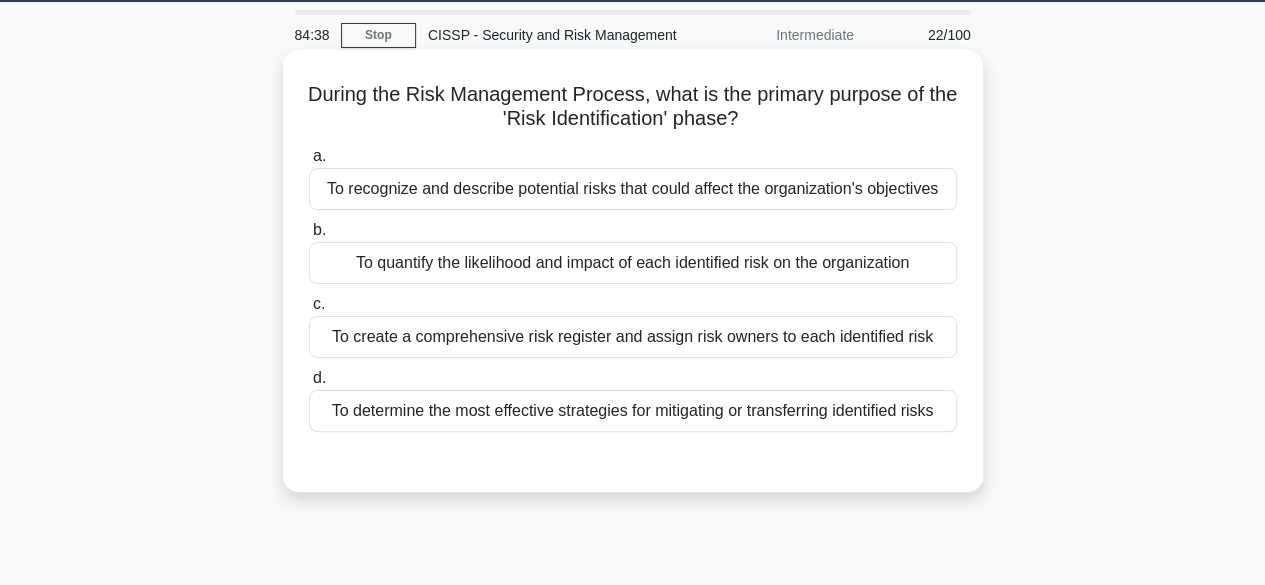 click on "To quantify the likelihood and impact of each identified risk on the organization" at bounding box center (633, 263) 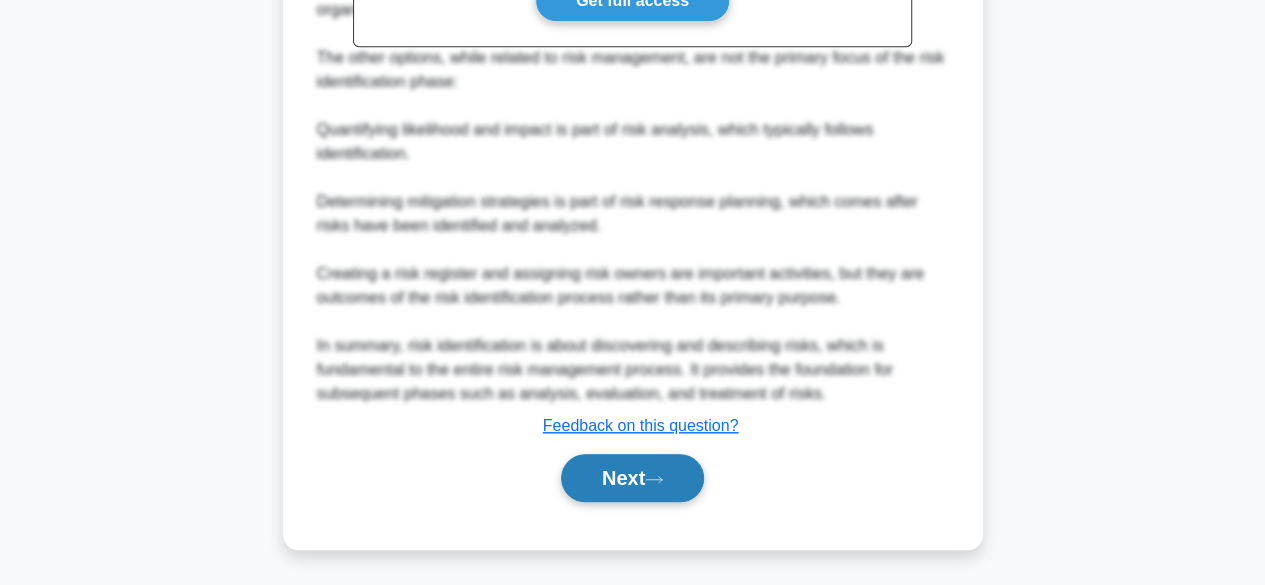 click 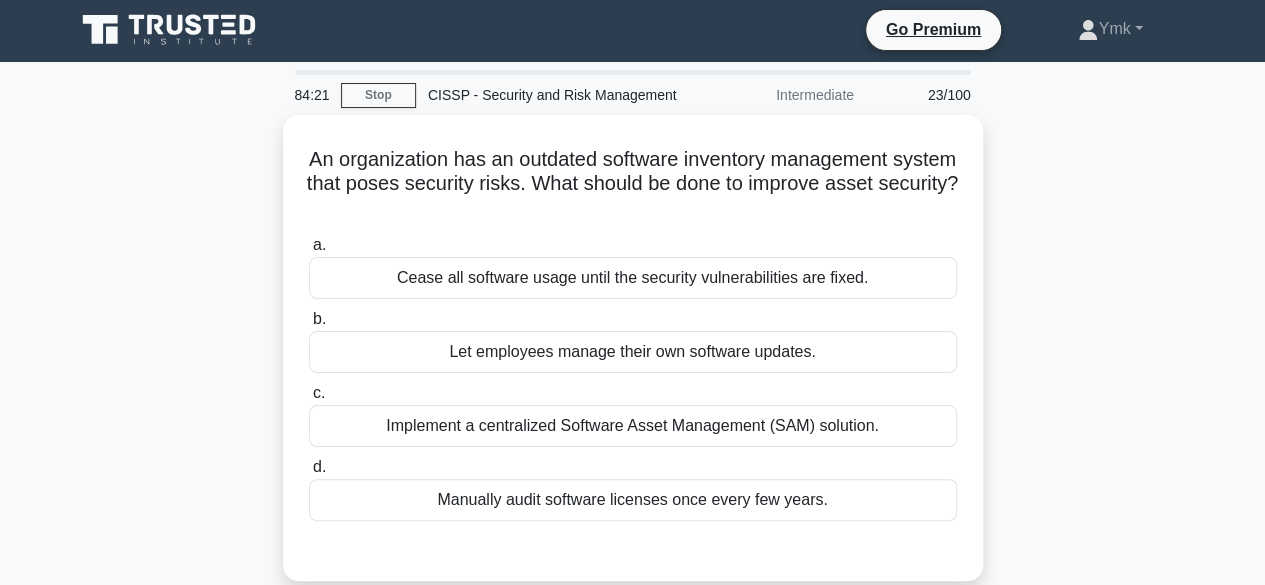 scroll, scrollTop: 1, scrollLeft: 0, axis: vertical 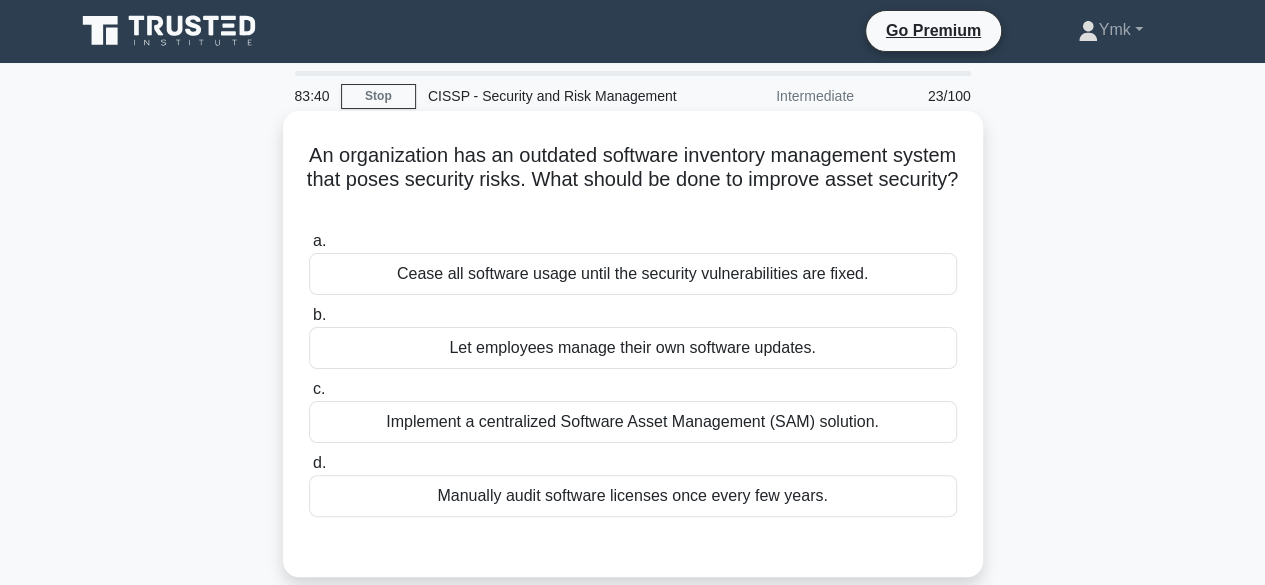 click on "Implement a centralized Software Asset Management (SAM) solution." at bounding box center [633, 422] 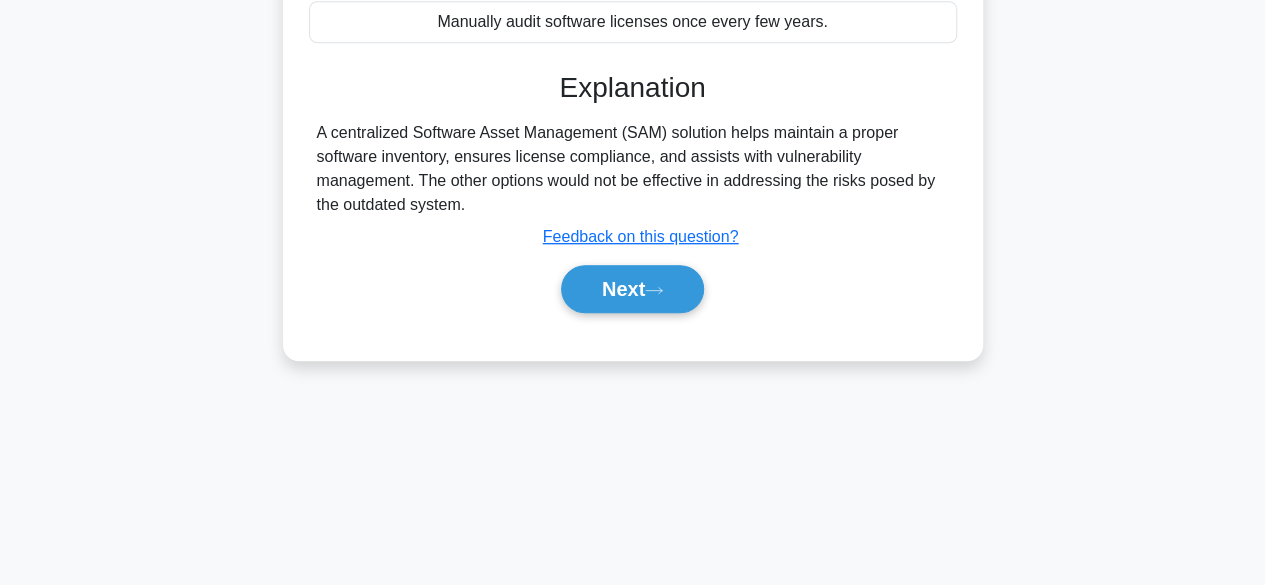 scroll, scrollTop: 495, scrollLeft: 0, axis: vertical 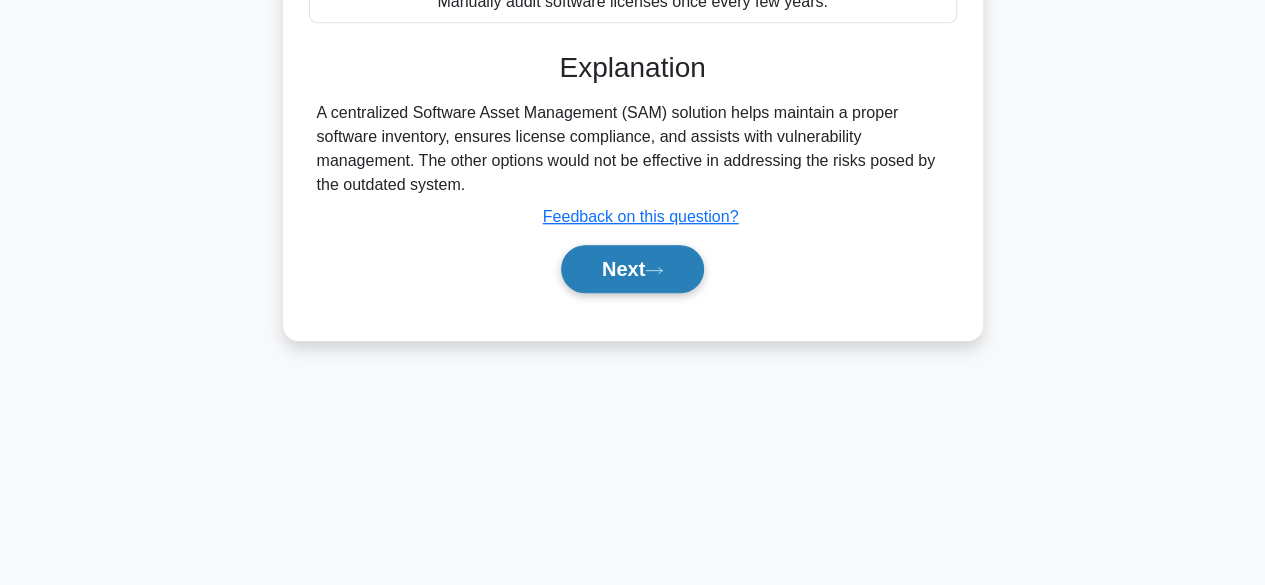 click 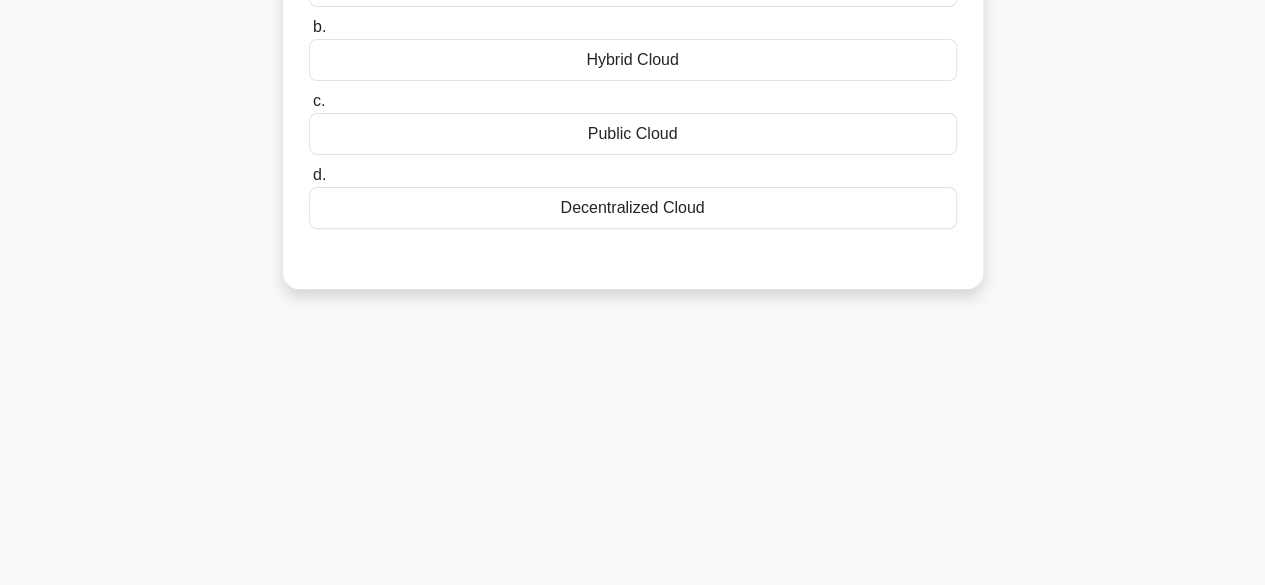 scroll, scrollTop: 0, scrollLeft: 0, axis: both 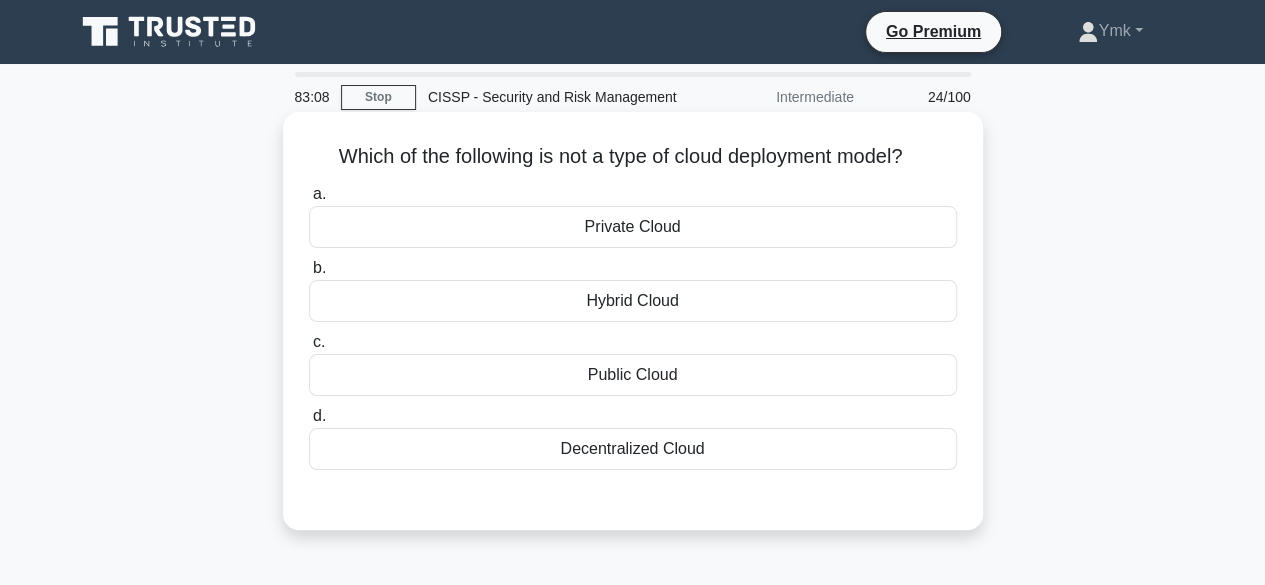 click on "Decentralized Cloud" at bounding box center [633, 449] 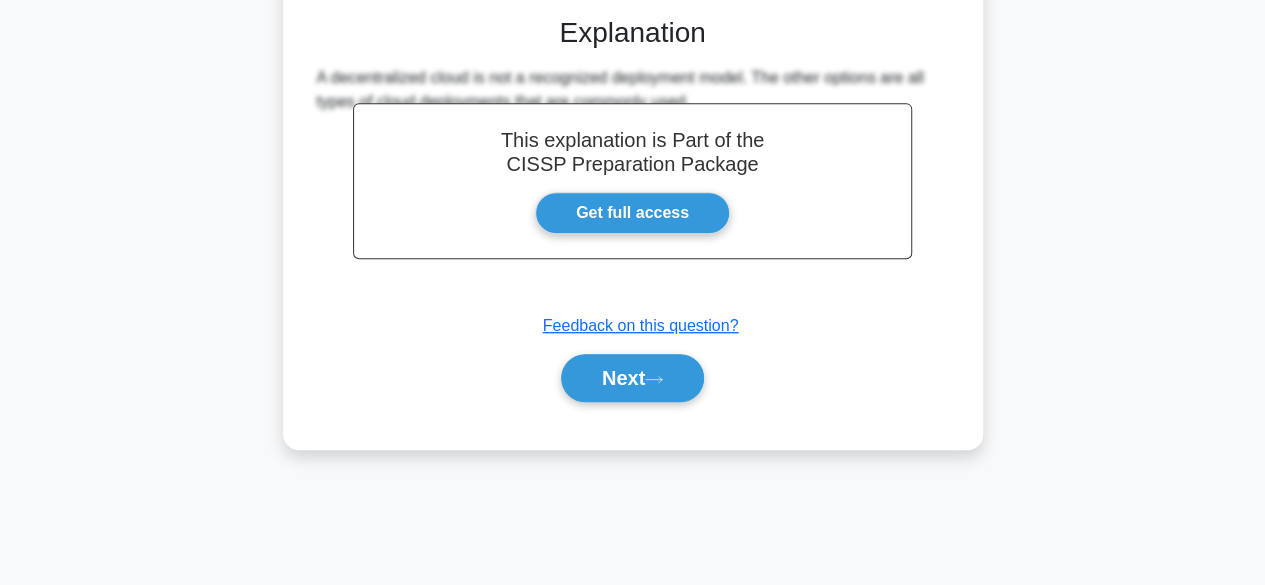 scroll, scrollTop: 495, scrollLeft: 0, axis: vertical 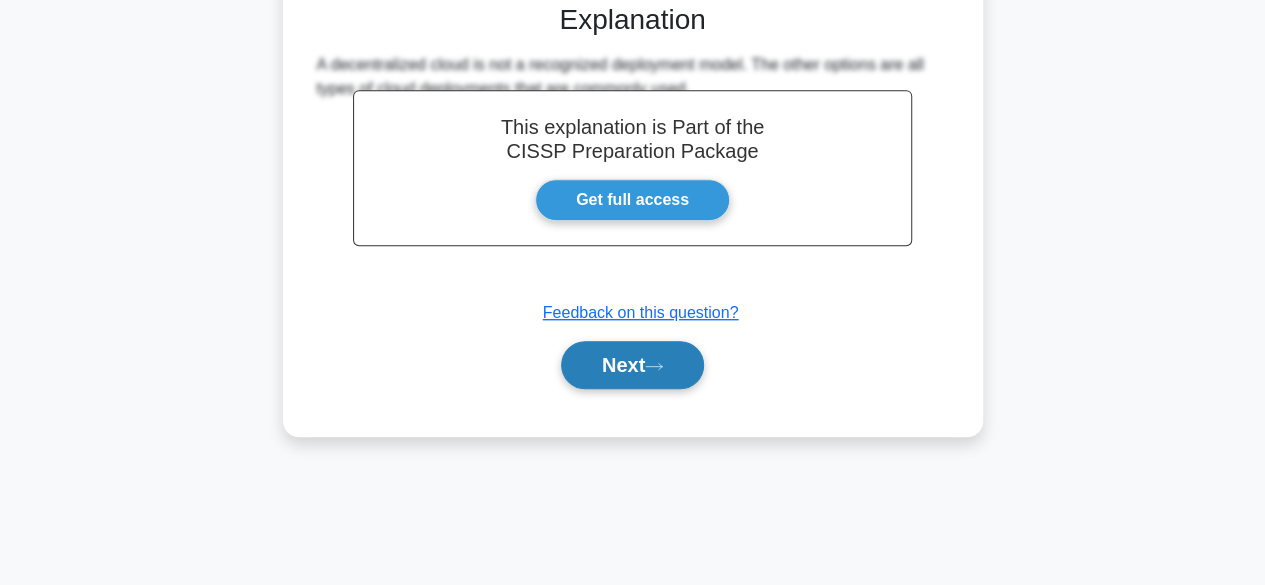 click 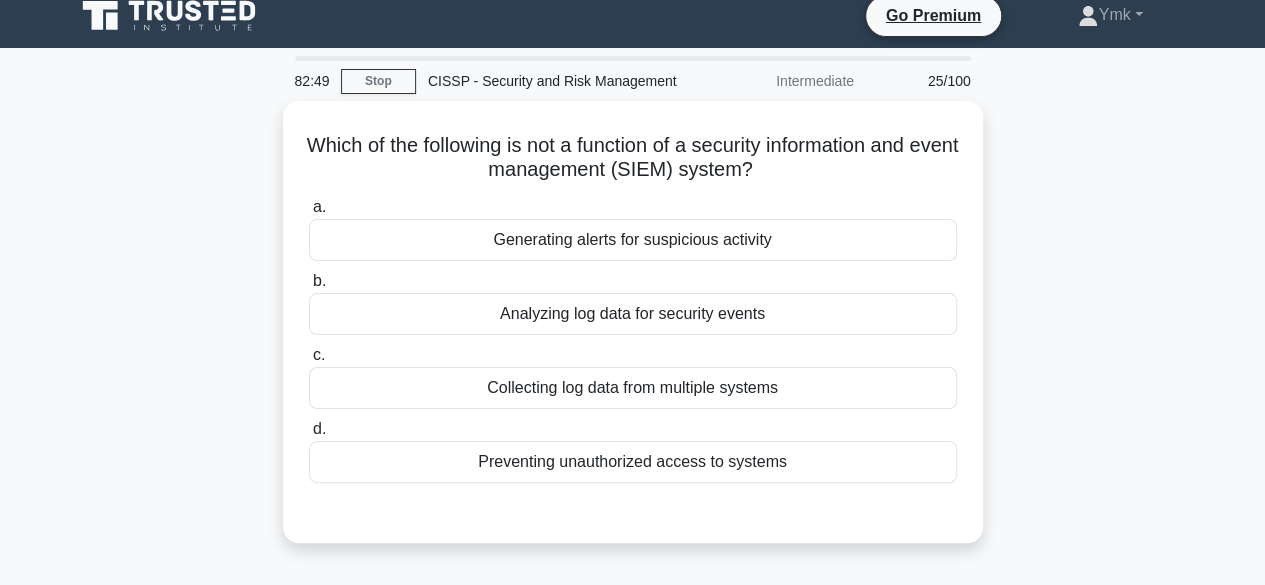 scroll, scrollTop: 19, scrollLeft: 0, axis: vertical 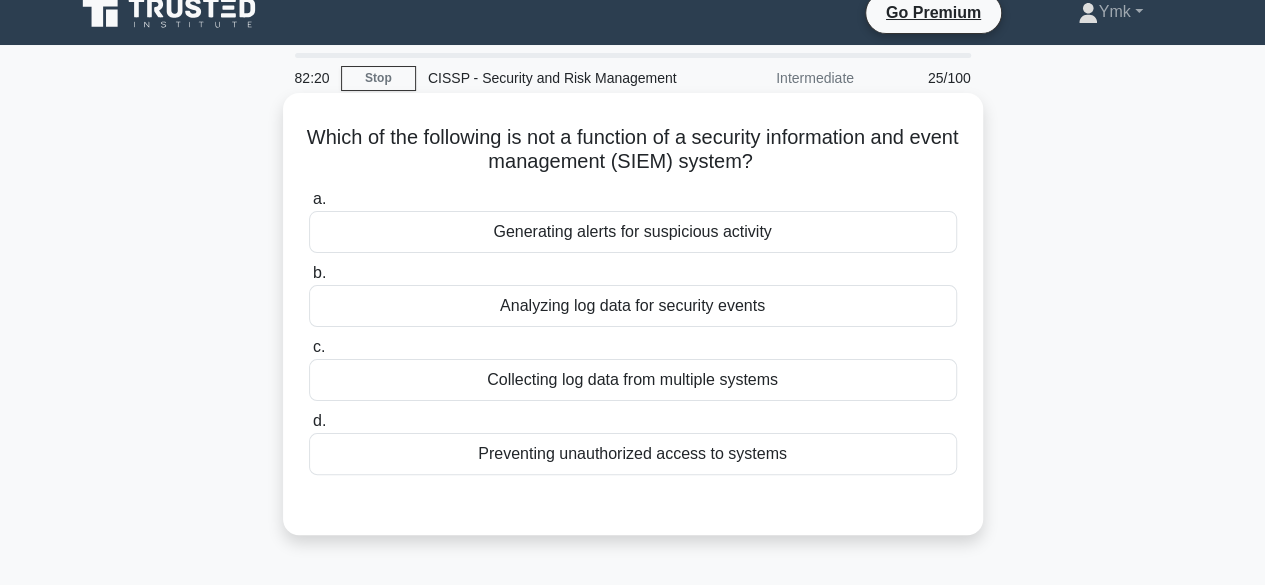 click on "Generating alerts for suspicious activity" at bounding box center [633, 232] 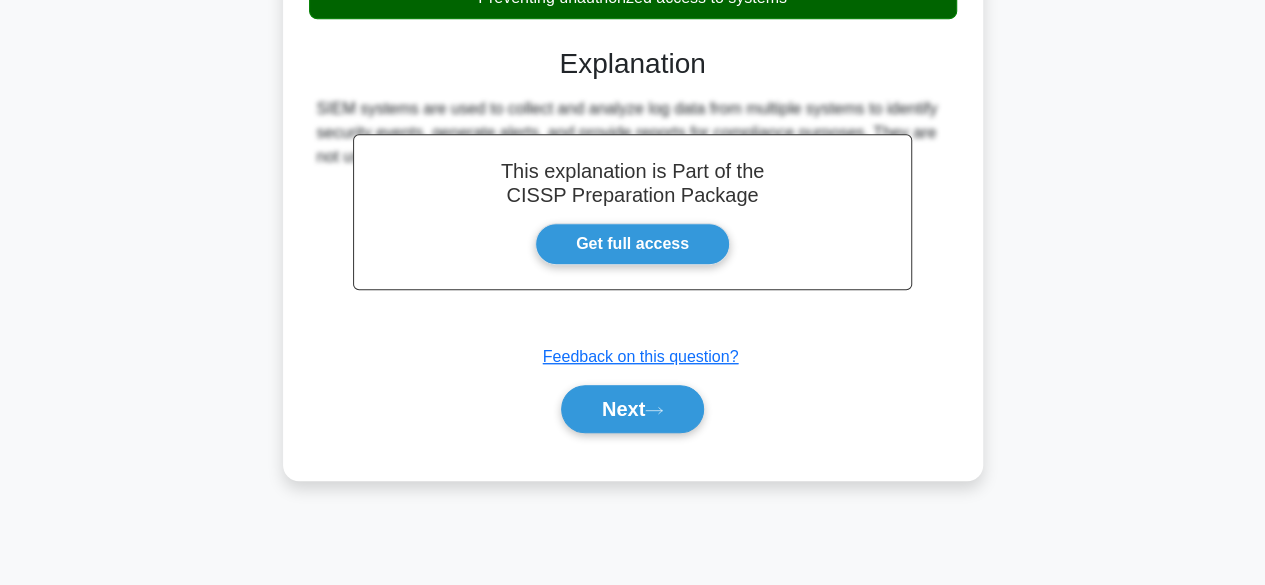 scroll, scrollTop: 478, scrollLeft: 0, axis: vertical 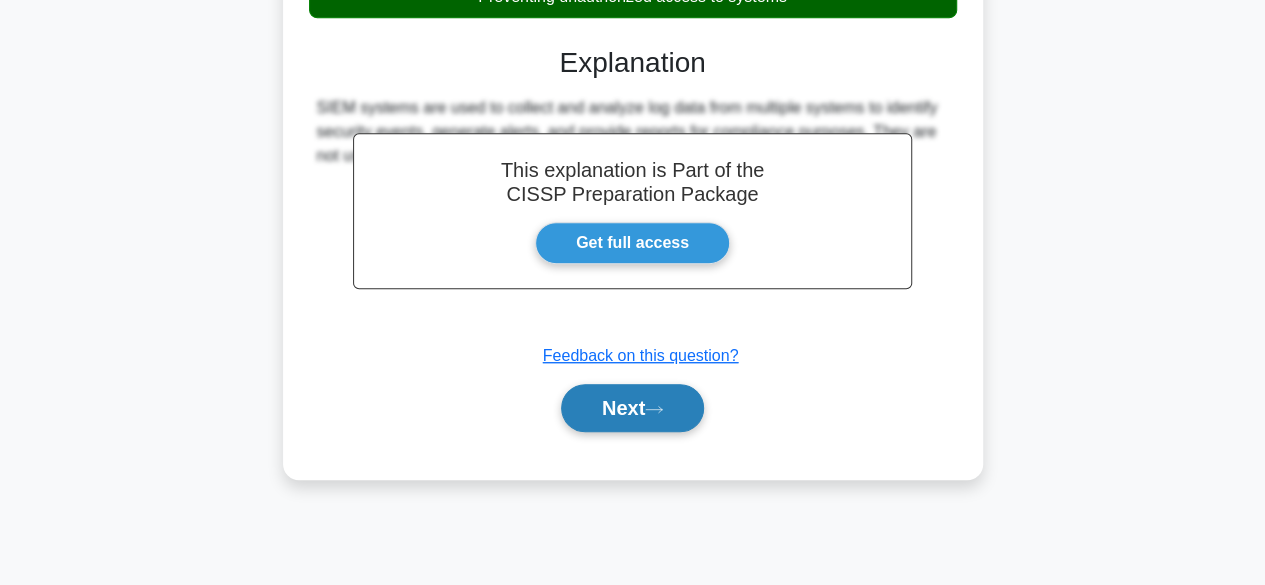 click on "Next" at bounding box center (632, 408) 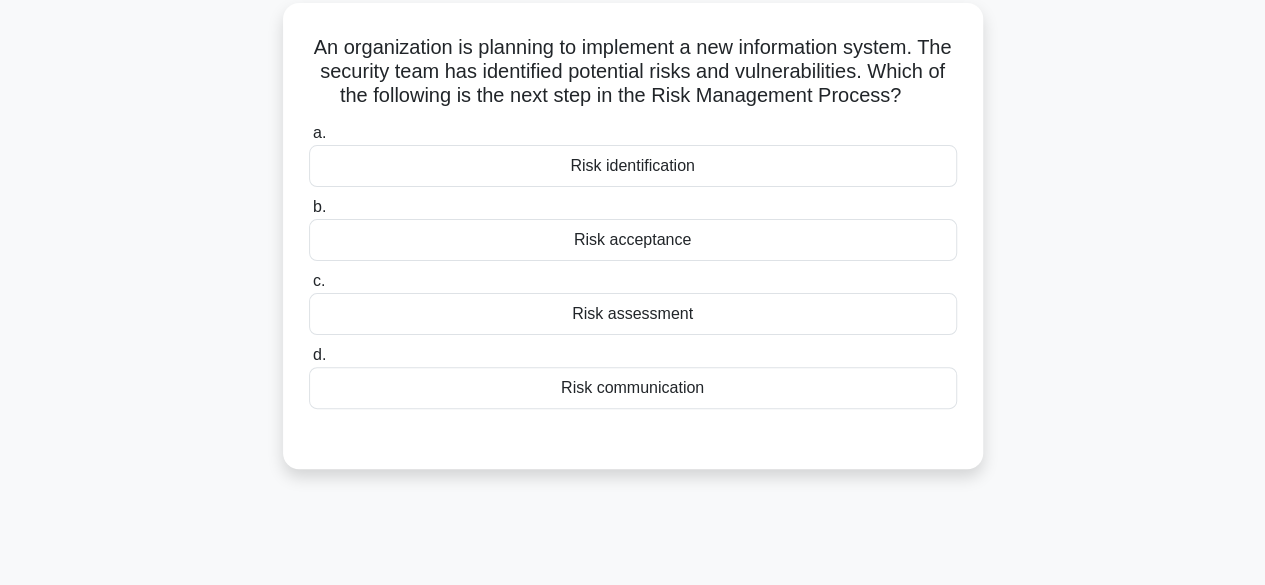 scroll, scrollTop: 113, scrollLeft: 0, axis: vertical 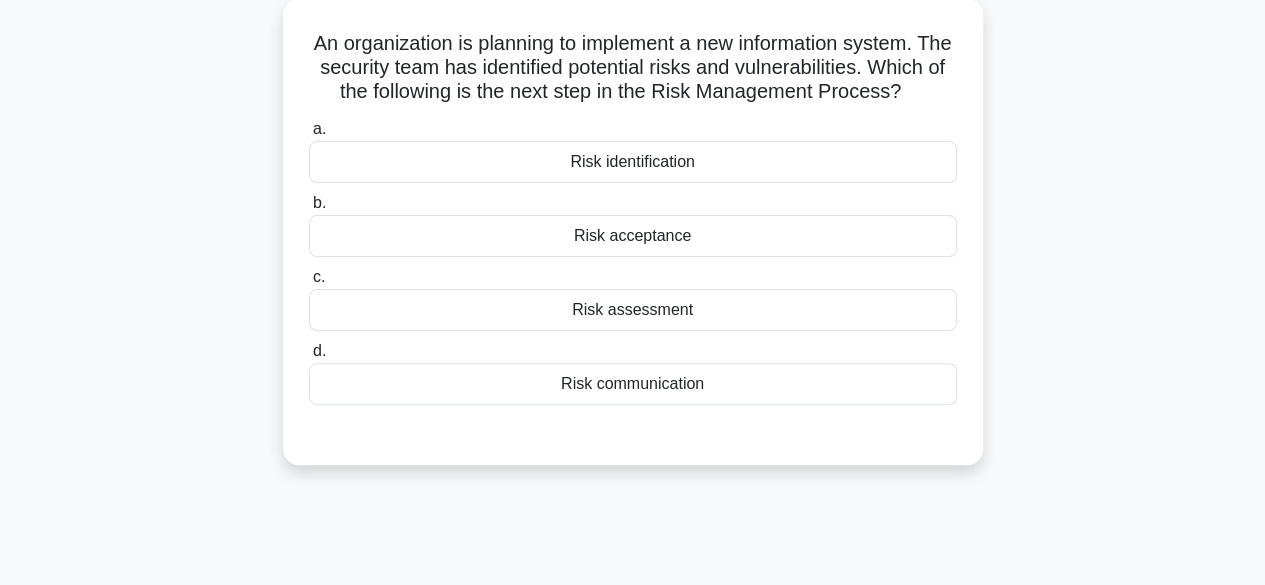 click on "Risk assessment" at bounding box center (633, 310) 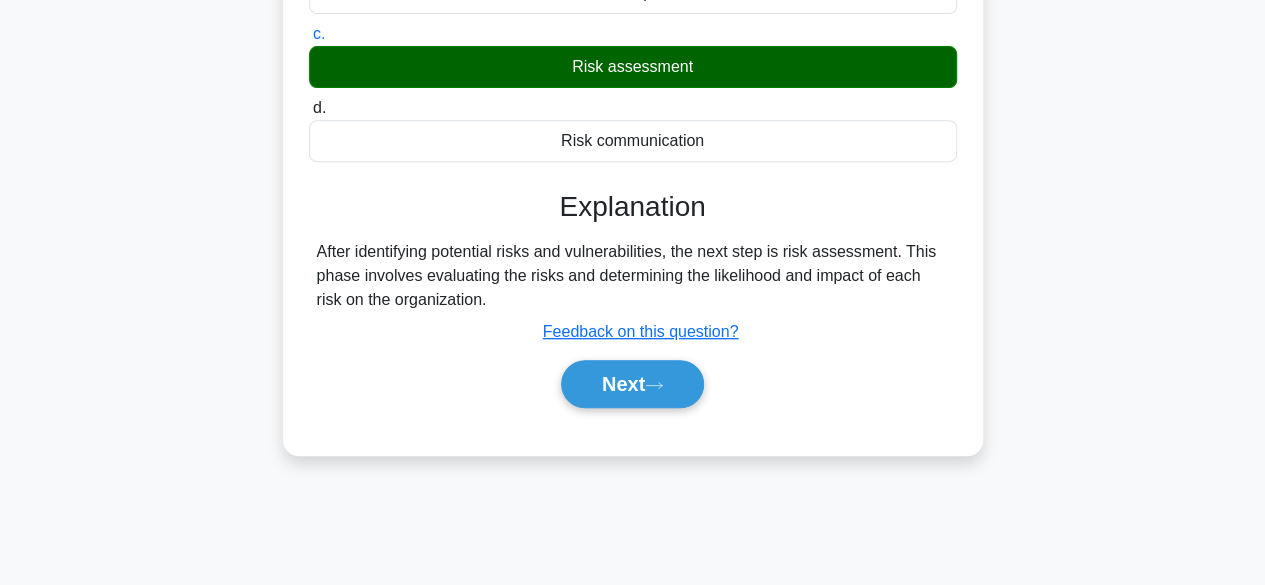 scroll, scrollTop: 357, scrollLeft: 0, axis: vertical 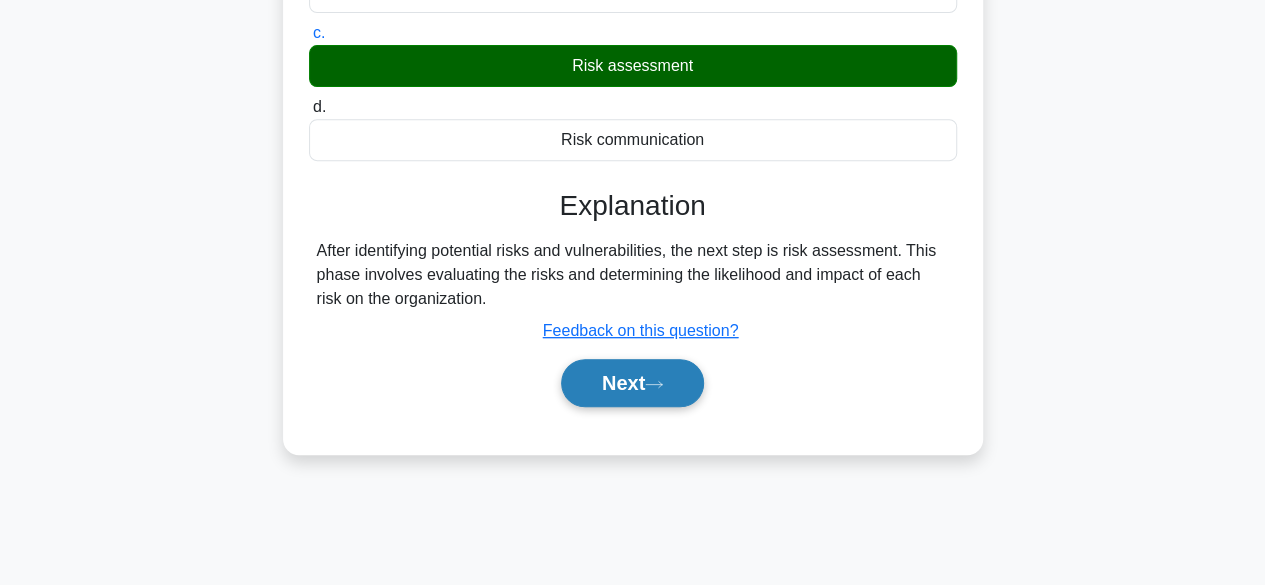 click on "Next" at bounding box center (632, 383) 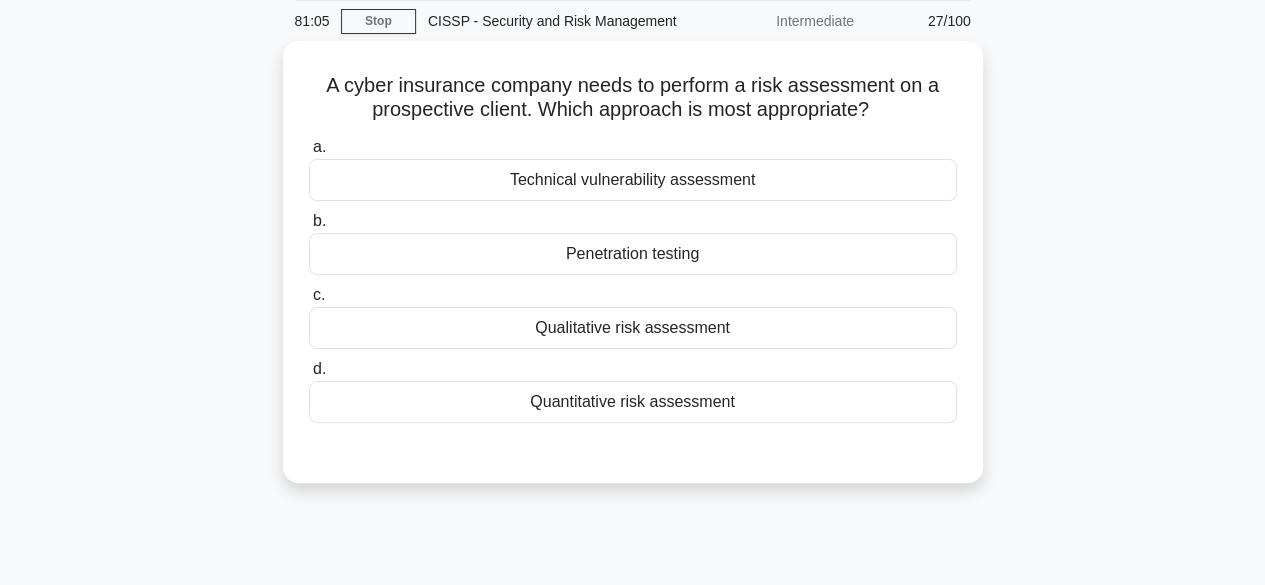 scroll, scrollTop: 66, scrollLeft: 0, axis: vertical 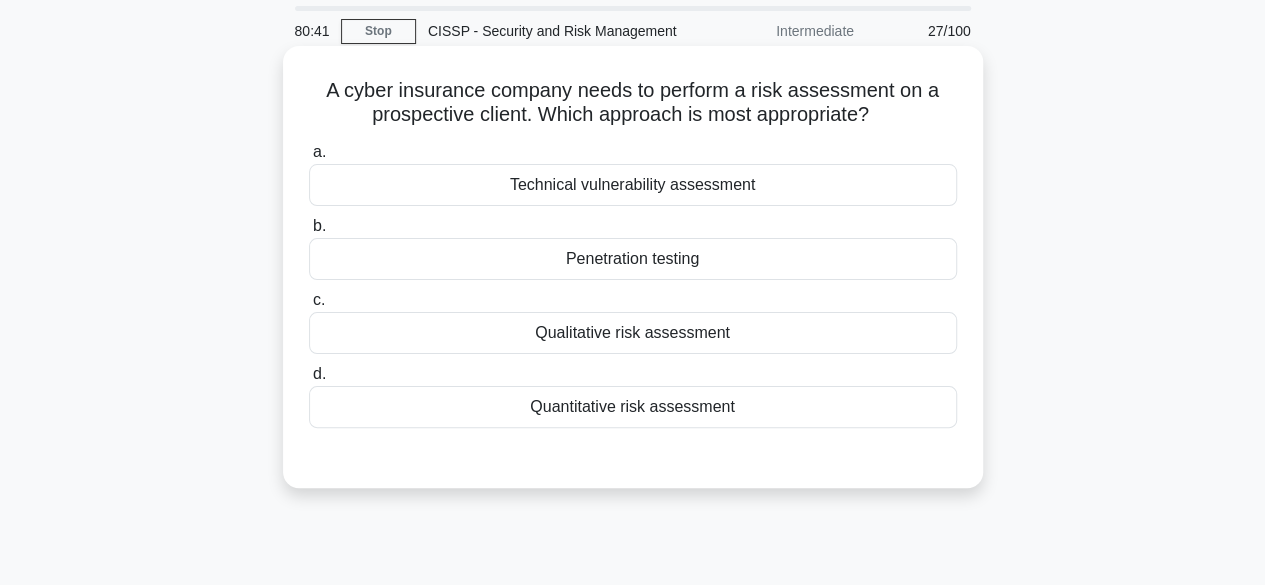 click on "Quantitative risk assessment" at bounding box center [633, 407] 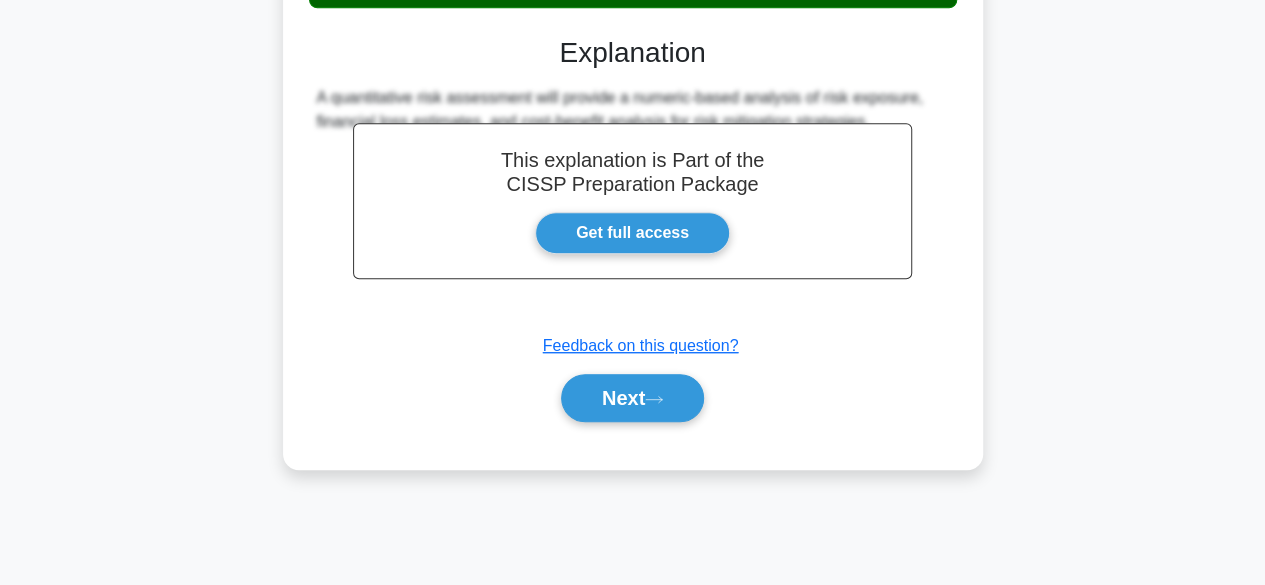 scroll, scrollTop: 488, scrollLeft: 0, axis: vertical 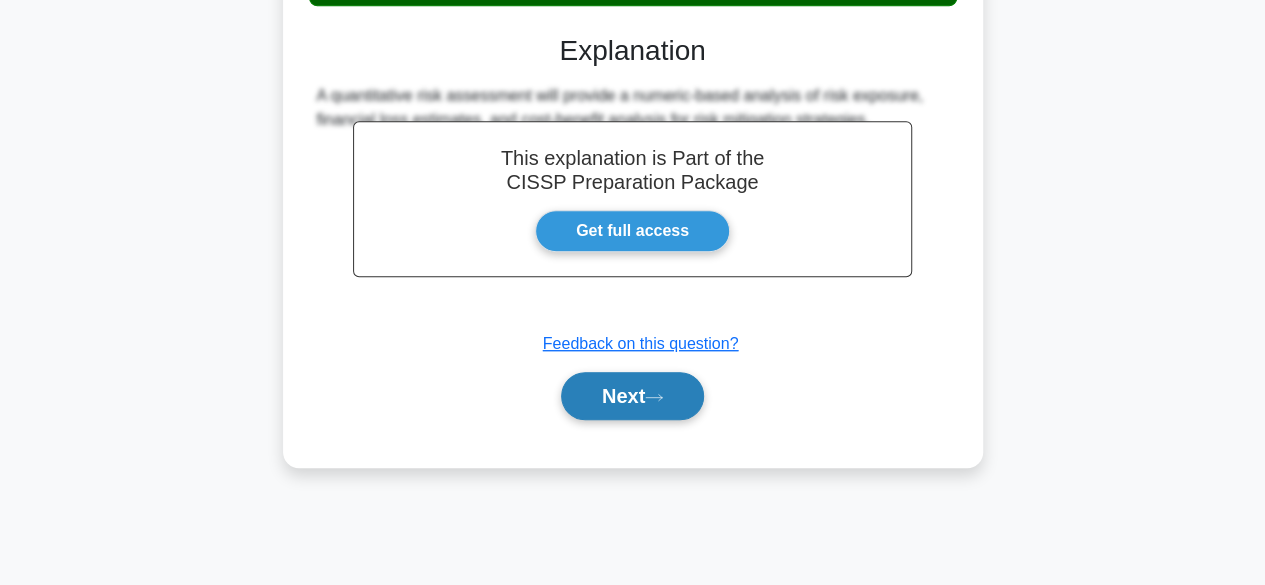 click on "Next" at bounding box center (632, 396) 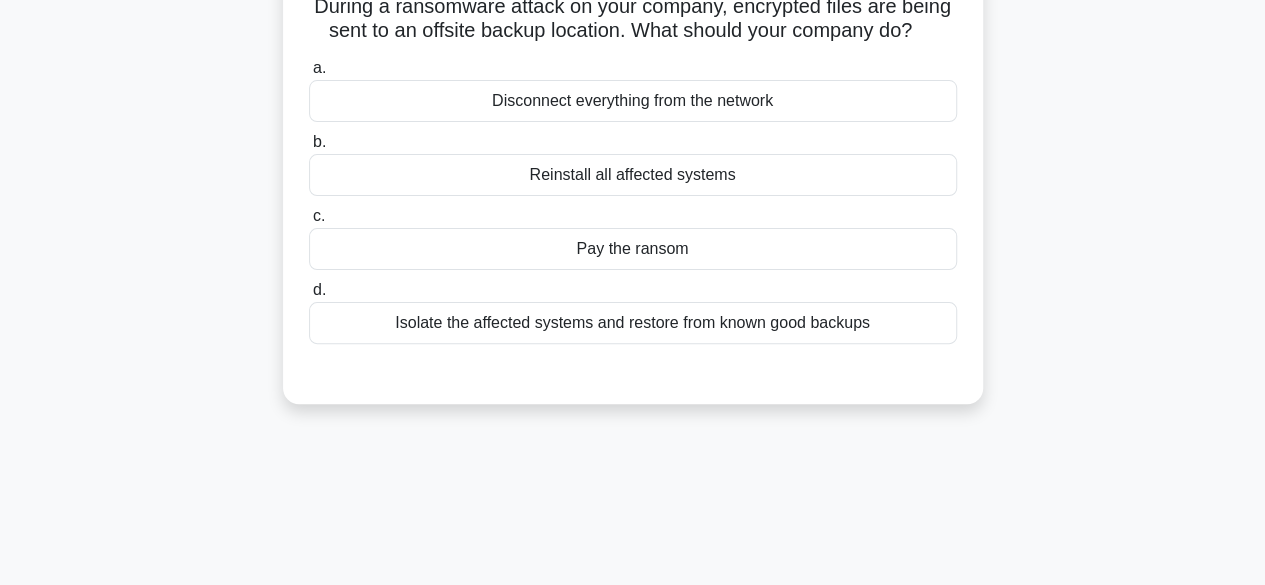 scroll, scrollTop: 104, scrollLeft: 0, axis: vertical 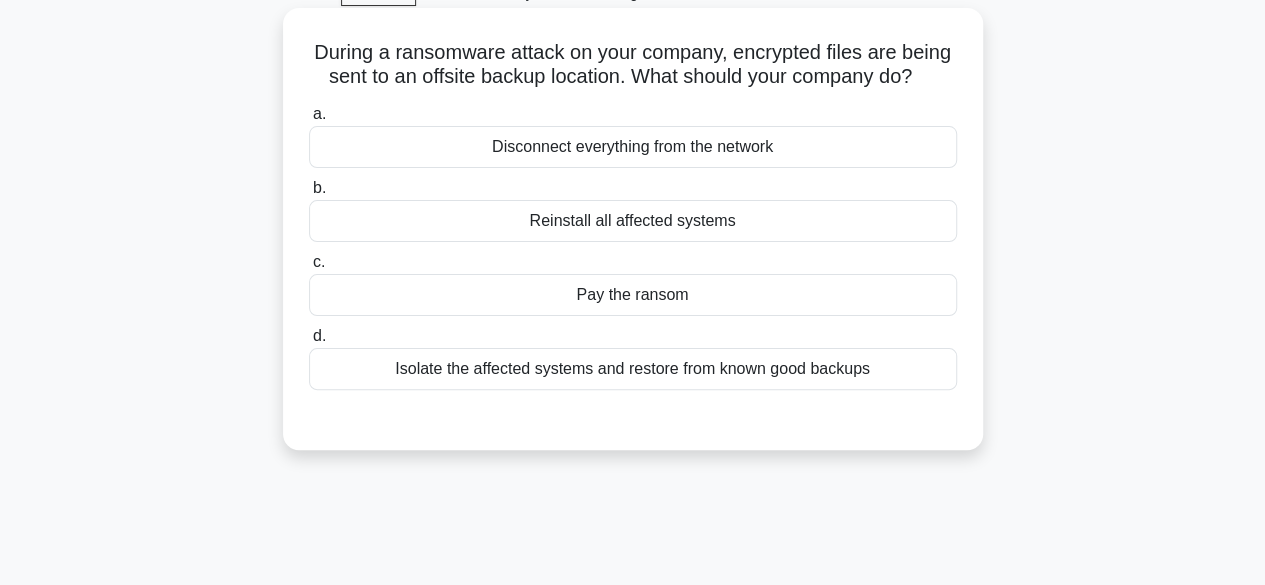 click on "Isolate the affected systems and restore from known good backups" at bounding box center [633, 369] 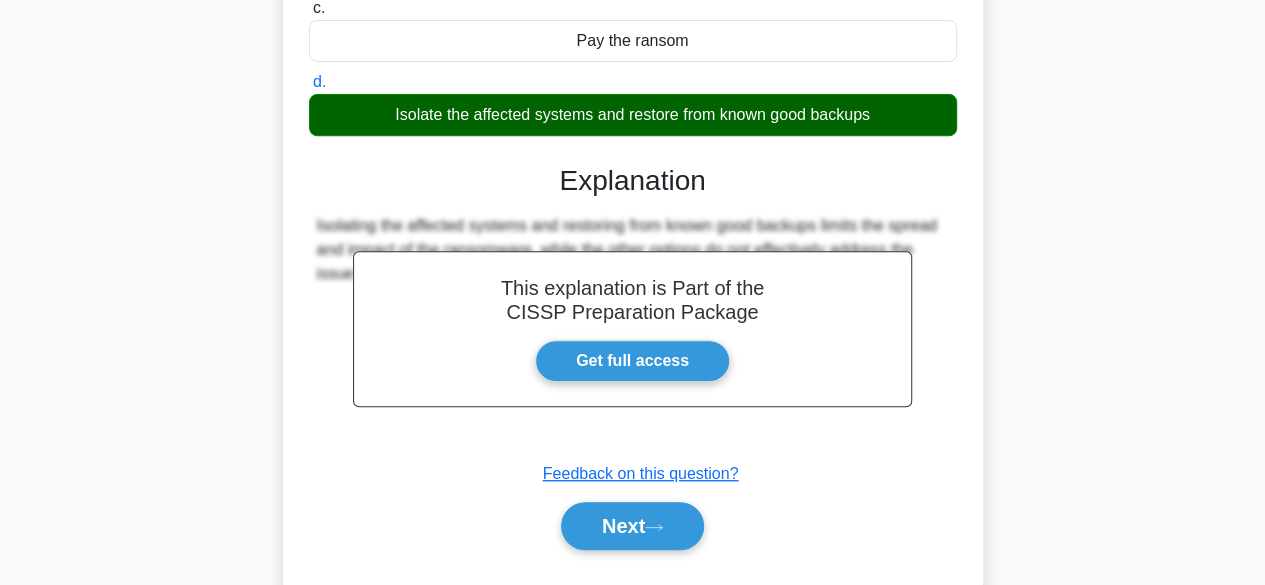 scroll, scrollTop: 495, scrollLeft: 0, axis: vertical 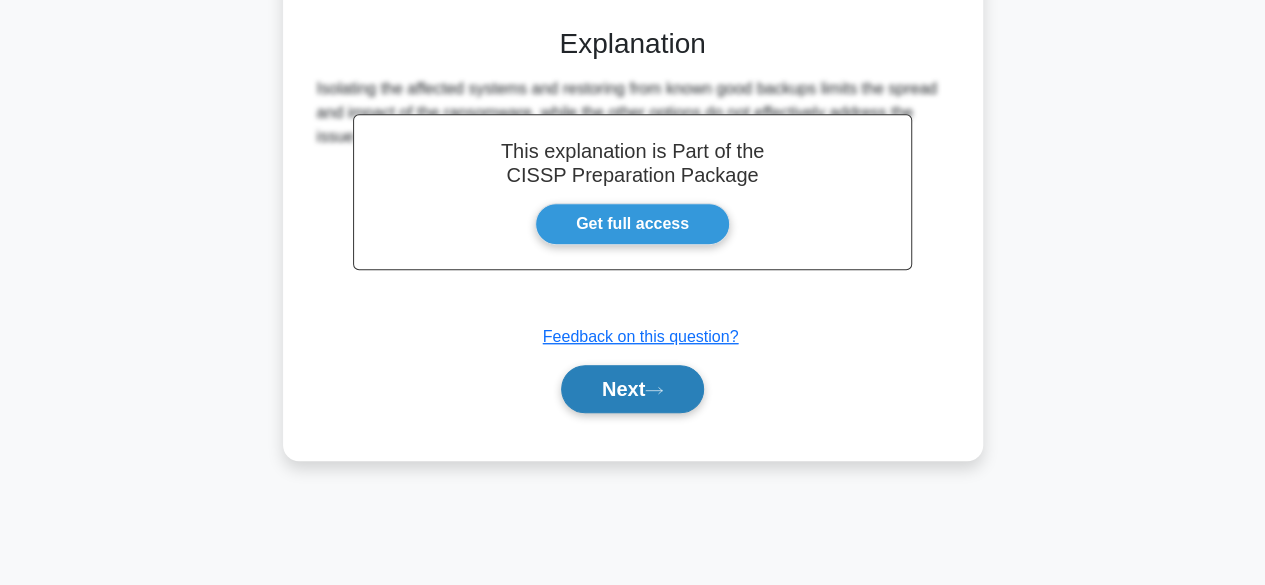 click 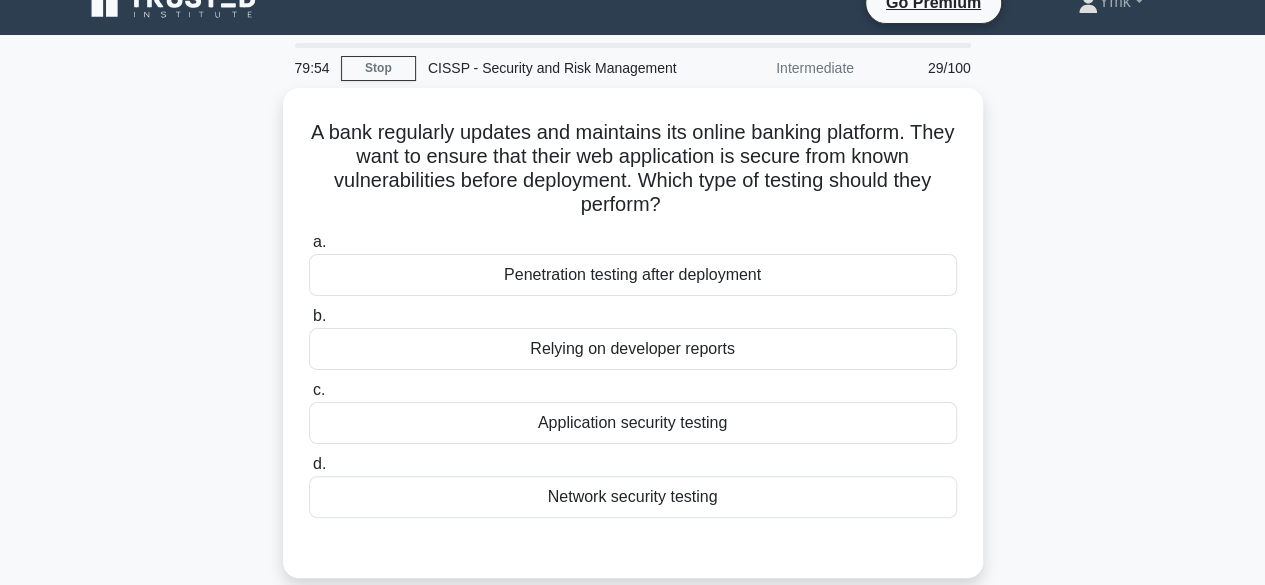 scroll, scrollTop: 0, scrollLeft: 0, axis: both 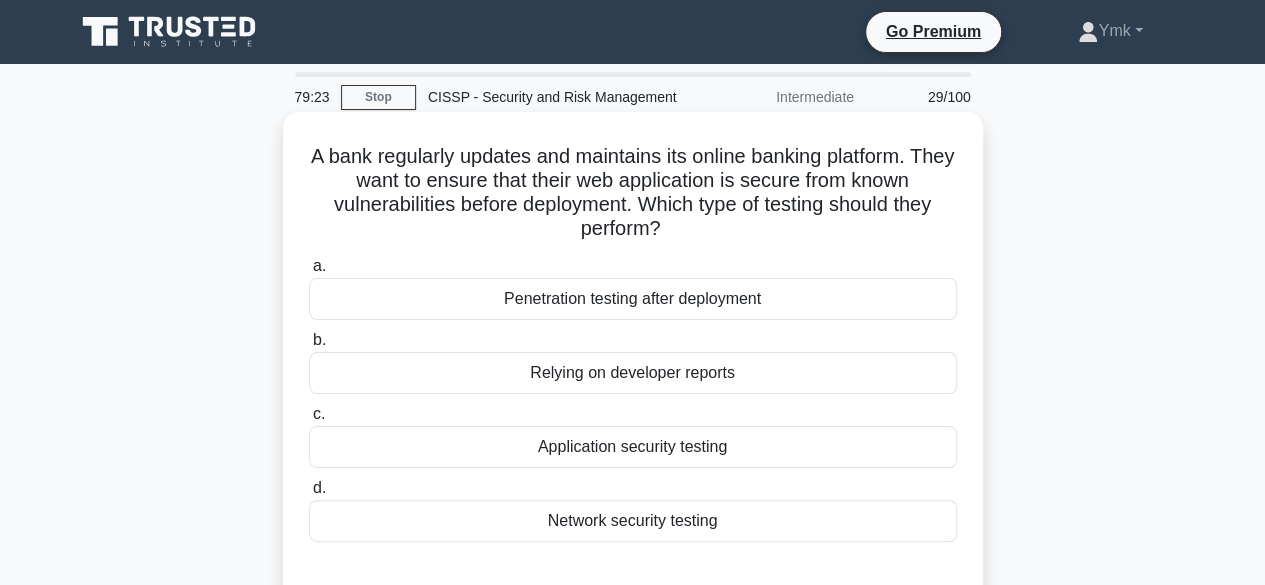 click on "Application security testing" at bounding box center [633, 447] 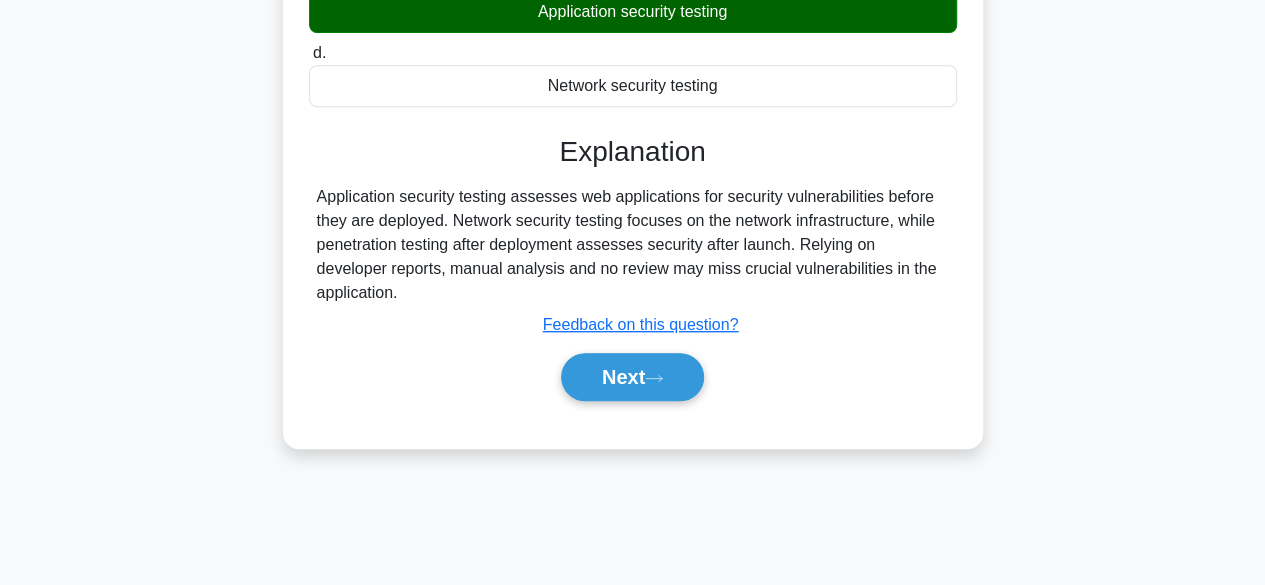 scroll, scrollTop: 436, scrollLeft: 0, axis: vertical 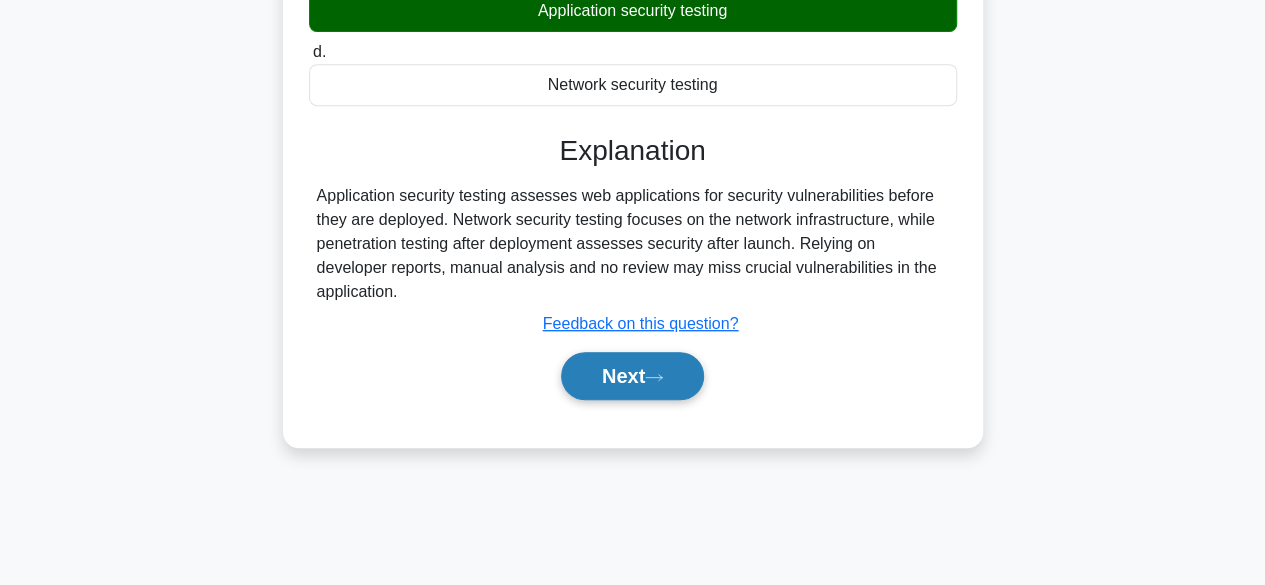 click 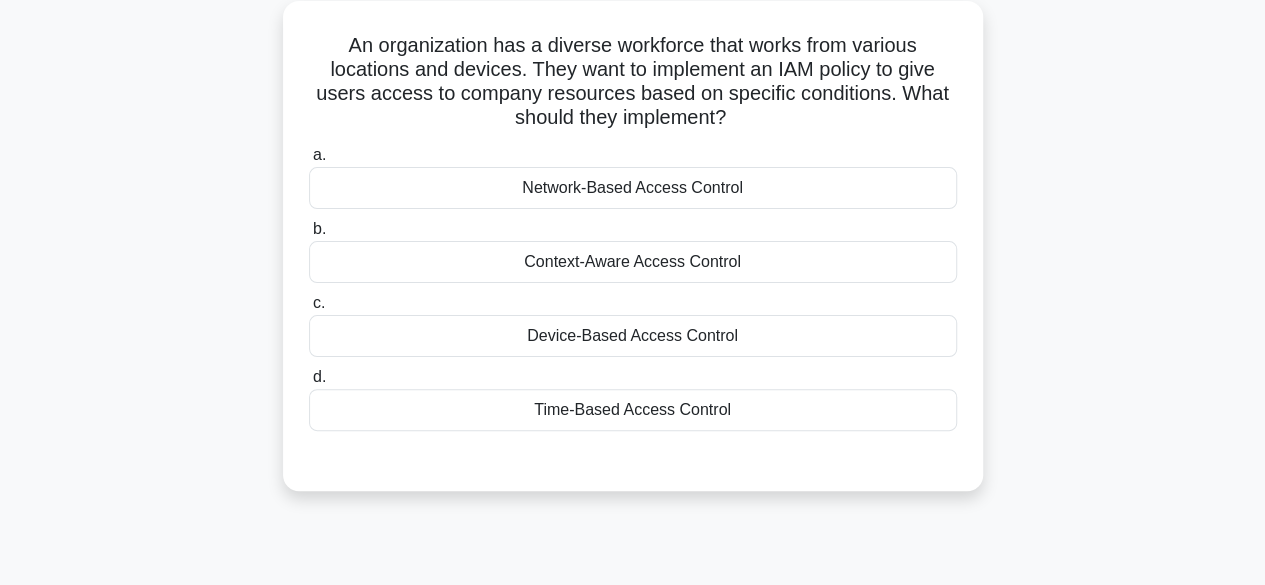 scroll, scrollTop: 112, scrollLeft: 0, axis: vertical 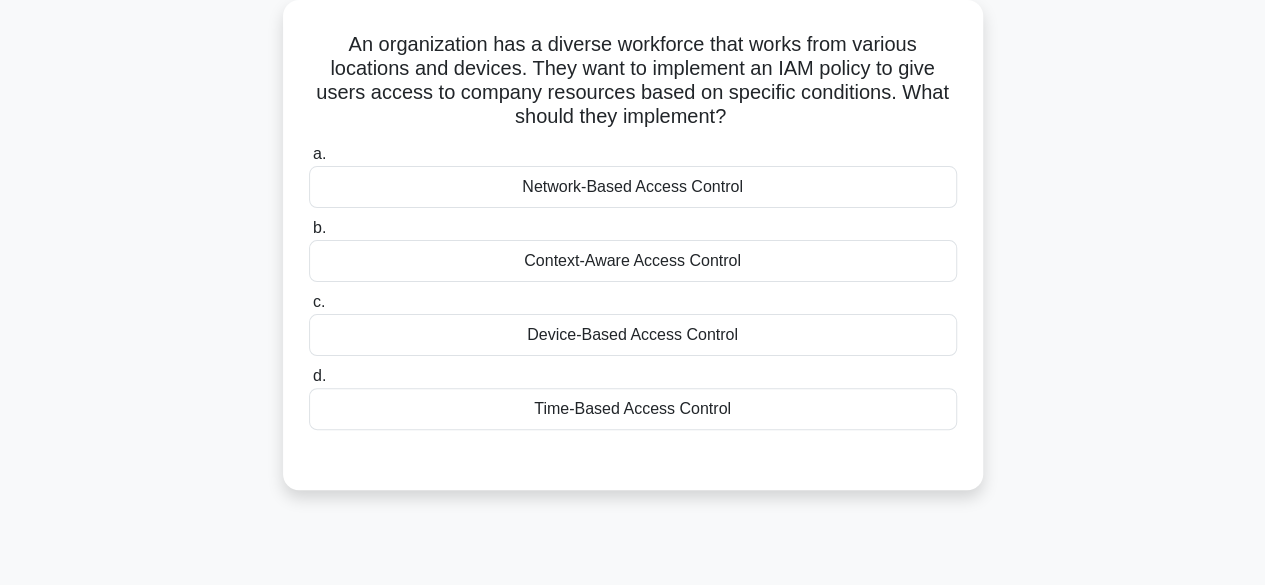click on "Device-Based Access Control" at bounding box center (633, 335) 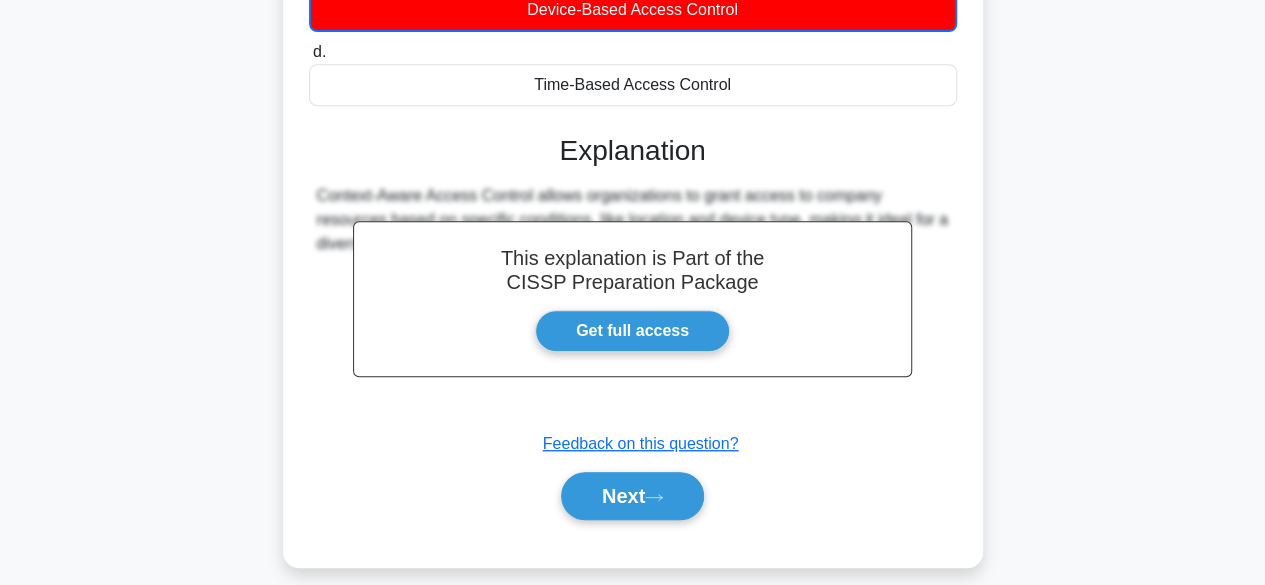 scroll, scrollTop: 495, scrollLeft: 0, axis: vertical 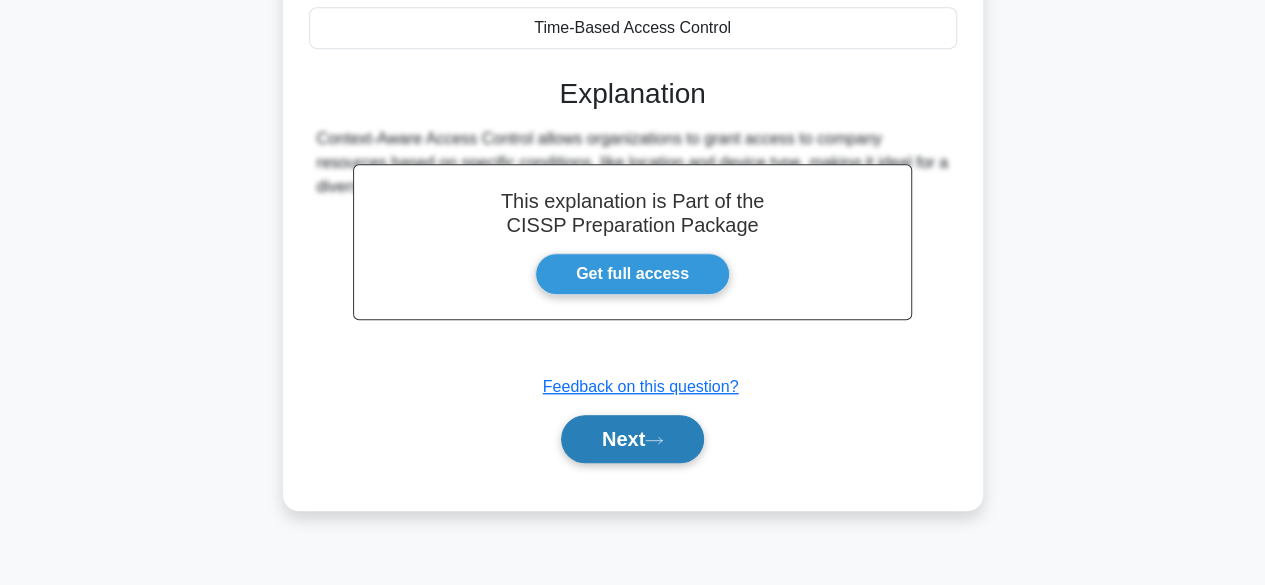click on "Next" at bounding box center [632, 439] 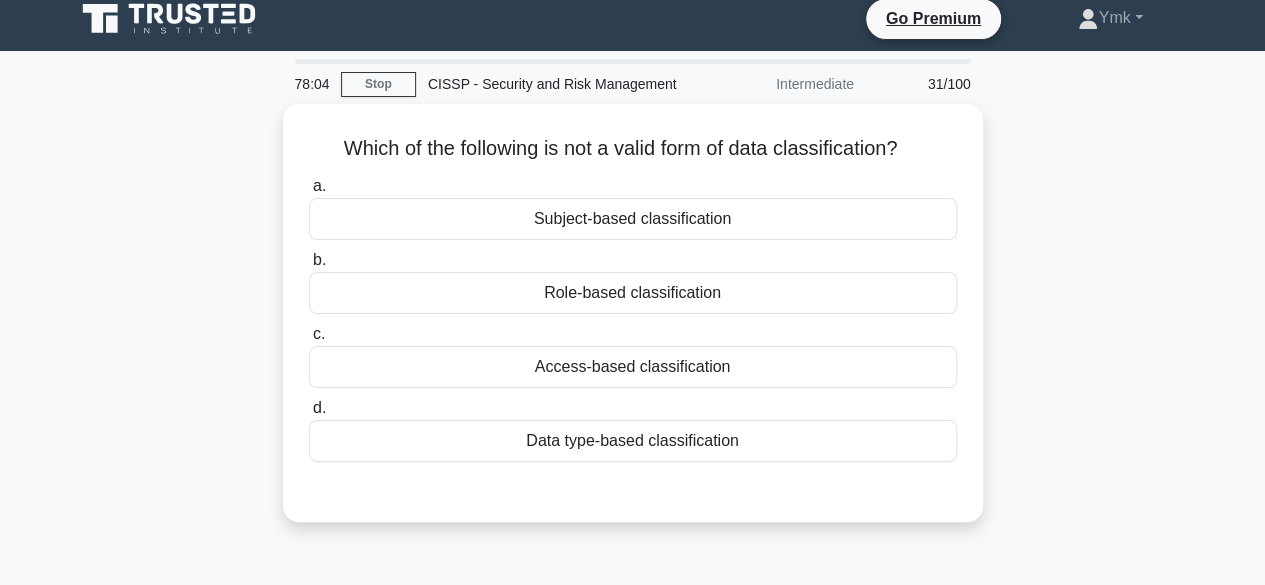 scroll, scrollTop: 0, scrollLeft: 0, axis: both 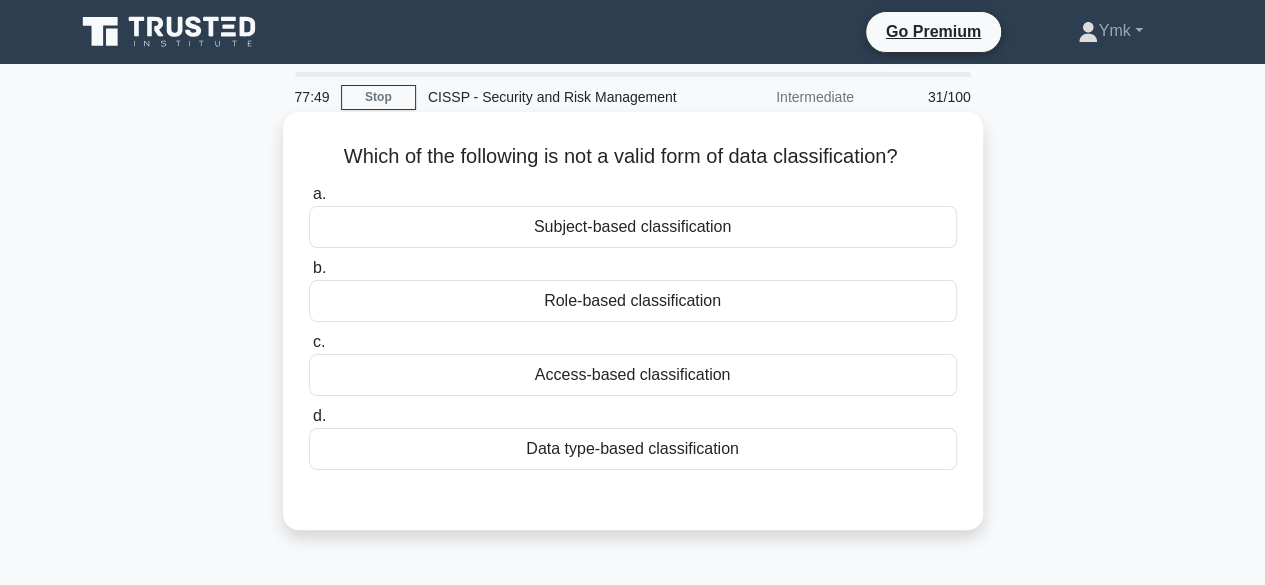 click on "Access-based classification" at bounding box center (633, 375) 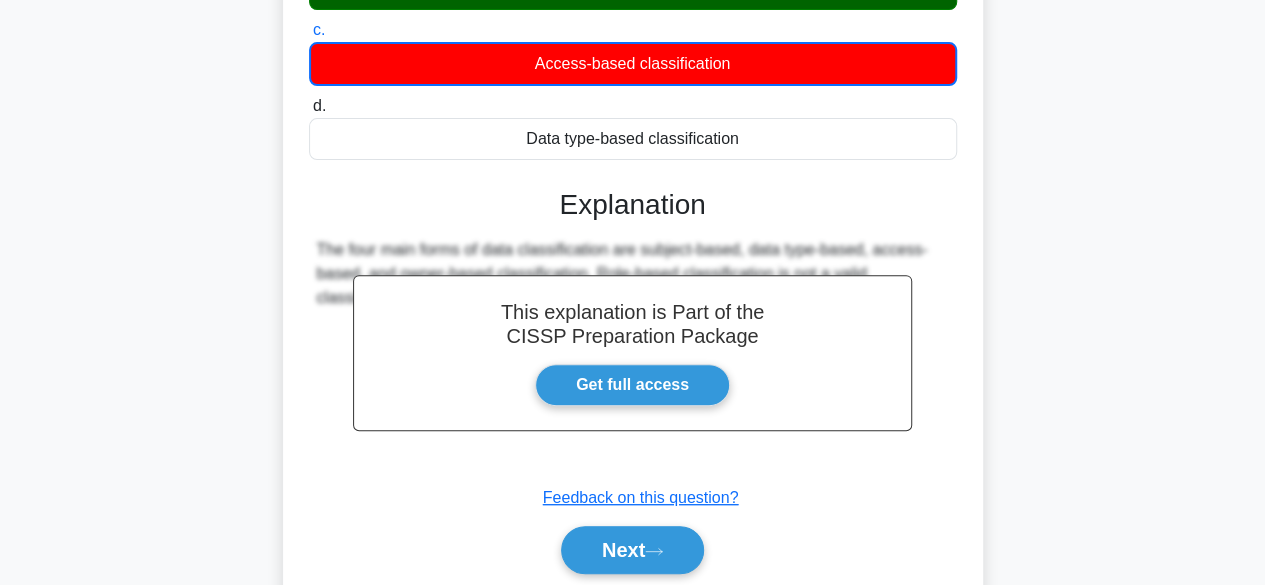 scroll, scrollTop: 495, scrollLeft: 0, axis: vertical 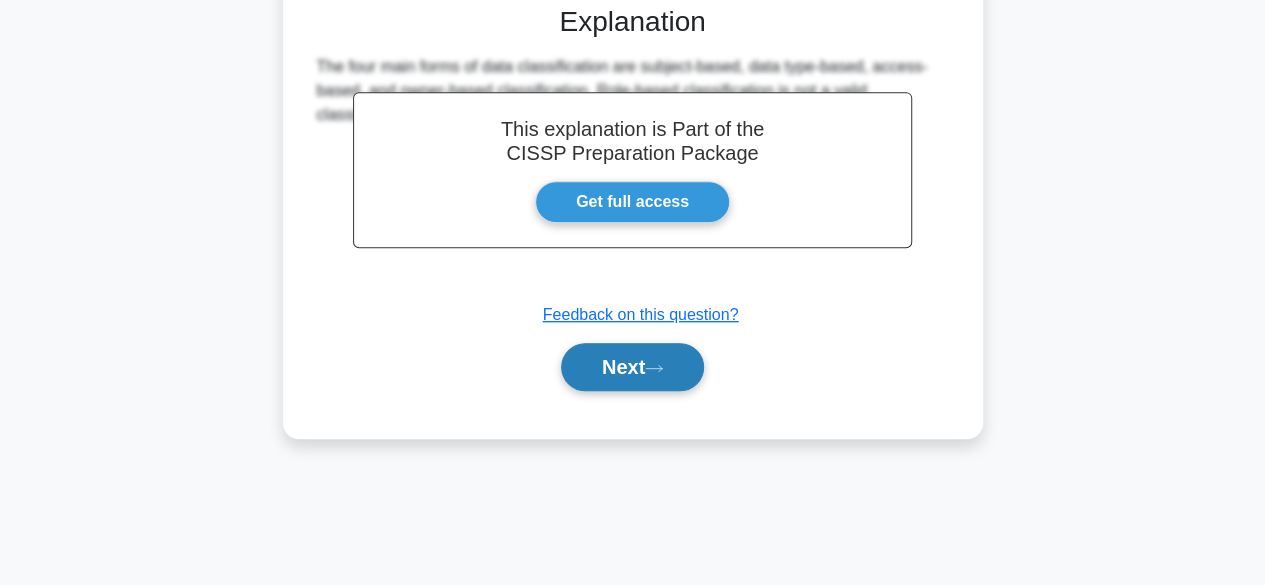 click on "Next" at bounding box center [632, 367] 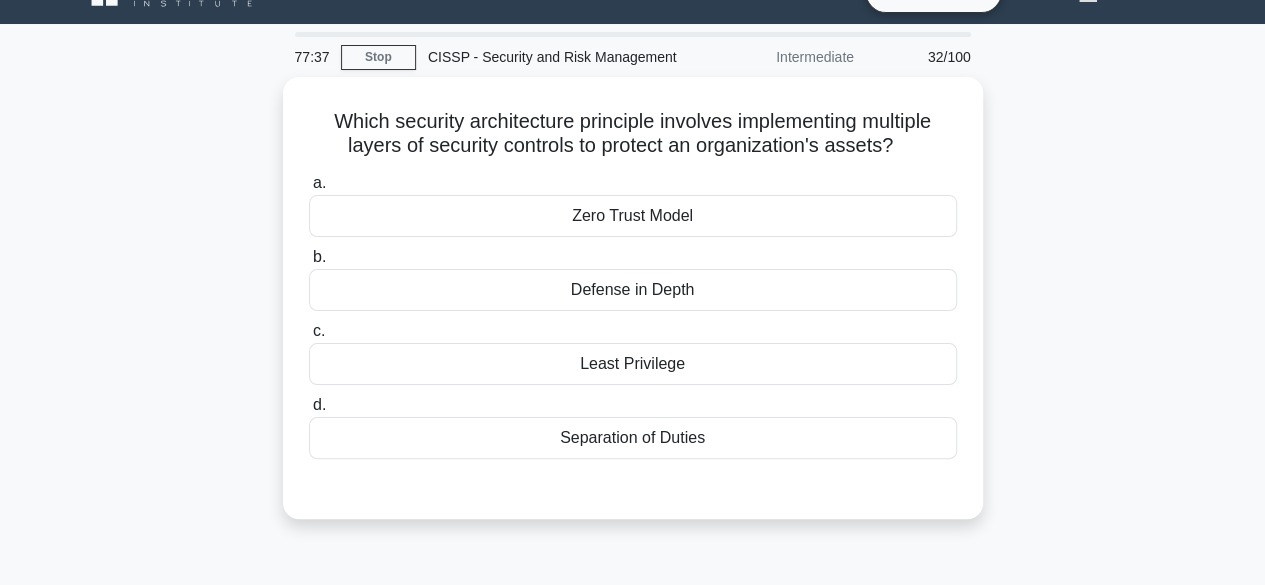 scroll, scrollTop: 0, scrollLeft: 0, axis: both 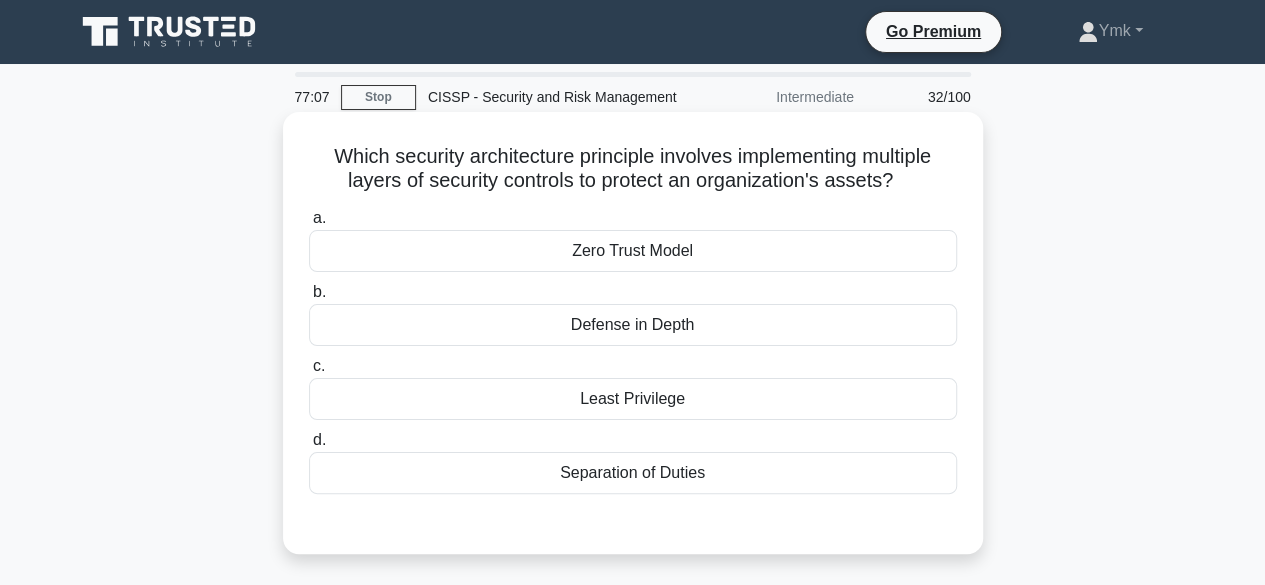 click on "Separation of Duties" at bounding box center [633, 473] 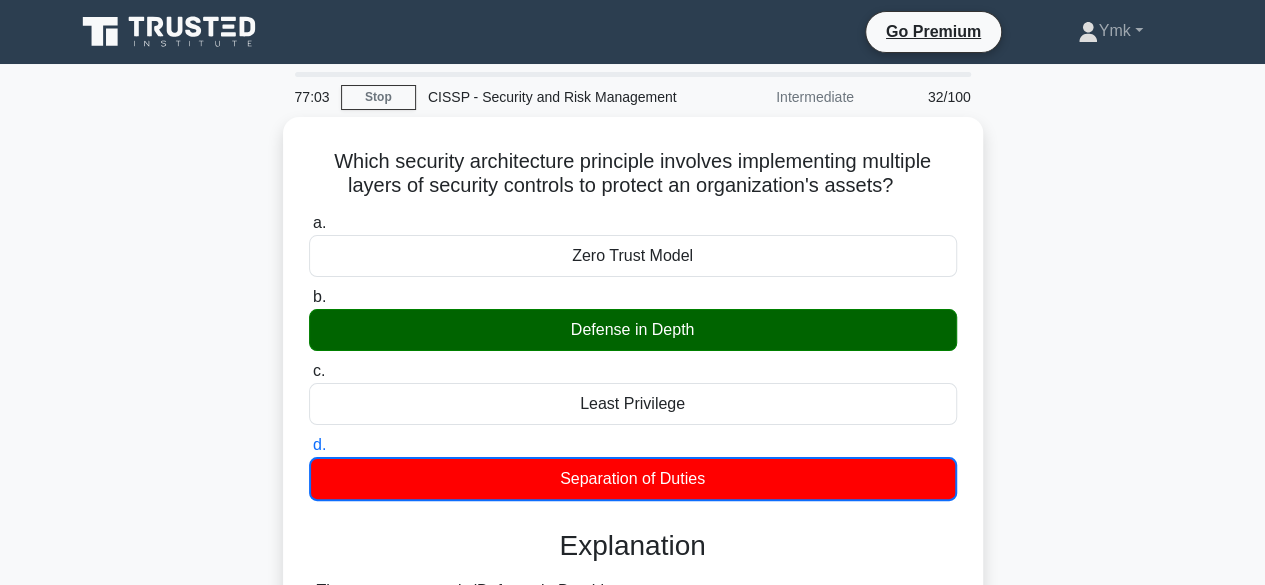 click on "Which security architecture principle involves implementing multiple layers of security controls to protect an organization's assets?
.spinner_0XTQ{transform-origin:center;animation:spinner_y6GP .75s linear infinite}@keyframes spinner_y6GP{100%{transform:rotate(360deg)}}
a.
Zero Trust Model" at bounding box center (633, 767) 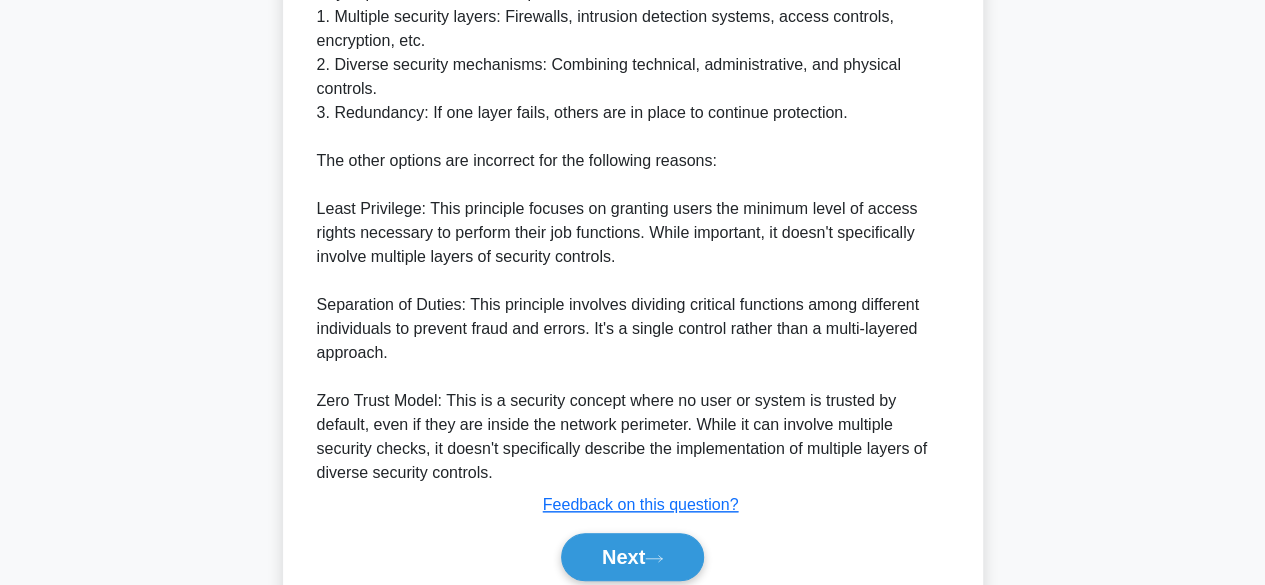 scroll, scrollTop: 770, scrollLeft: 0, axis: vertical 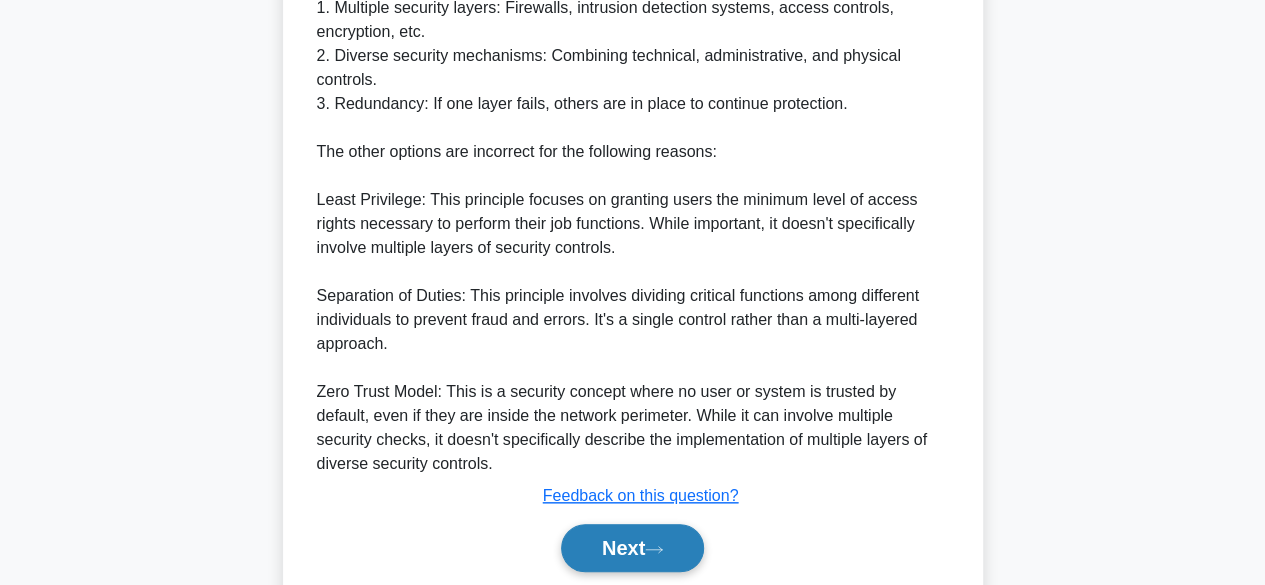 click on "Next" at bounding box center [632, 548] 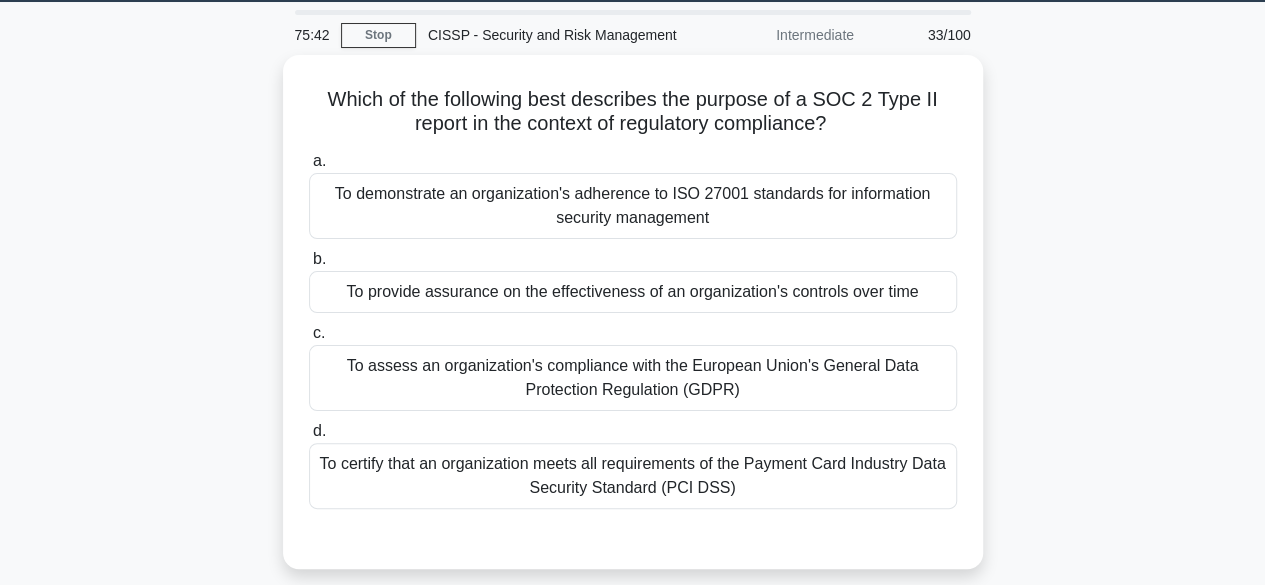 scroll, scrollTop: 69, scrollLeft: 0, axis: vertical 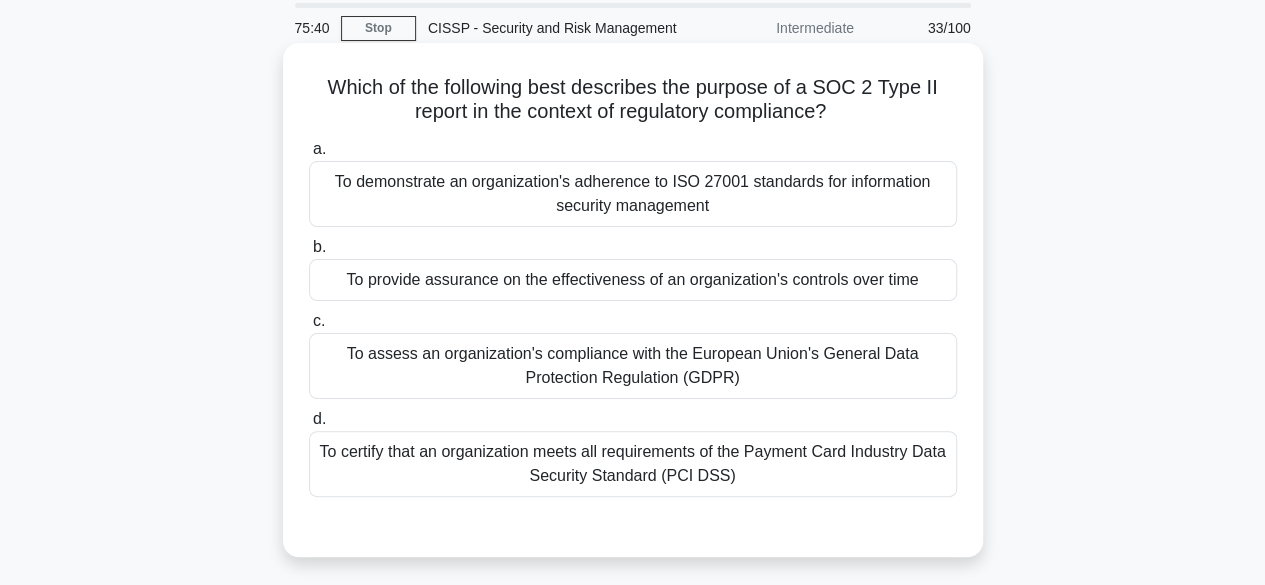 click on "To provide assurance on the effectiveness of an organization's controls over time" at bounding box center [633, 280] 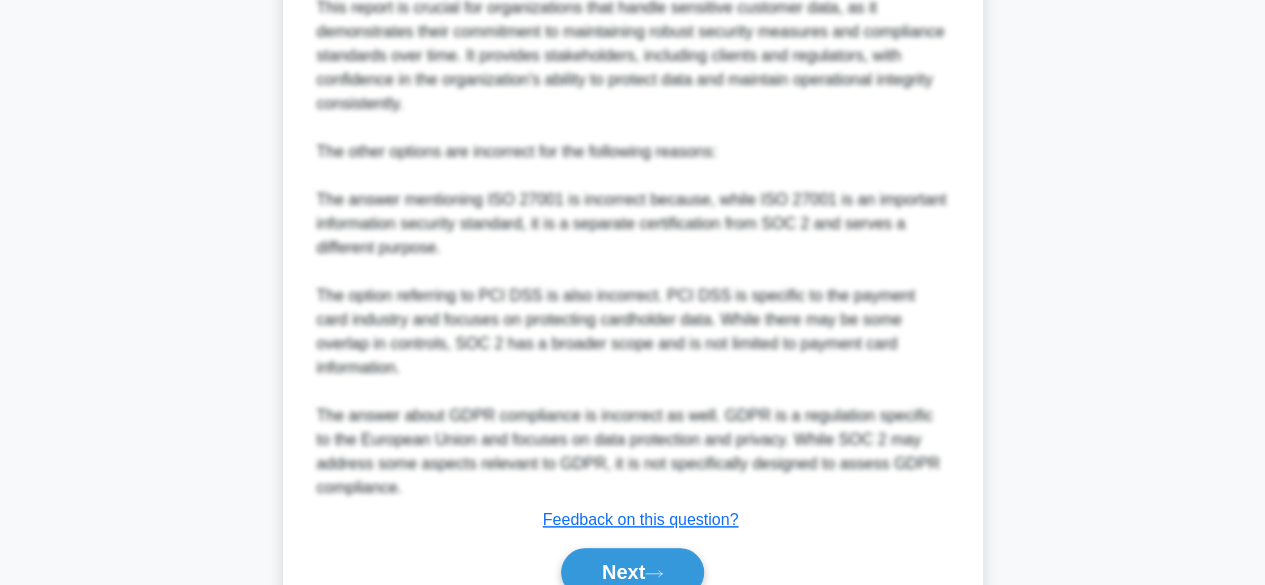 scroll, scrollTop: 933, scrollLeft: 0, axis: vertical 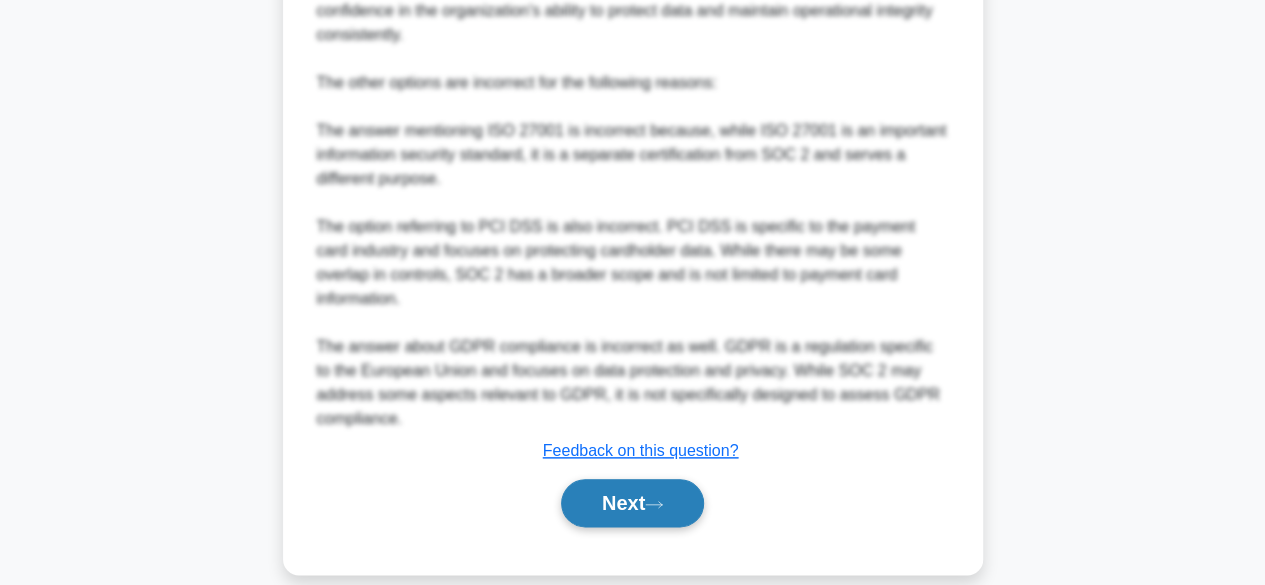 click on "Next" at bounding box center [632, 503] 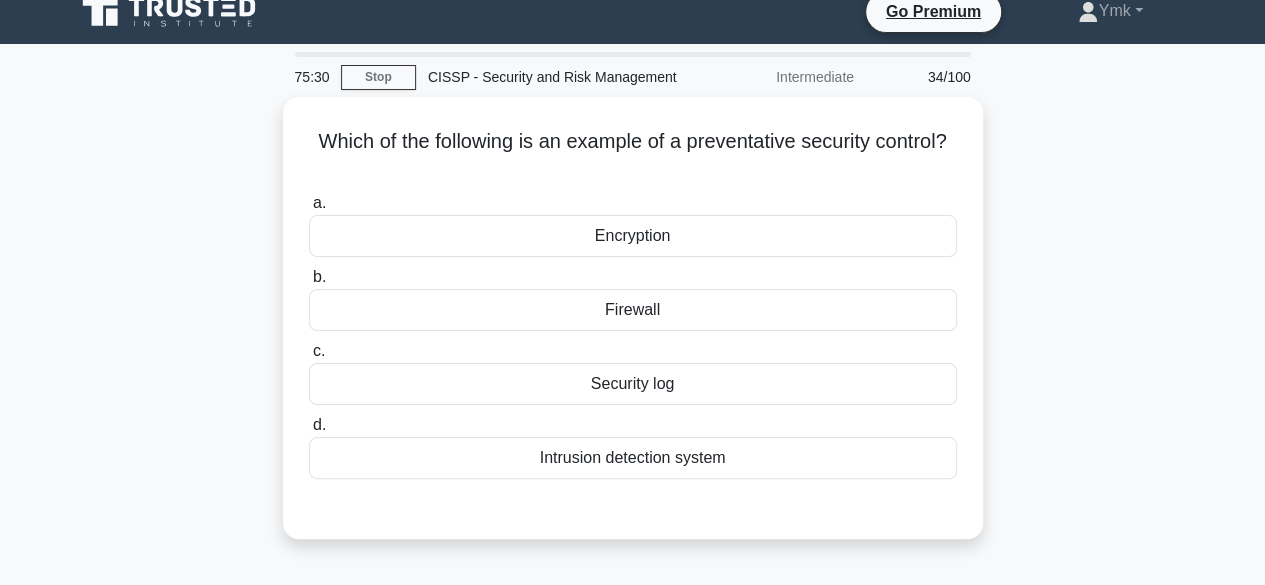 scroll, scrollTop: 19, scrollLeft: 0, axis: vertical 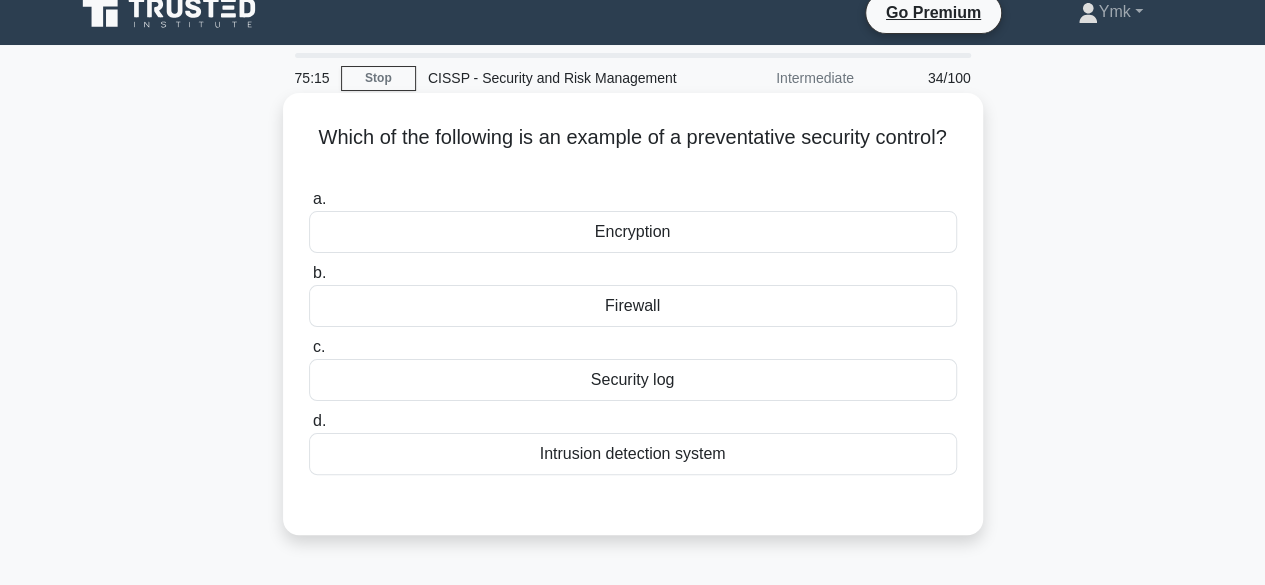 click on "Intrusion detection system" at bounding box center [633, 454] 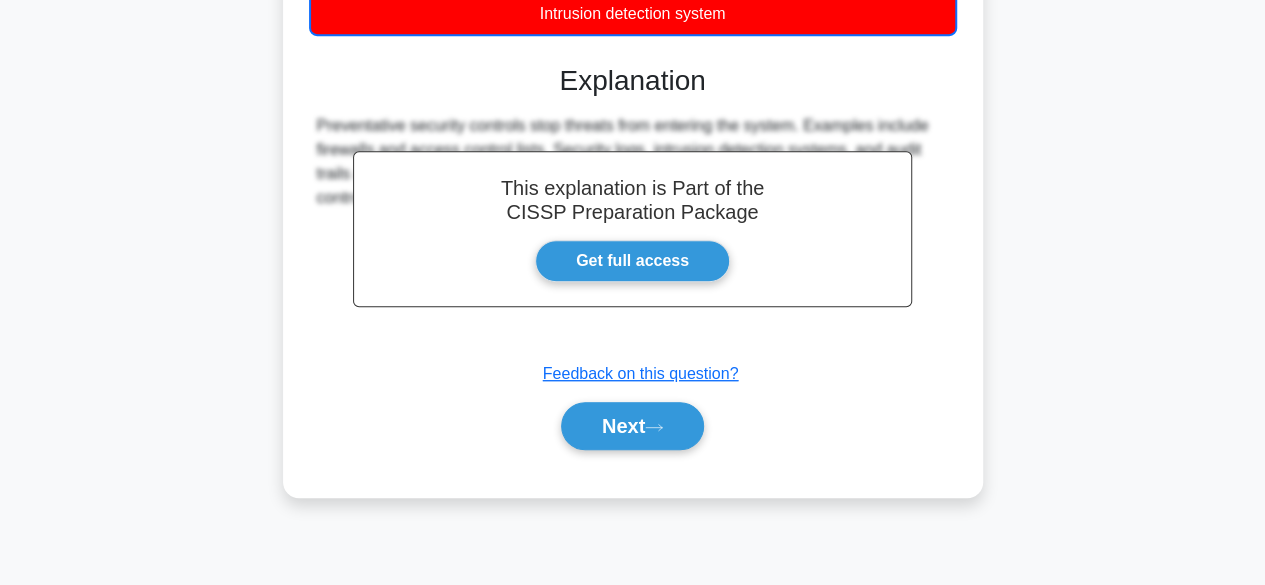 scroll, scrollTop: 495, scrollLeft: 0, axis: vertical 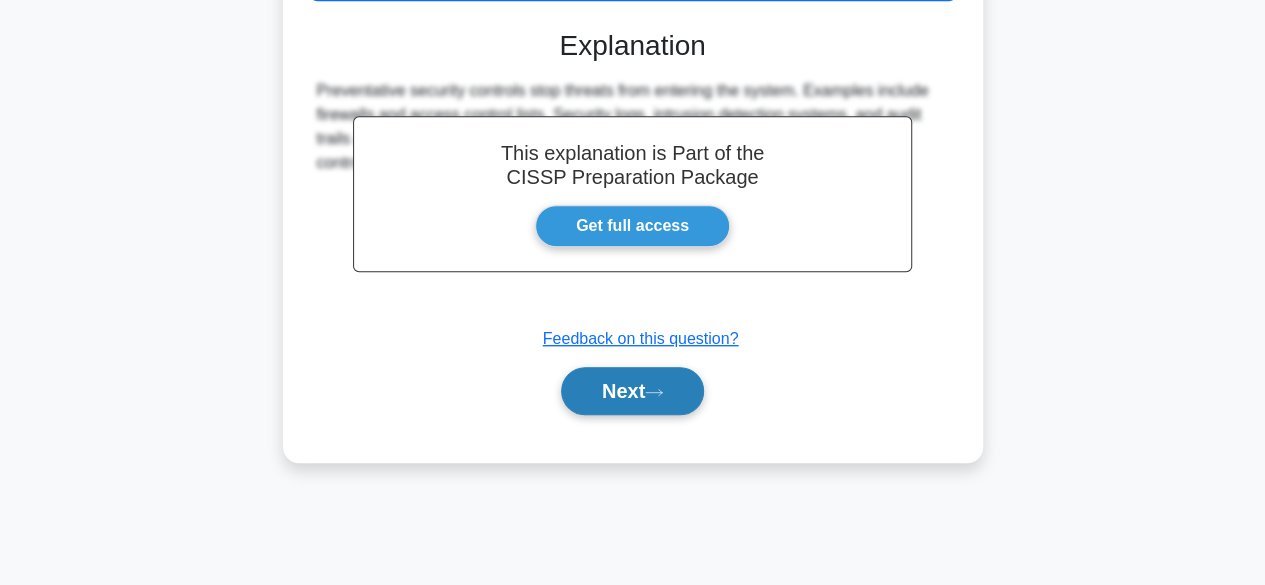 click on "Next" at bounding box center (632, 391) 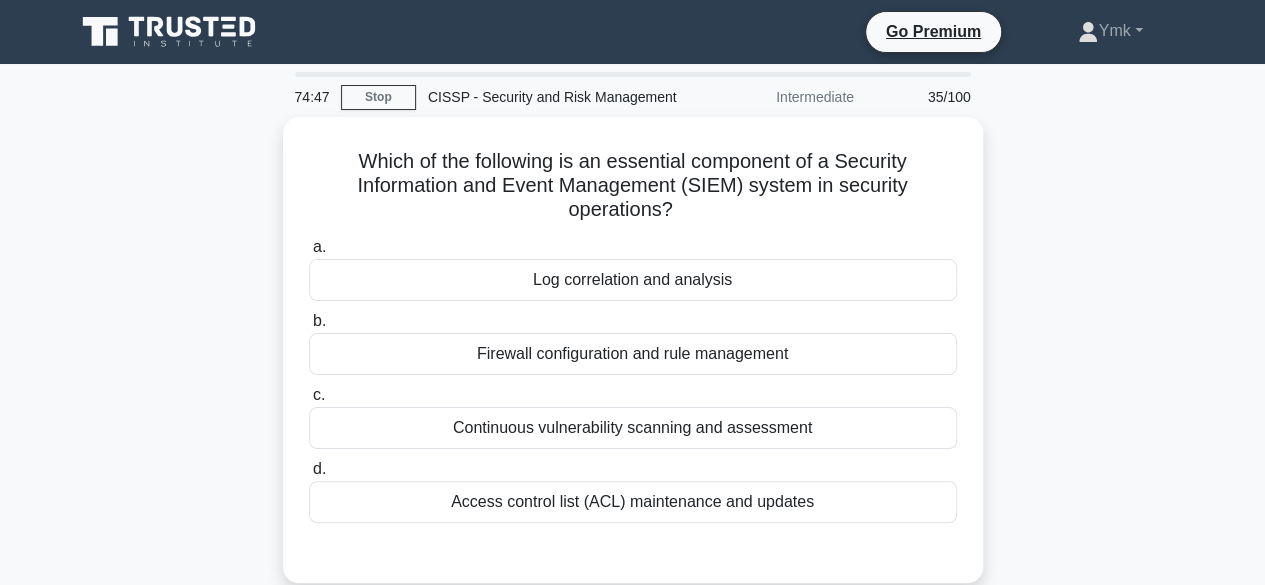scroll, scrollTop: 0, scrollLeft: 0, axis: both 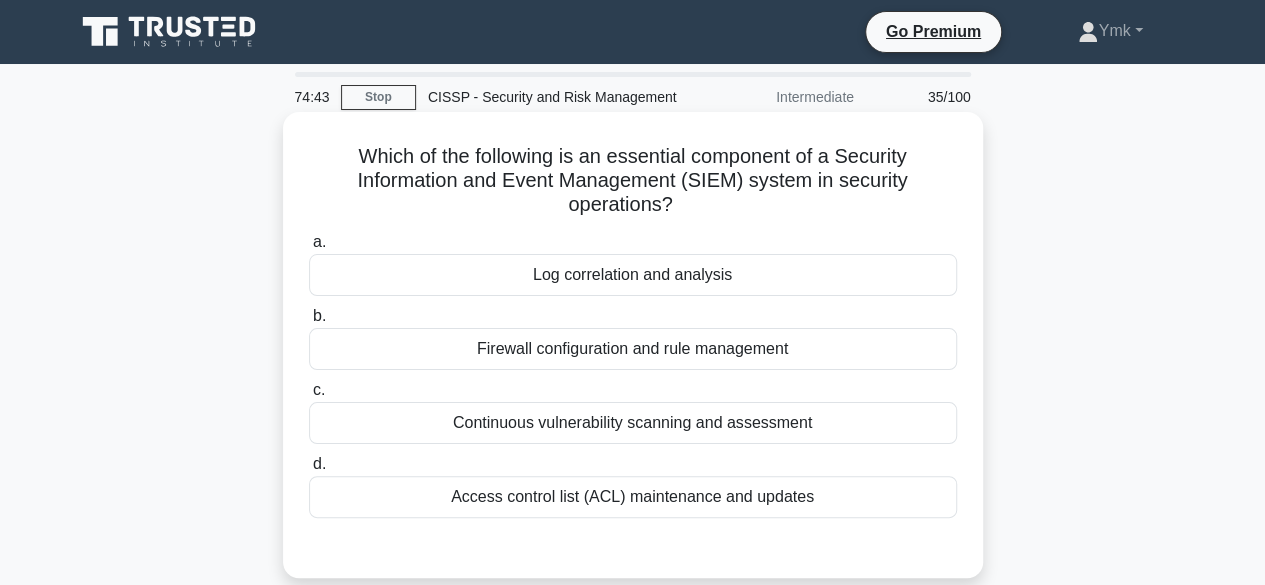 click on "Continuous vulnerability scanning and assessment" at bounding box center [633, 423] 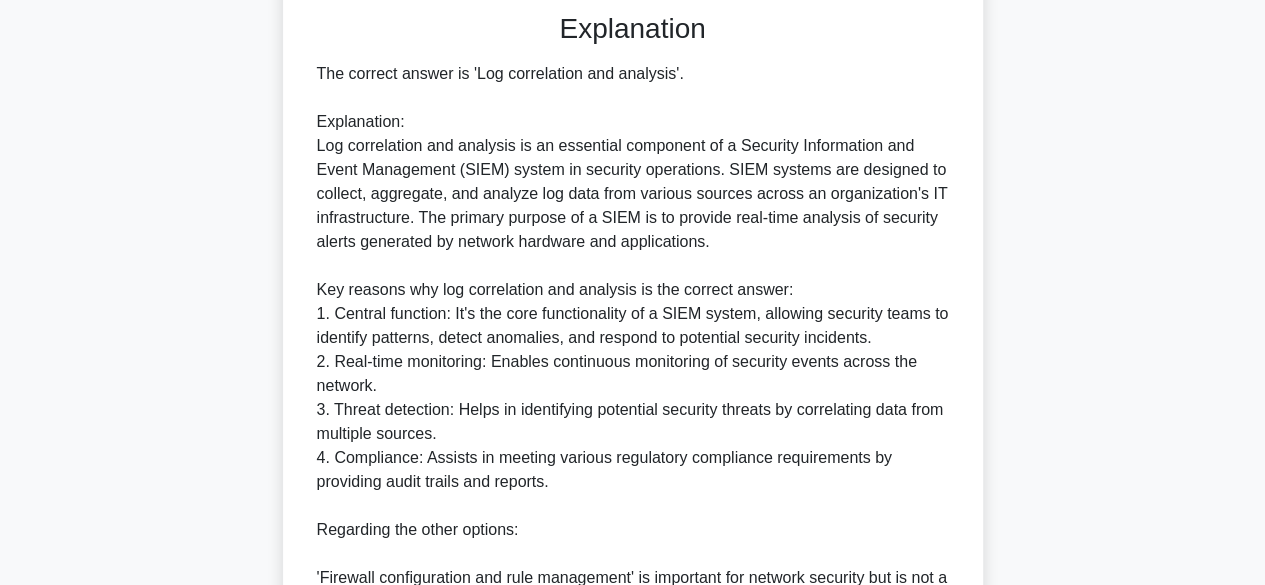 scroll, scrollTop: 912, scrollLeft: 0, axis: vertical 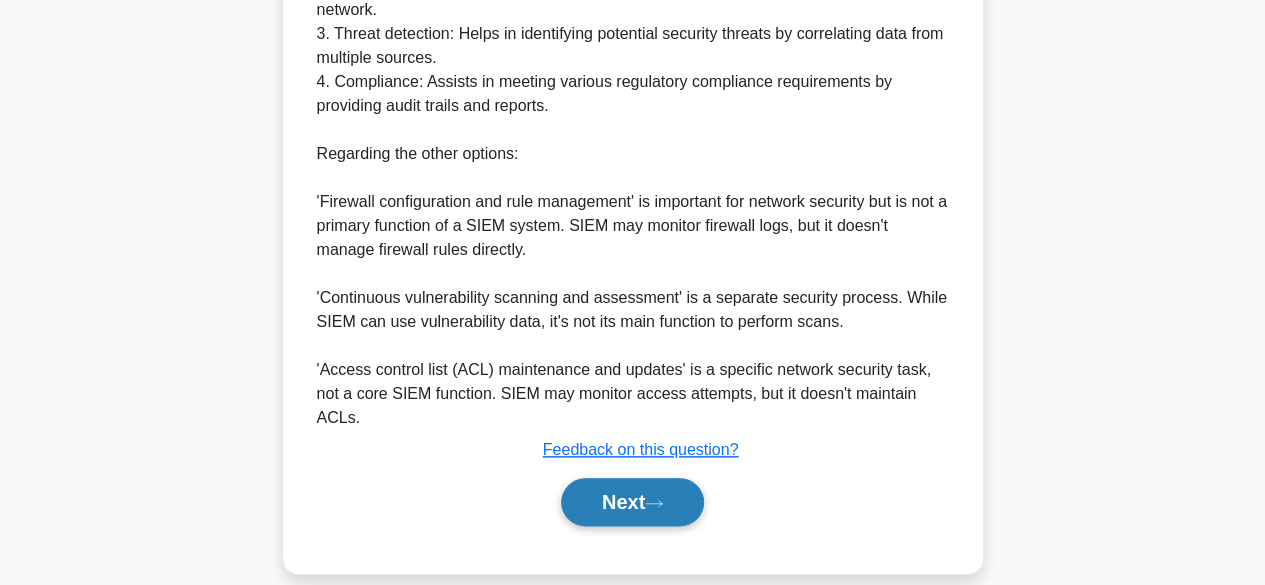 click 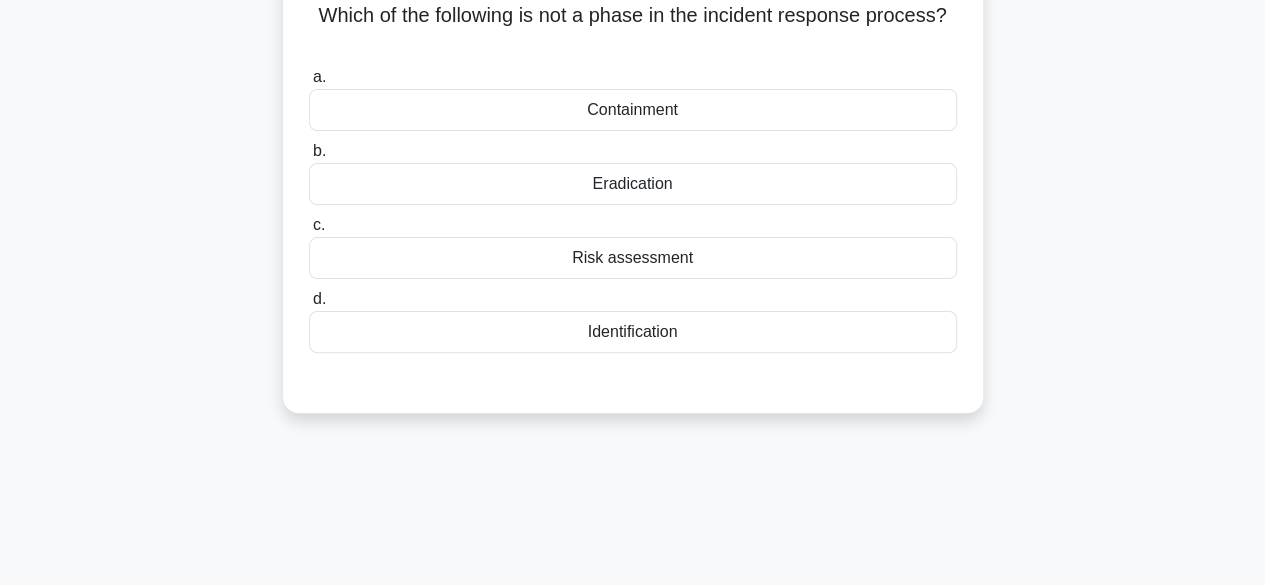 scroll, scrollTop: 0, scrollLeft: 0, axis: both 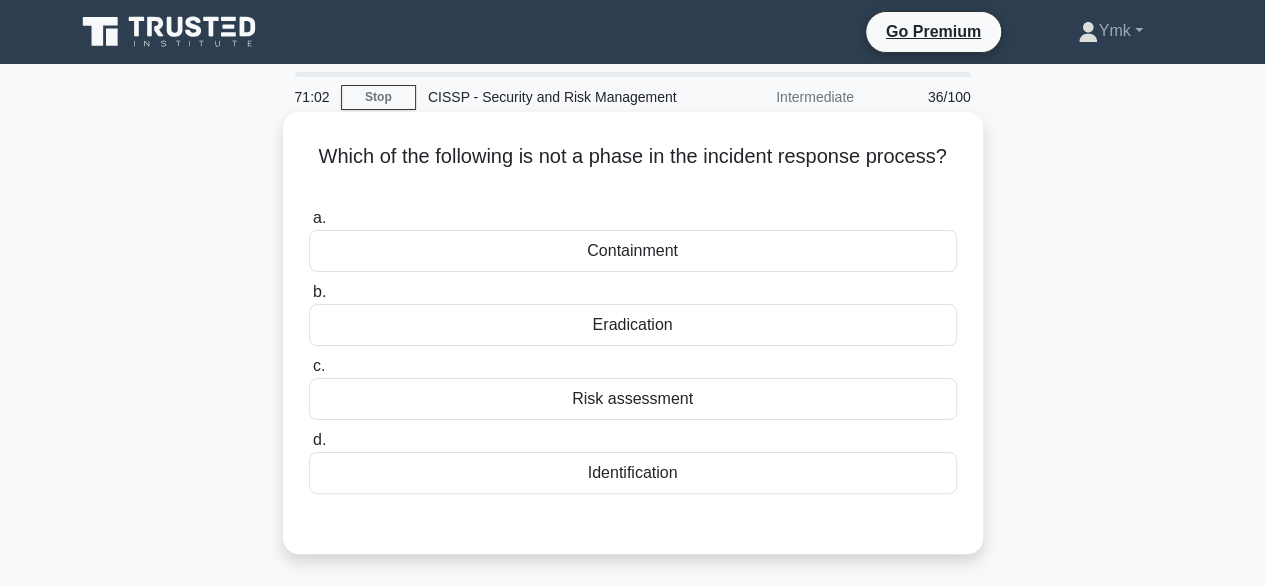 click on "Risk assessment" at bounding box center (633, 399) 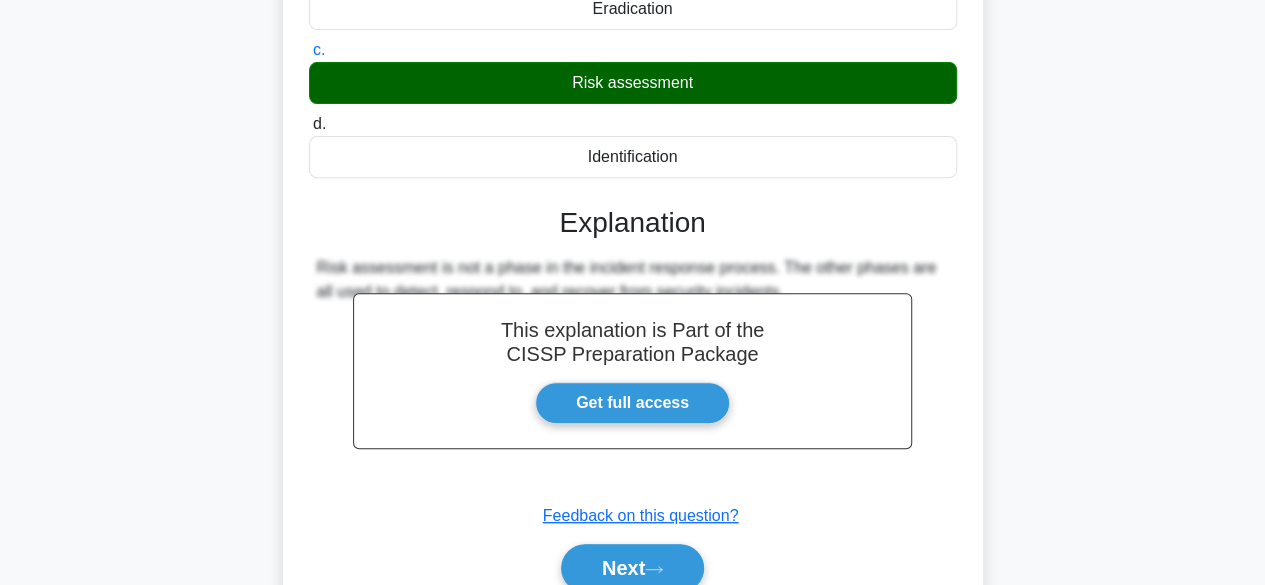 scroll, scrollTop: 320, scrollLeft: 0, axis: vertical 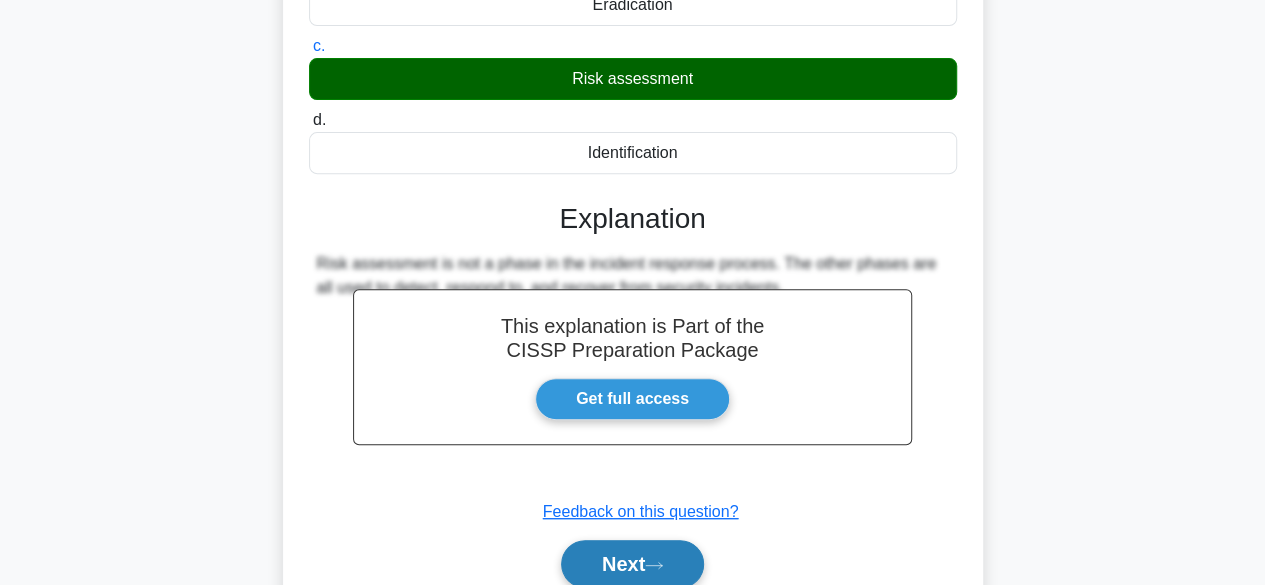 click 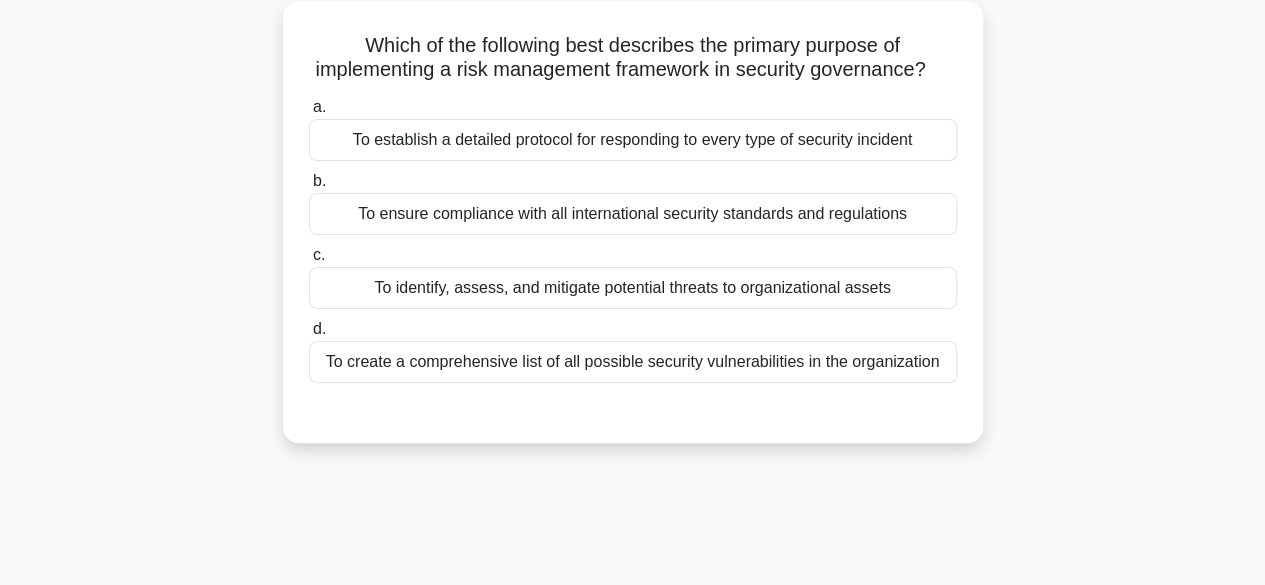 scroll, scrollTop: 88, scrollLeft: 0, axis: vertical 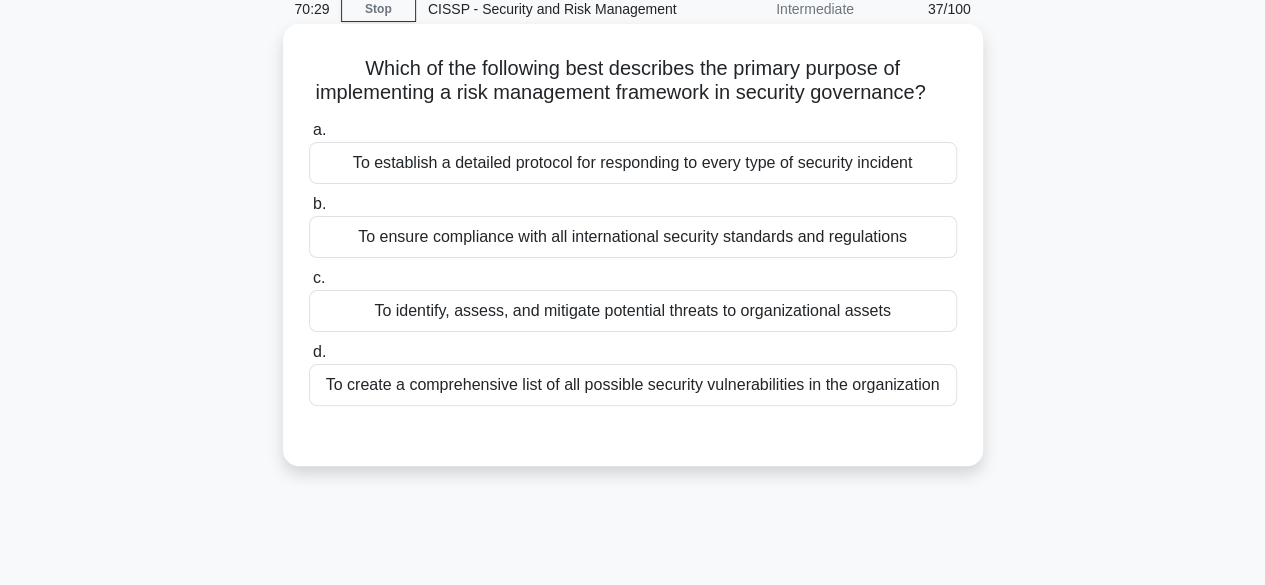 click on "To identify, assess, and mitigate potential threats to organizational assets" at bounding box center (633, 311) 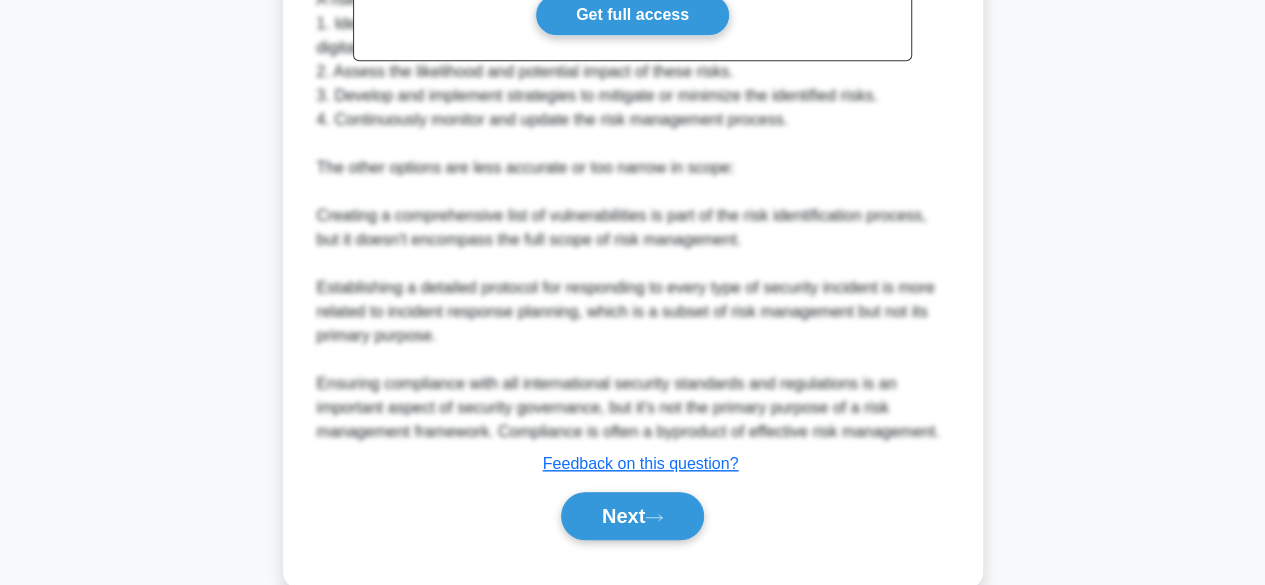 scroll, scrollTop: 765, scrollLeft: 0, axis: vertical 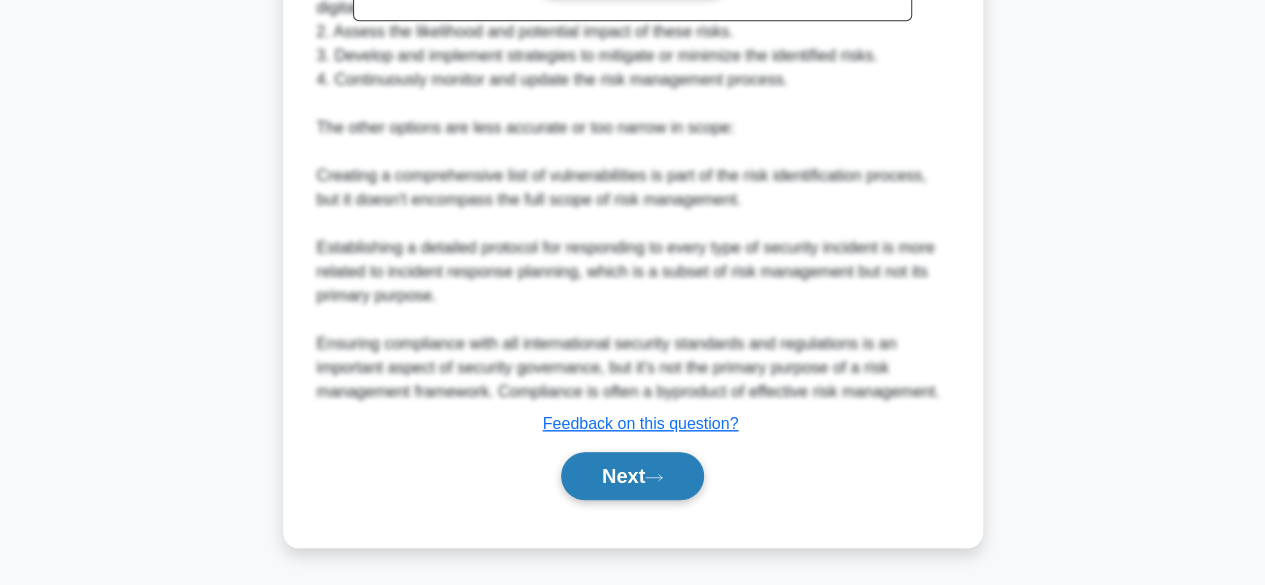 click on "Next" at bounding box center [632, 476] 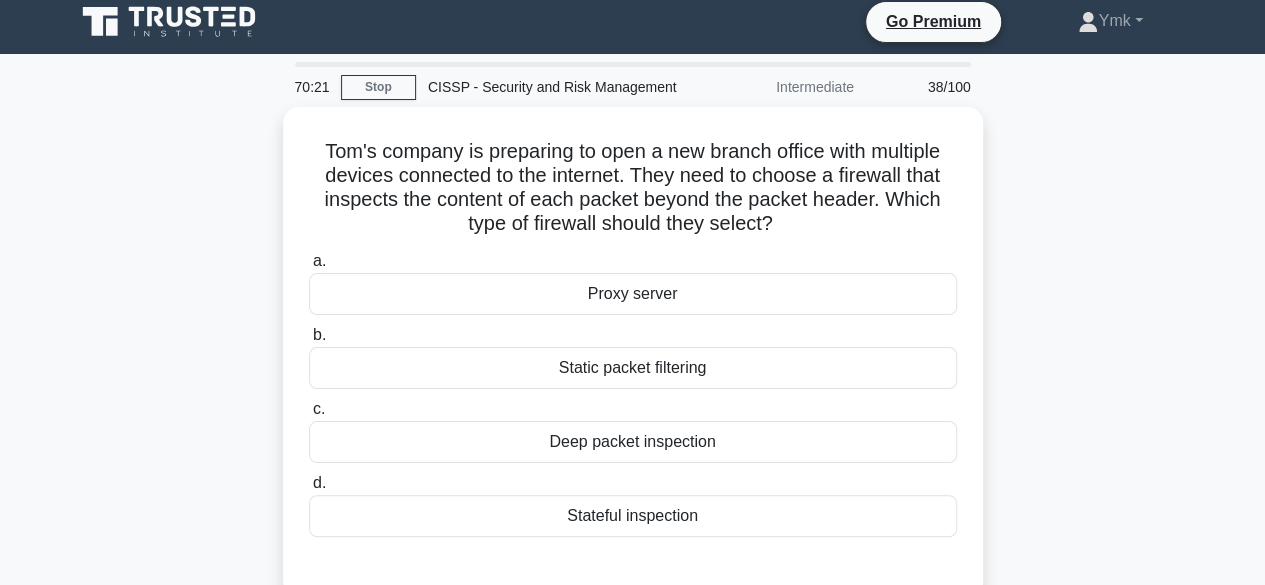 scroll, scrollTop: 10, scrollLeft: 0, axis: vertical 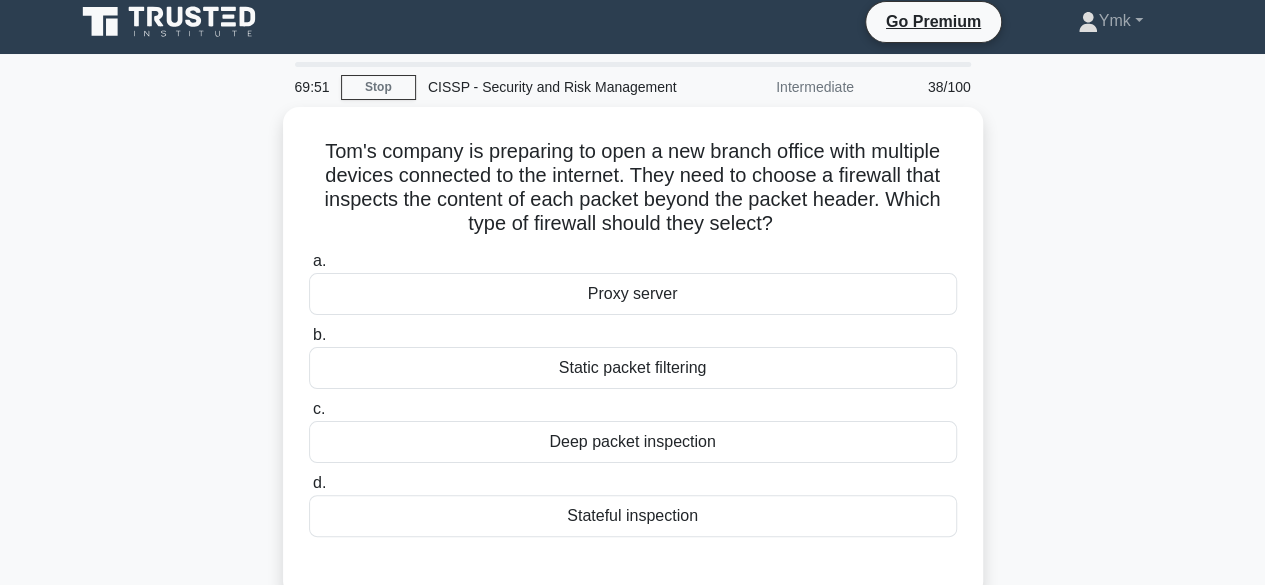 click on "Deep packet inspection" at bounding box center (633, 442) 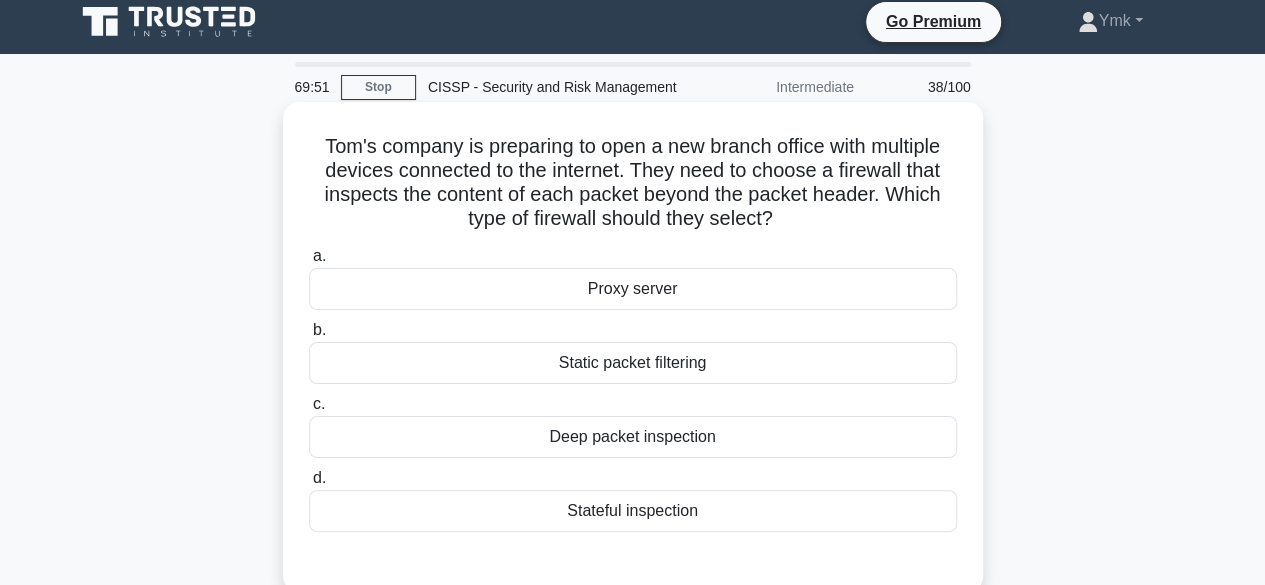 click on "c.
Deep packet inspection" at bounding box center (309, 404) 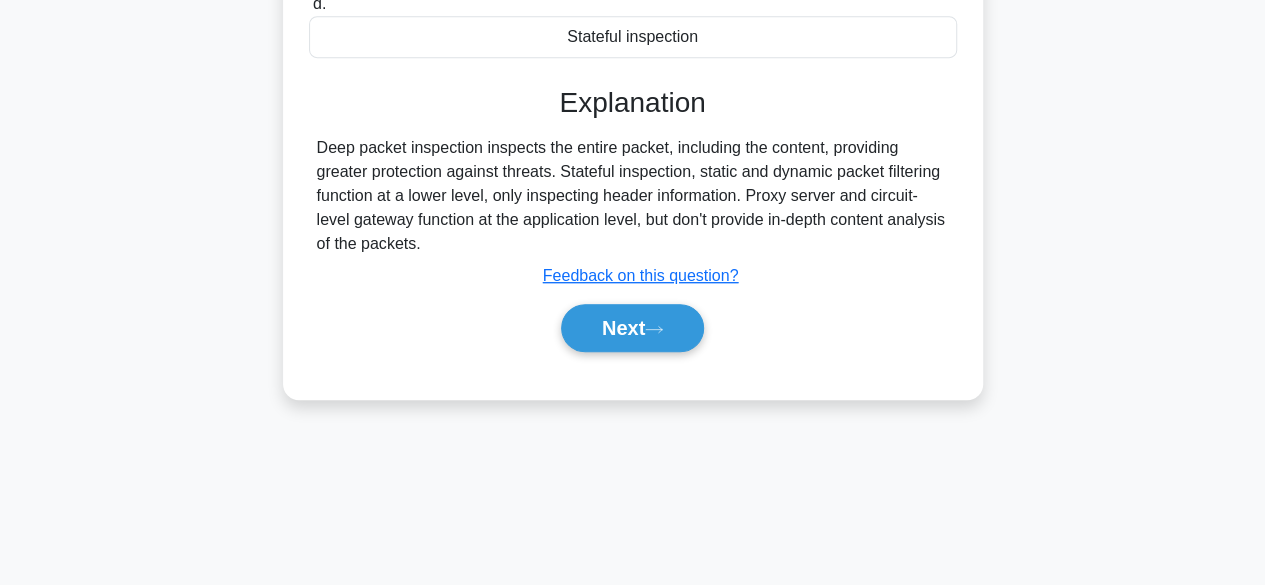scroll, scrollTop: 485, scrollLeft: 0, axis: vertical 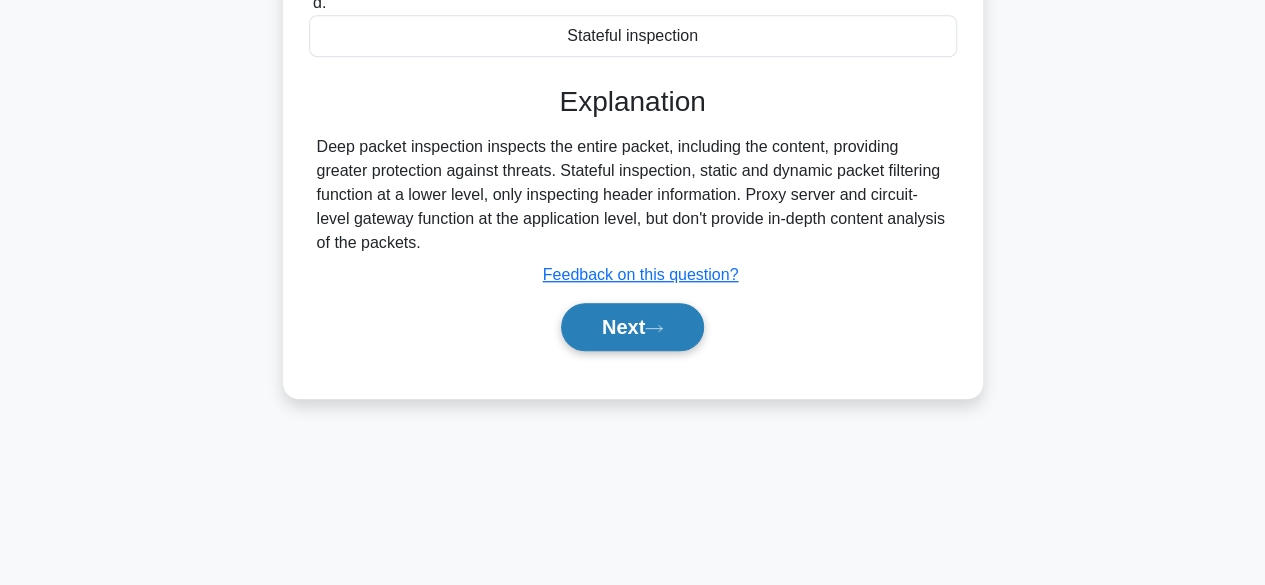 click on "Next" at bounding box center (632, 327) 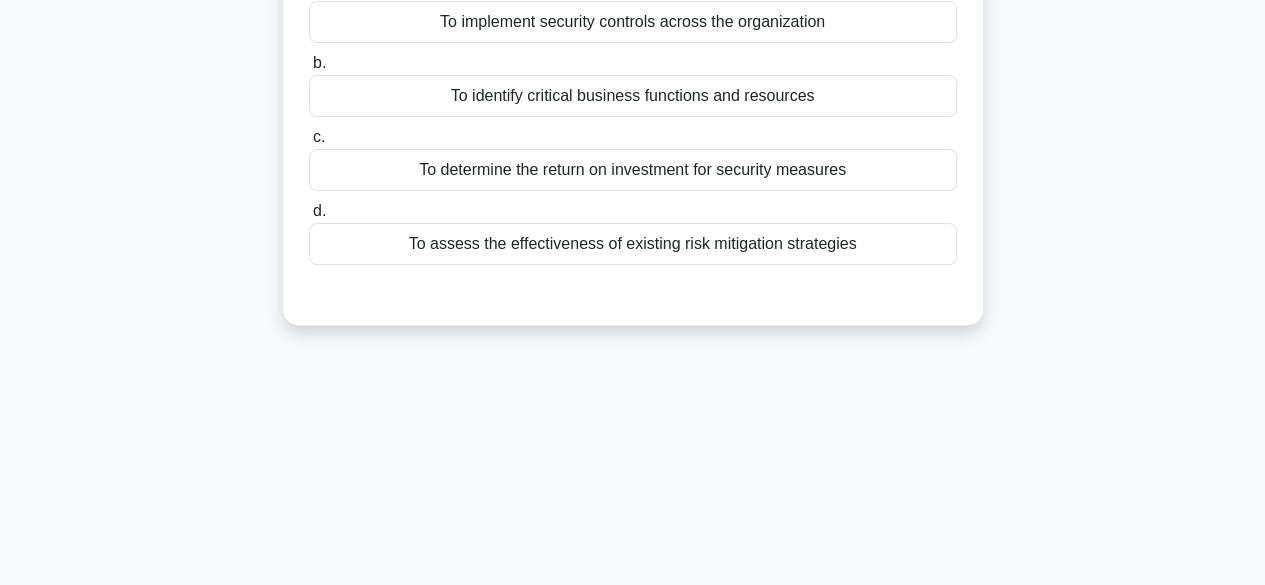 scroll, scrollTop: 0, scrollLeft: 0, axis: both 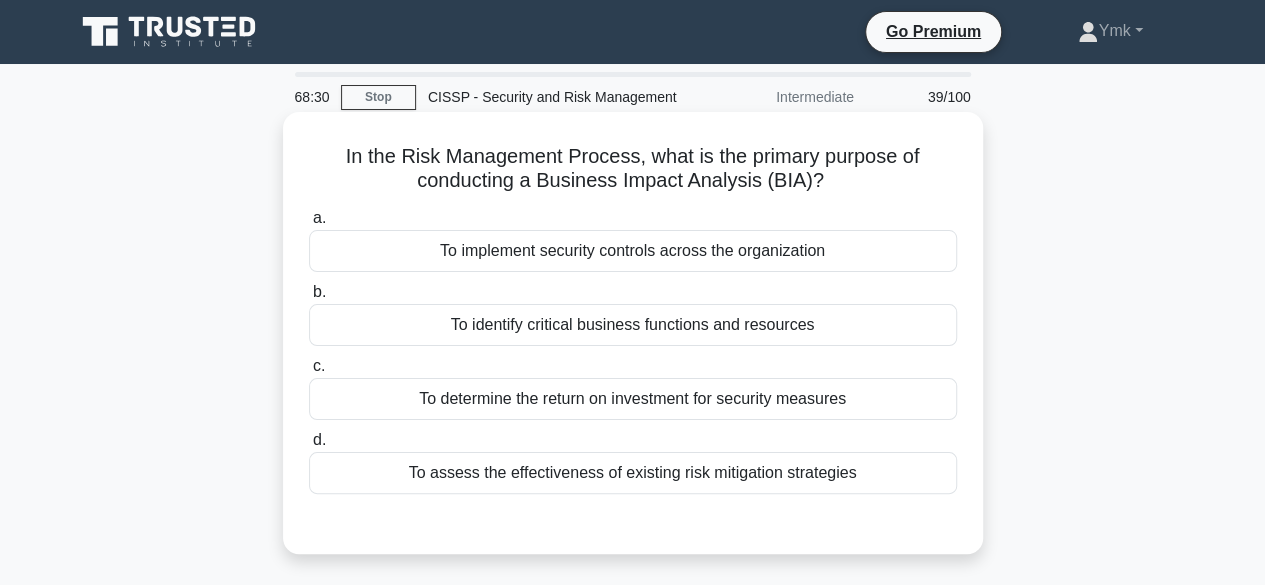 click on "To assess the effectiveness of existing risk mitigation strategies" at bounding box center [633, 473] 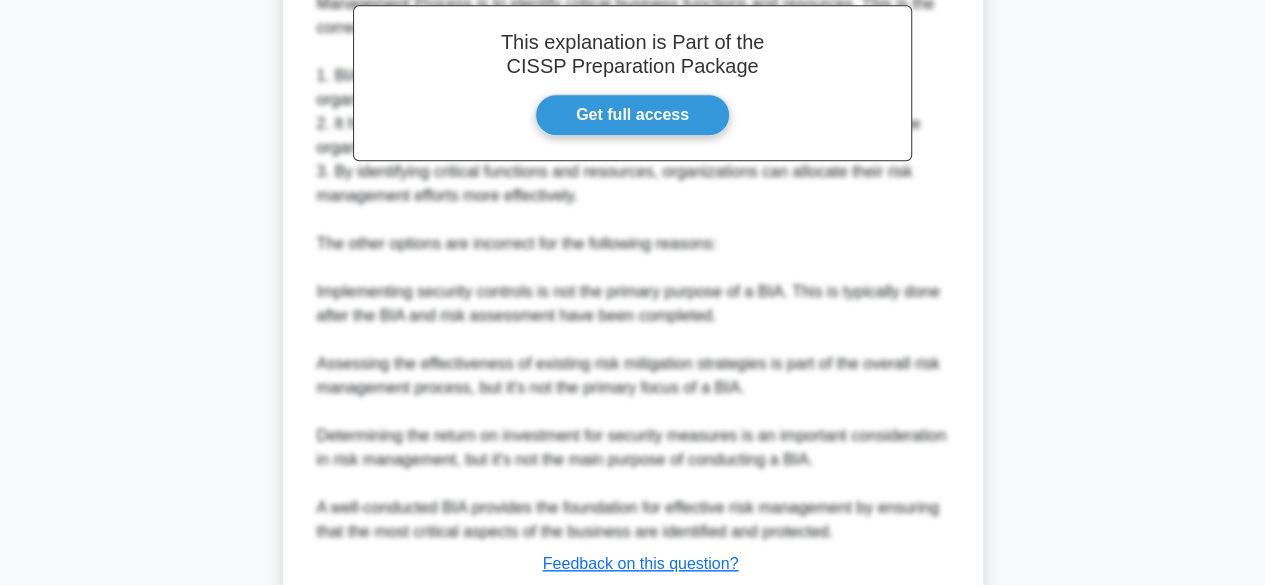 scroll, scrollTop: 744, scrollLeft: 0, axis: vertical 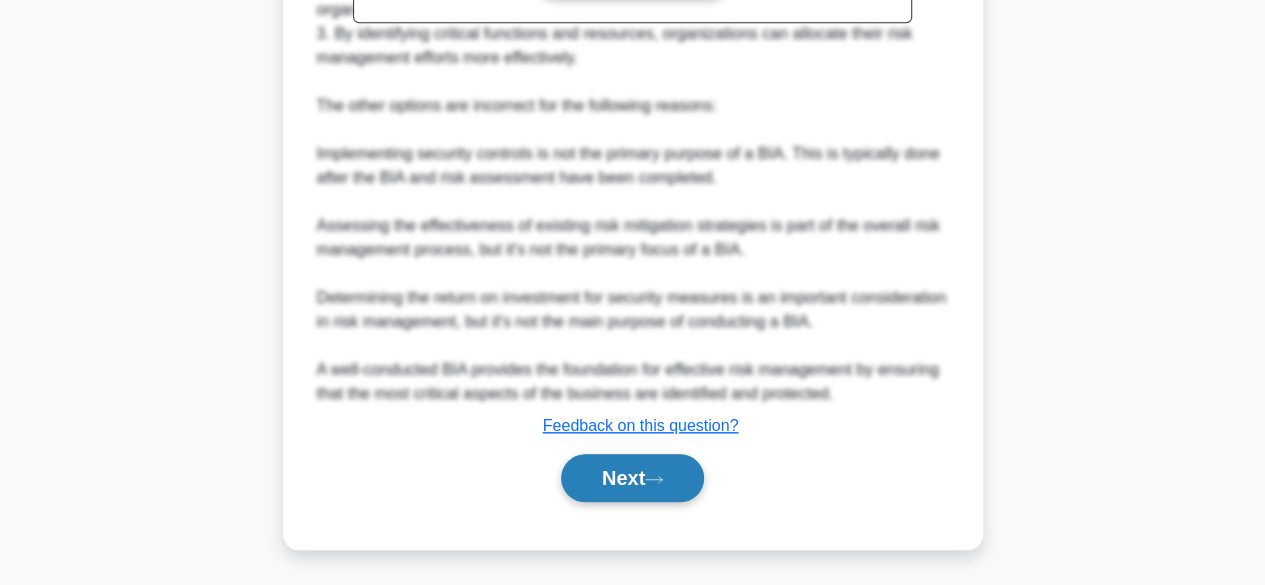 click on "Next" at bounding box center [632, 478] 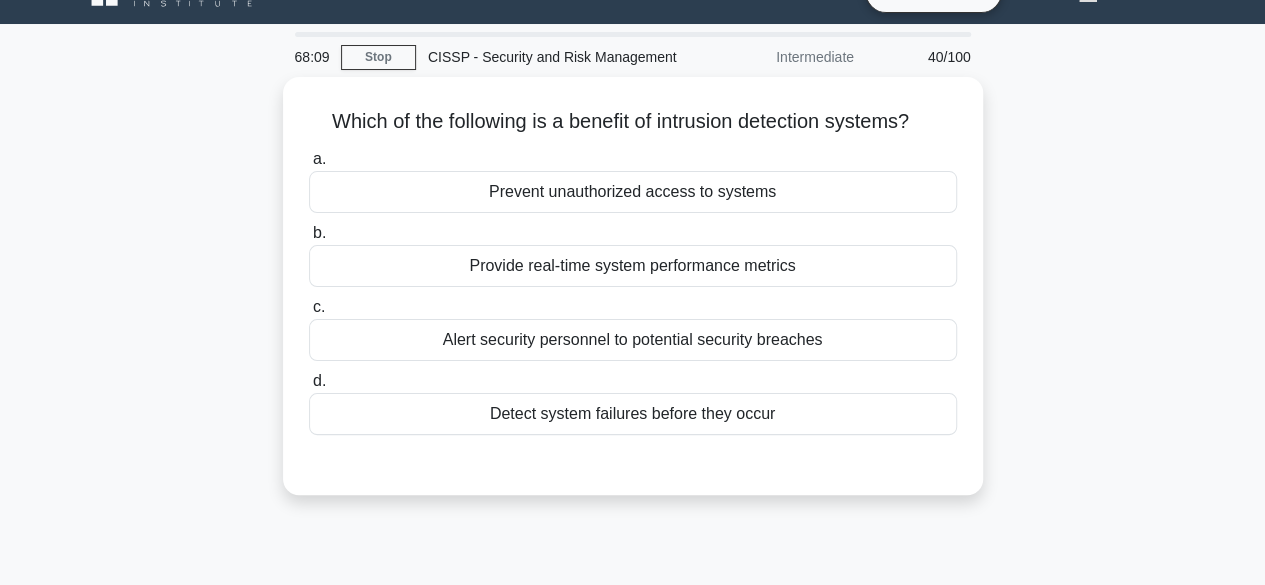 scroll, scrollTop: 26, scrollLeft: 0, axis: vertical 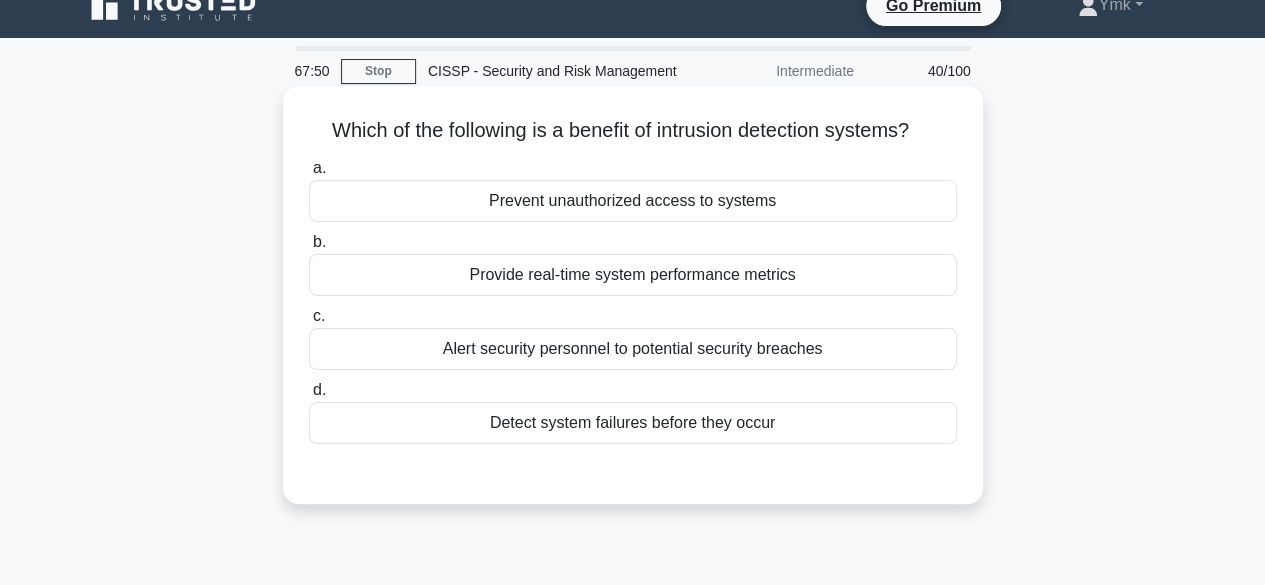 click on "Alert security personnel to potential security breaches" at bounding box center [633, 349] 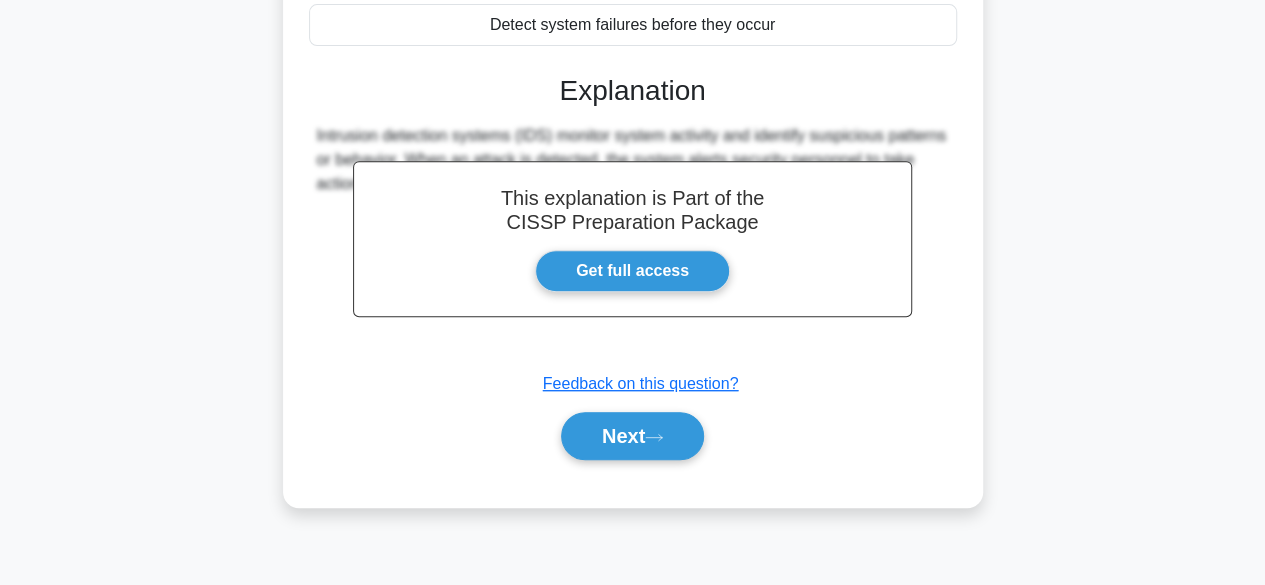 scroll, scrollTop: 442, scrollLeft: 0, axis: vertical 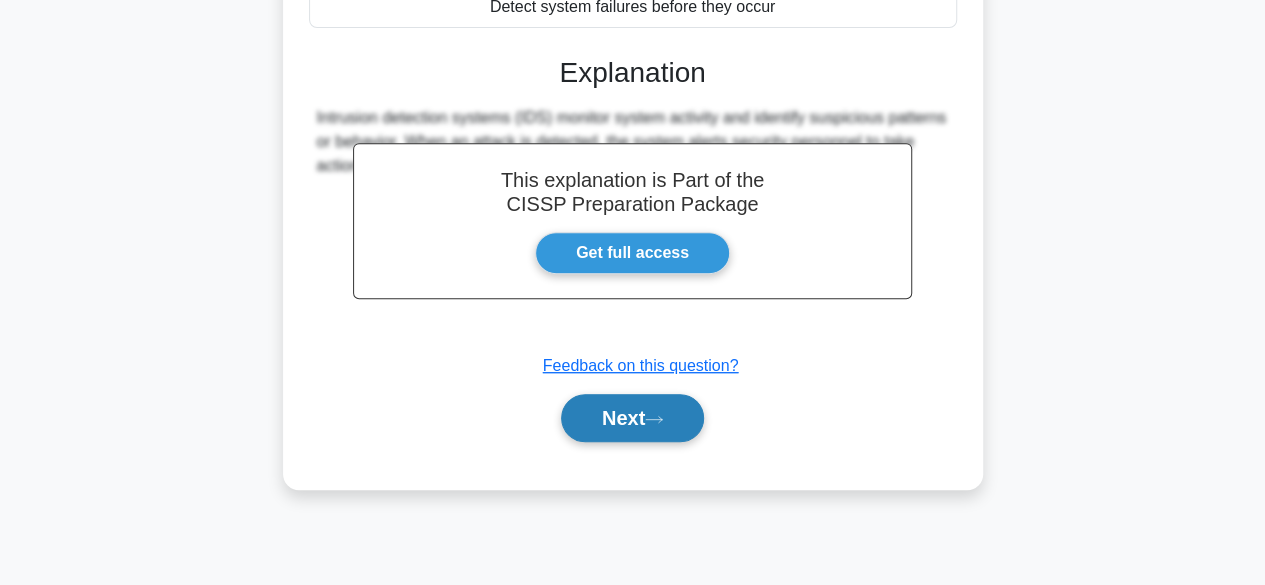 click on "Next" at bounding box center [632, 418] 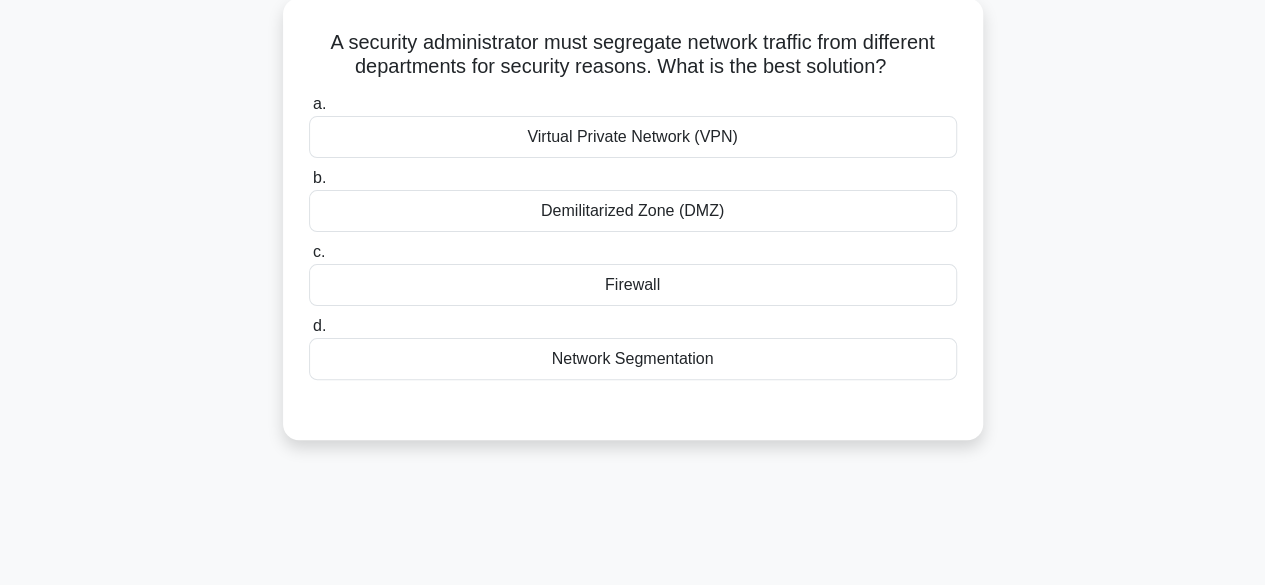scroll, scrollTop: 0, scrollLeft: 0, axis: both 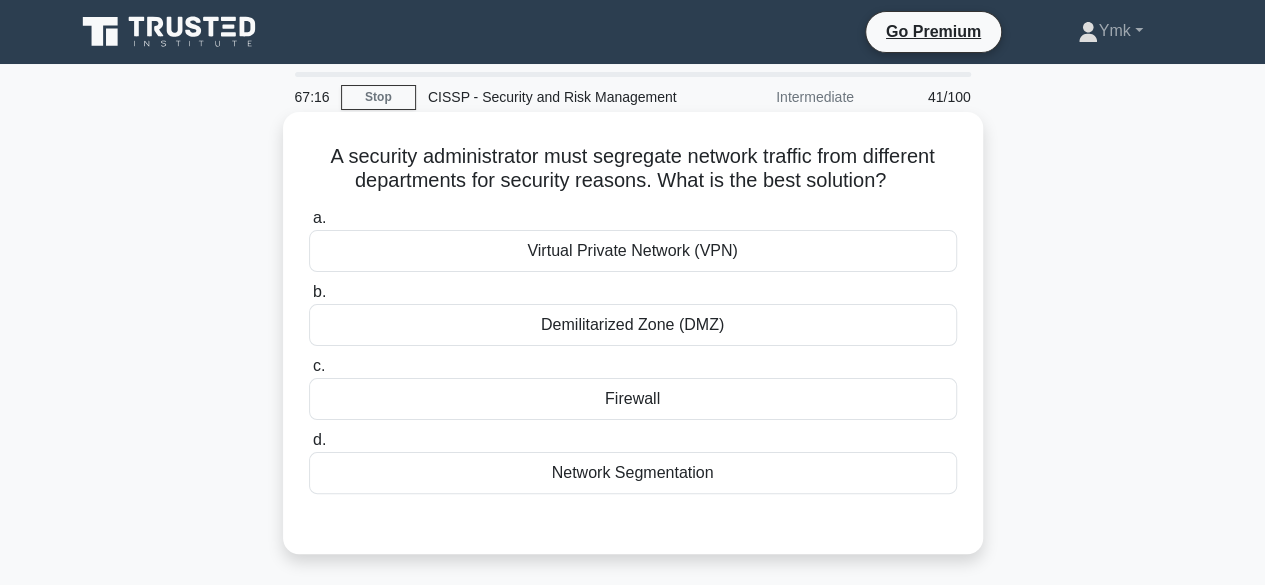 click on "Demilitarized Zone (DMZ)" at bounding box center (633, 325) 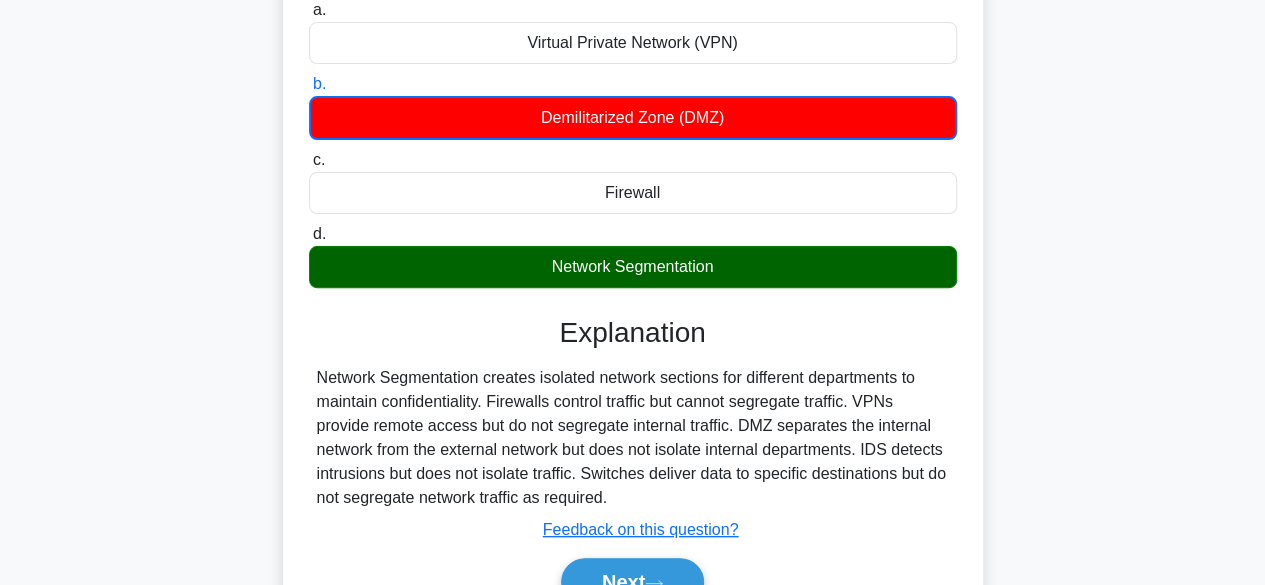 scroll, scrollTop: 210, scrollLeft: 0, axis: vertical 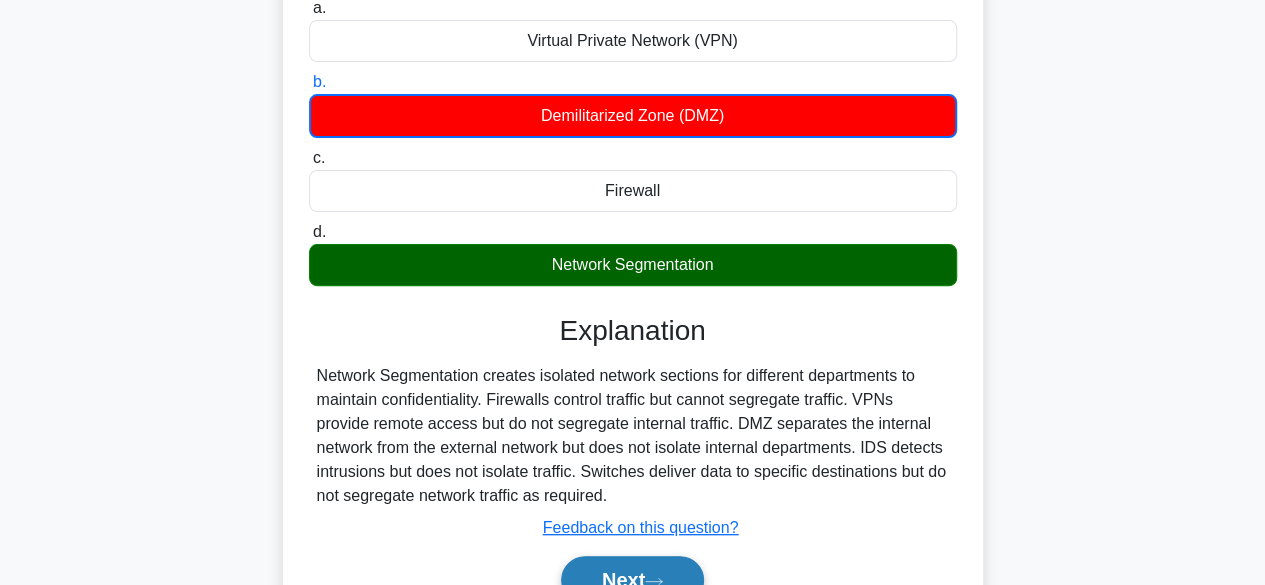 click on "Next" at bounding box center [632, 580] 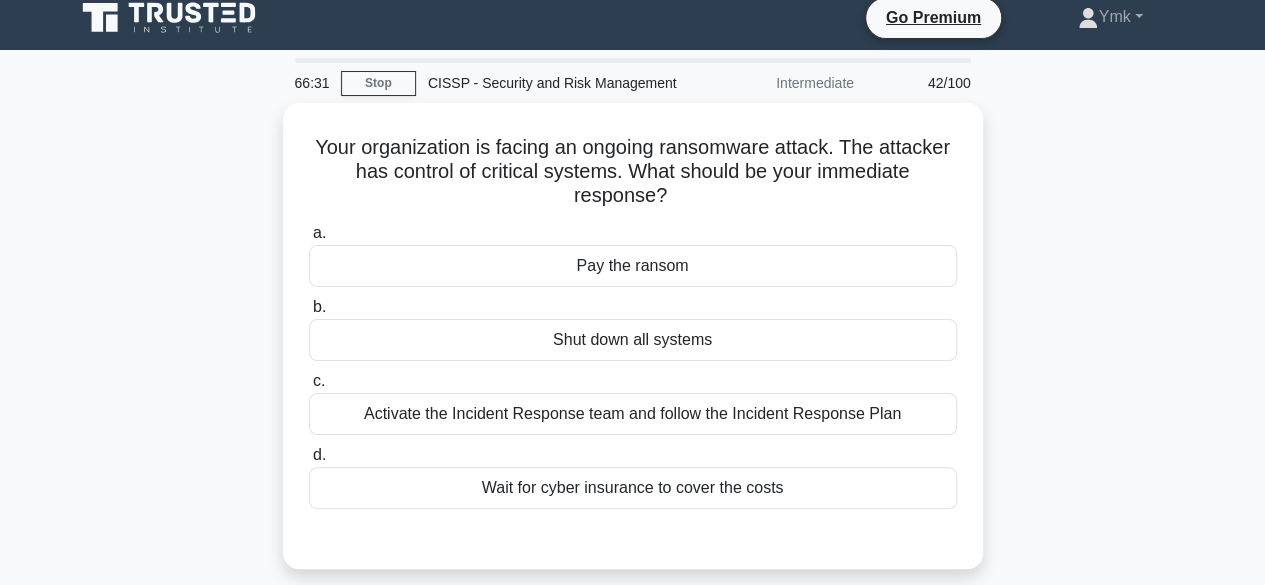 scroll, scrollTop: 10, scrollLeft: 0, axis: vertical 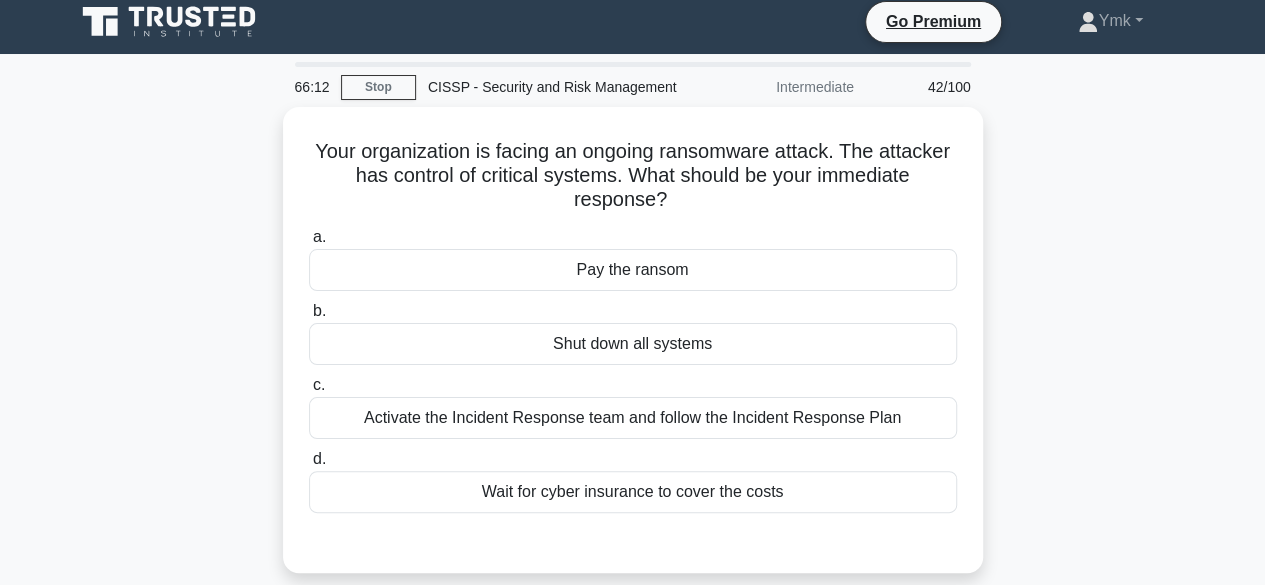 click on "Activate the Incident Response team and follow the Incident Response Plan" at bounding box center (633, 418) 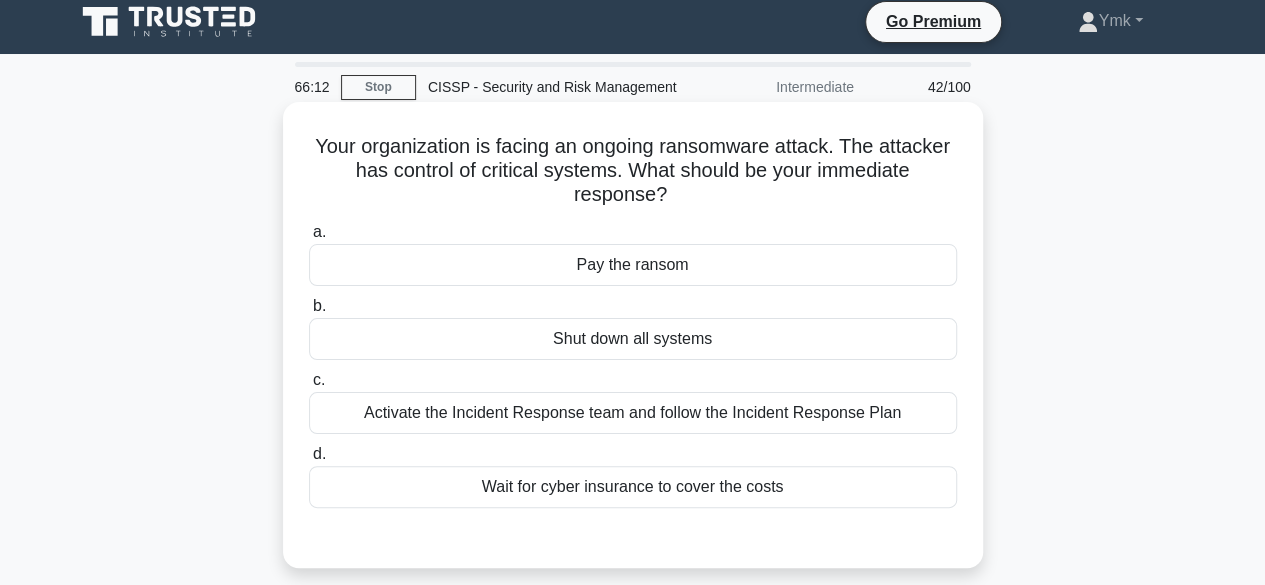 click on "c.
Activate the Incident Response team and follow the Incident Response Plan" at bounding box center (309, 380) 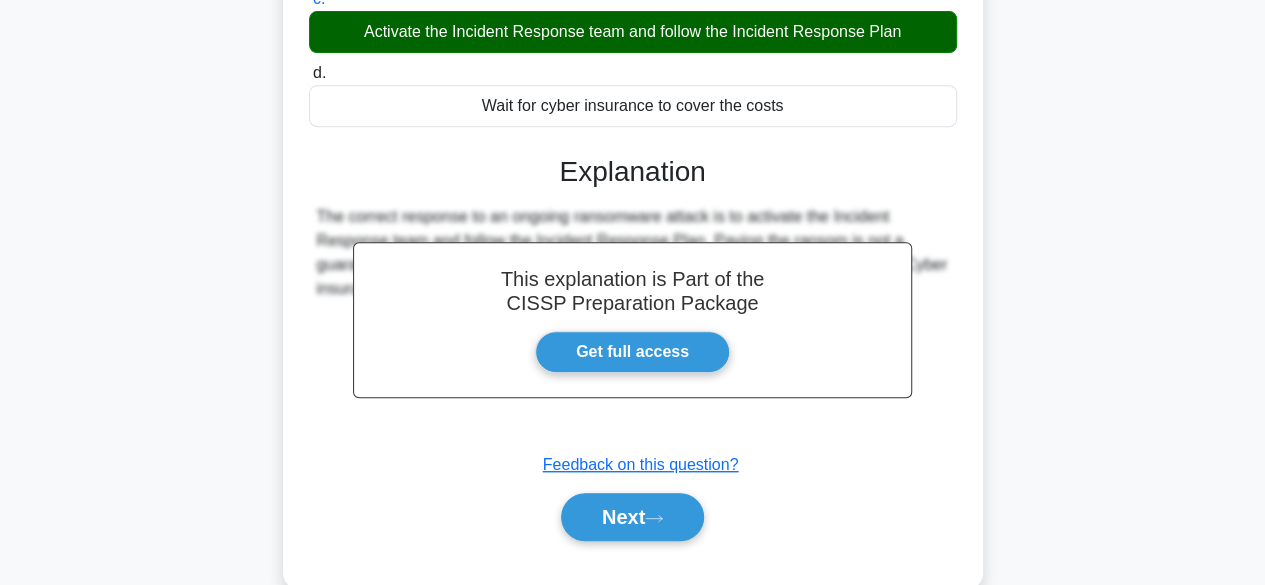 scroll, scrollTop: 392, scrollLeft: 0, axis: vertical 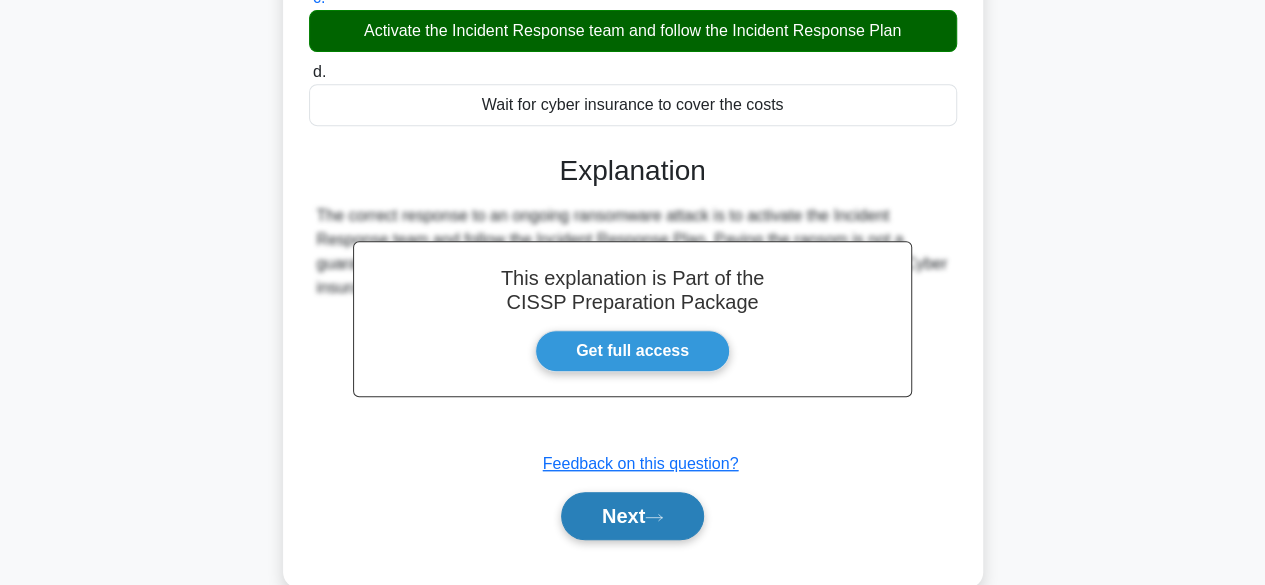 click on "Next" at bounding box center (632, 516) 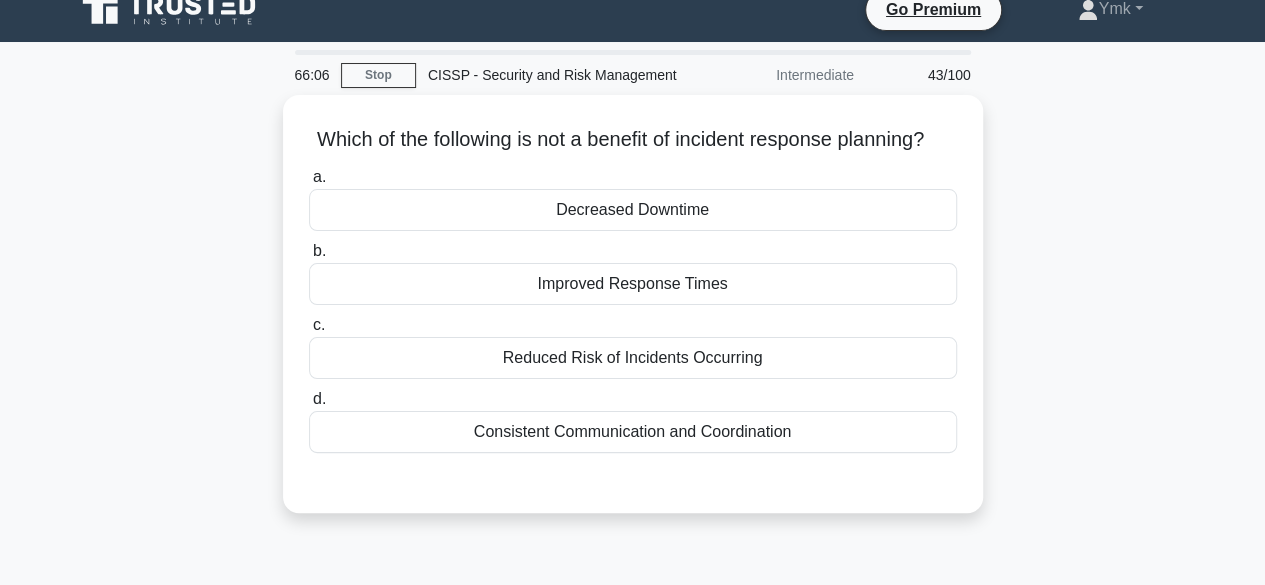scroll, scrollTop: 21, scrollLeft: 0, axis: vertical 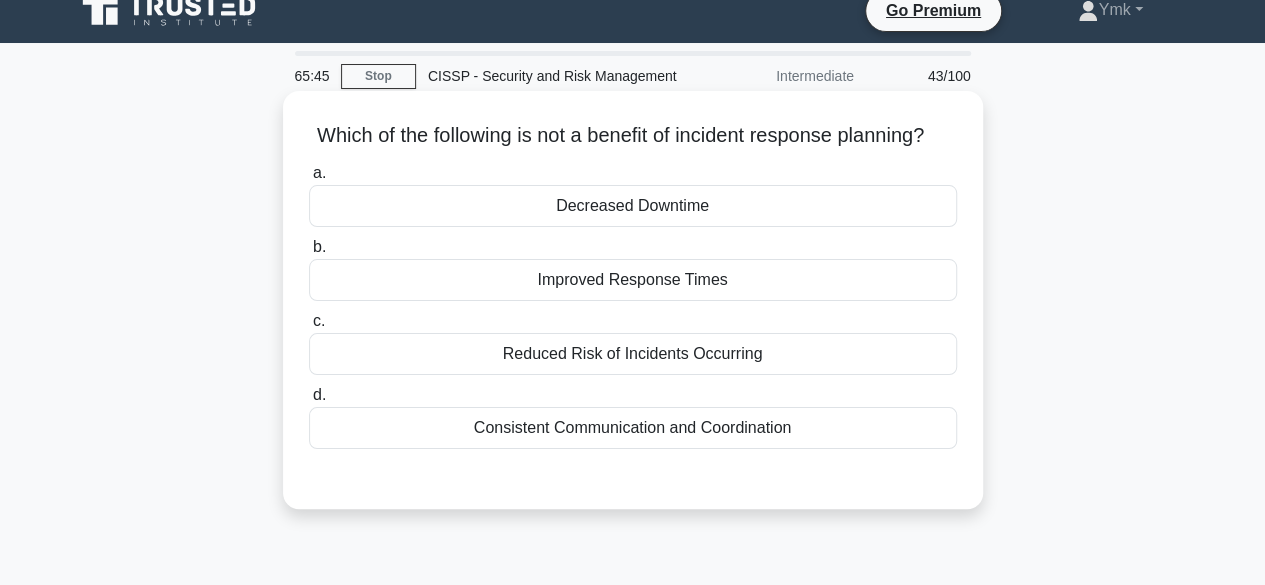 click on "Reduced Risk of Incidents Occurring" at bounding box center [633, 354] 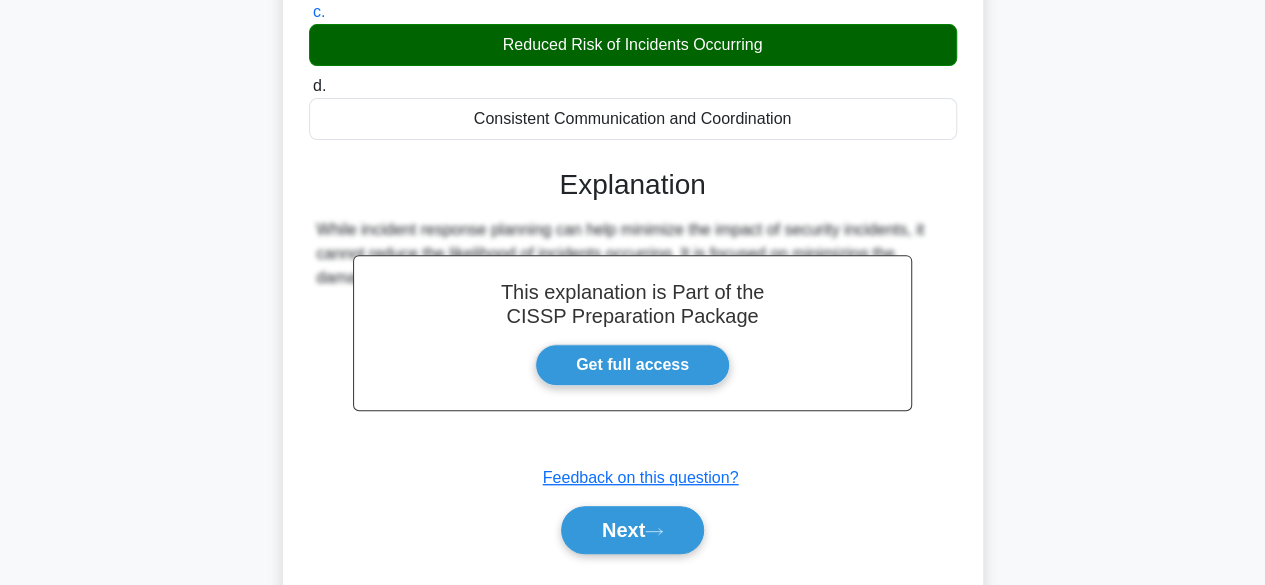 scroll, scrollTop: 332, scrollLeft: 0, axis: vertical 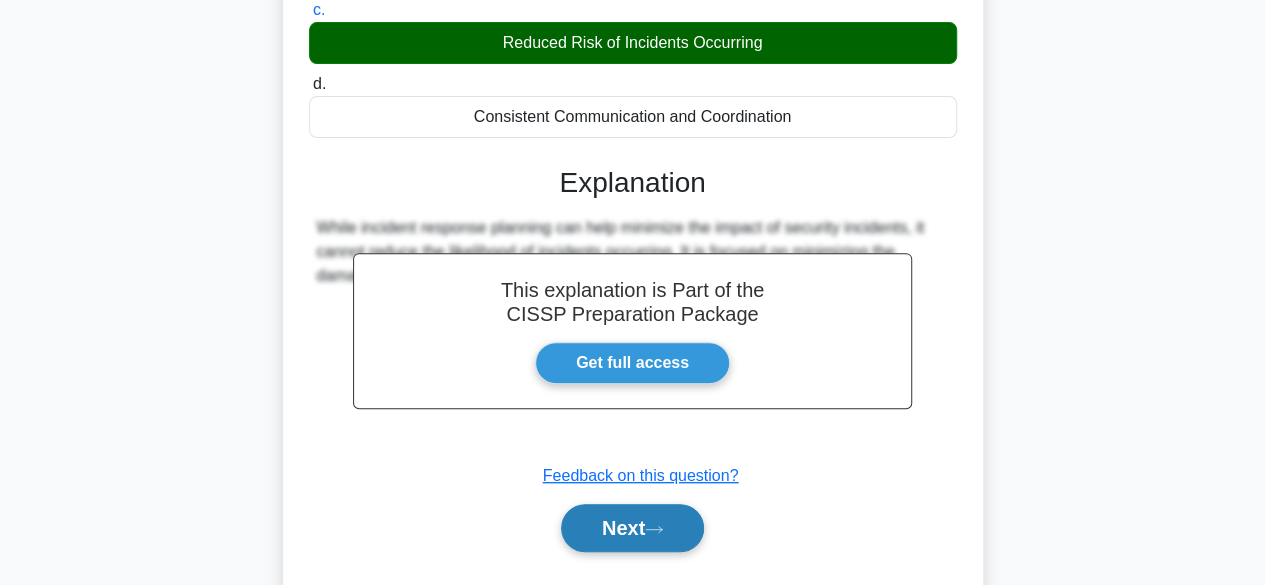 click on "Next" at bounding box center [632, 528] 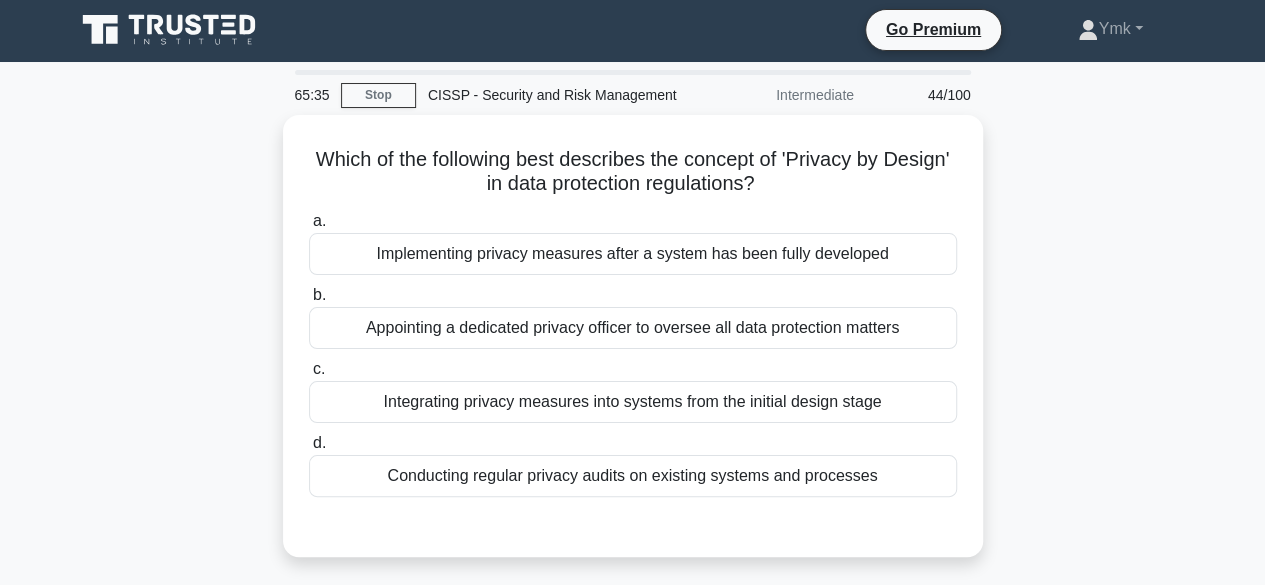 scroll, scrollTop: 0, scrollLeft: 0, axis: both 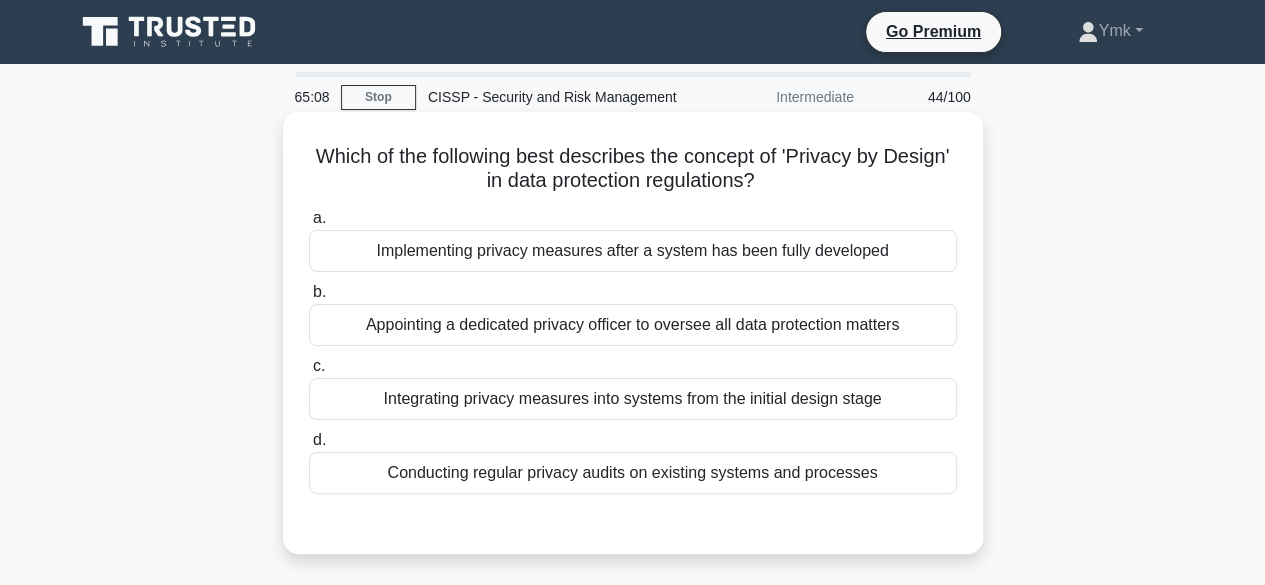 click on "Integrating privacy measures into systems from the initial design stage" at bounding box center [633, 399] 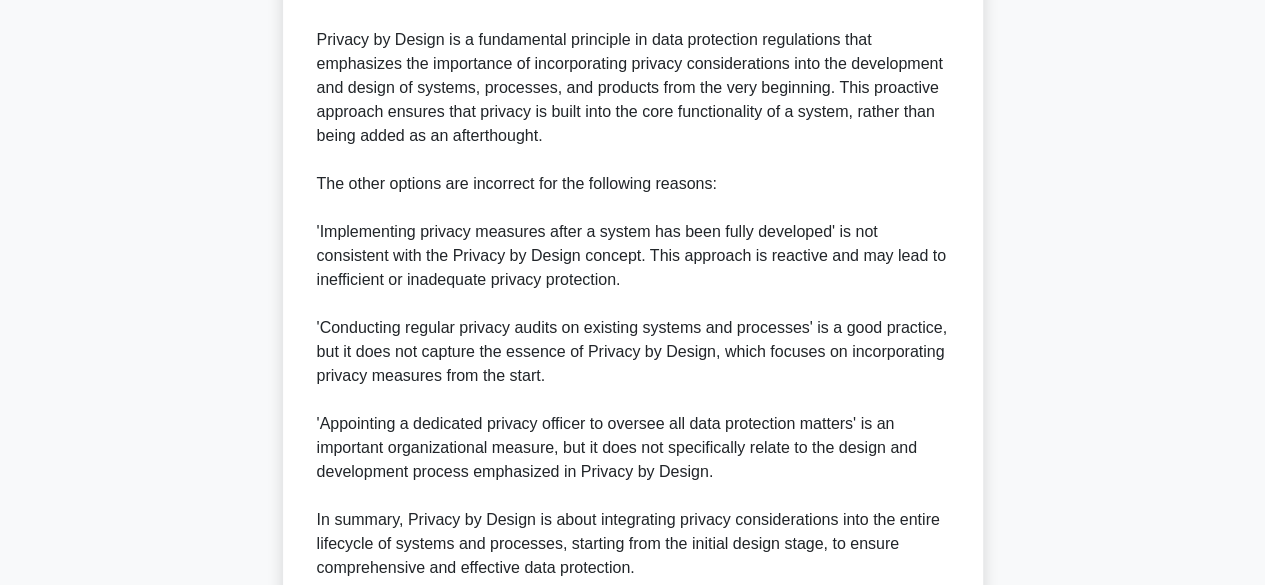 scroll, scrollTop: 789, scrollLeft: 0, axis: vertical 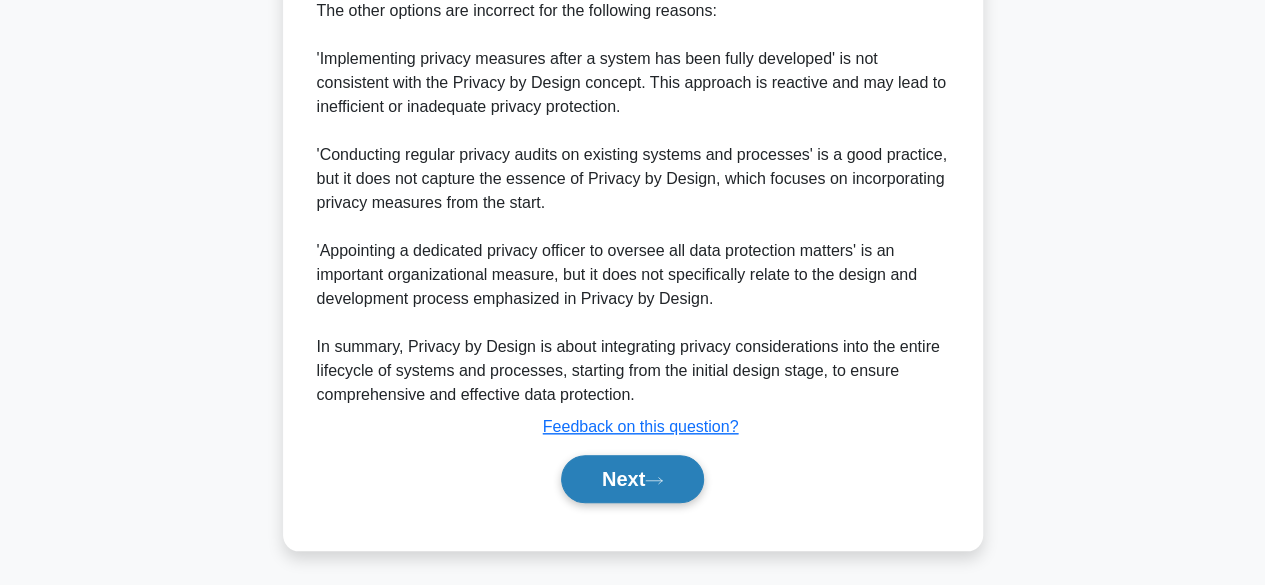 click on "Next" at bounding box center [632, 479] 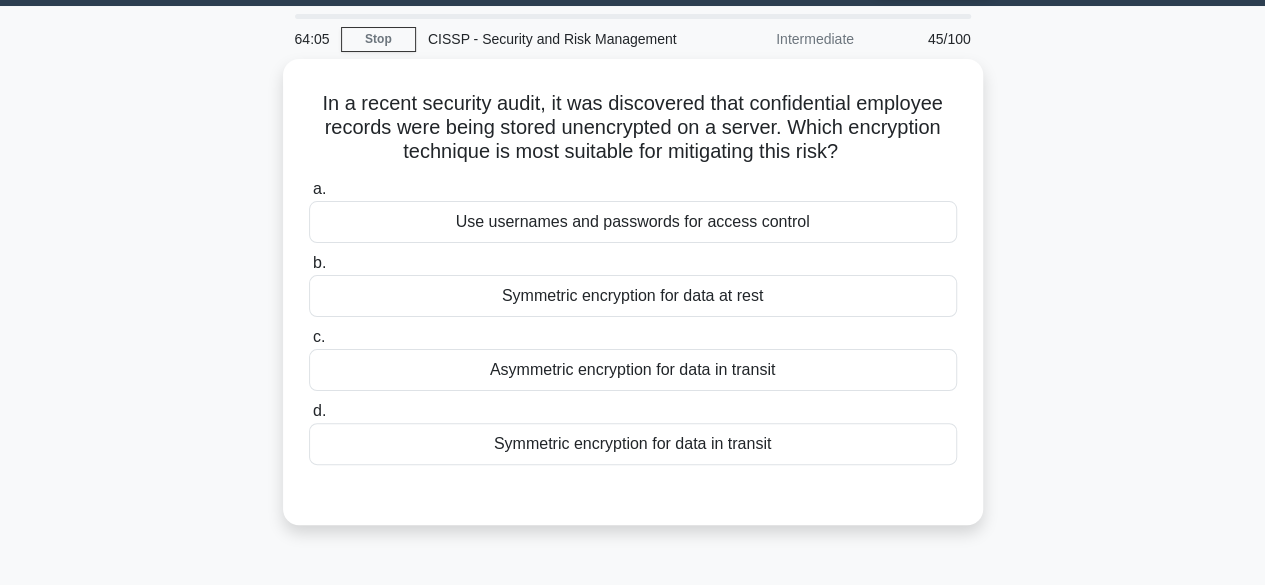 scroll, scrollTop: 68, scrollLeft: 0, axis: vertical 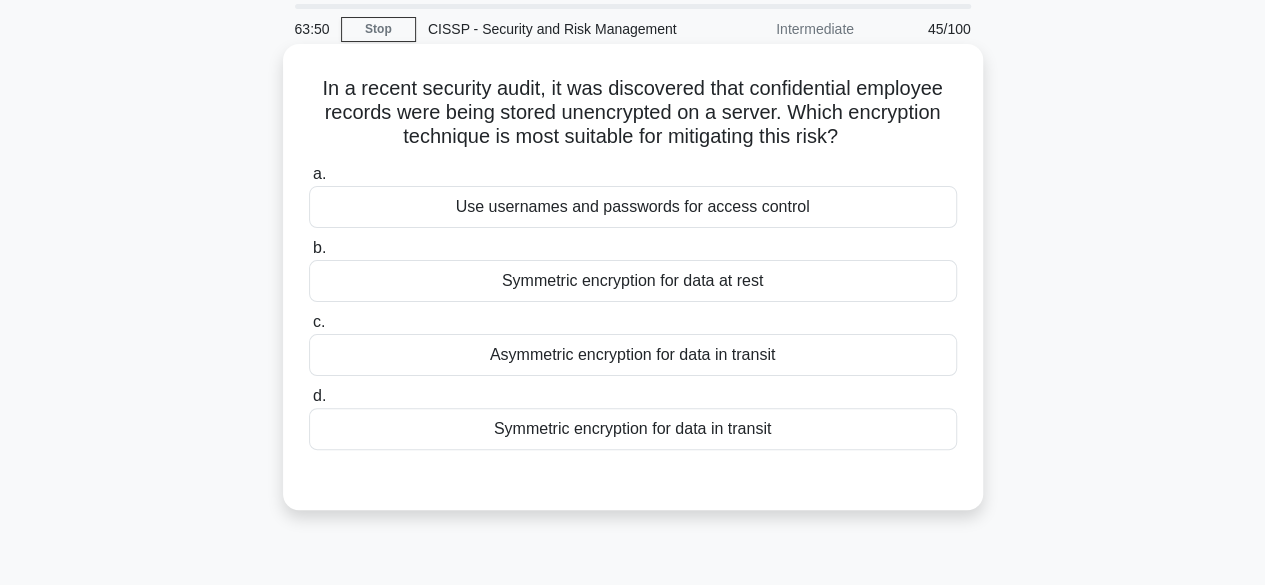 click on "Symmetric encryption for data at rest" at bounding box center (633, 281) 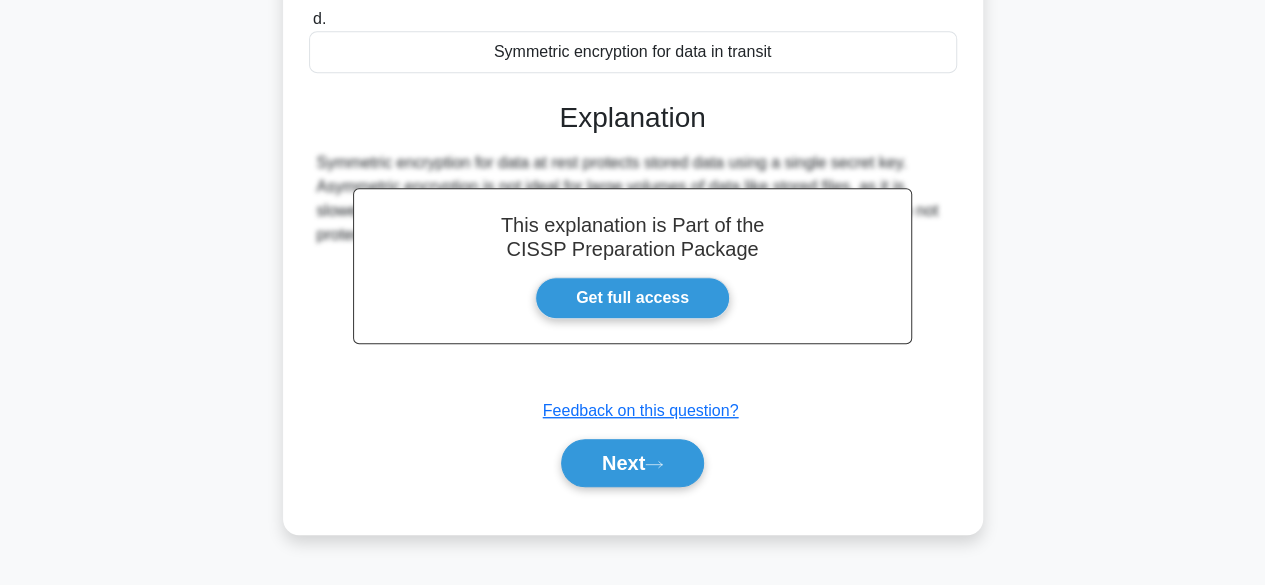 scroll, scrollTop: 495, scrollLeft: 0, axis: vertical 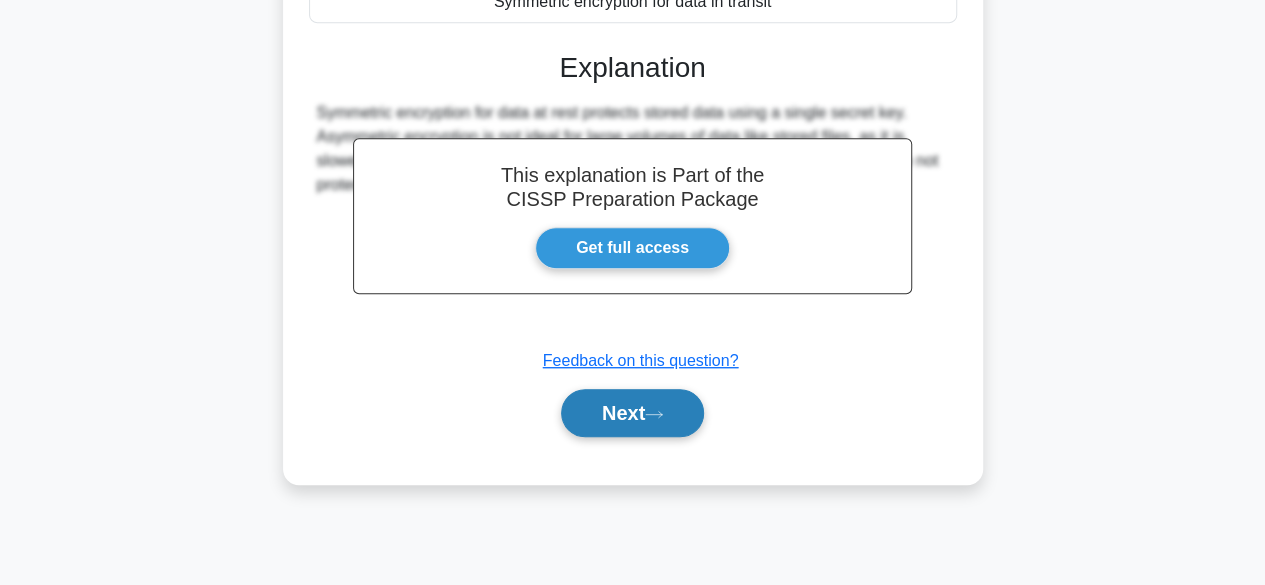 click on "Next" at bounding box center [632, 413] 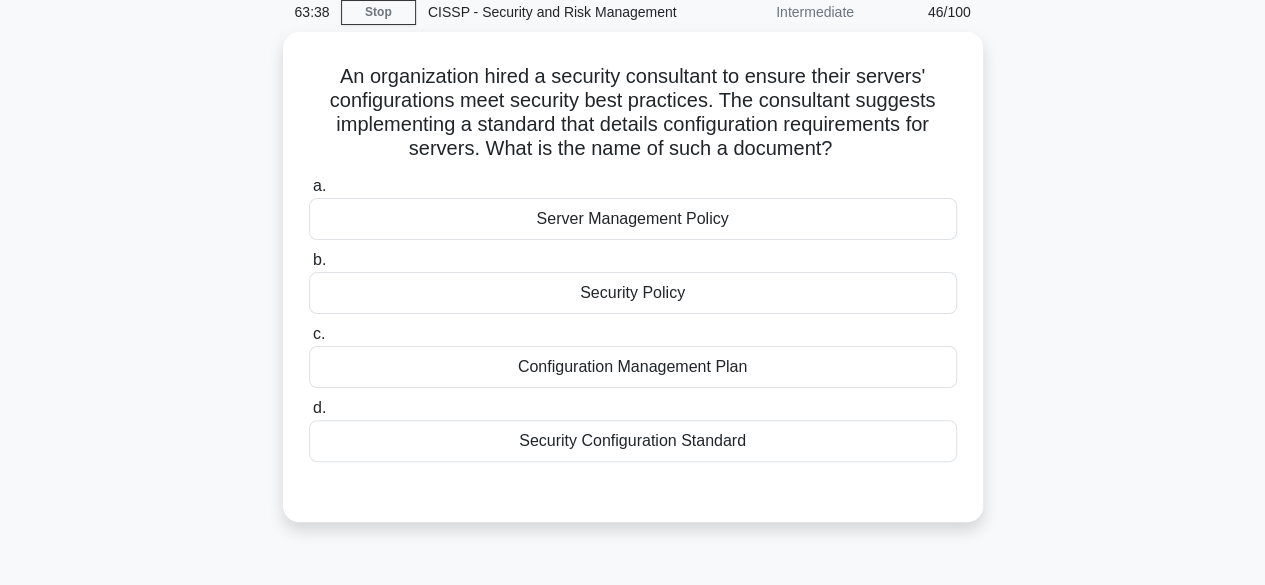 scroll, scrollTop: 71, scrollLeft: 0, axis: vertical 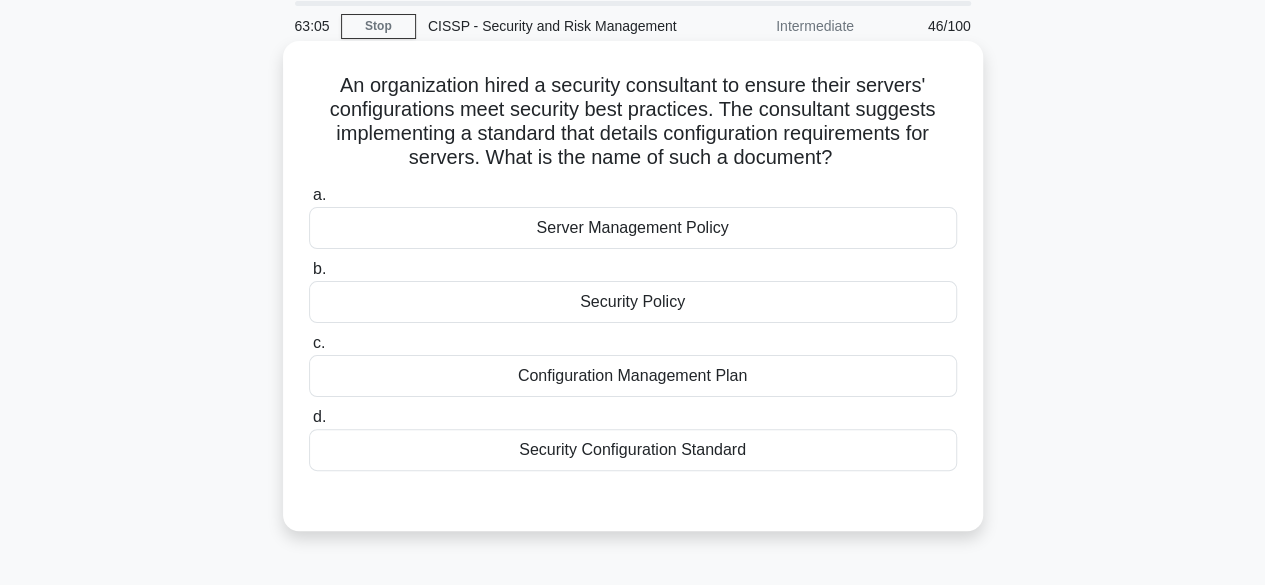 click on "Server Management Policy" at bounding box center [633, 228] 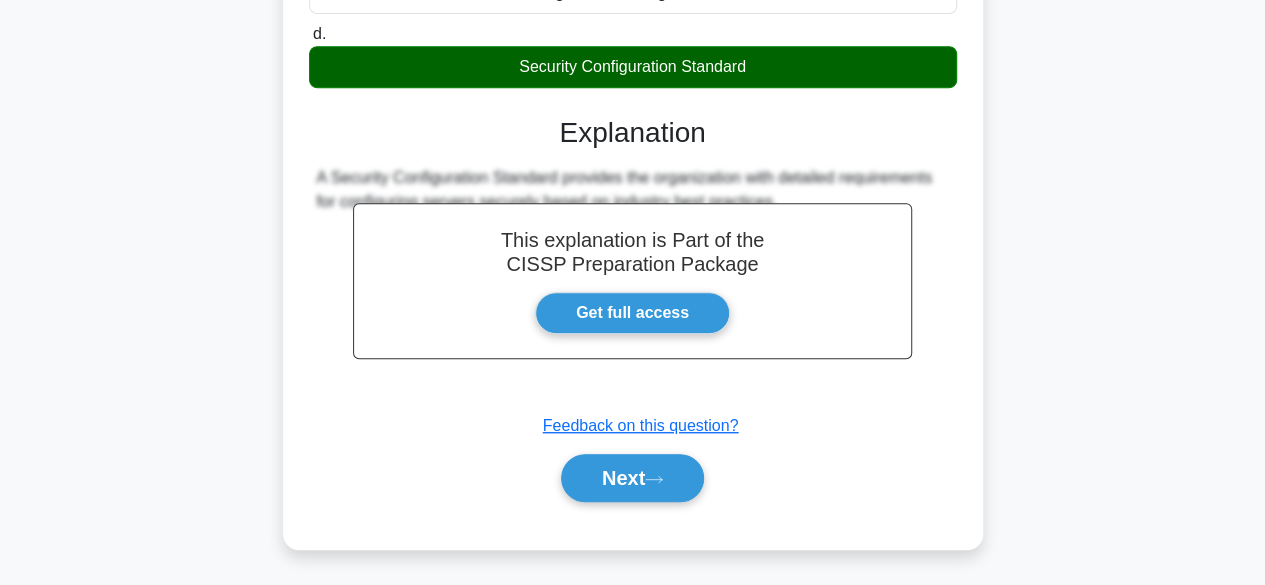 scroll, scrollTop: 458, scrollLeft: 0, axis: vertical 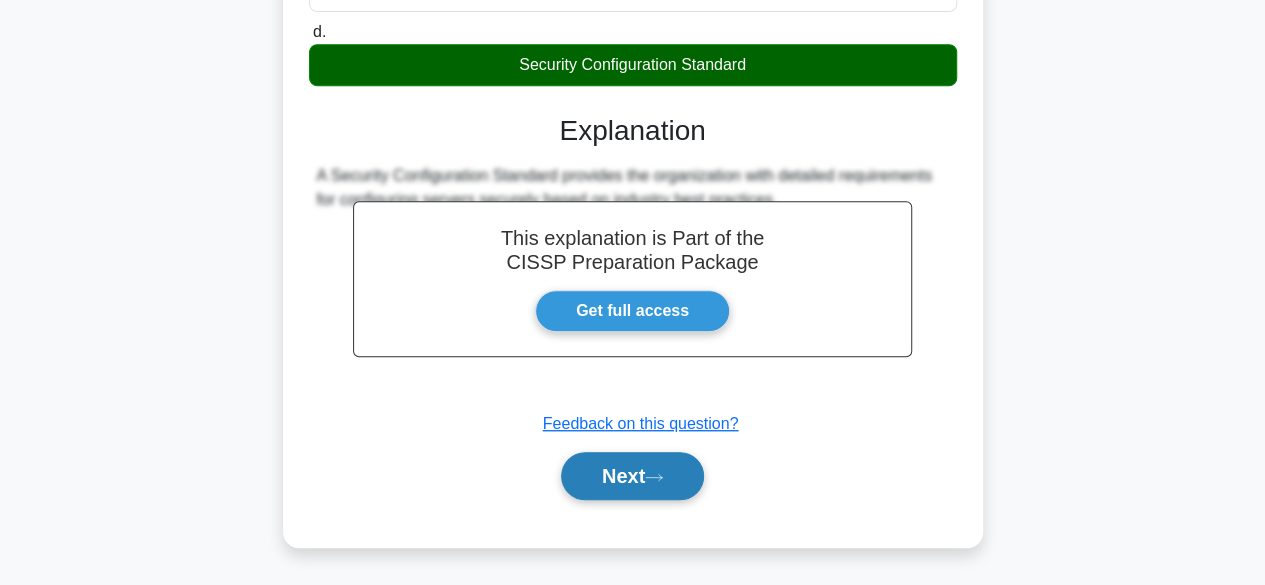 click 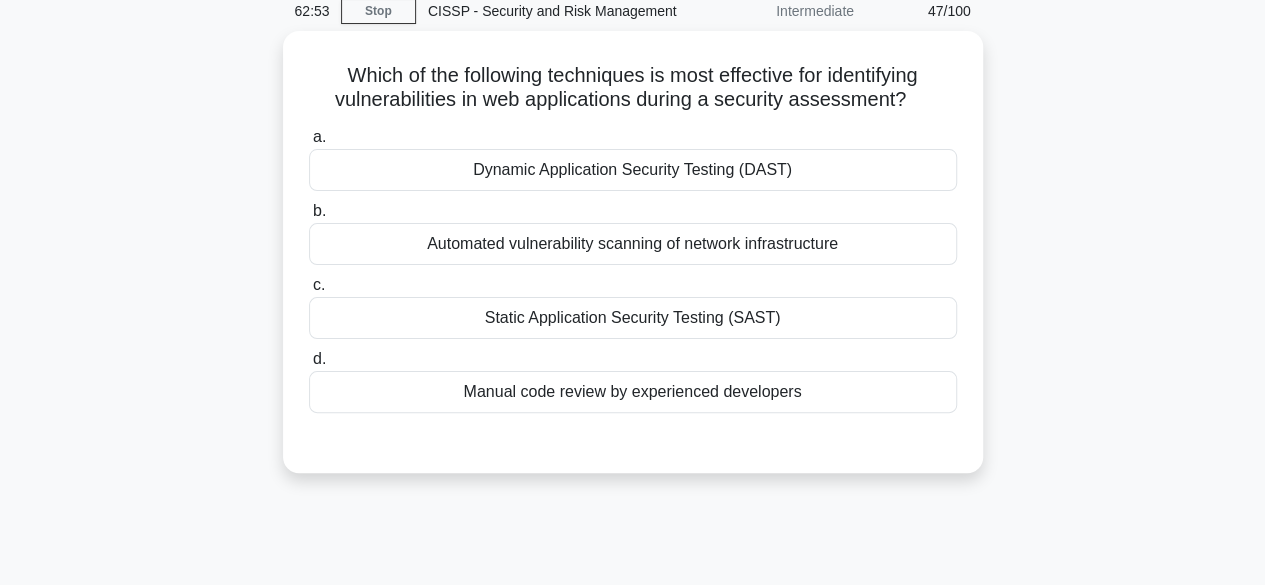 scroll, scrollTop: 74, scrollLeft: 0, axis: vertical 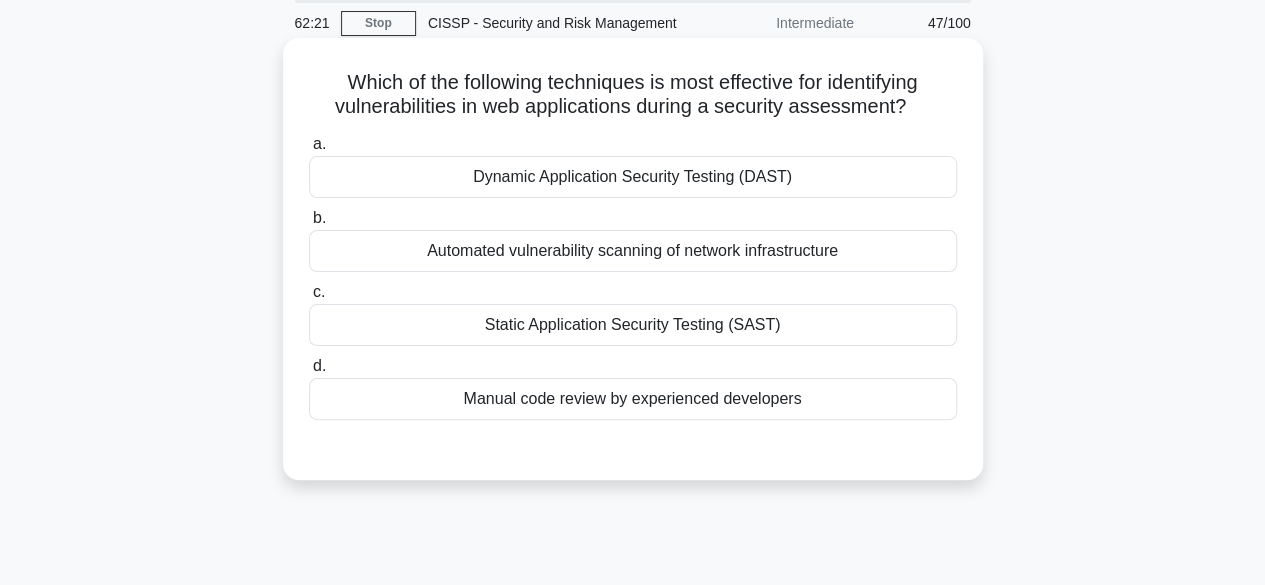 click on "Static Application Security Testing (SAST)" at bounding box center [633, 325] 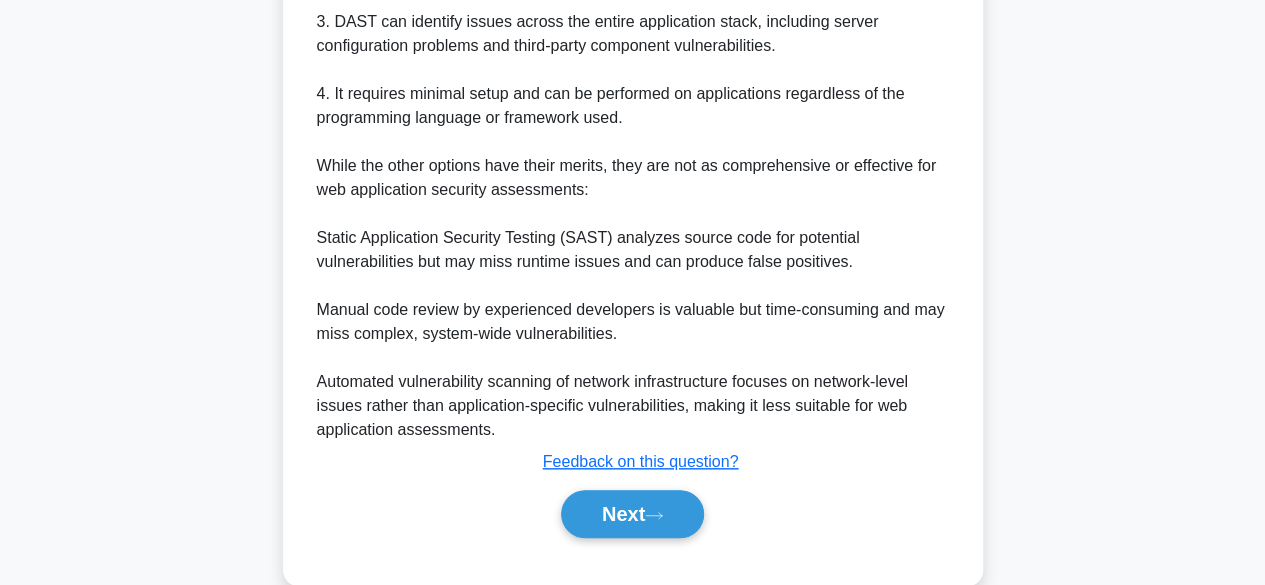 scroll, scrollTop: 788, scrollLeft: 0, axis: vertical 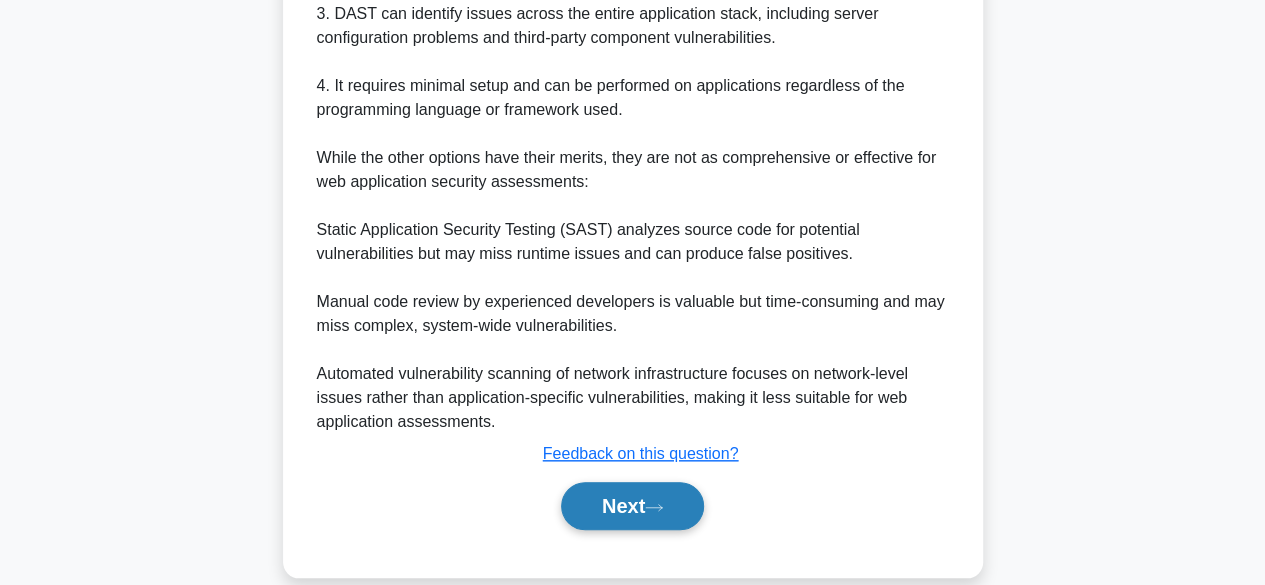 click 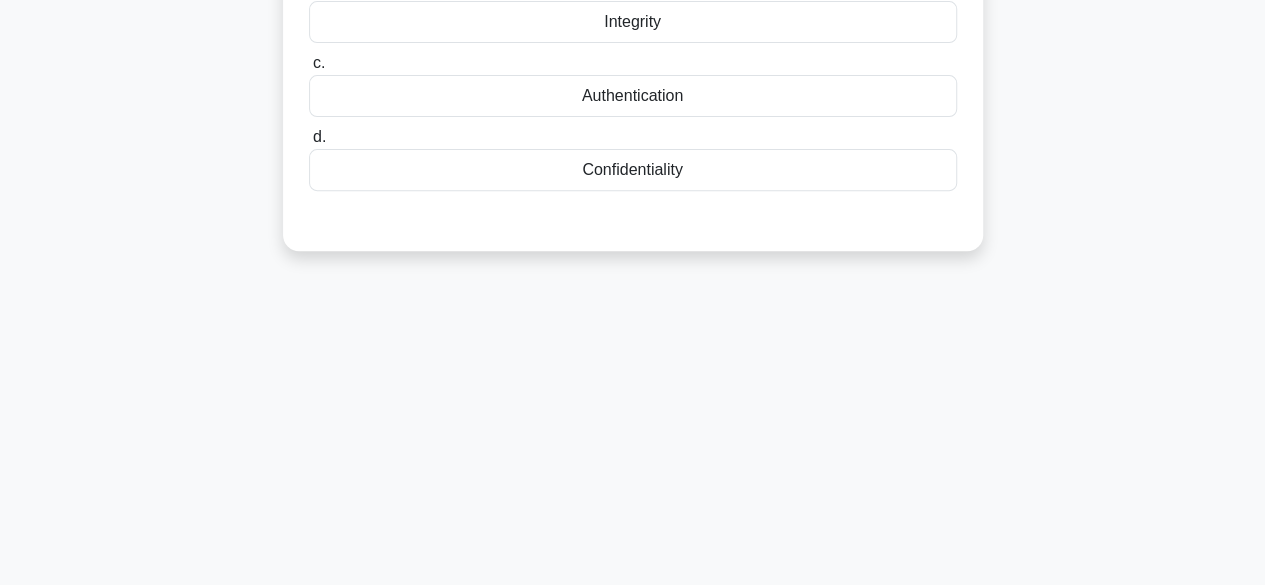 scroll, scrollTop: 0, scrollLeft: 0, axis: both 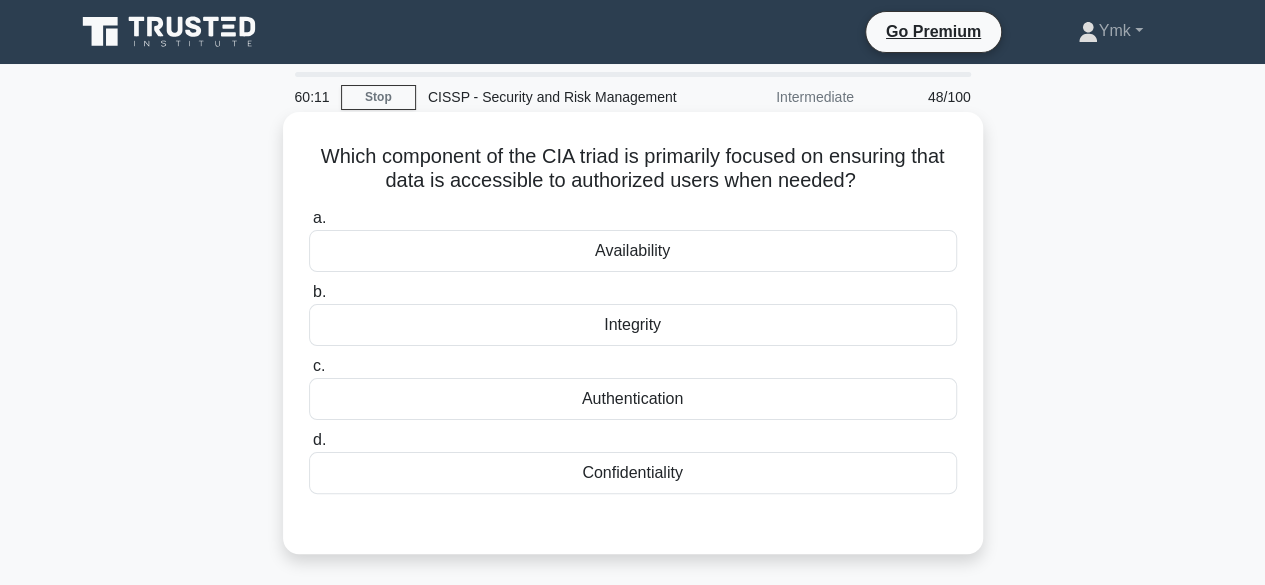 click on "Authentication" at bounding box center [633, 399] 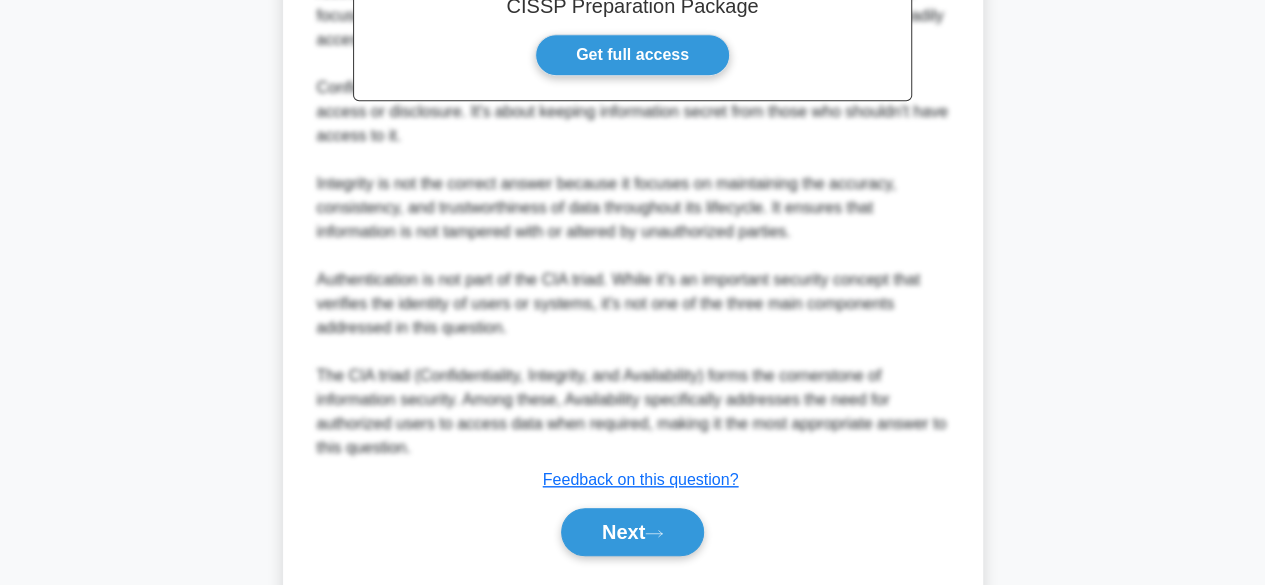 scroll, scrollTop: 720, scrollLeft: 0, axis: vertical 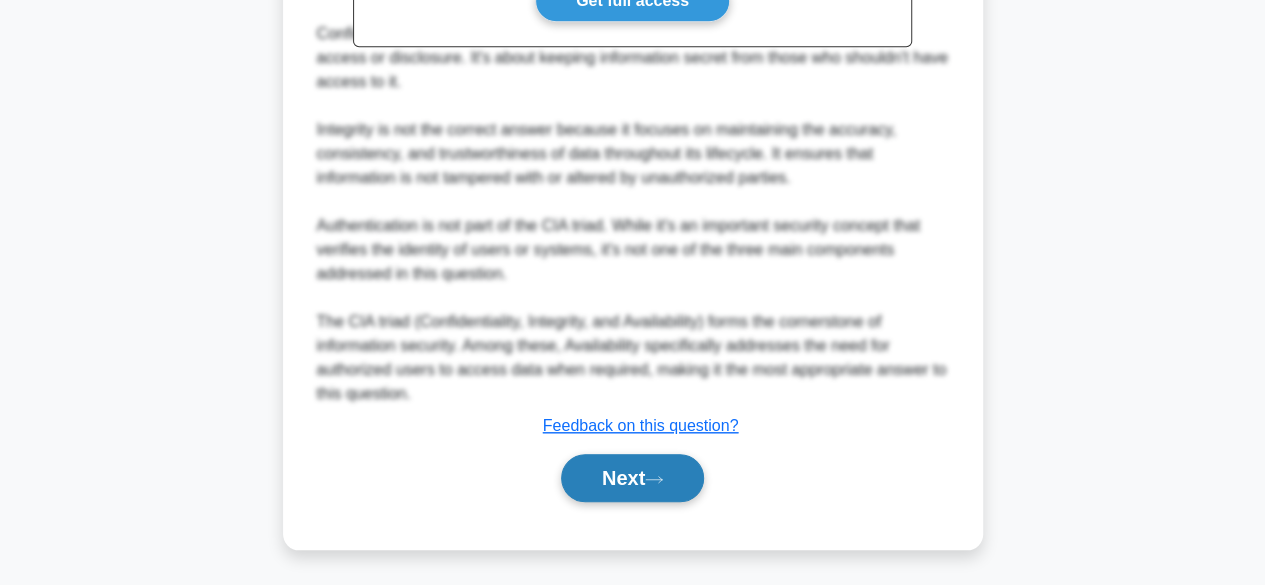 click 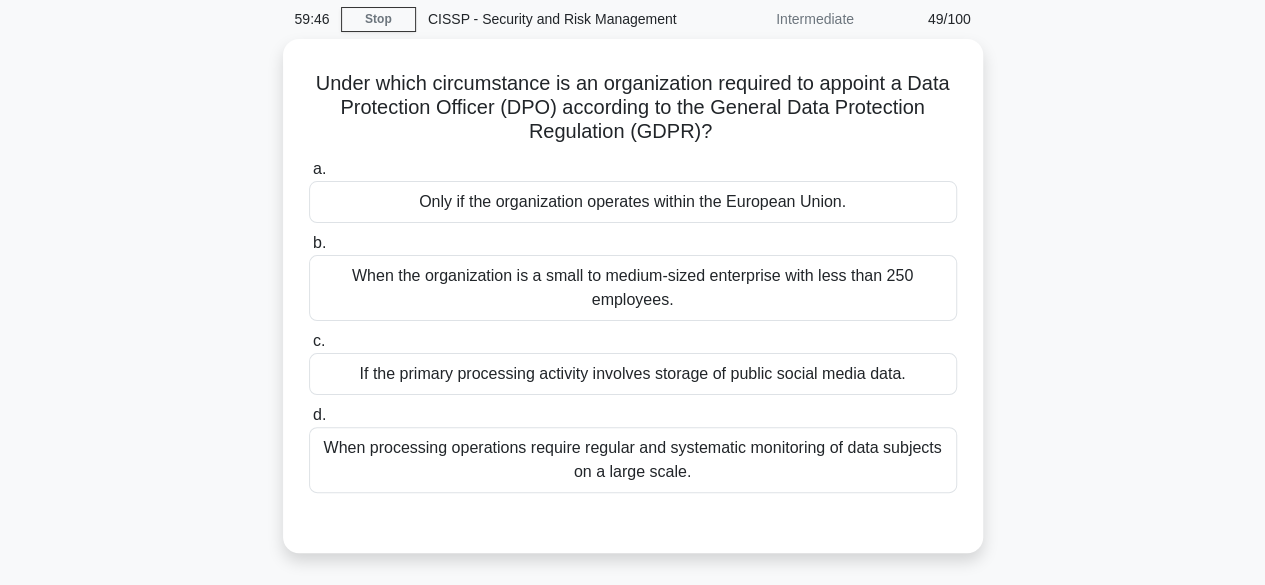 scroll, scrollTop: 61, scrollLeft: 0, axis: vertical 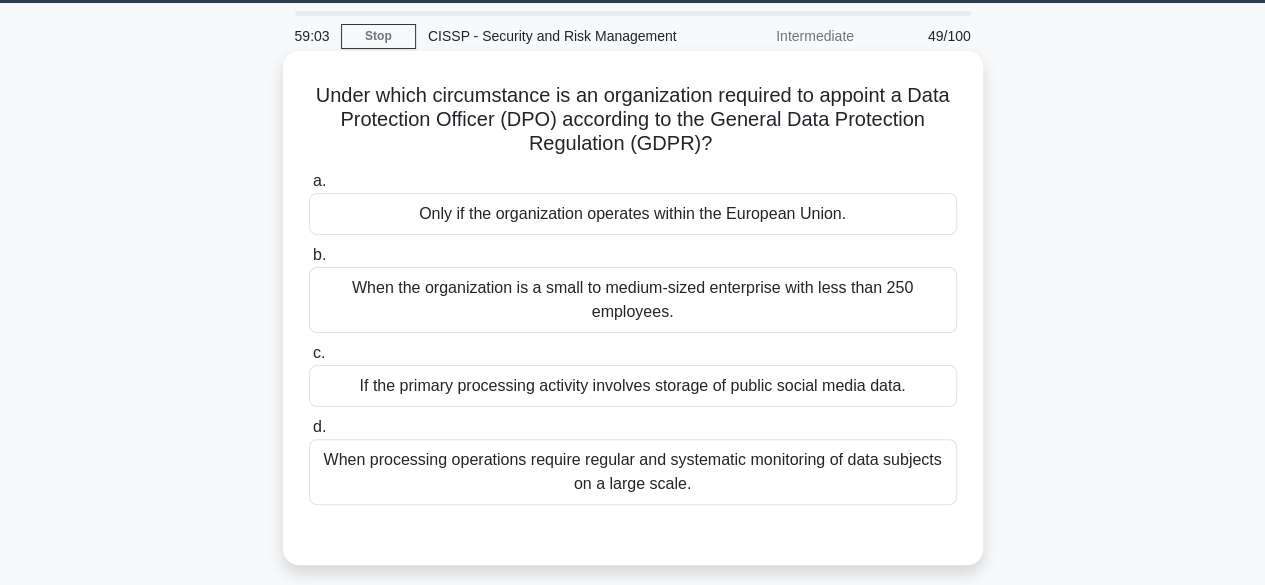 click on "Only if the organization operates within the European Union." at bounding box center [633, 214] 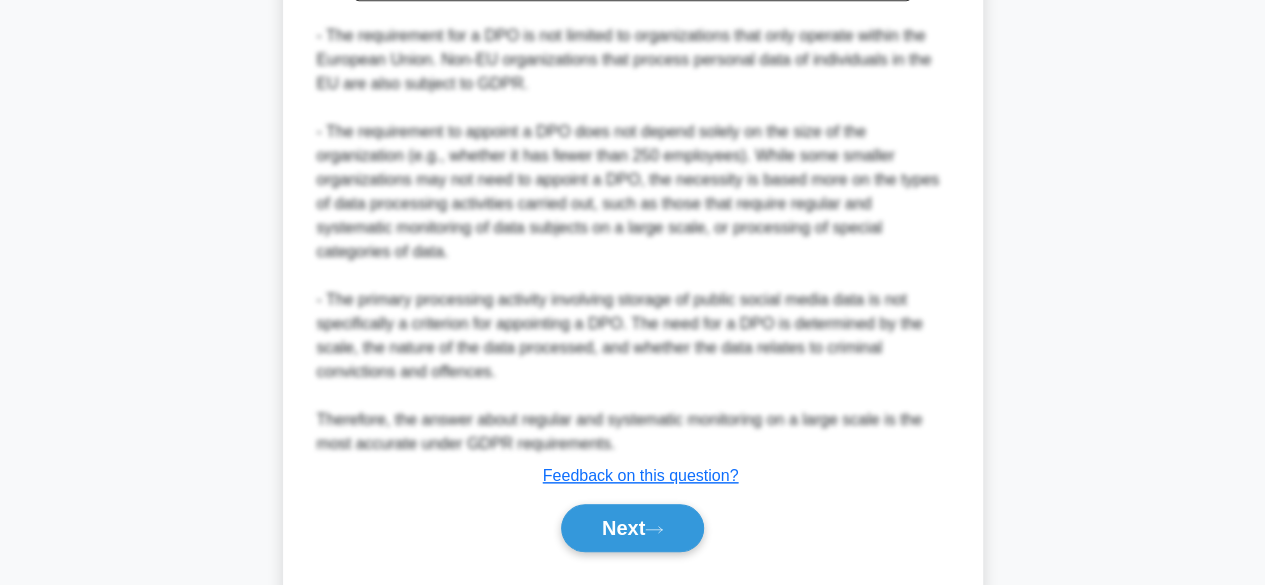 scroll, scrollTop: 864, scrollLeft: 0, axis: vertical 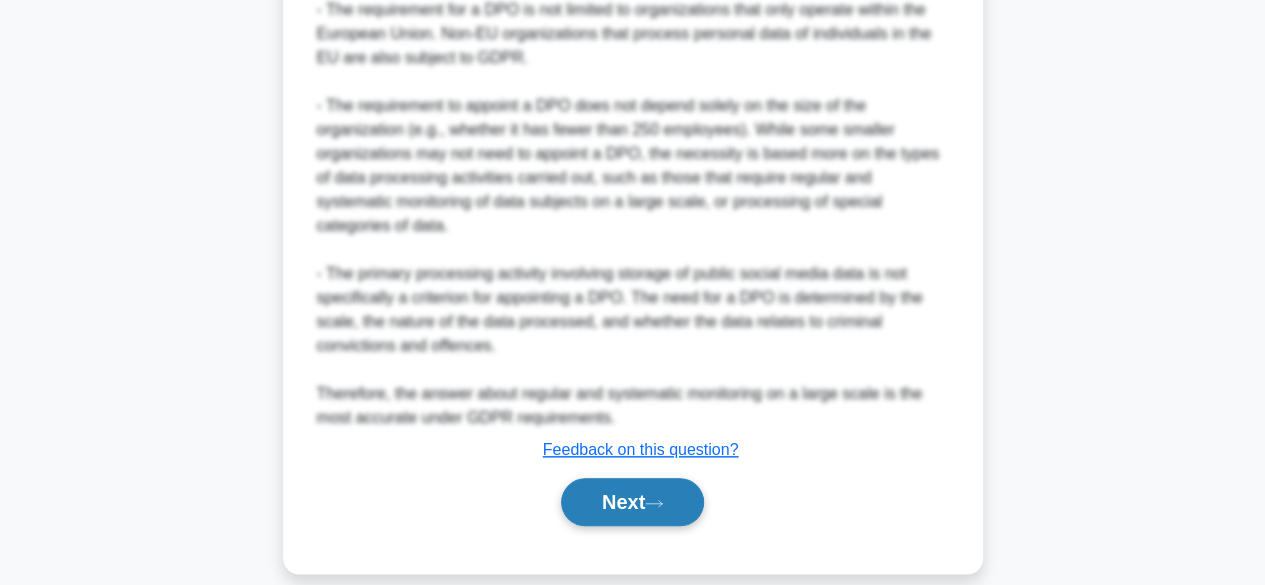 click 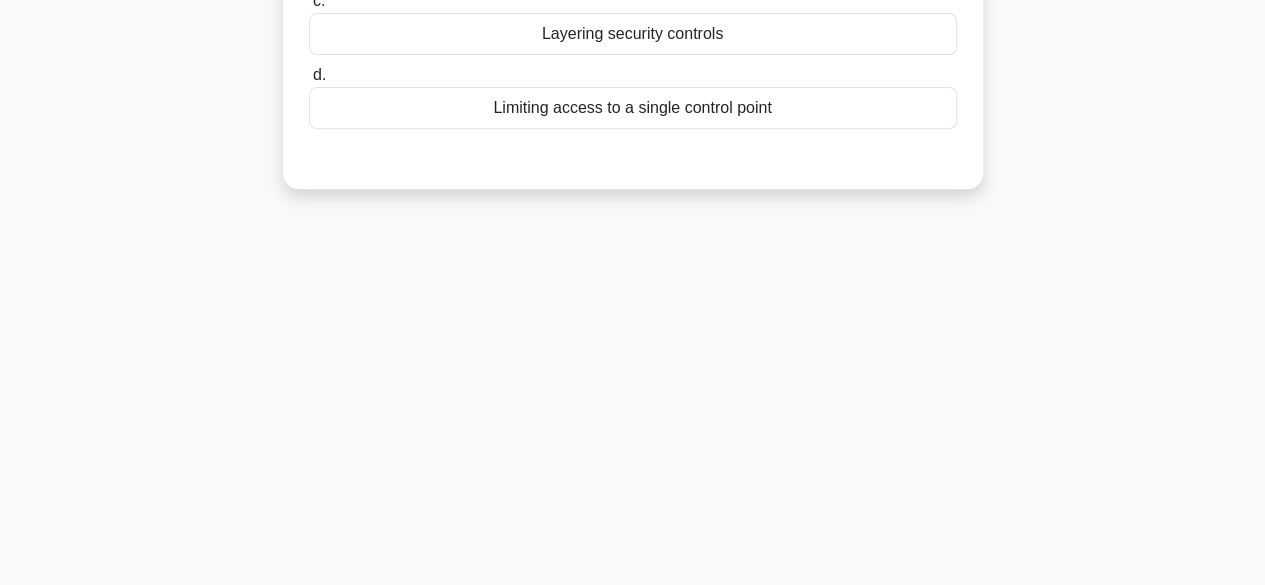 scroll, scrollTop: 0, scrollLeft: 0, axis: both 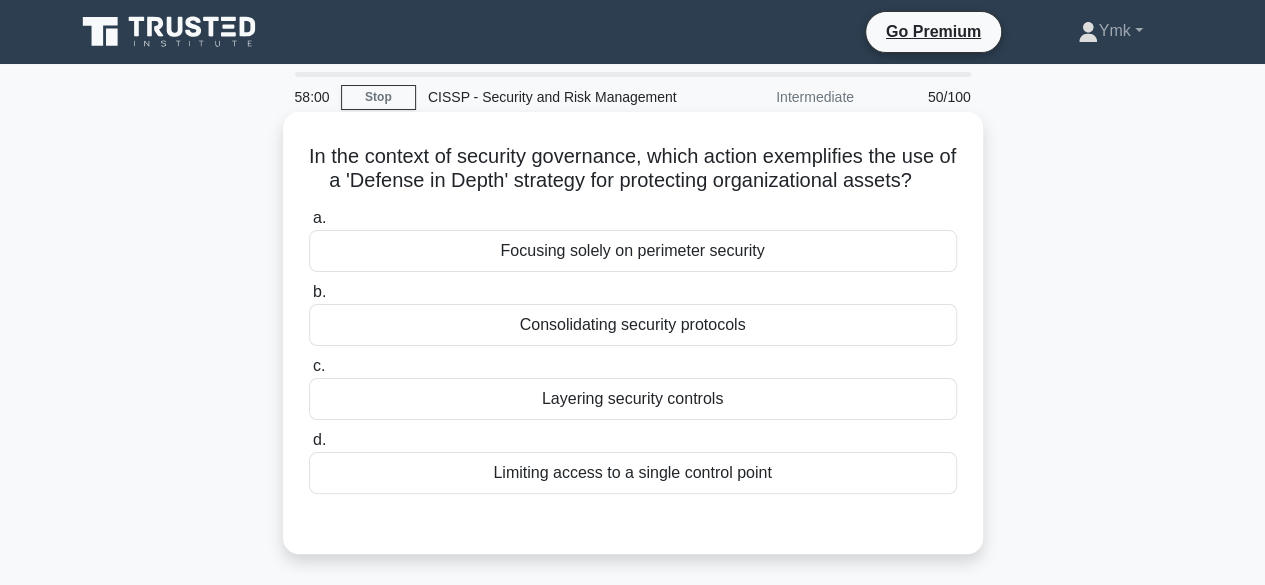 click on "Consolidating security protocols" at bounding box center (633, 325) 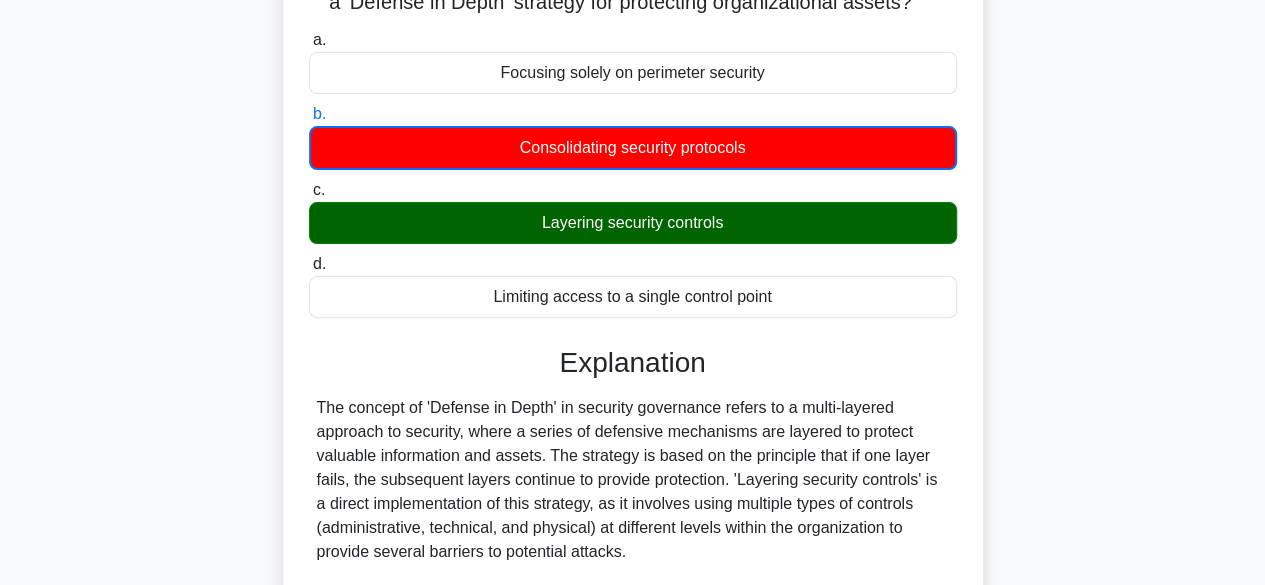 scroll, scrollTop: 0, scrollLeft: 0, axis: both 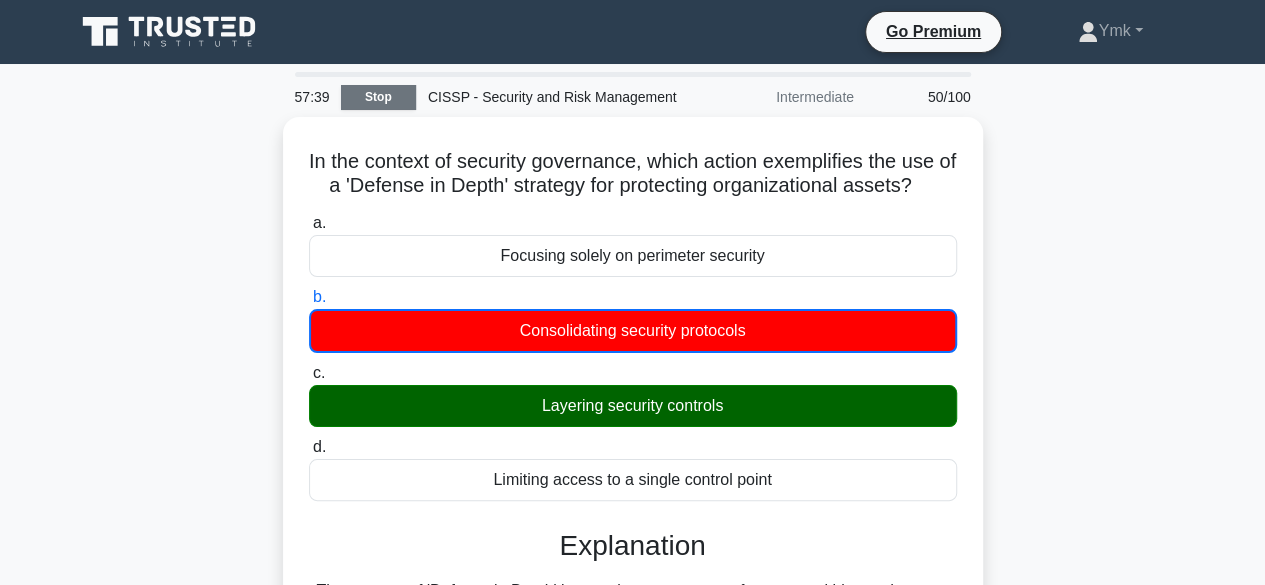 click on "Stop" at bounding box center [378, 97] 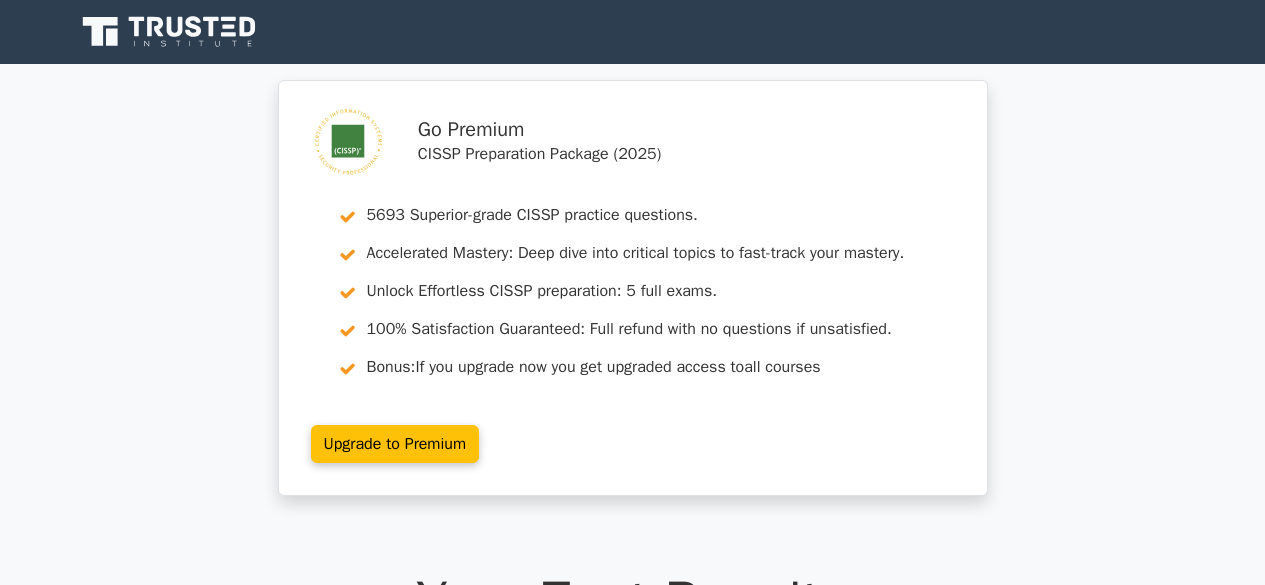 scroll, scrollTop: 0, scrollLeft: 0, axis: both 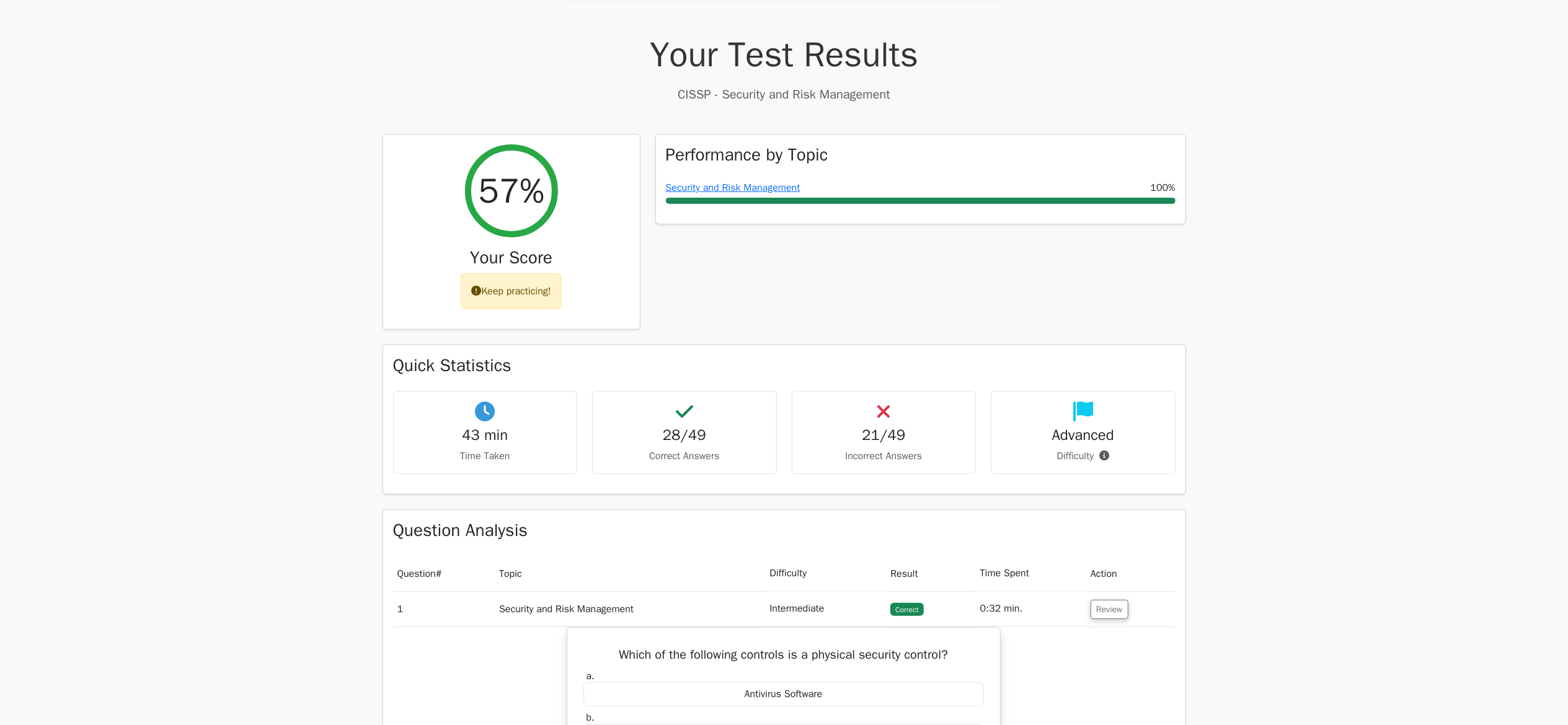 drag, startPoint x: 778, startPoint y: 0, endPoint x: 229, endPoint y: 371, distance: 662.6024 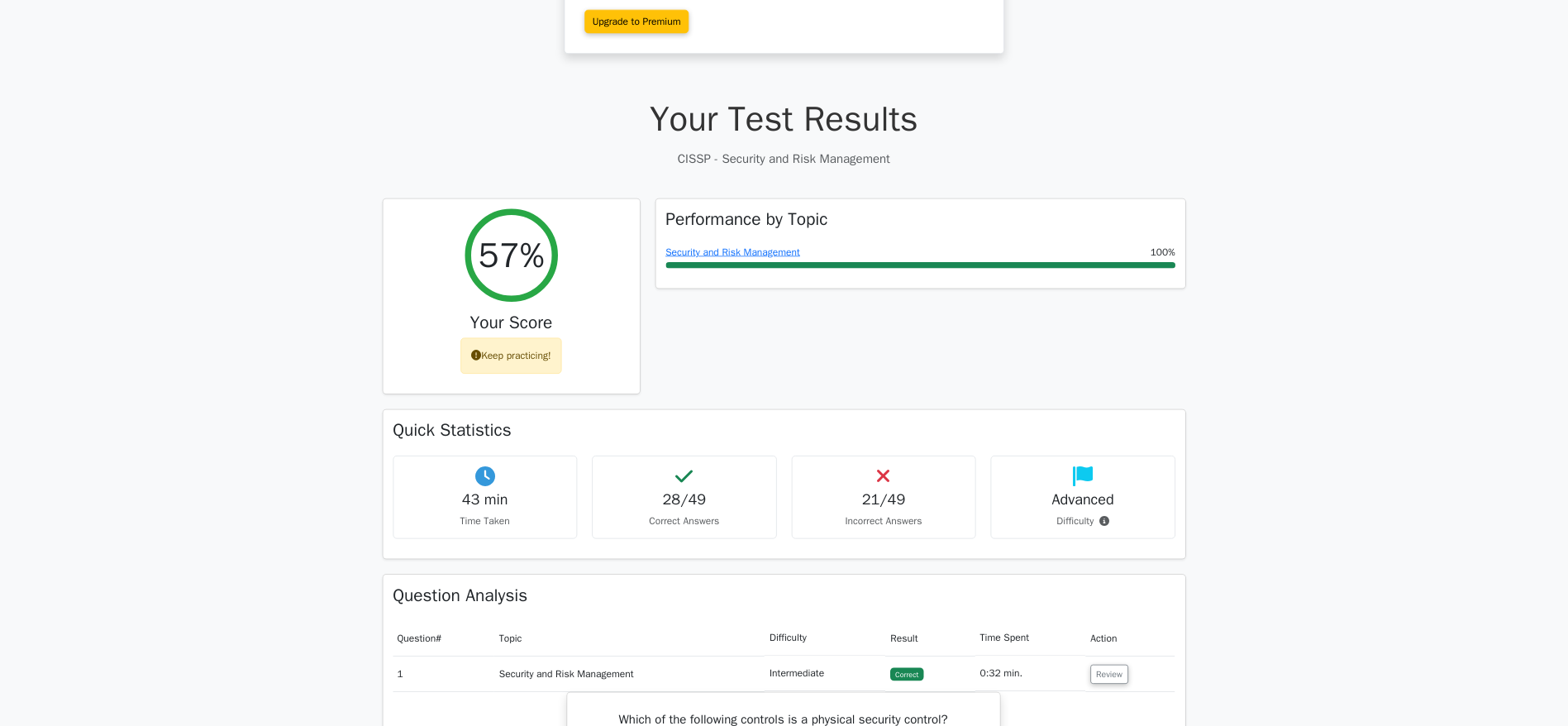 scroll, scrollTop: 337, scrollLeft: 0, axis: vertical 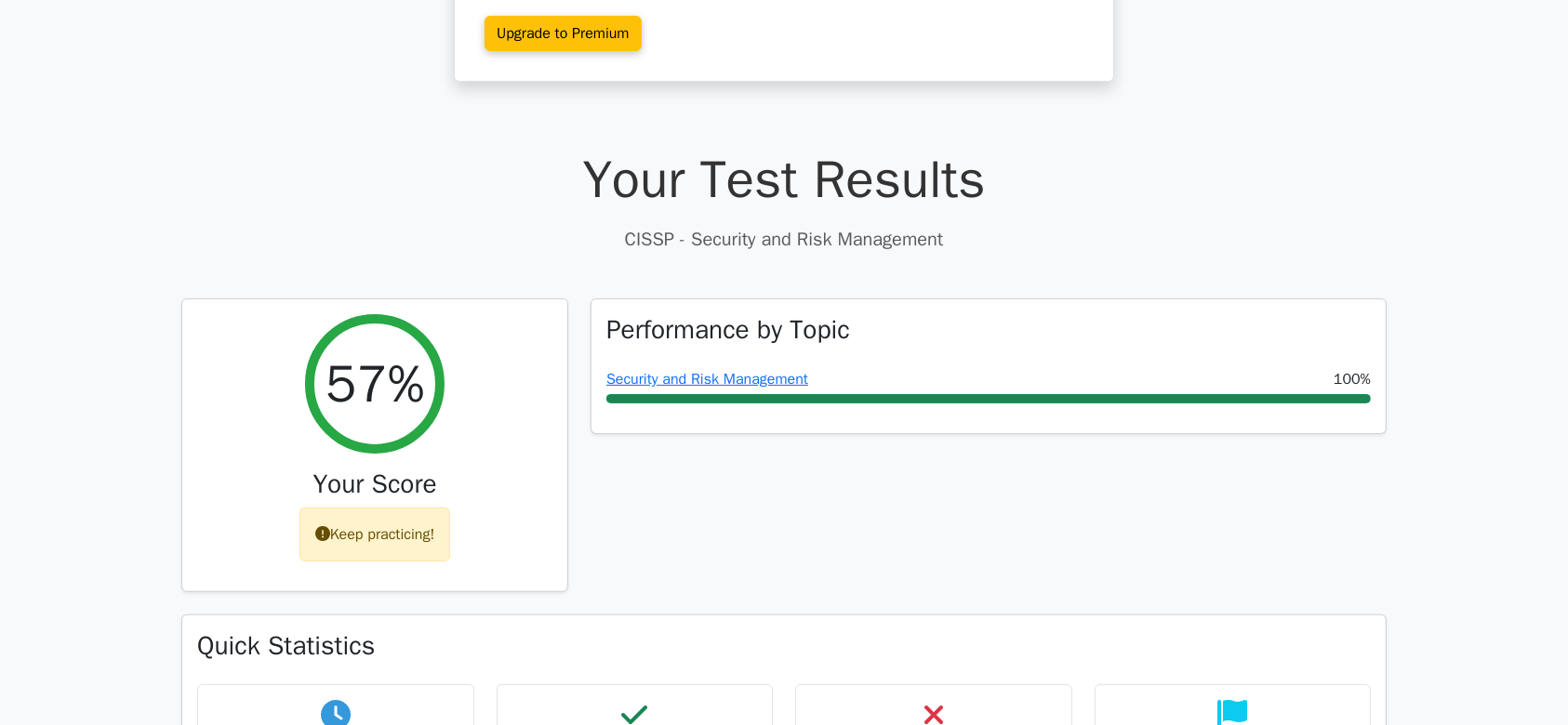 drag, startPoint x: 2132, startPoint y: 0, endPoint x: 62, endPoint y: 336, distance: 2097.0923 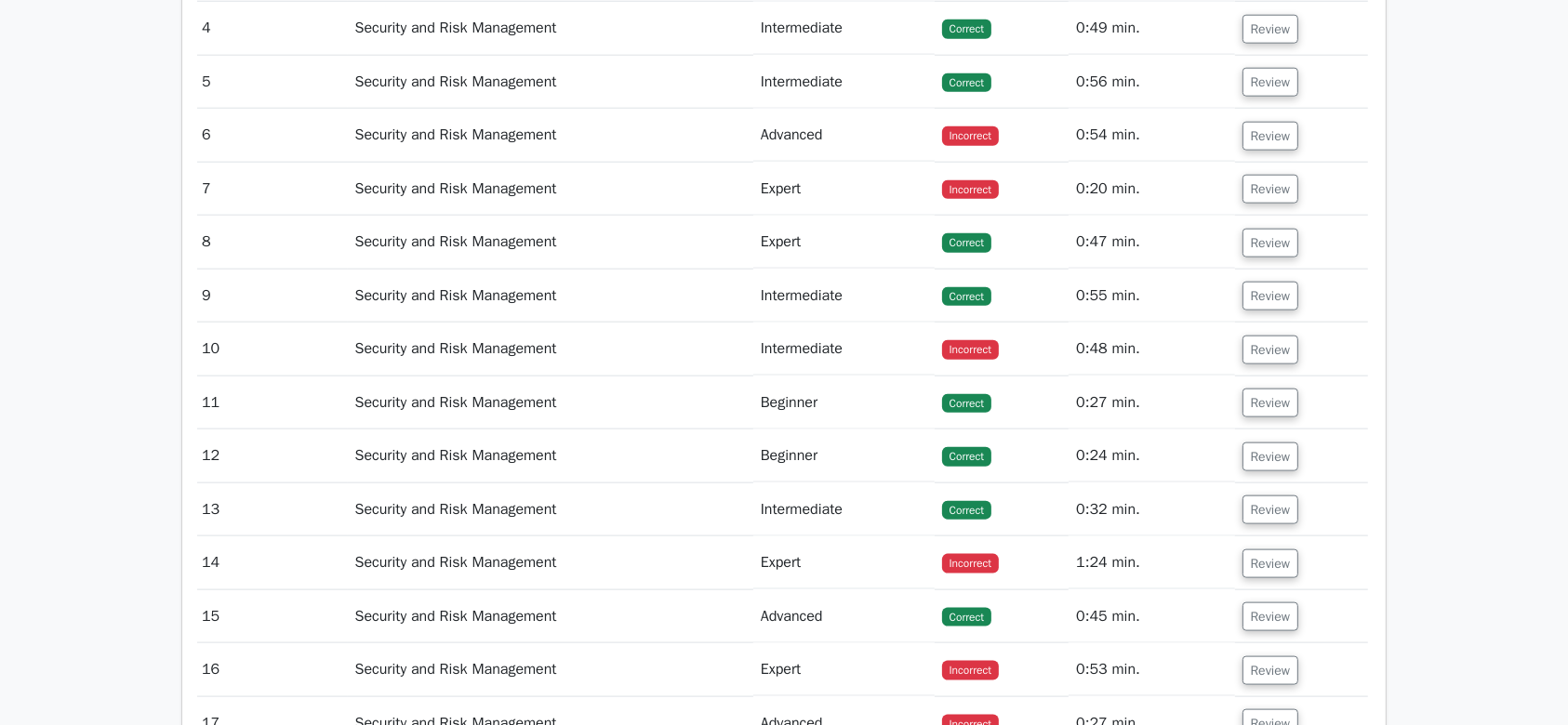 scroll, scrollTop: 2100, scrollLeft: 0, axis: vertical 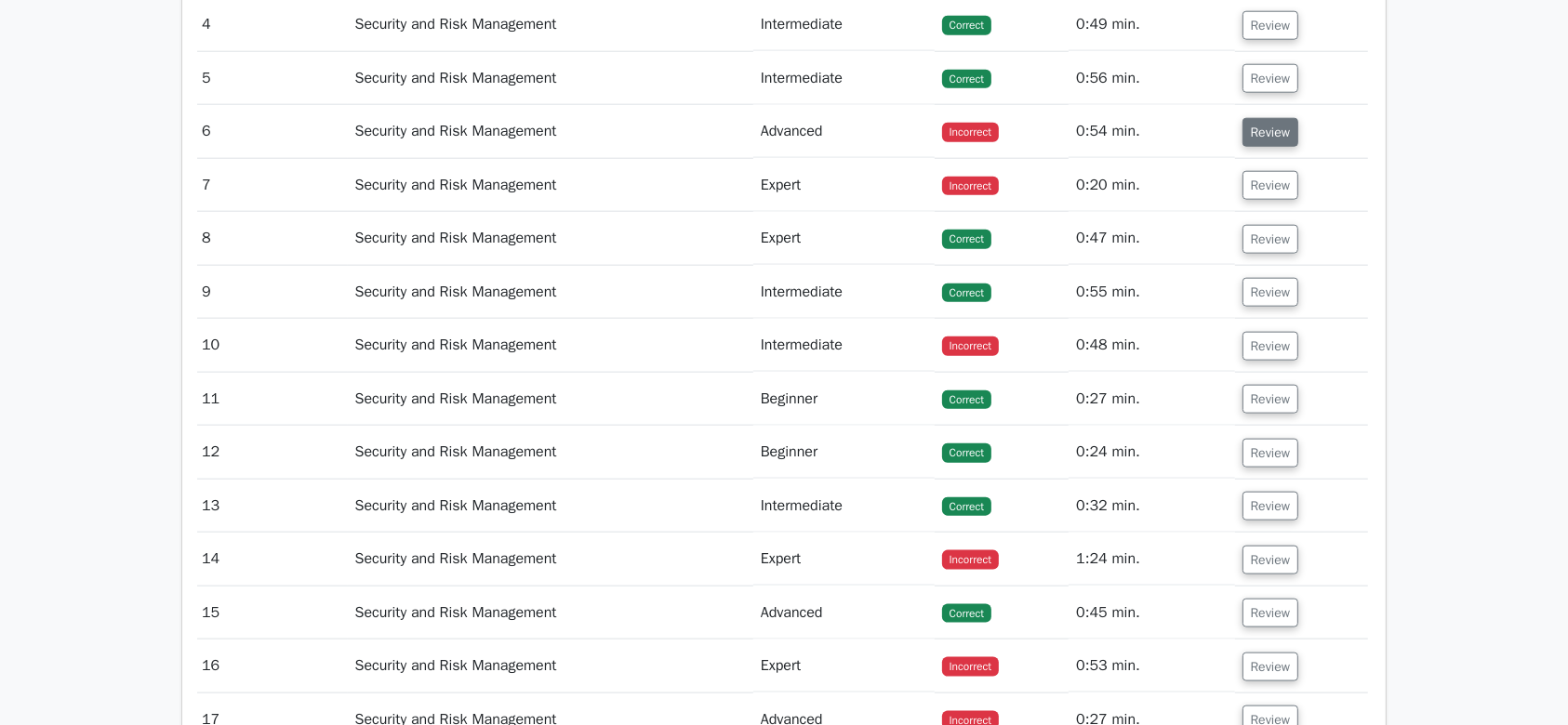 click on "Review" at bounding box center (1270, 132) 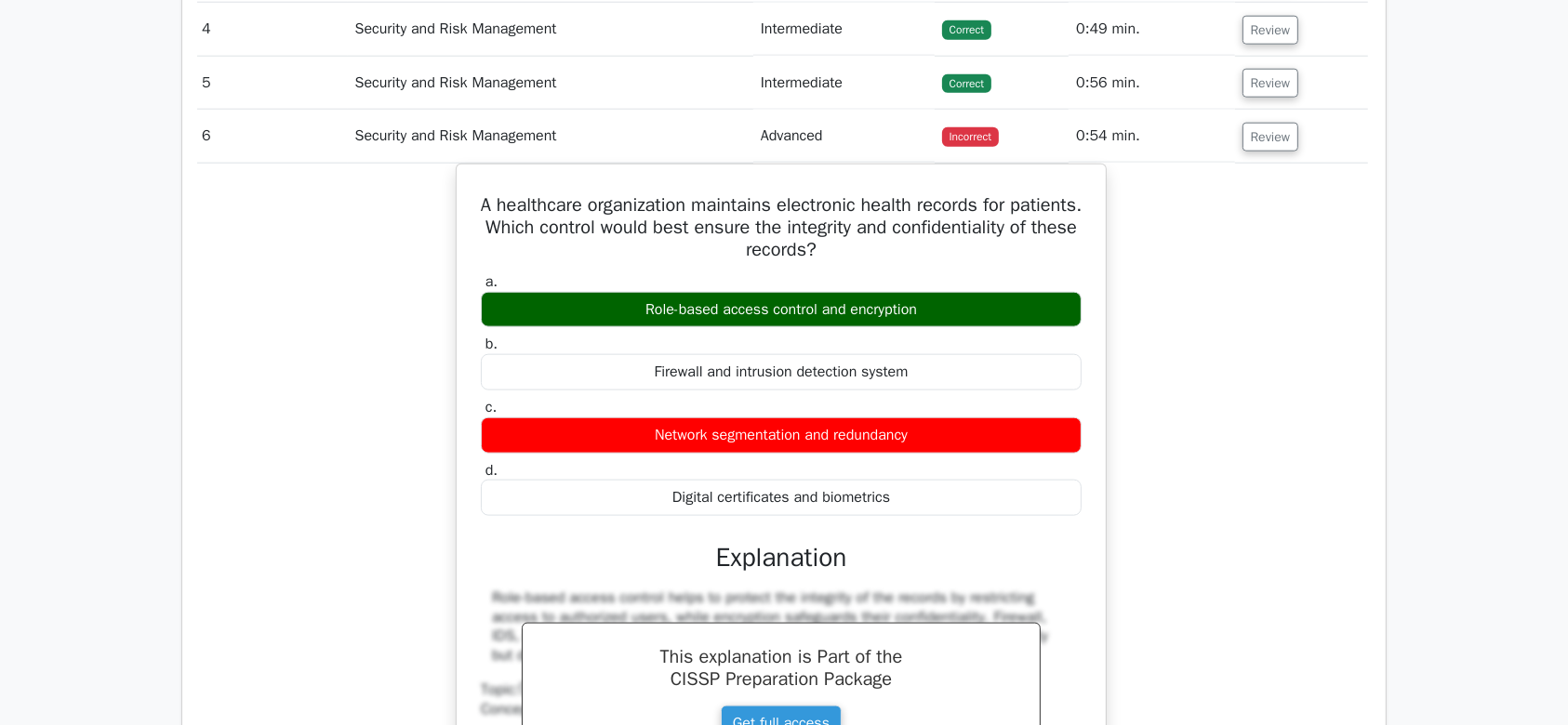click on "Go Premium
CISSP Preparation Package (2025)
5693 Superior-grade  CISSP practice questions.
Accelerated Mastery: Deep dive into critical topics to fast-track your mastery.
Unlock Effortless CISSP preparation: 5 full exams.
100% Satisfaction Guaranteed: Full refund with no questions if unsatisfied.
Bonus:  If you upgrade now you get upgraded access to  all courses" at bounding box center [784, 912] 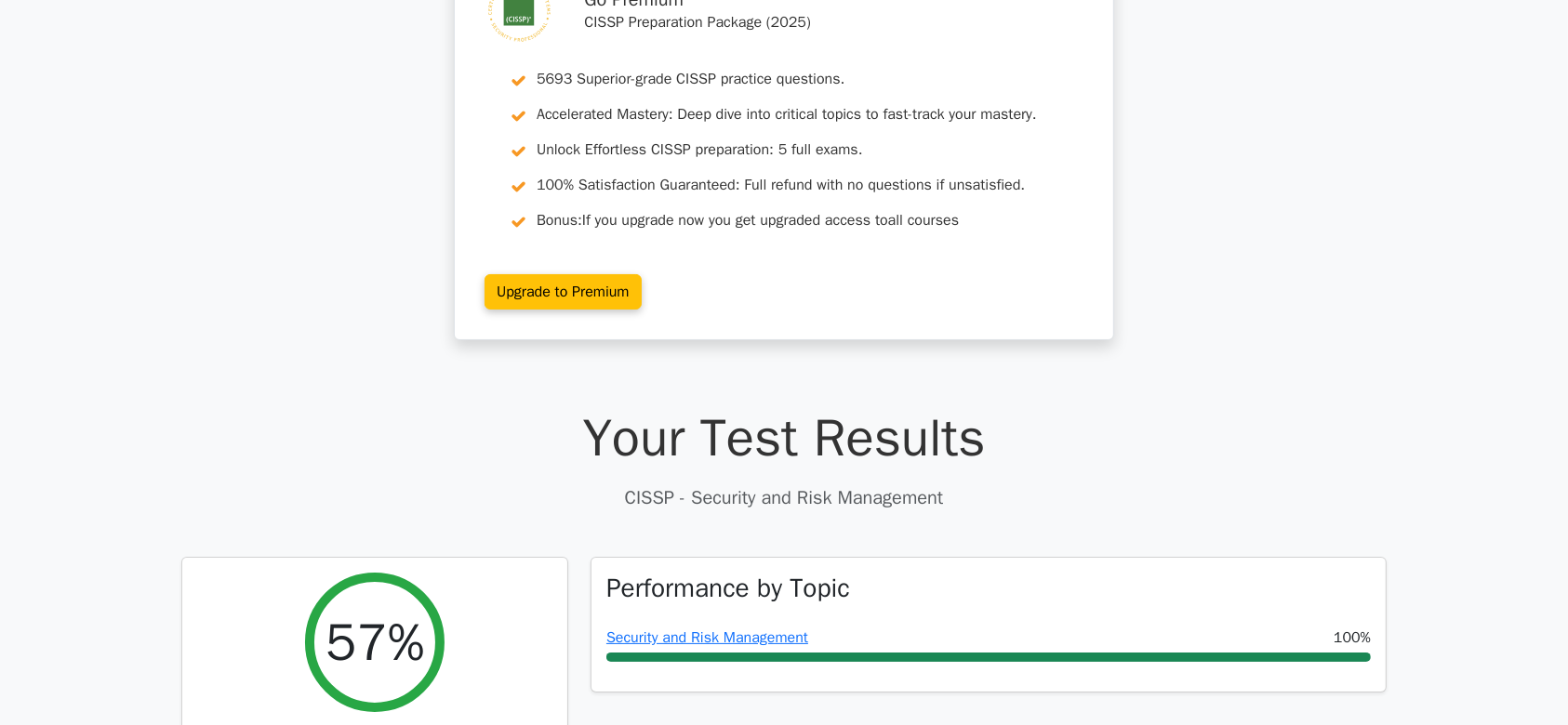 scroll, scrollTop: 0, scrollLeft: 0, axis: both 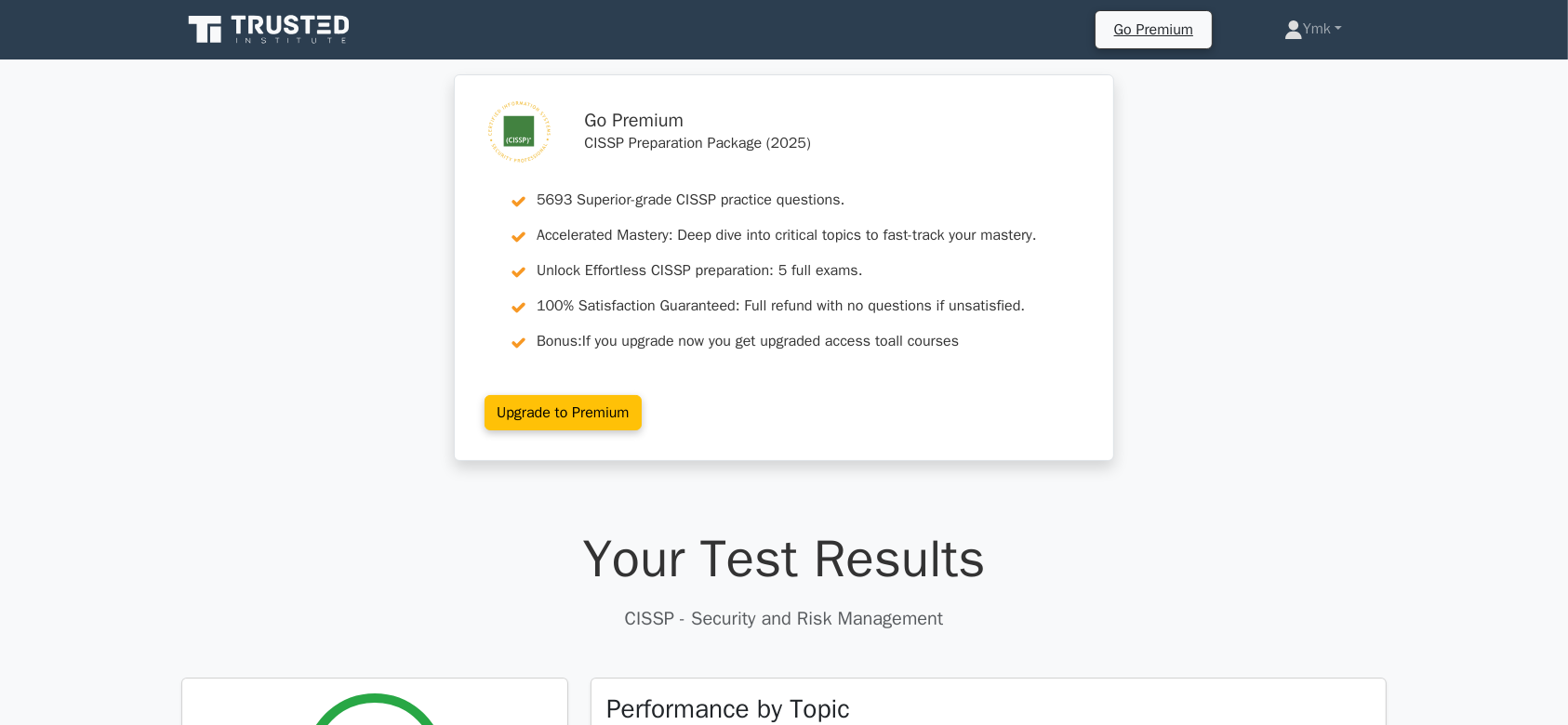 click 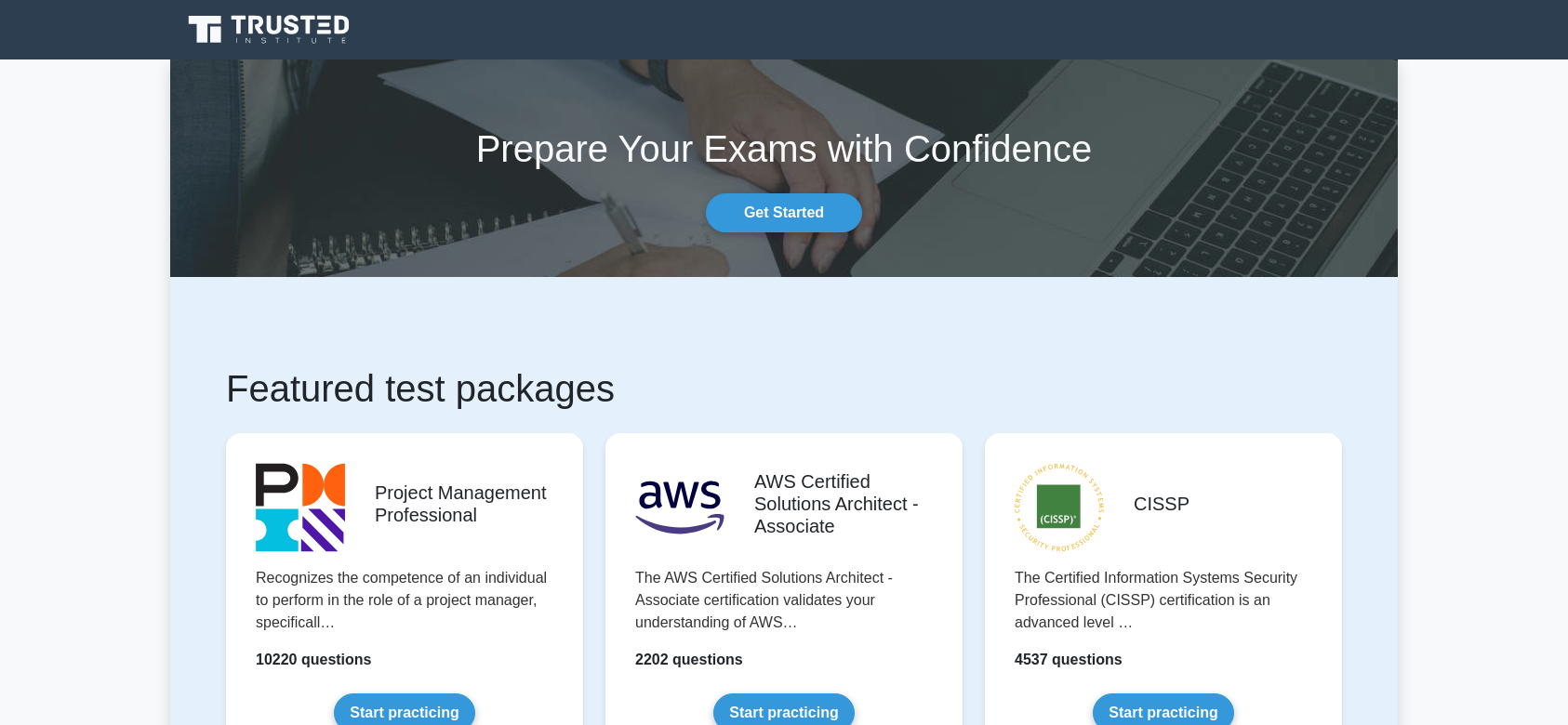 scroll, scrollTop: 0, scrollLeft: 0, axis: both 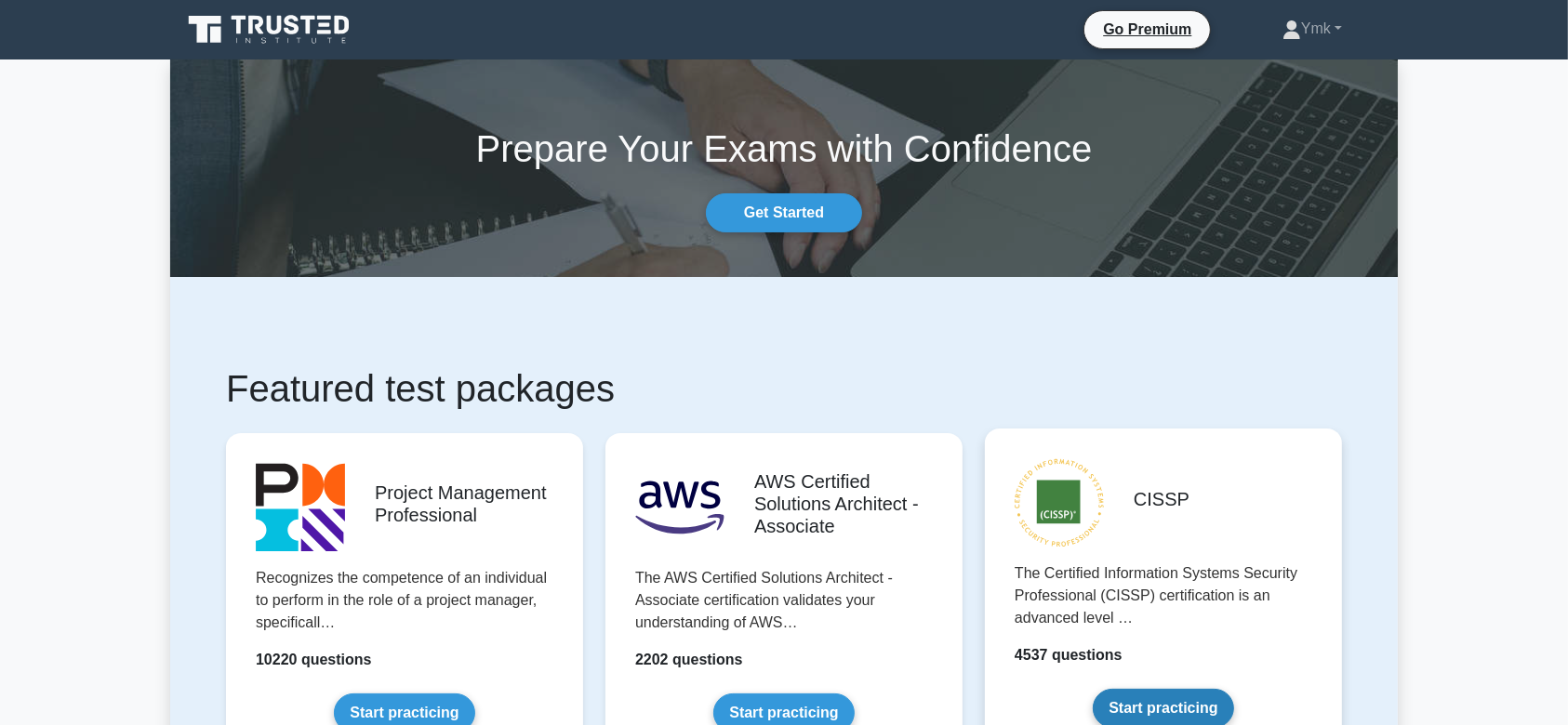 click on "Start practicing" at bounding box center (1163, 708) 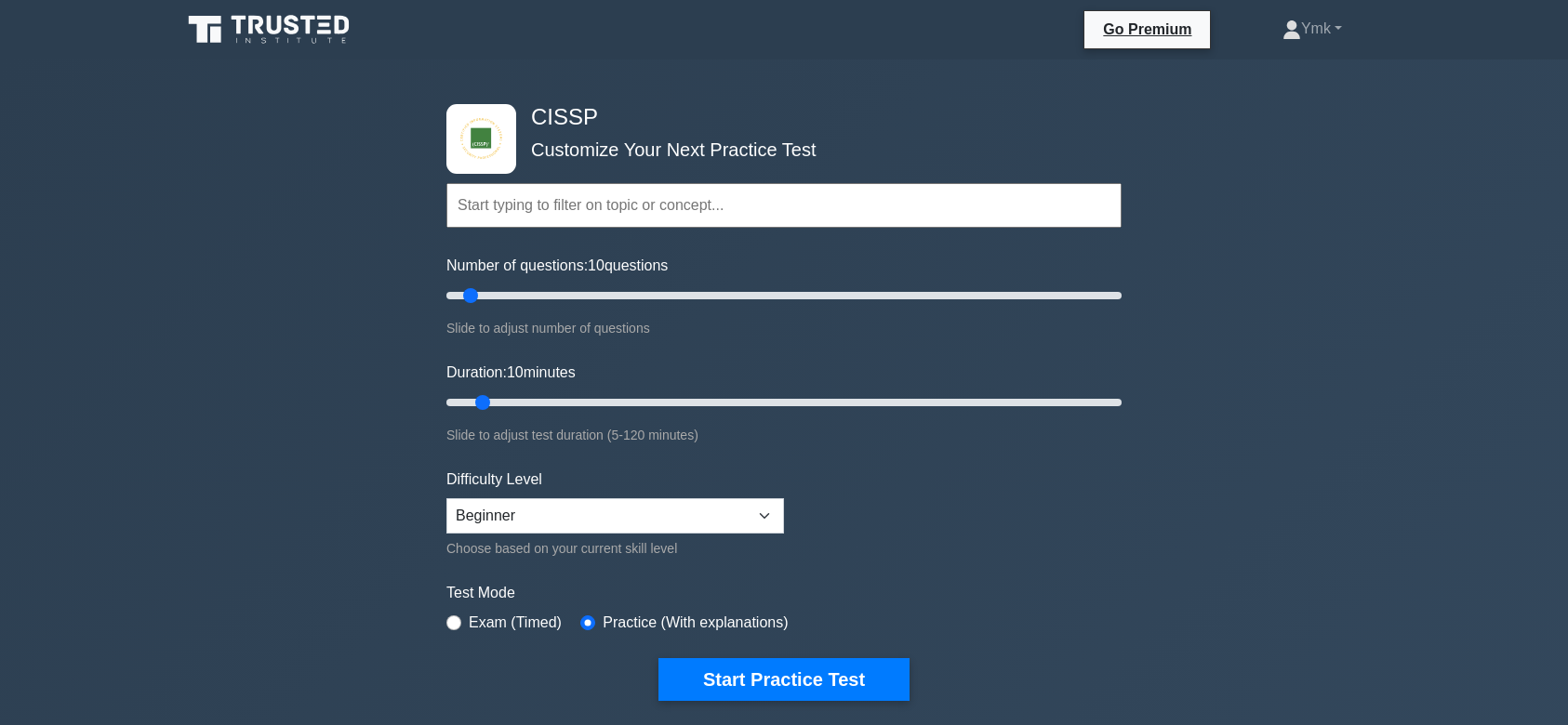 scroll, scrollTop: 0, scrollLeft: 0, axis: both 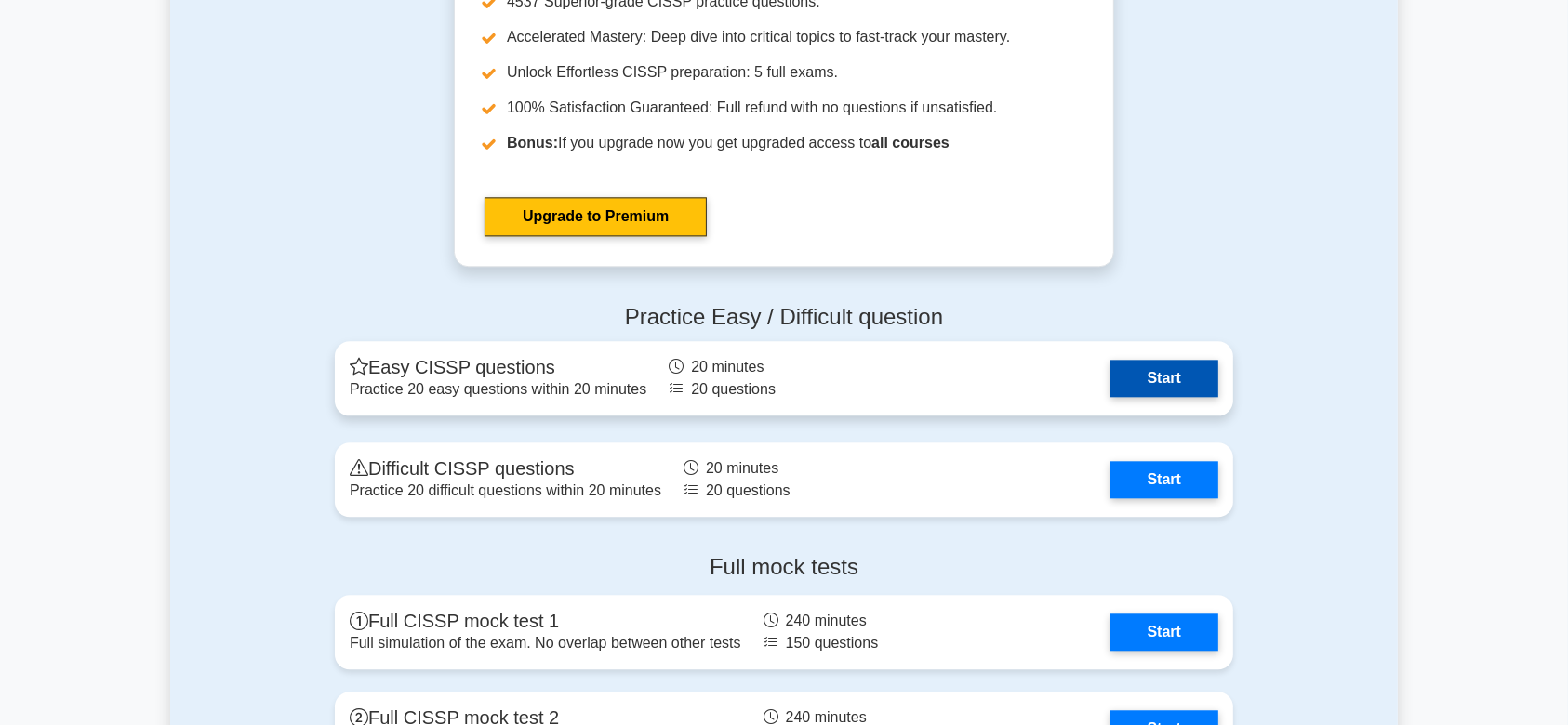 click on "Start" at bounding box center [1164, 378] 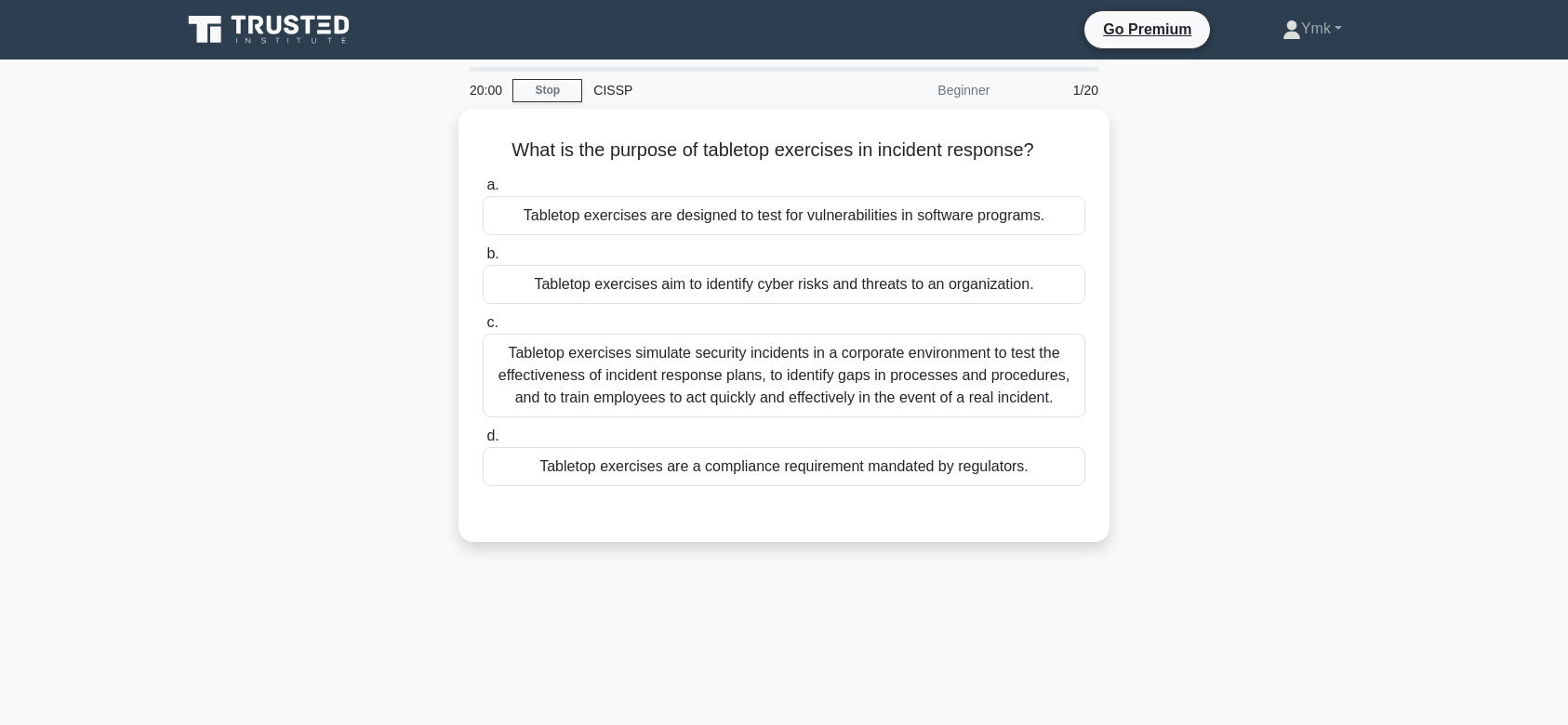 scroll, scrollTop: 0, scrollLeft: 0, axis: both 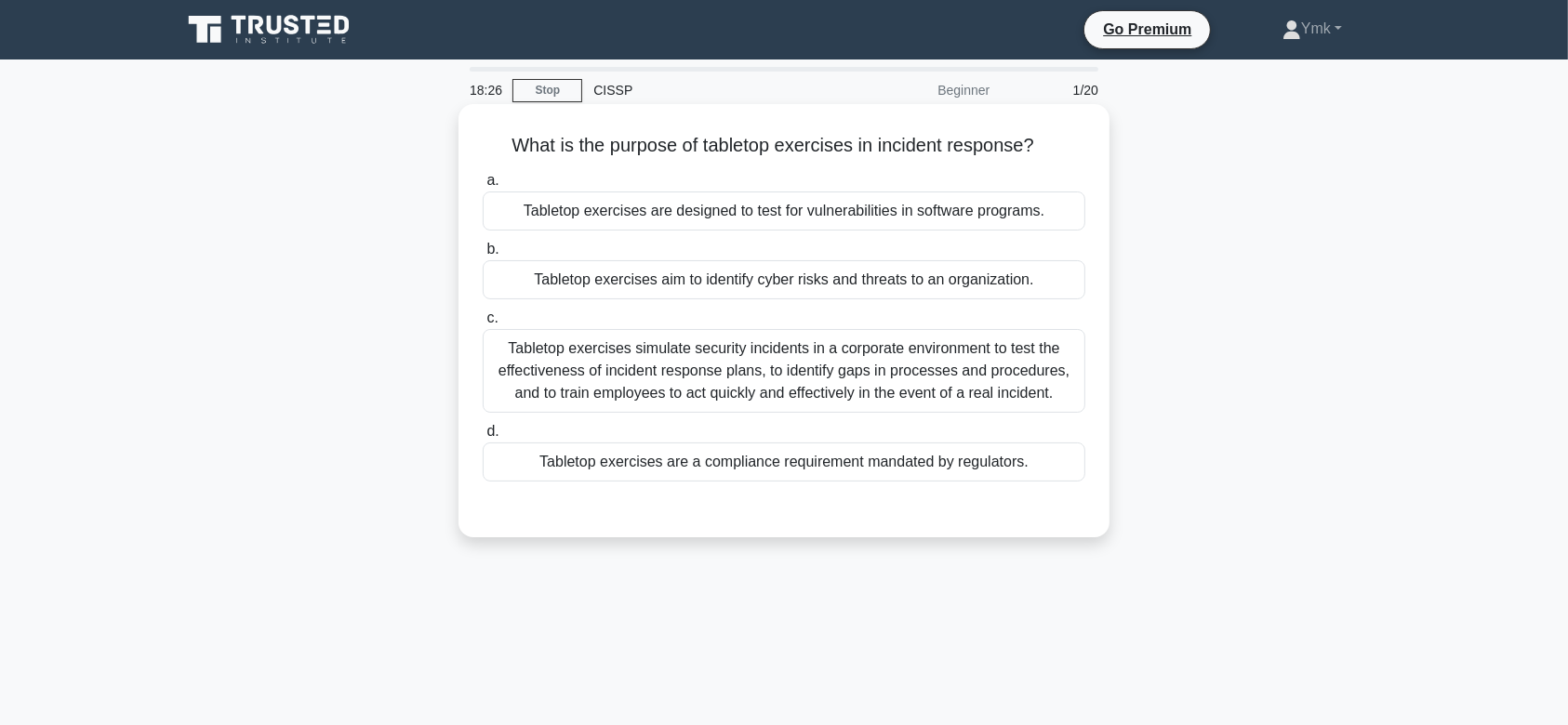 click on "Tabletop exercises aim to identify cyber risks and threats to an organization." at bounding box center (784, 280) 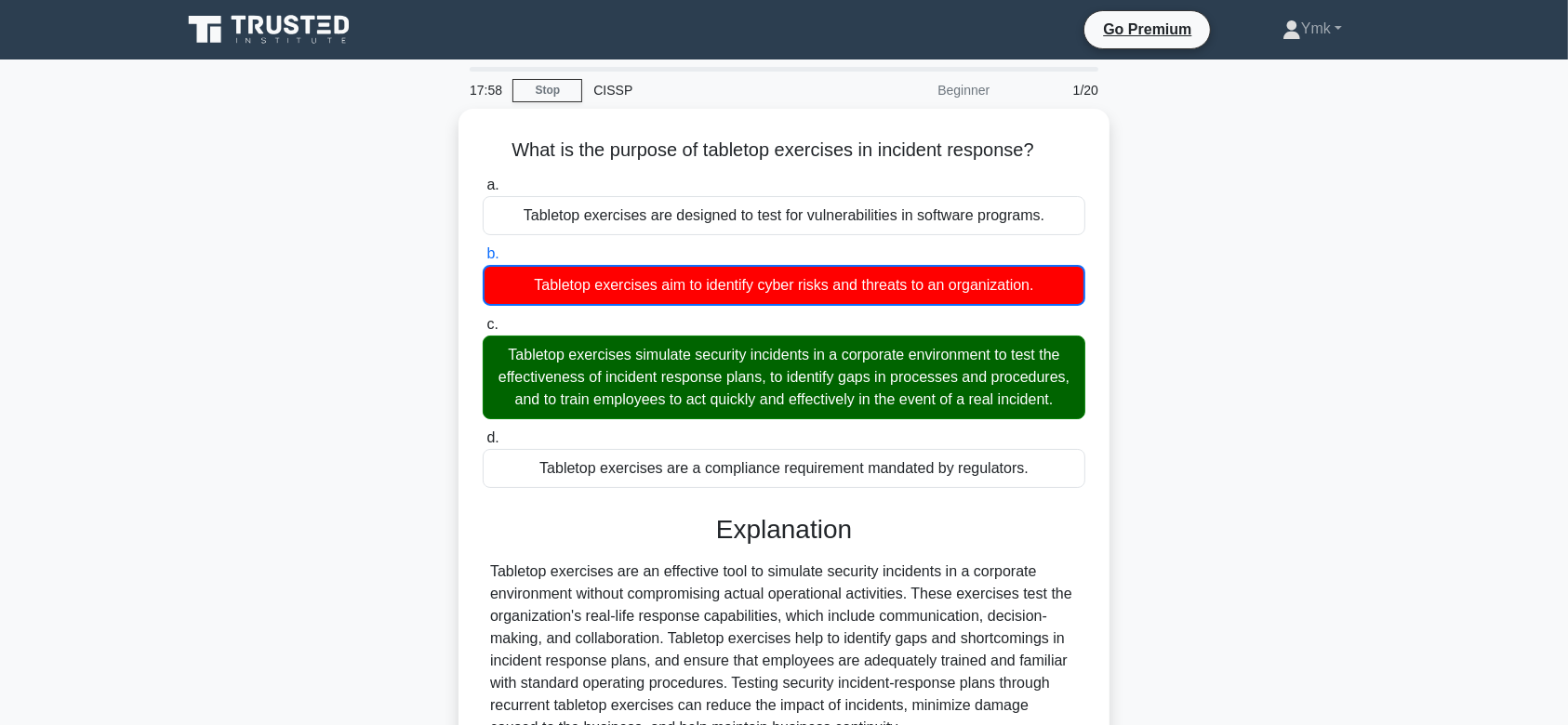 click on "What is the purpose of tabletop exercises in incident response?
.spinner_0XTQ{transform-origin:center;animation:spinner_y6GP .75s linear infinite}@keyframes spinner_y6GP{100%{transform:rotate(360deg)}}
a.
Tabletop exercises are designed to test for vulnerabilities in software programs.
b. c." at bounding box center (784, 501) 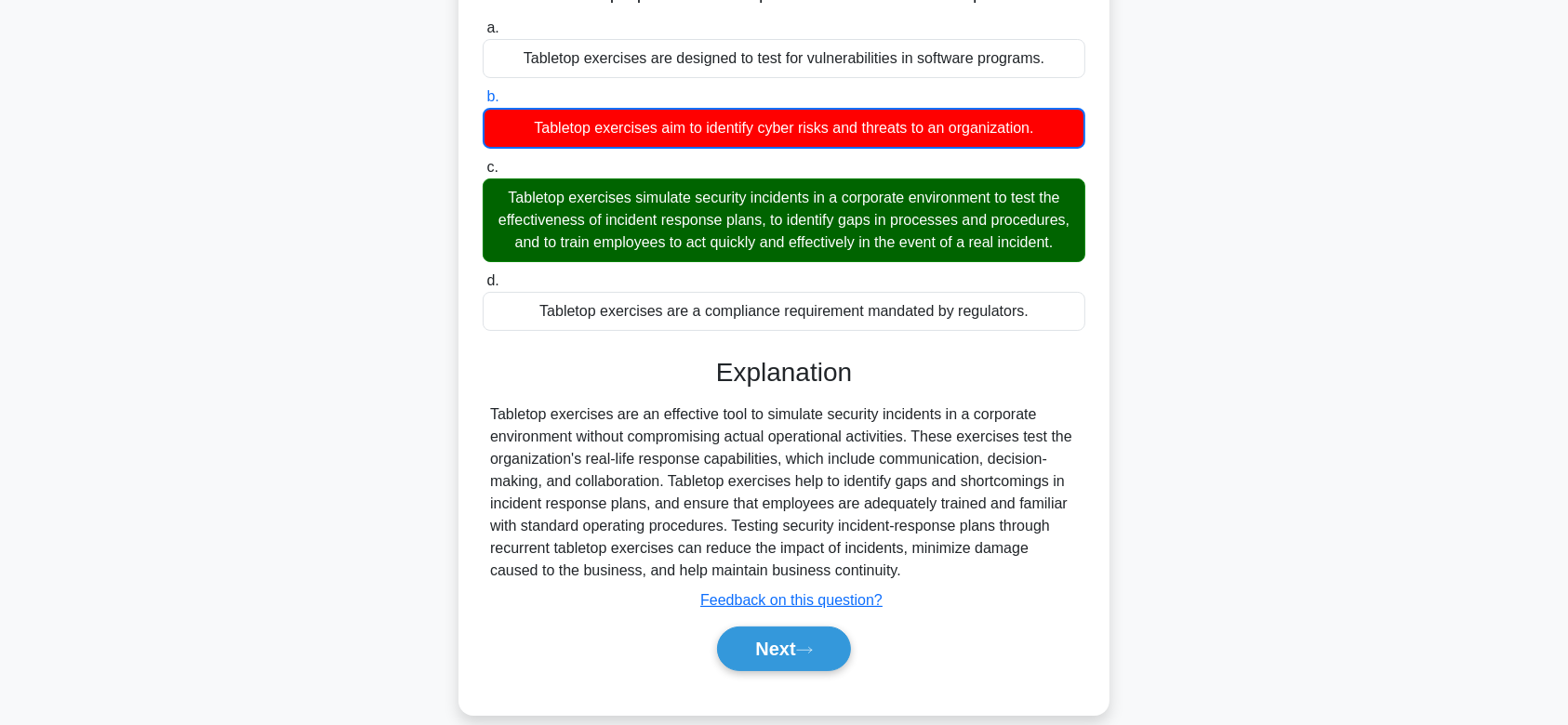 scroll, scrollTop: 156, scrollLeft: 0, axis: vertical 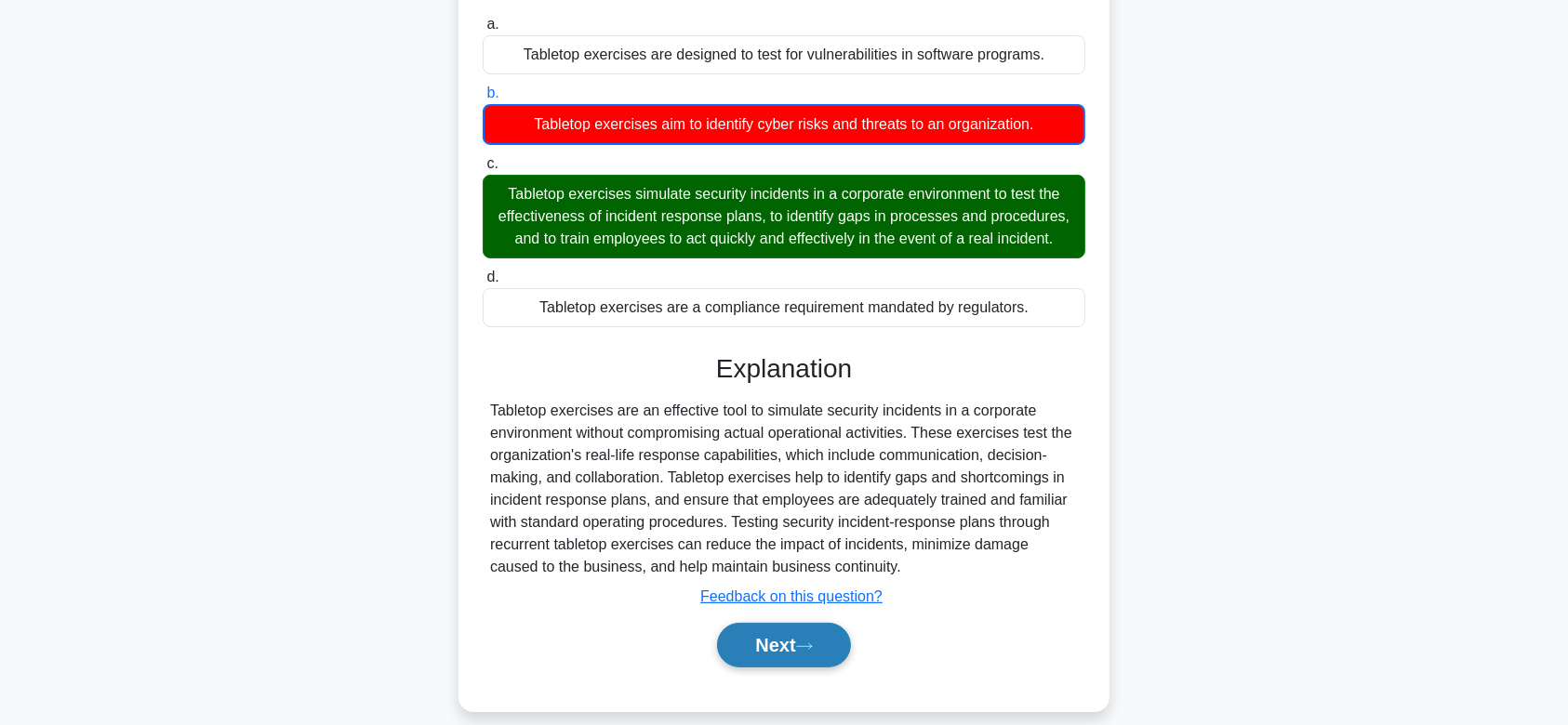 click on "Next" at bounding box center [783, 645] 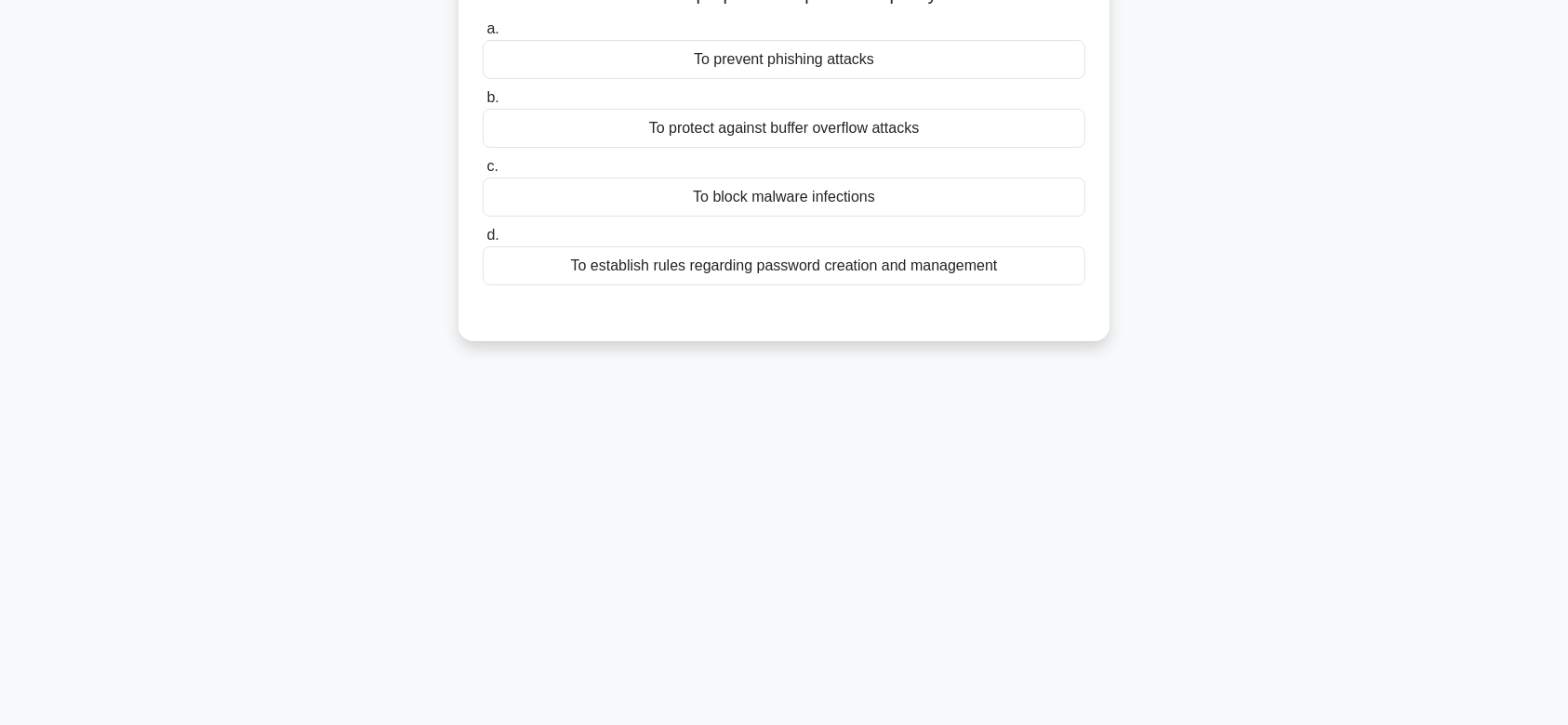 click on "17:03
Stop
CISSP
Beginner
2/20
What is the purpose of a password policy?
.spinner_0XTQ{transform-origin:center;animation:spinner_y6GP .75s linear infinite}@keyframes spinner_y6GP{100%{transform:rotate(360deg)}}
a.
To prevent phishing attacks" at bounding box center (784, 376) 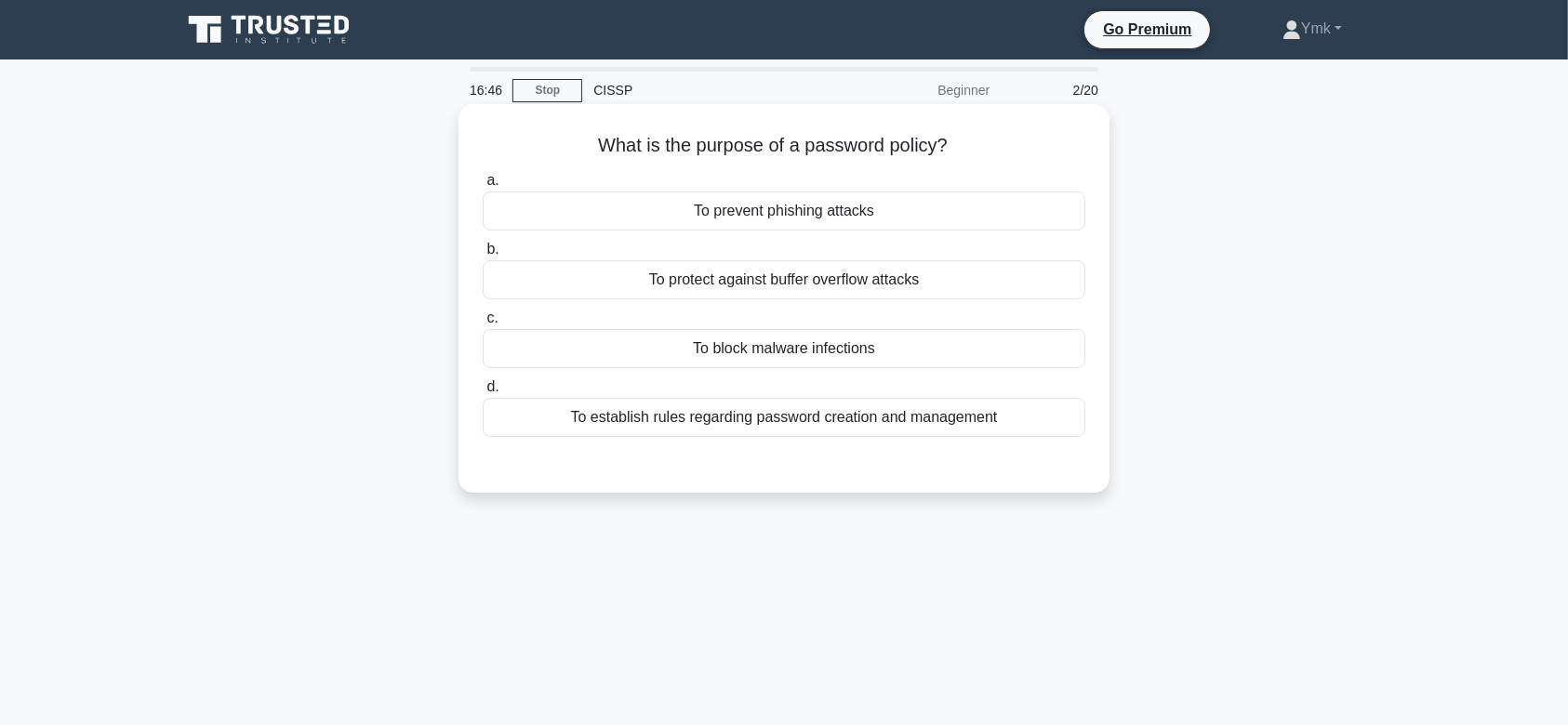 click on "To establish rules regarding password creation and management" at bounding box center (784, 417) 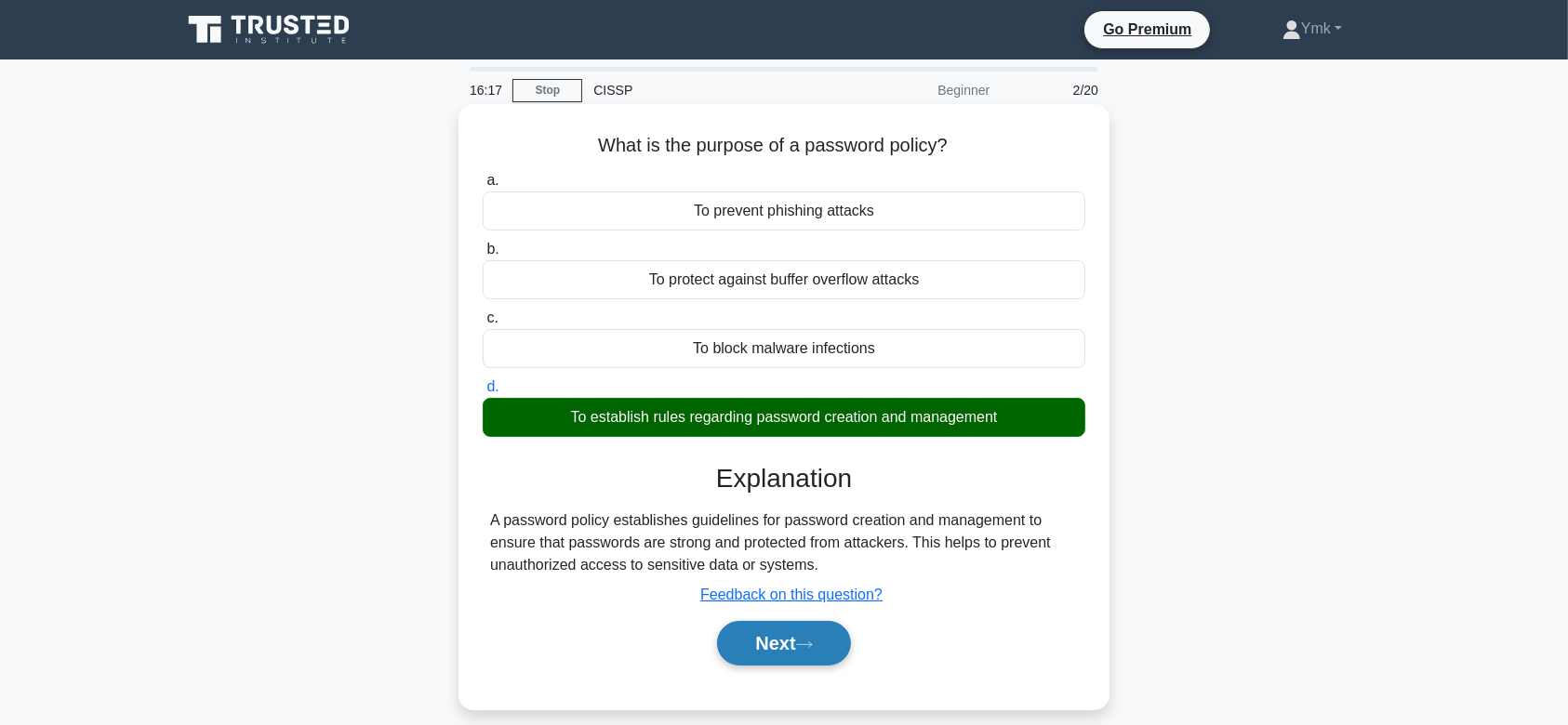 click 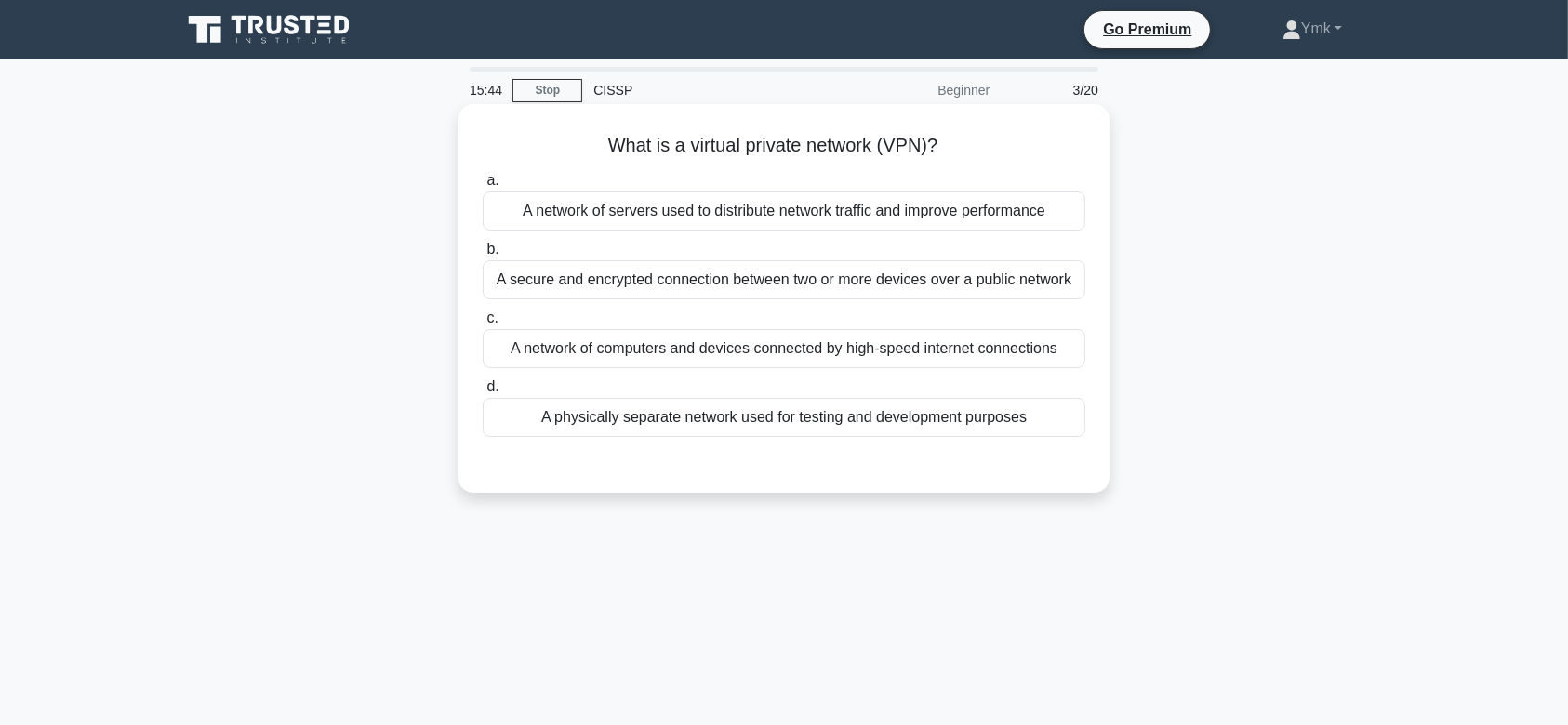 click on "A secure and encrypted connection between two or more devices over a public network" at bounding box center [784, 280] 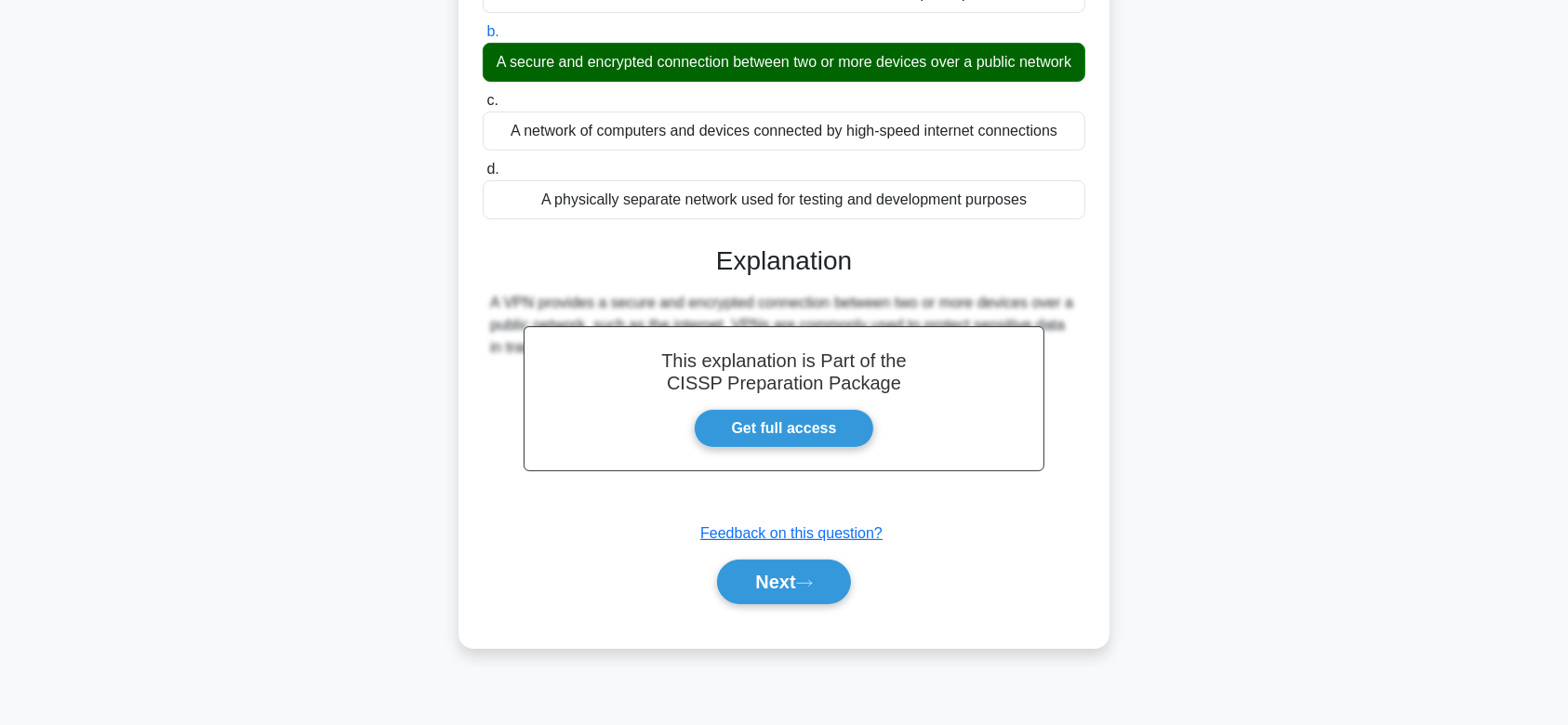 scroll, scrollTop: 279, scrollLeft: 0, axis: vertical 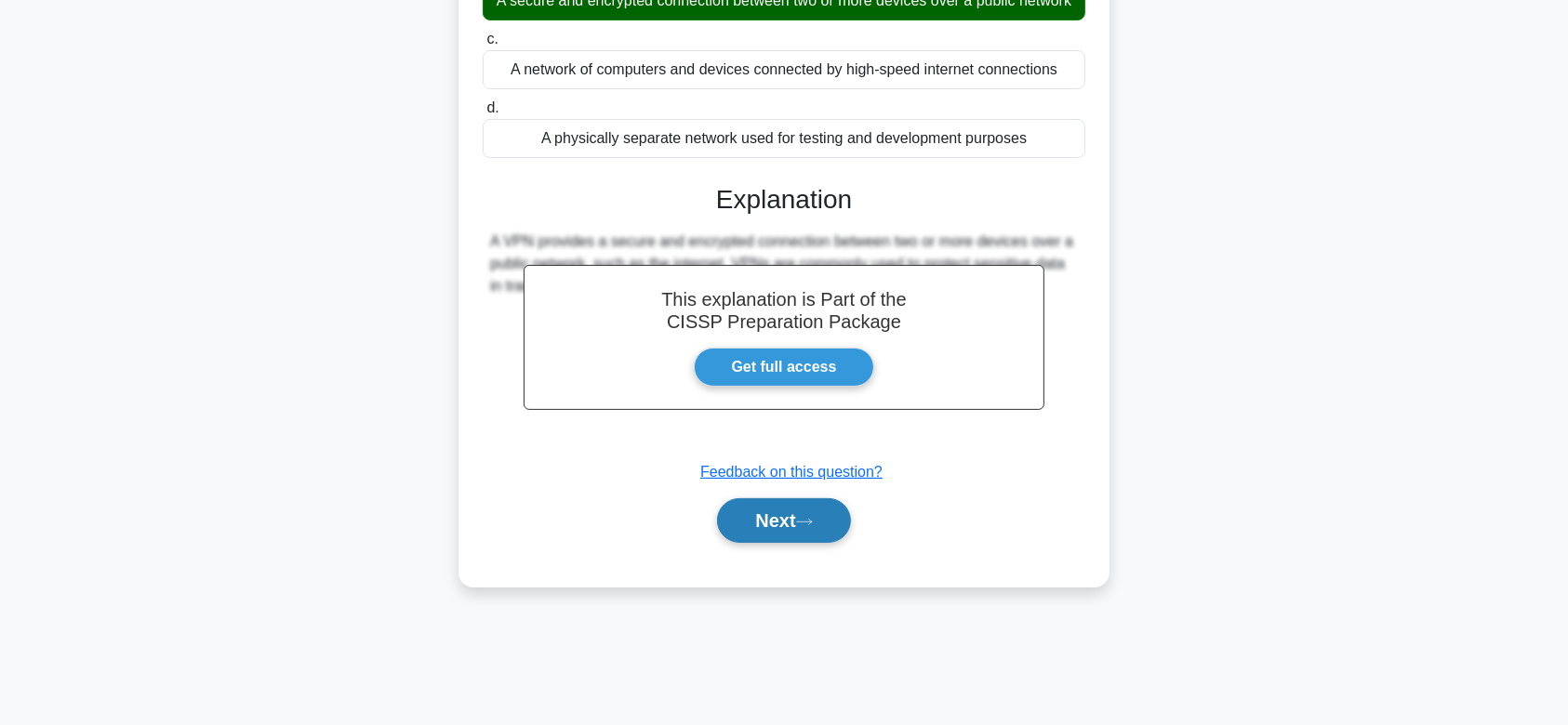 click on "Next" at bounding box center (783, 521) 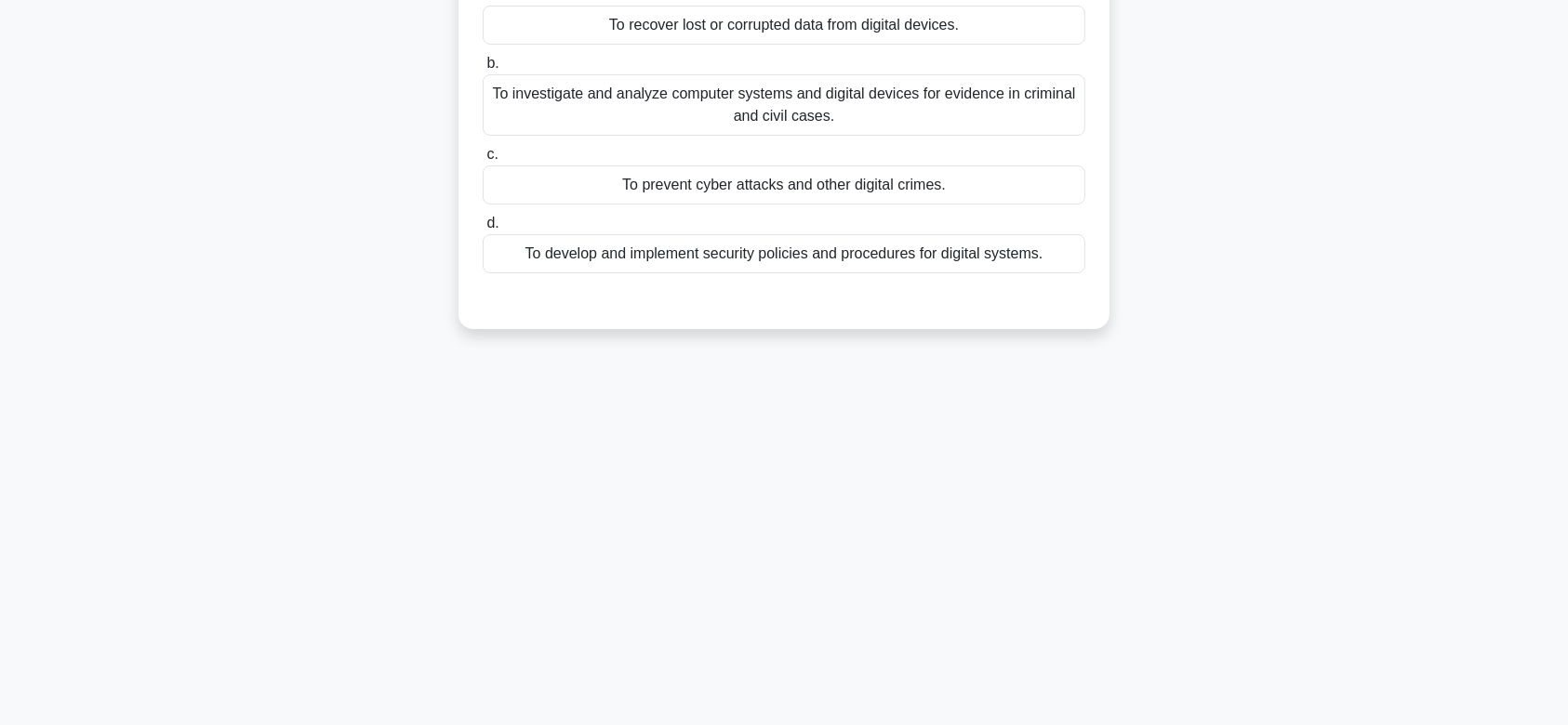 scroll, scrollTop: 12, scrollLeft: 0, axis: vertical 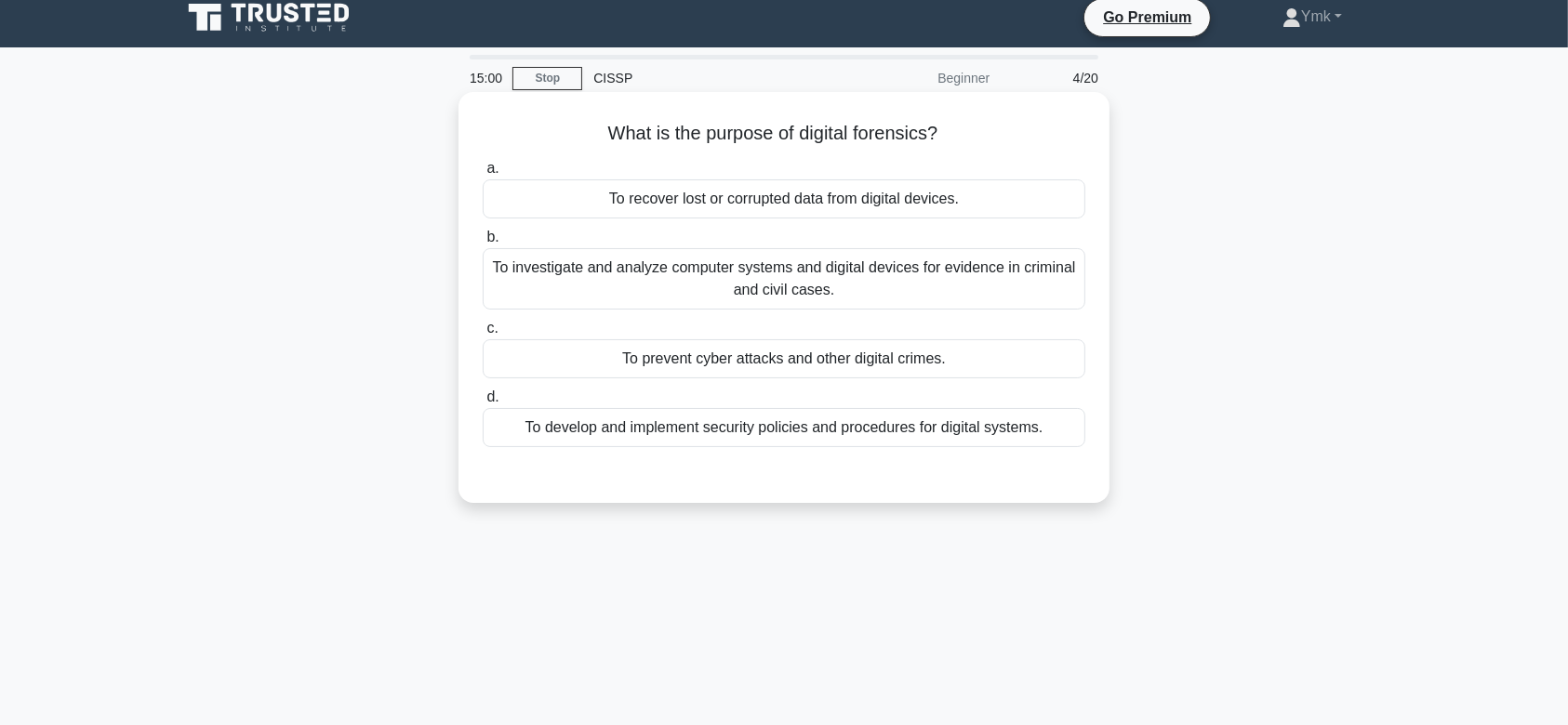 click on "To investigate and analyze computer systems and digital devices for evidence in criminal and civil cases." at bounding box center (784, 279) 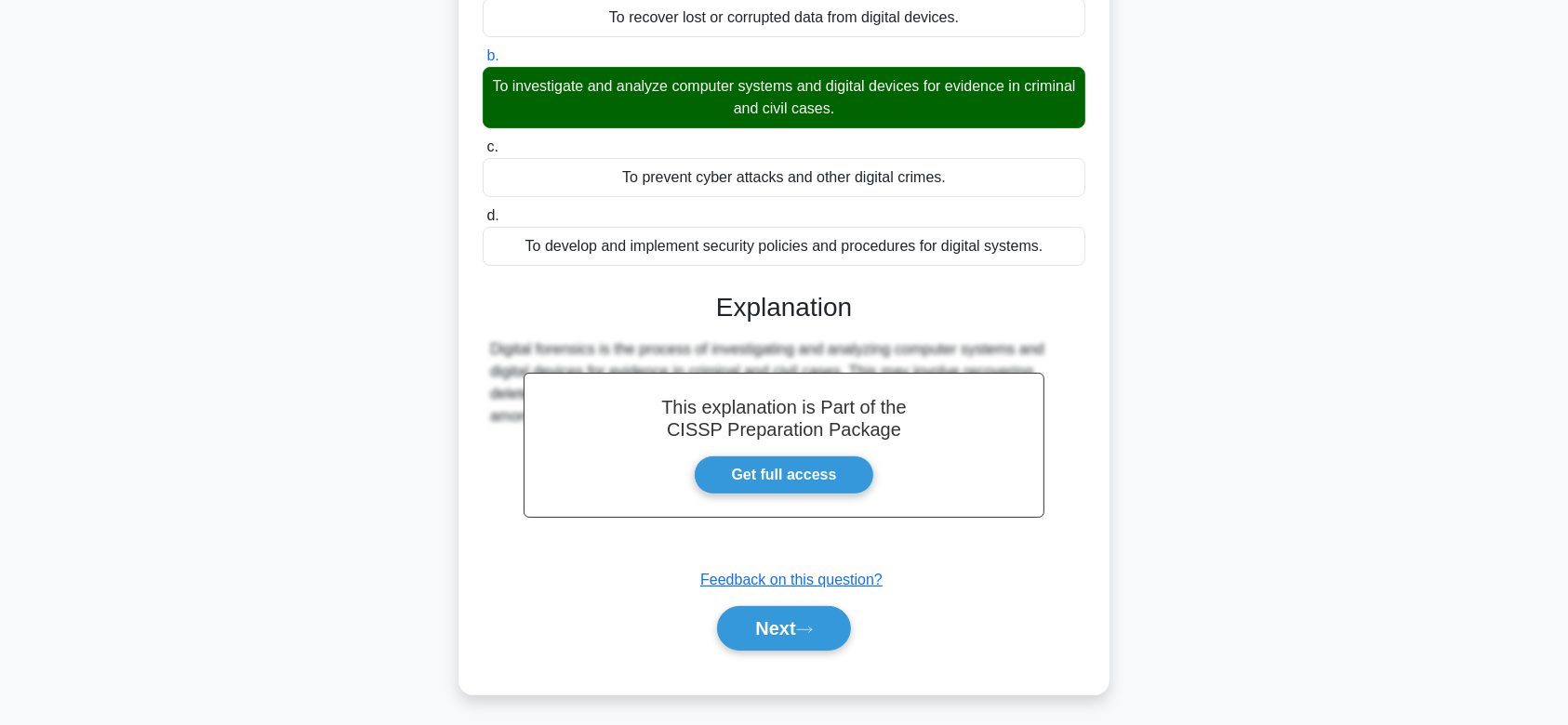 scroll, scrollTop: 279, scrollLeft: 0, axis: vertical 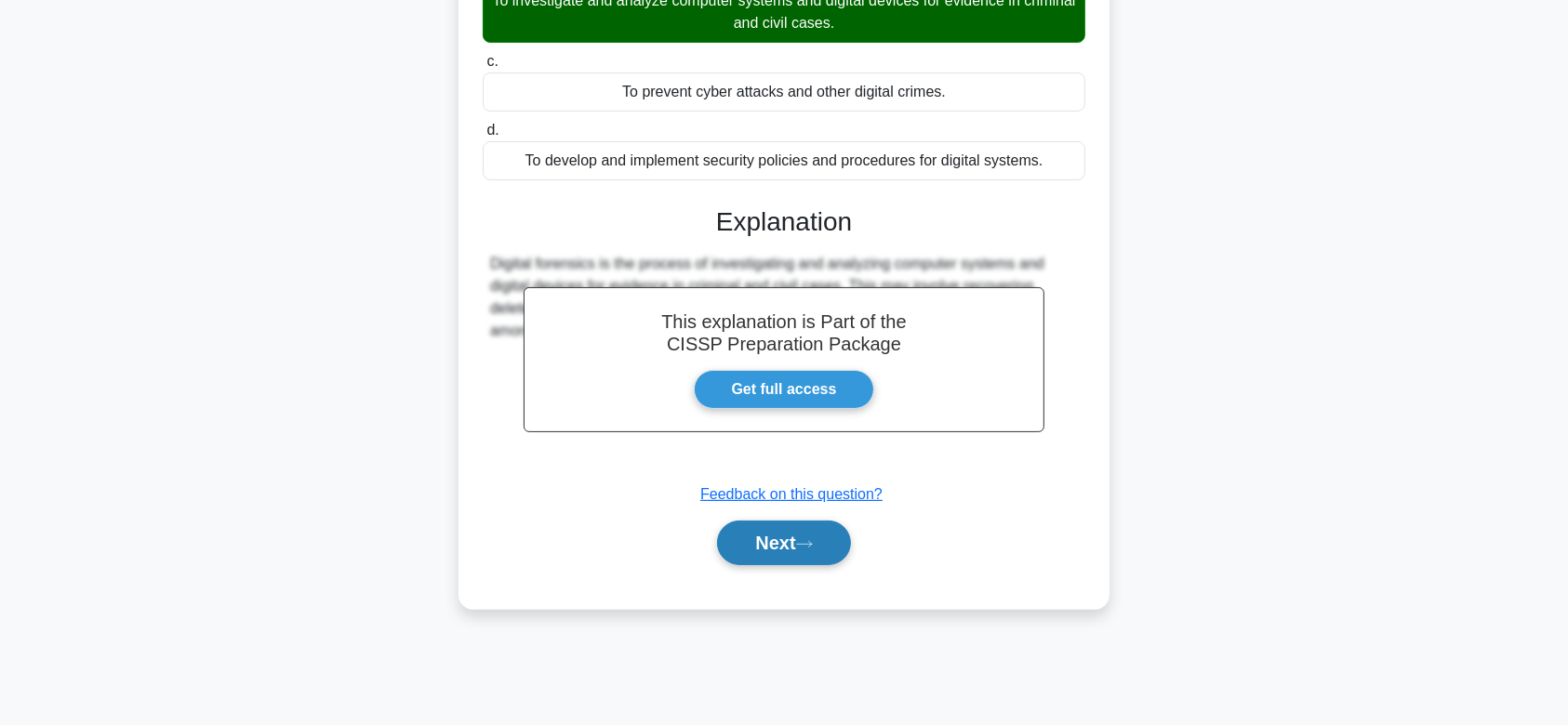 click on "Next" at bounding box center [783, 543] 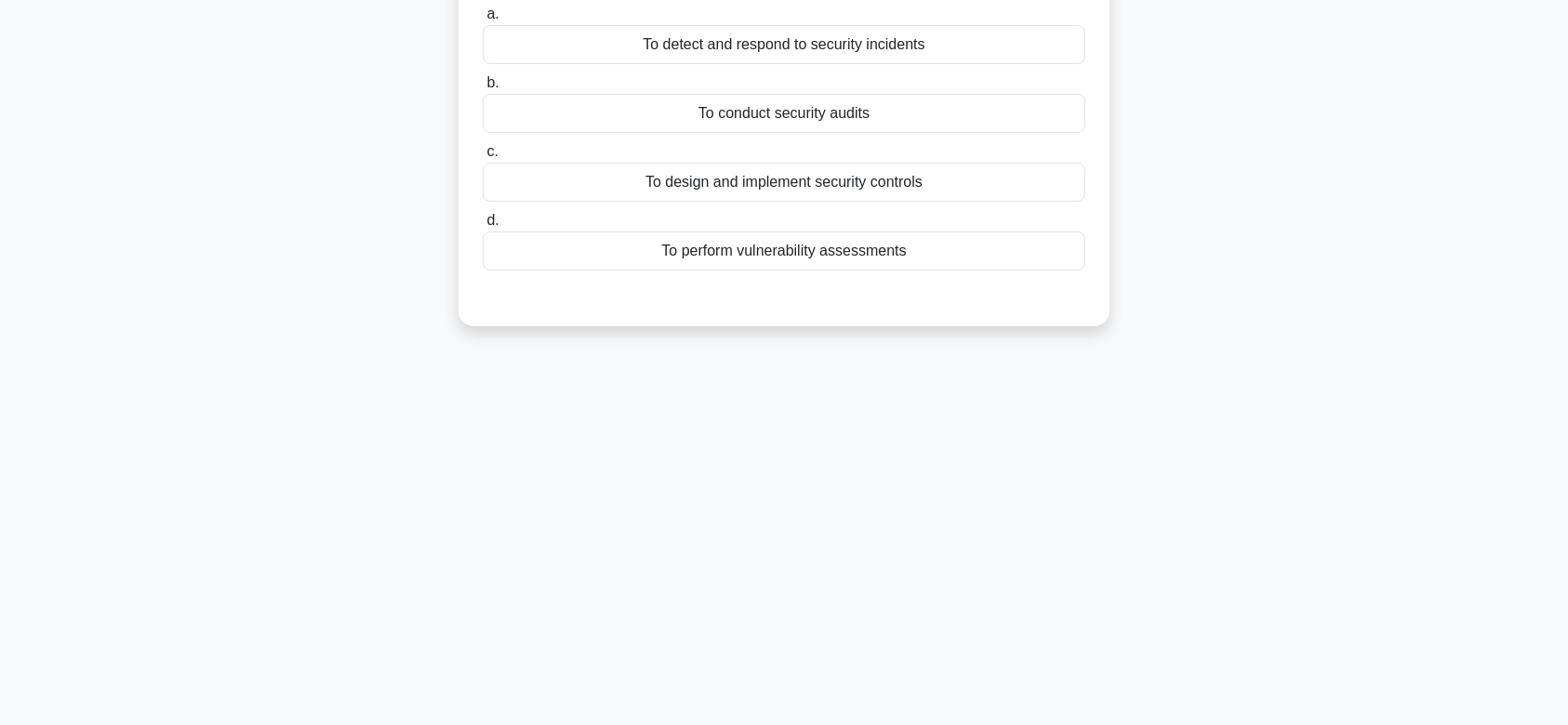 scroll, scrollTop: 0, scrollLeft: 0, axis: both 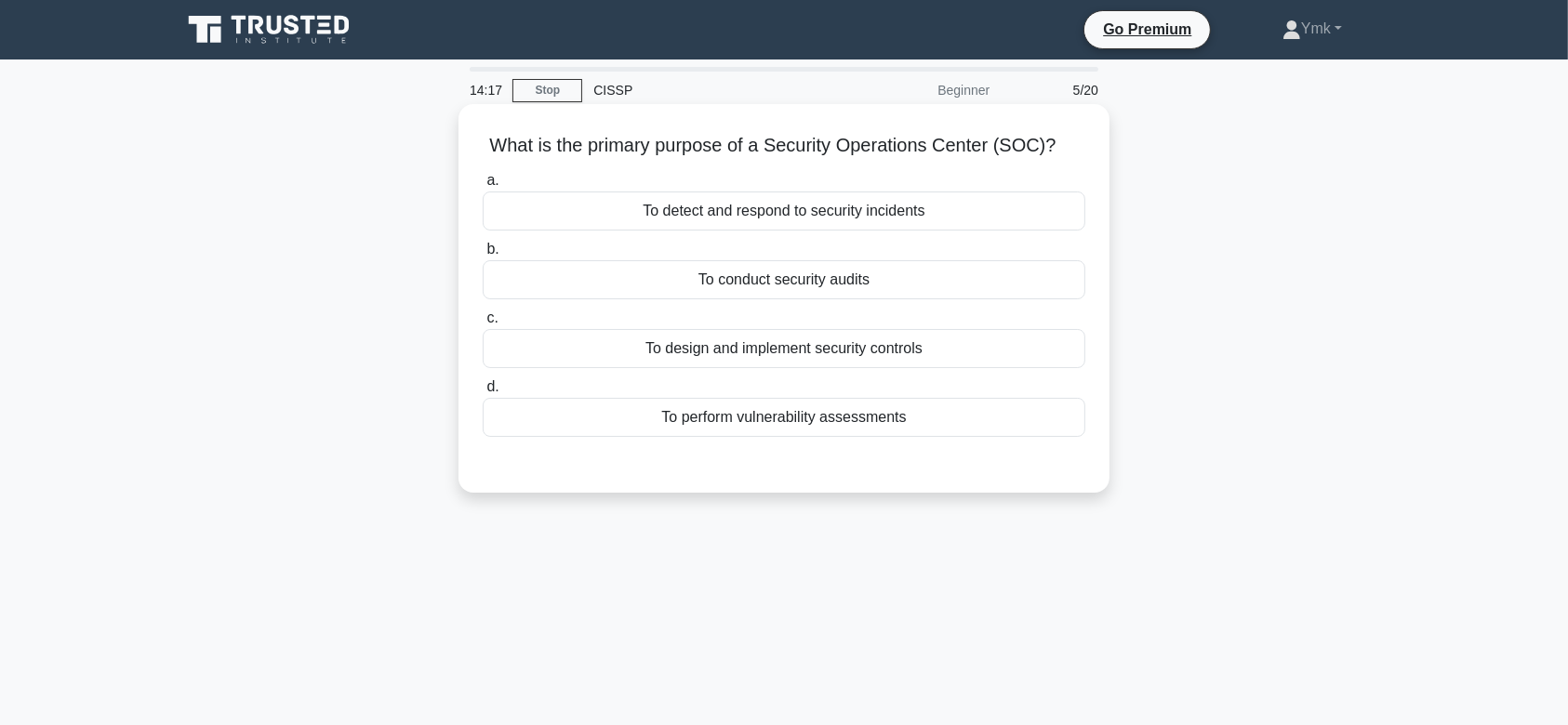 click on "To detect and respond to security incidents" at bounding box center (784, 211) 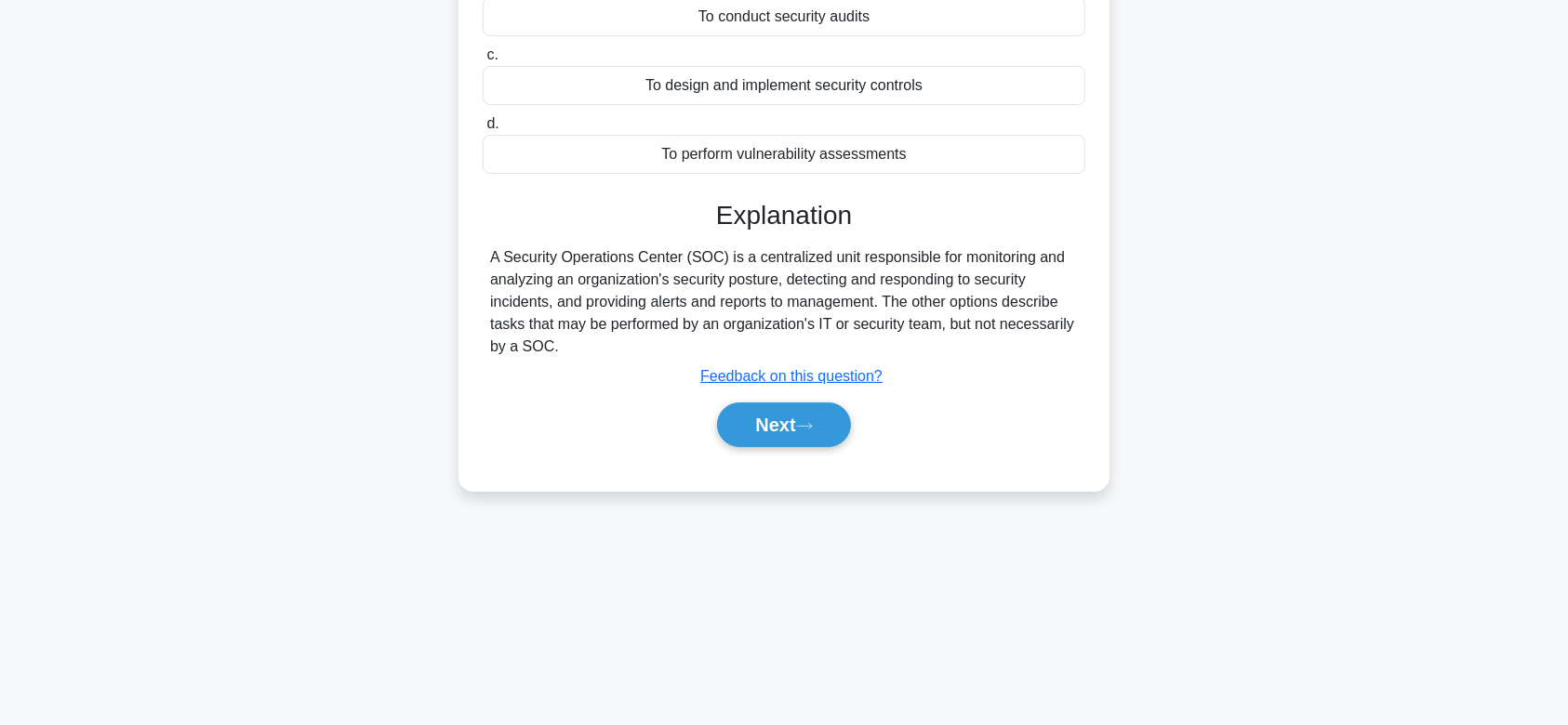 scroll, scrollTop: 269, scrollLeft: 0, axis: vertical 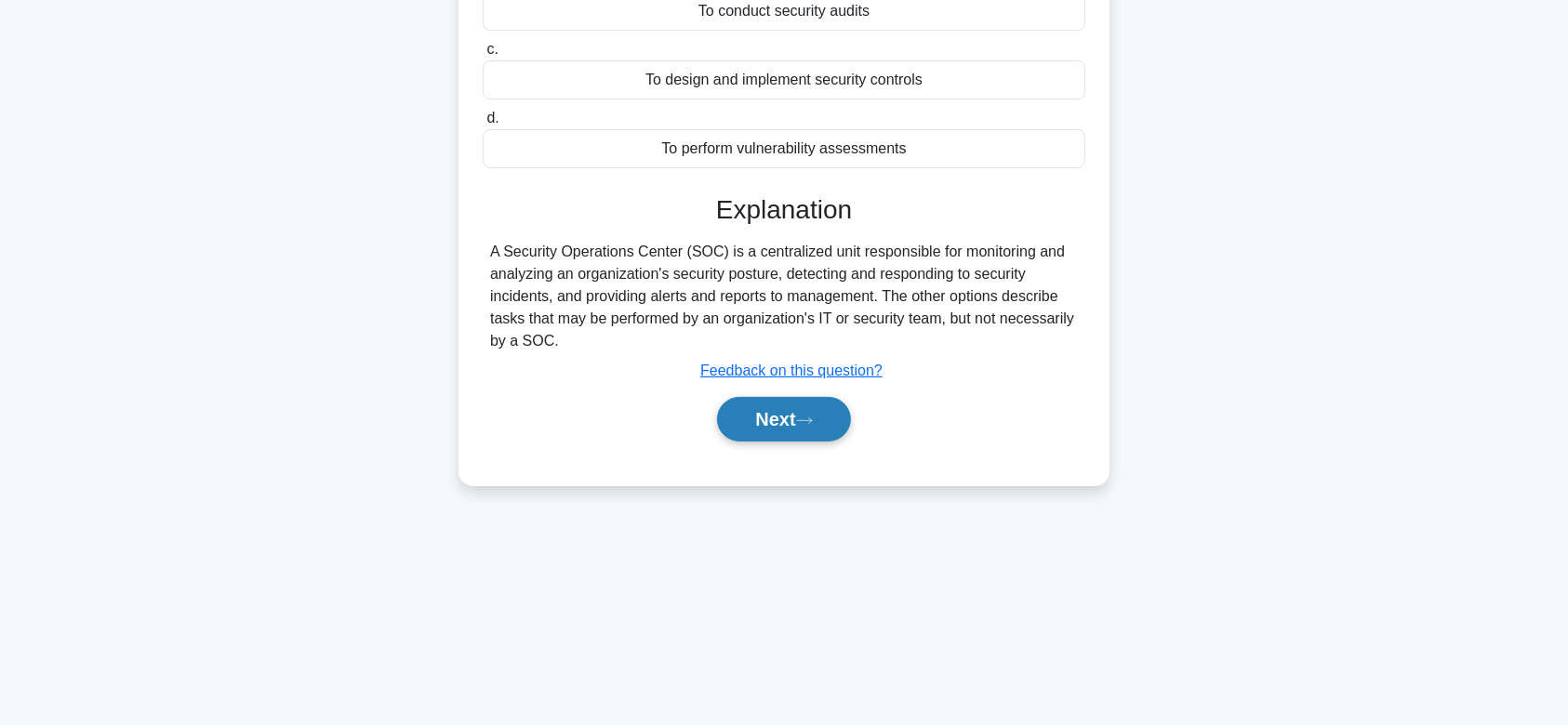 click on "Next" at bounding box center [783, 419] 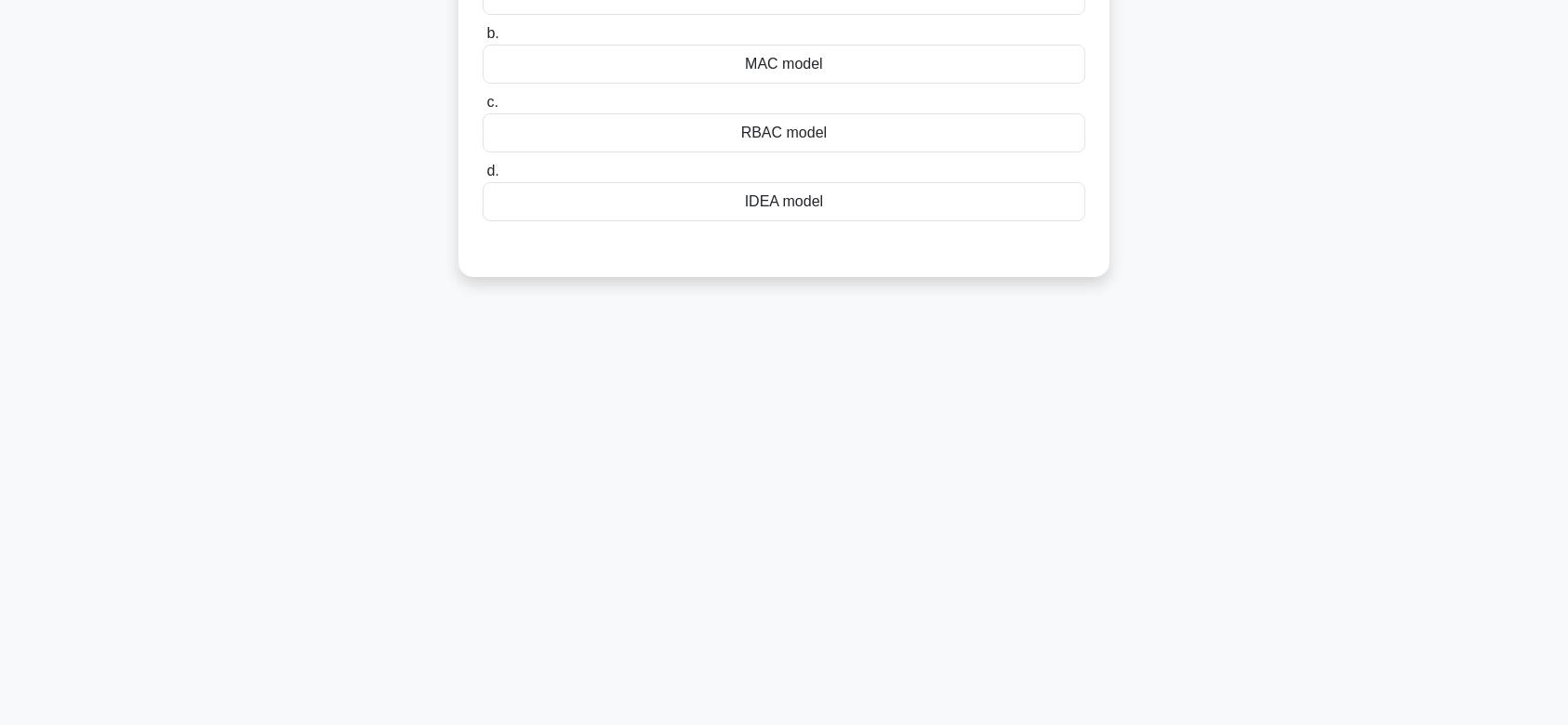 scroll, scrollTop: 0, scrollLeft: 0, axis: both 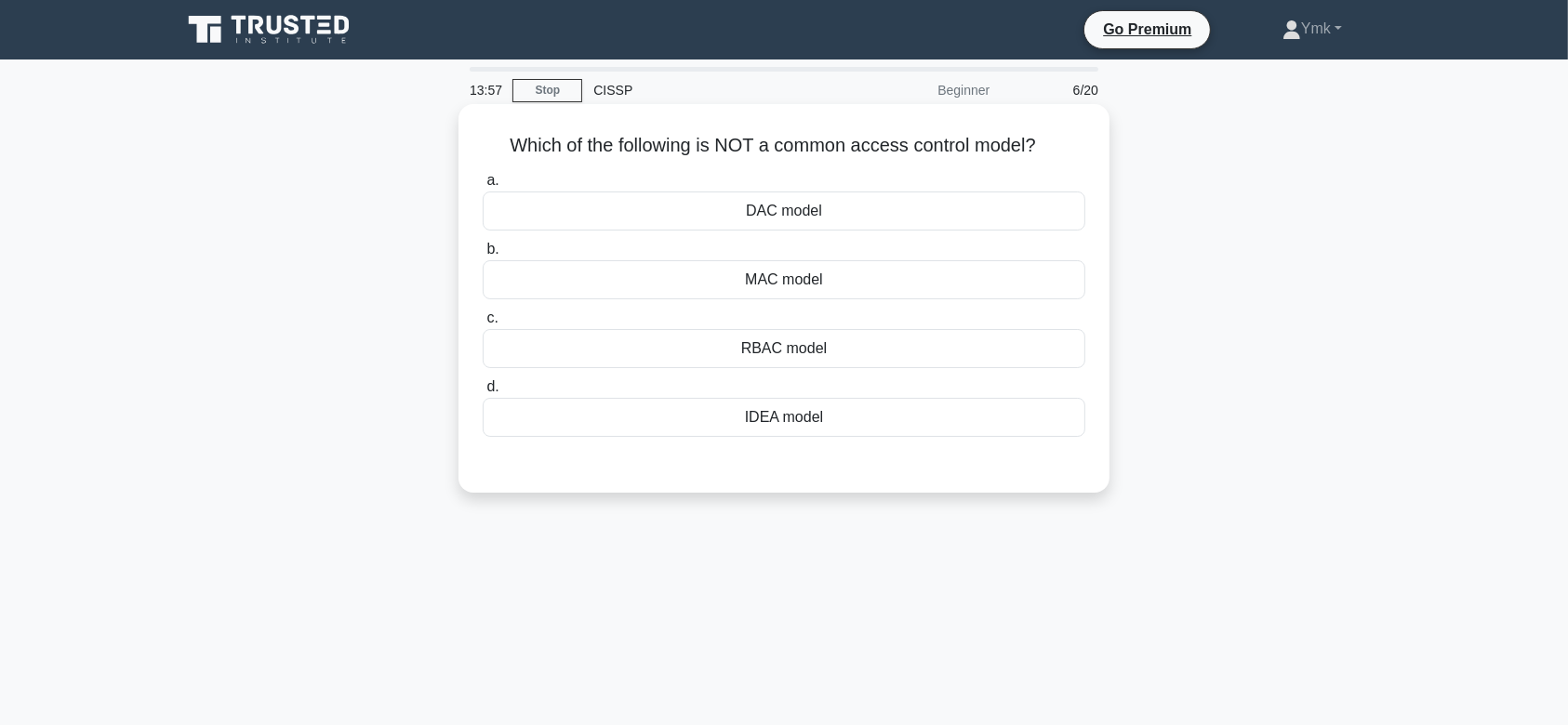 click on "IDEA model" at bounding box center [784, 417] 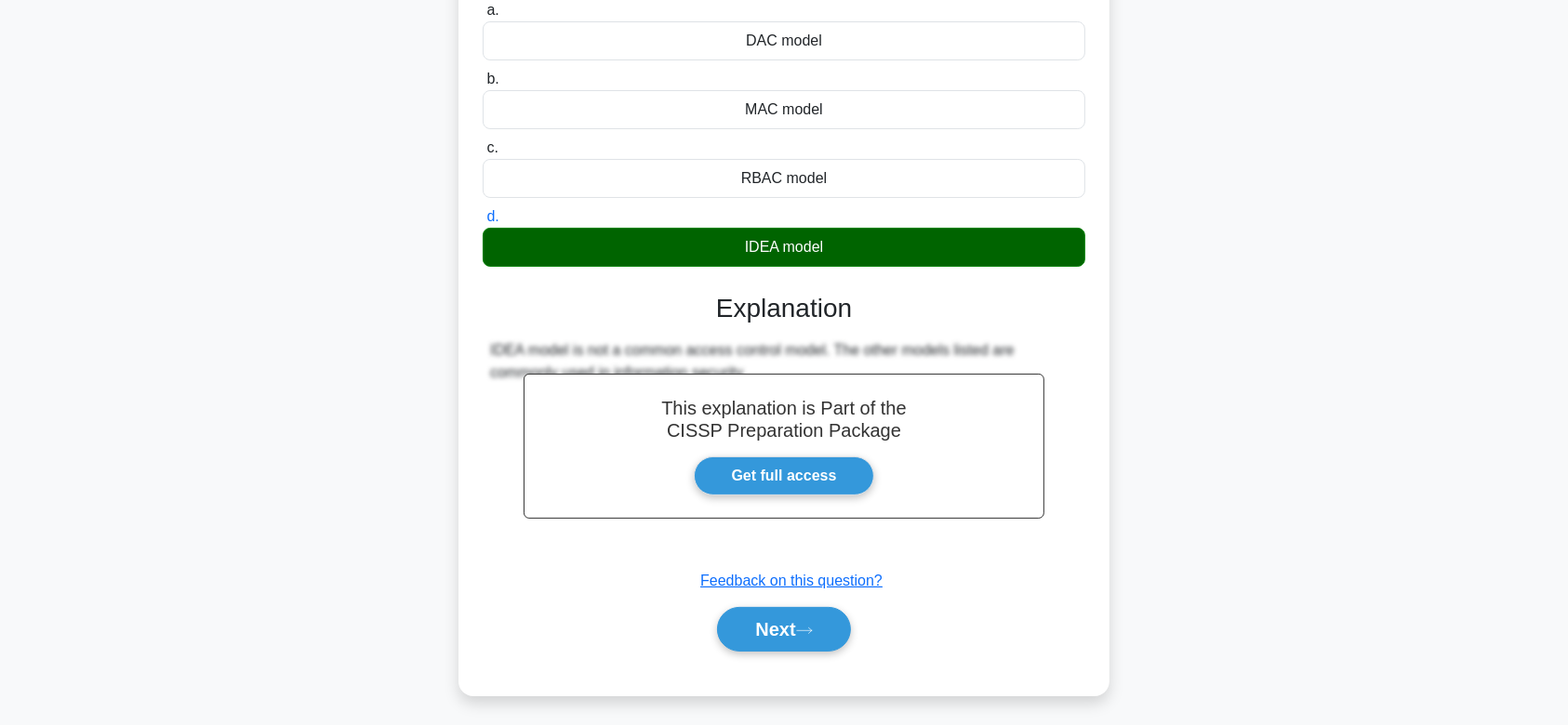 scroll, scrollTop: 279, scrollLeft: 0, axis: vertical 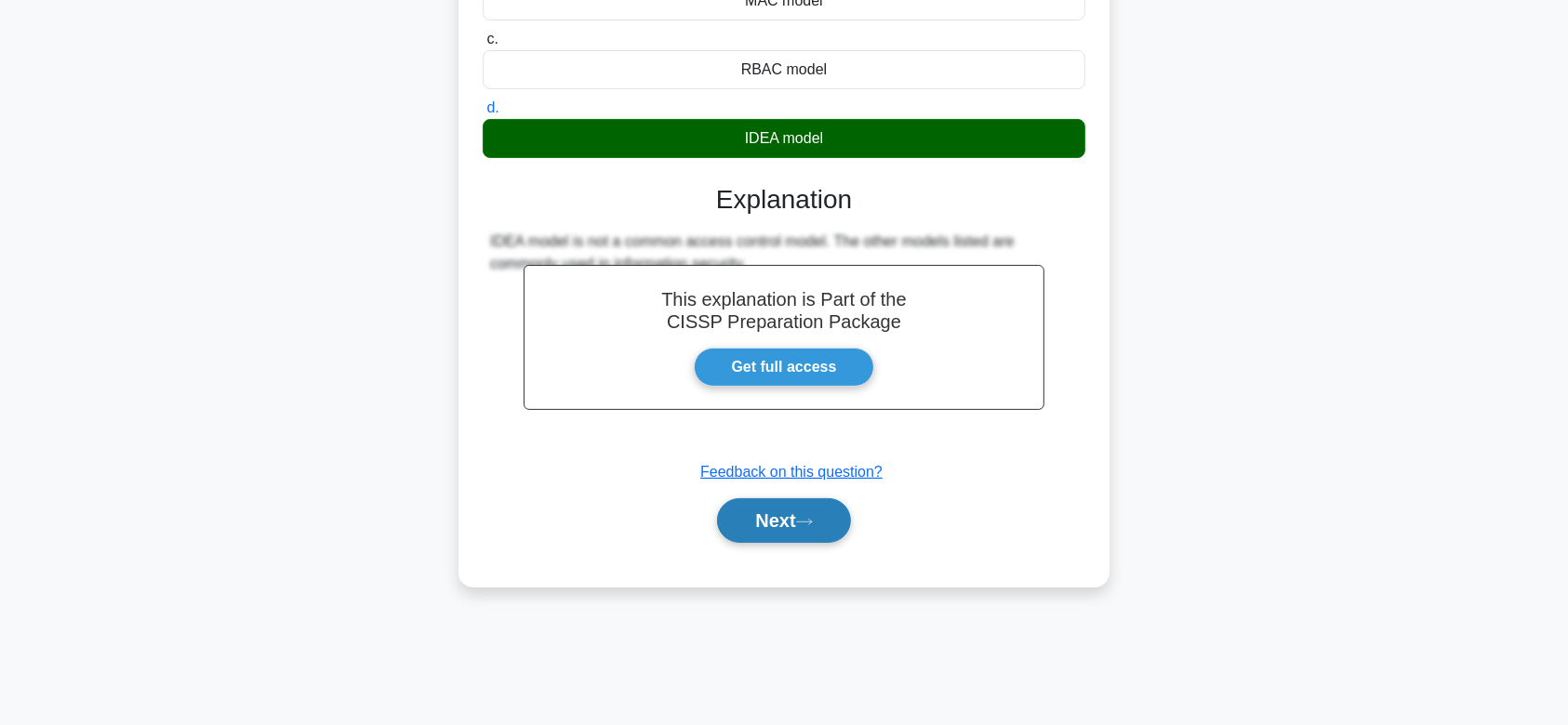 click 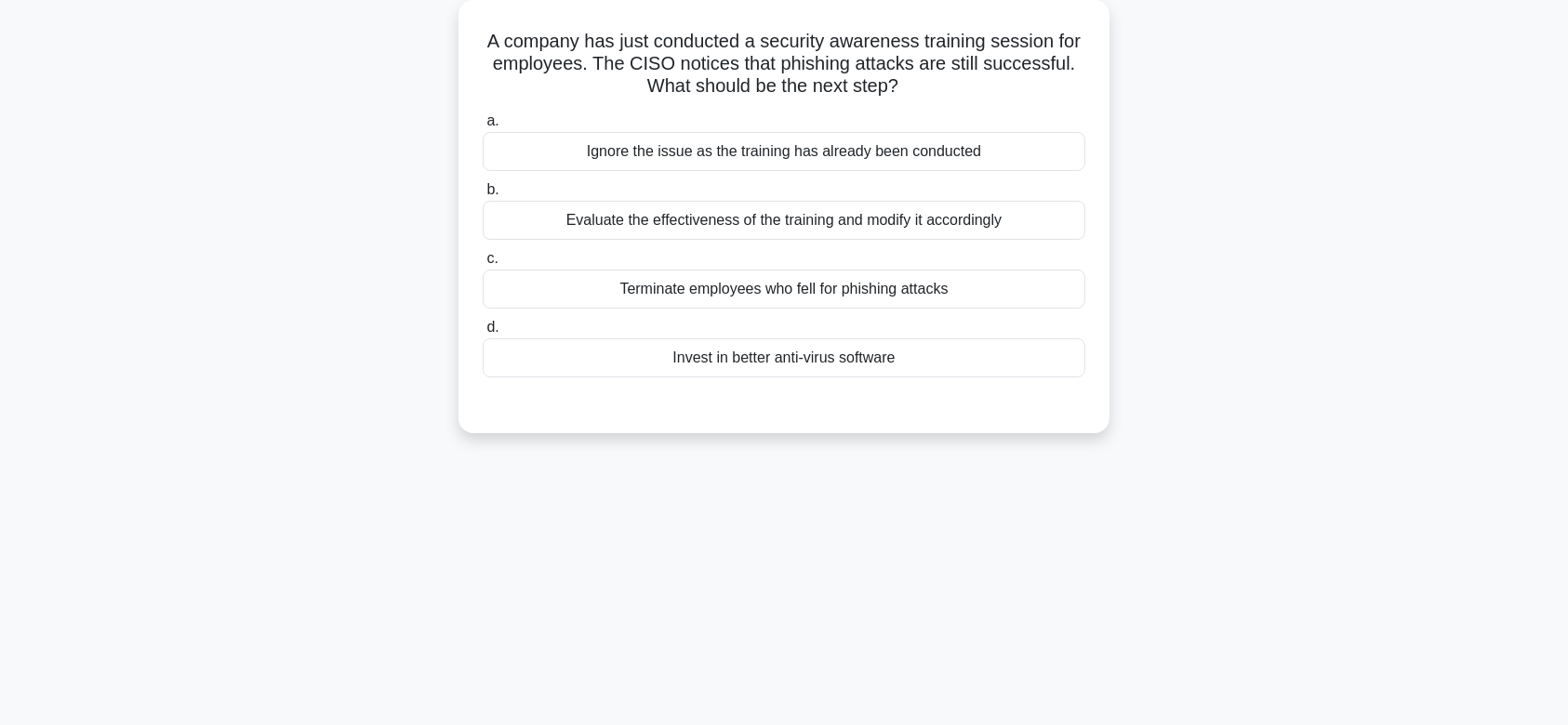 scroll, scrollTop: 91, scrollLeft: 0, axis: vertical 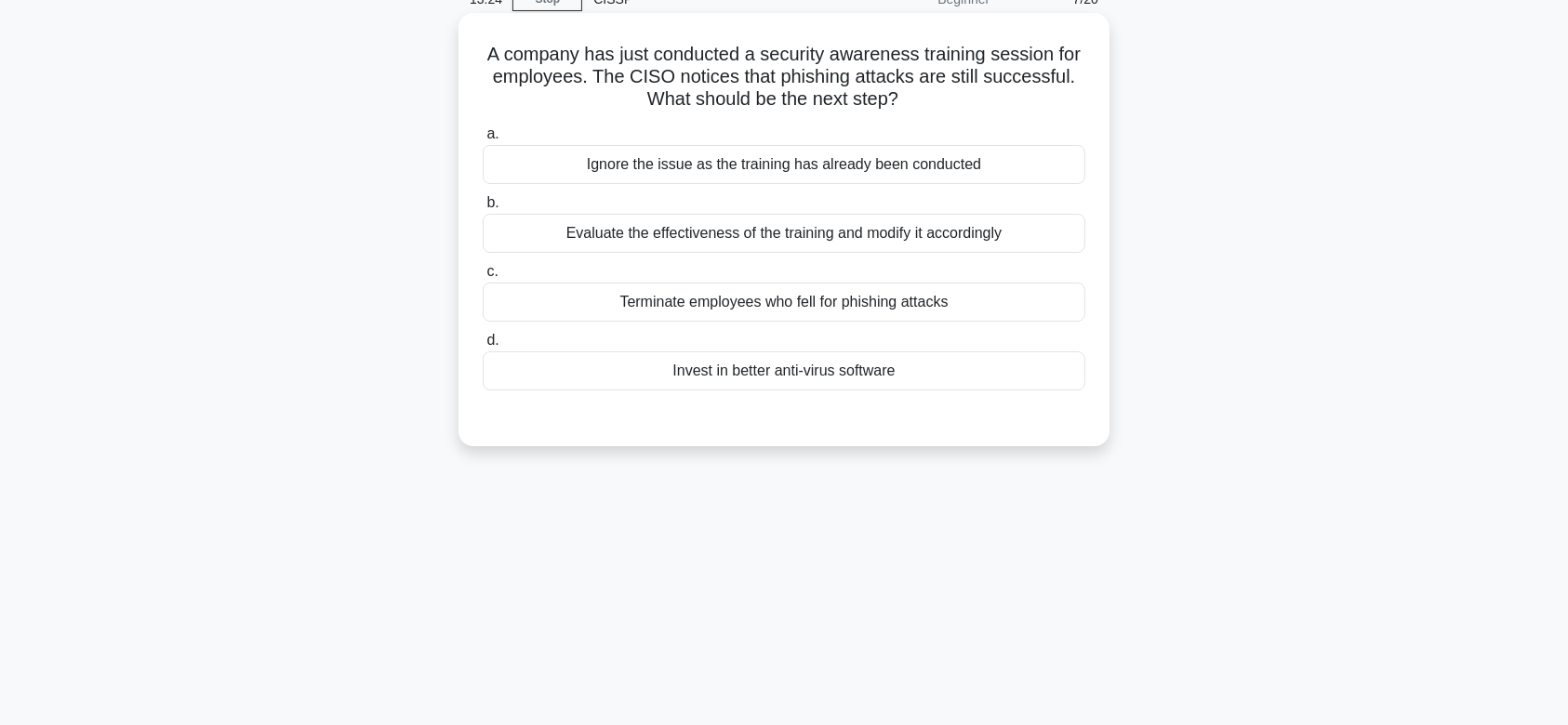 click on "Evaluate the effectiveness of the training and modify it accordingly" at bounding box center (784, 233) 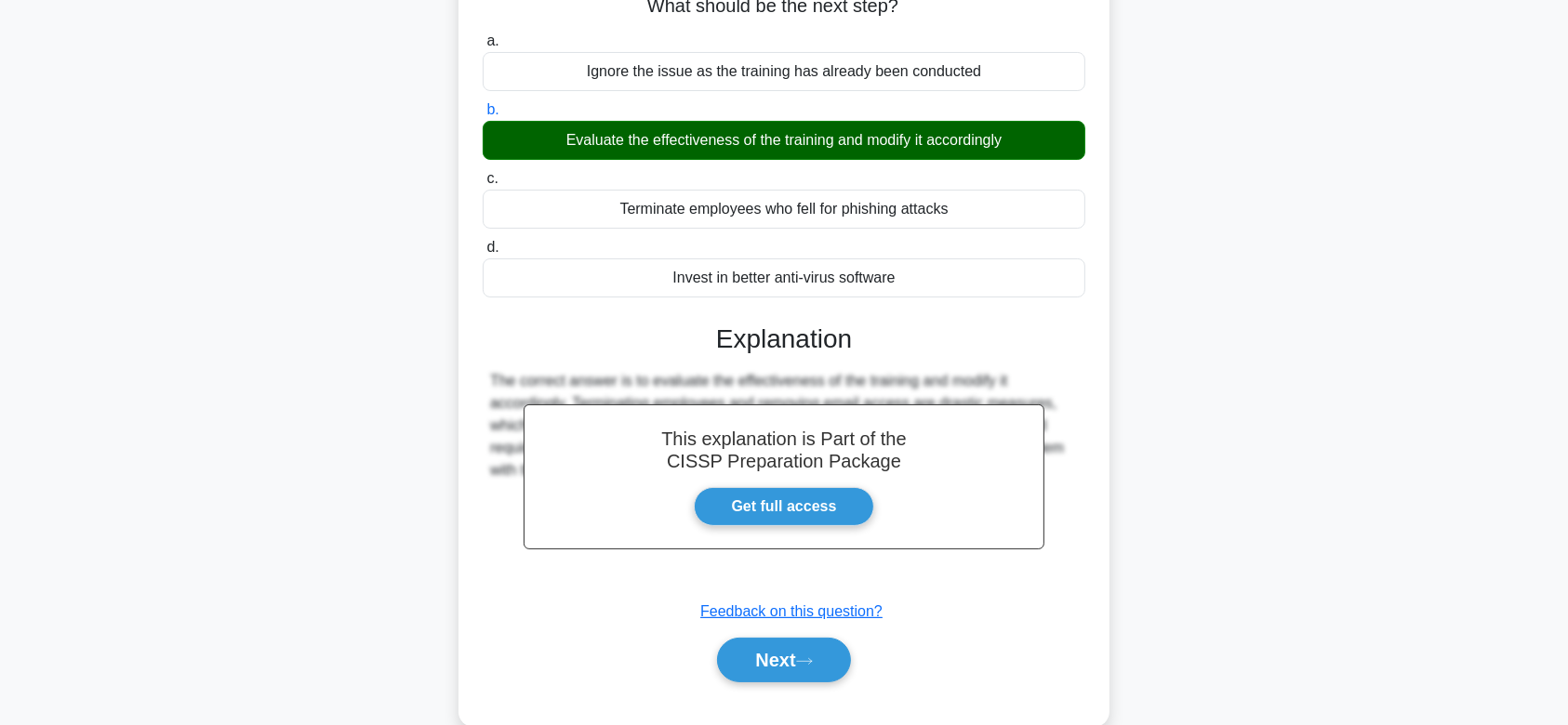 scroll, scrollTop: 279, scrollLeft: 0, axis: vertical 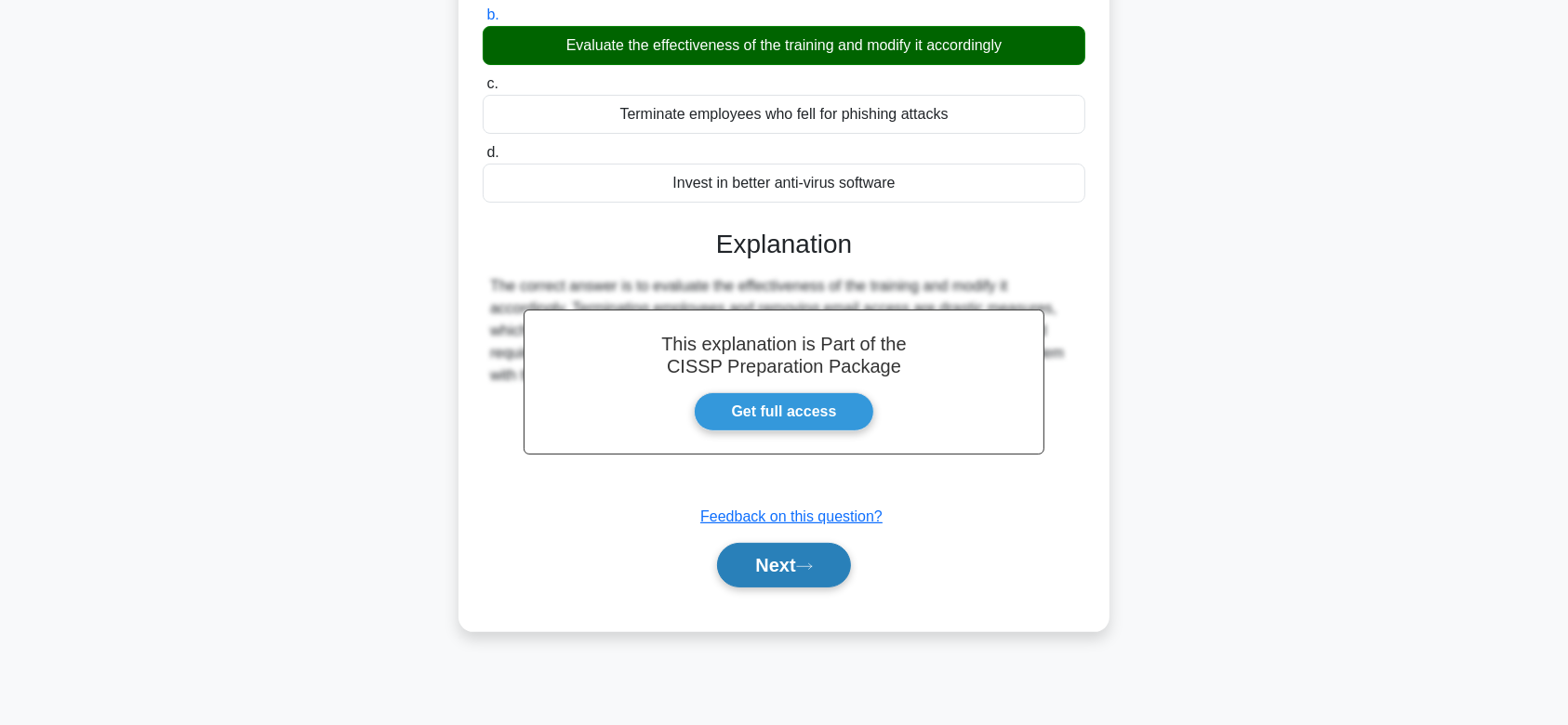 click on "Next" at bounding box center (783, 565) 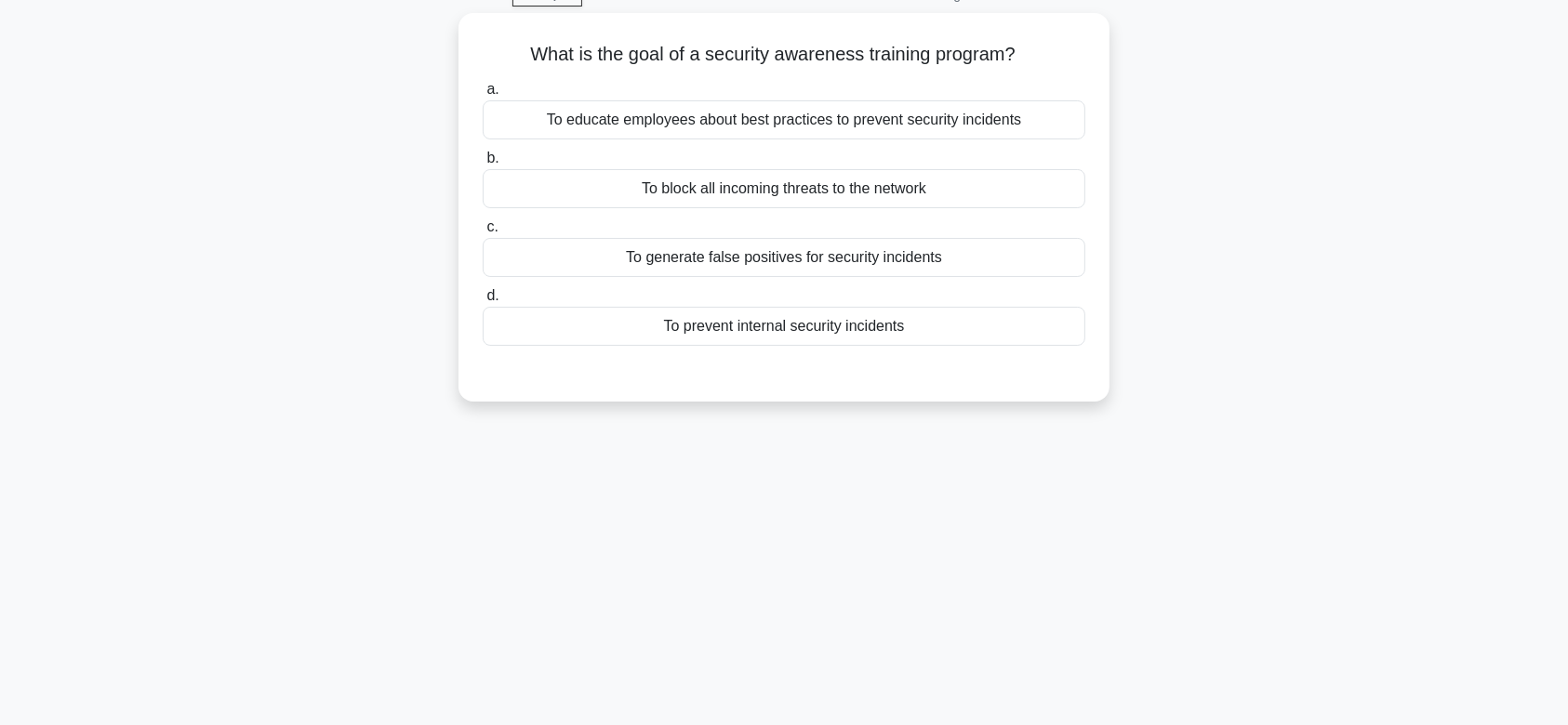 scroll, scrollTop: 0, scrollLeft: 0, axis: both 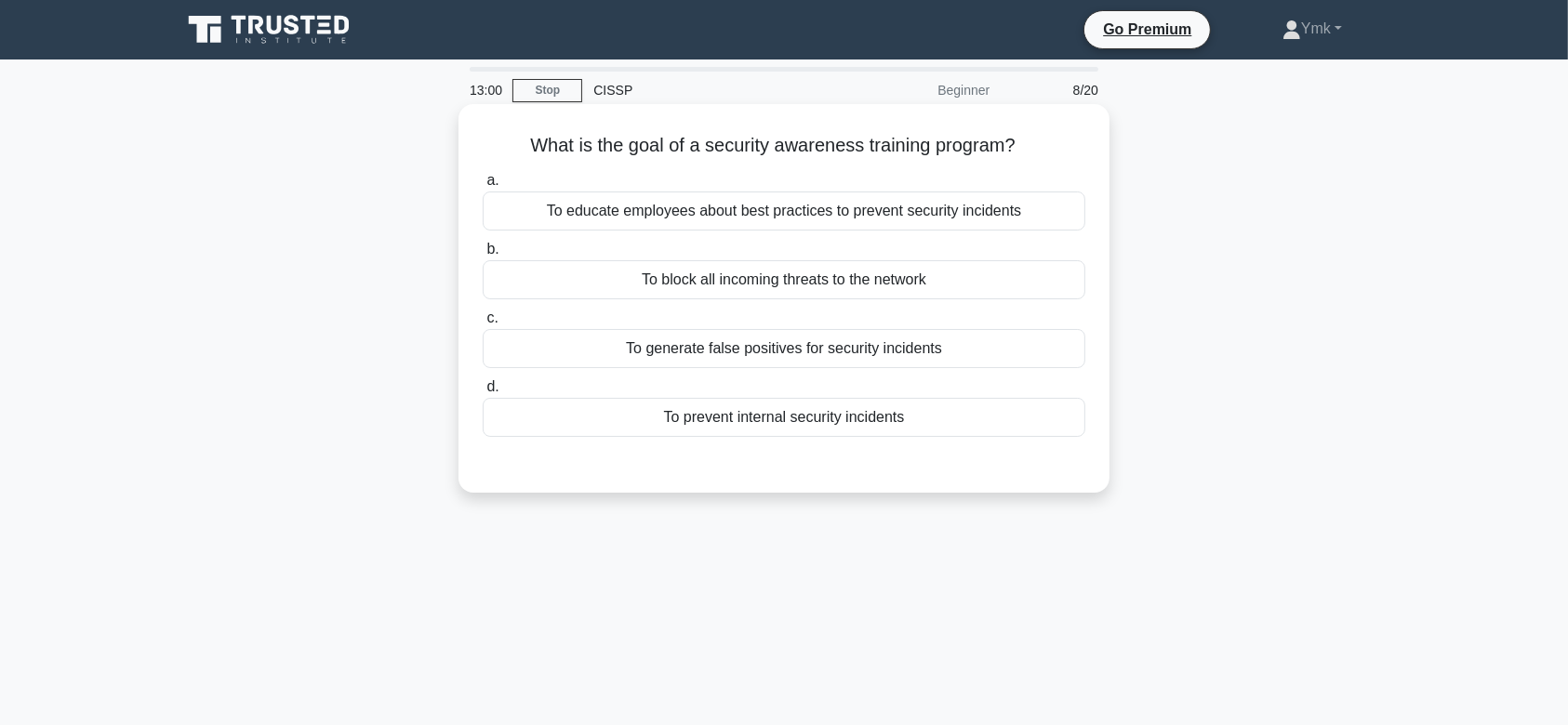 click on "To educate employees about best practices to prevent security incidents" at bounding box center [784, 211] 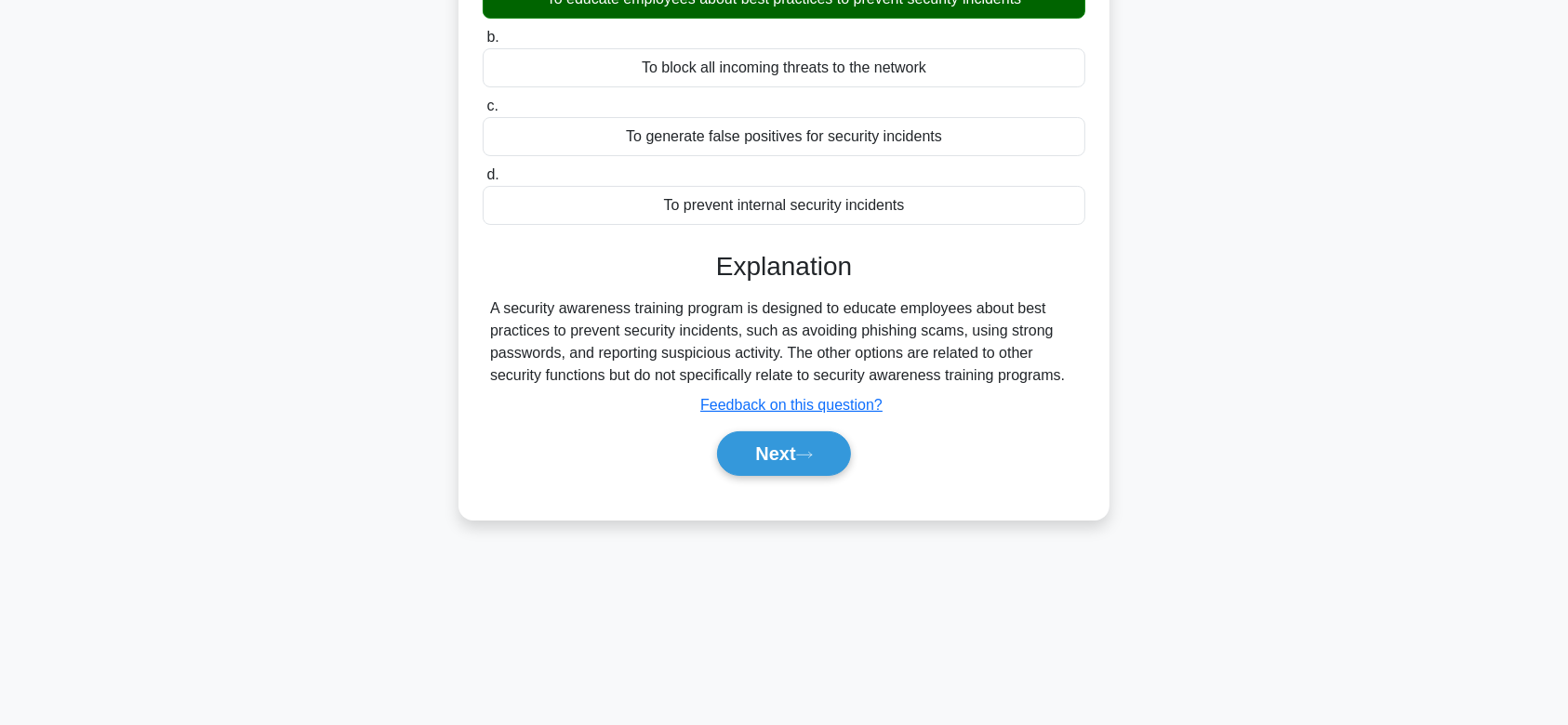 scroll, scrollTop: 213, scrollLeft: 0, axis: vertical 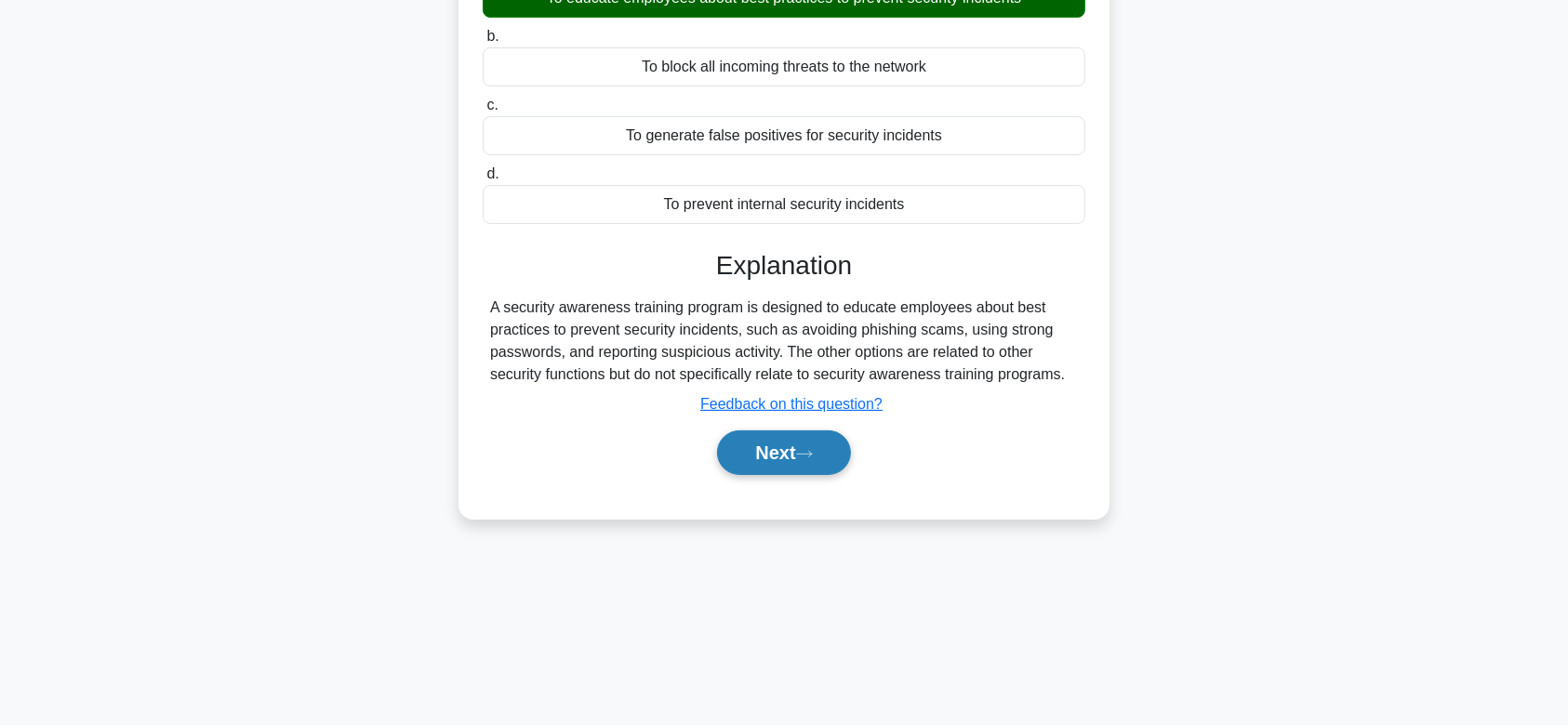 click on "Next" at bounding box center (783, 453) 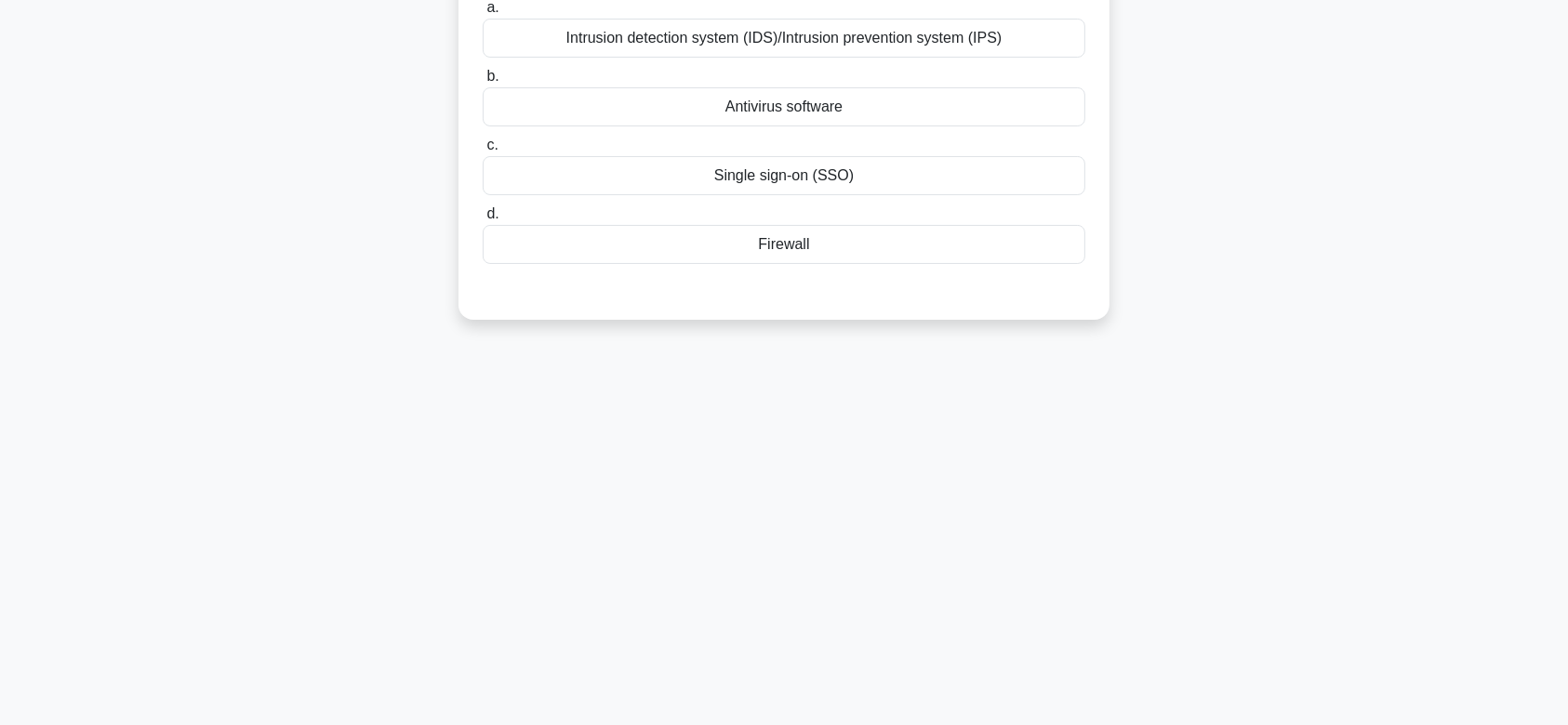 scroll, scrollTop: 0, scrollLeft: 0, axis: both 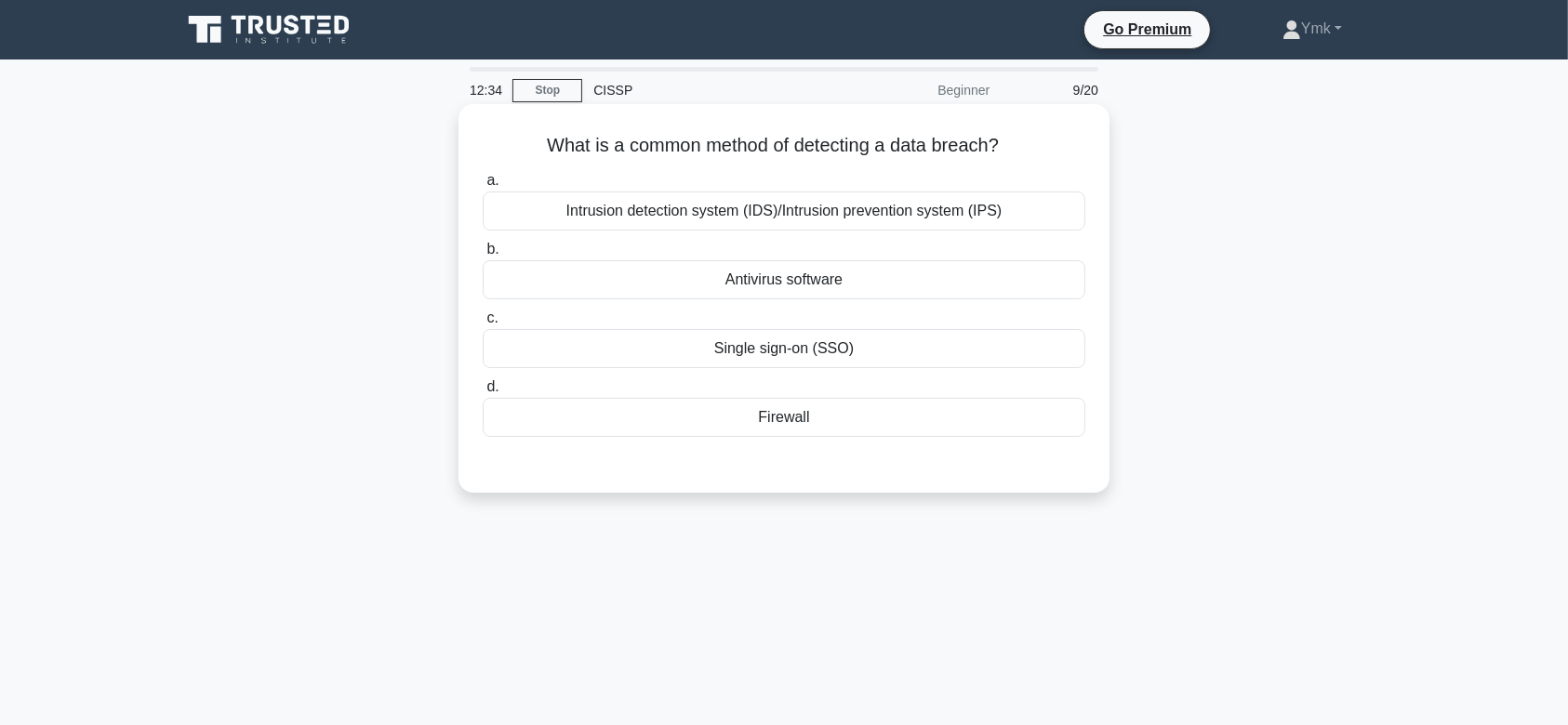 click on "Firewall" at bounding box center [784, 417] 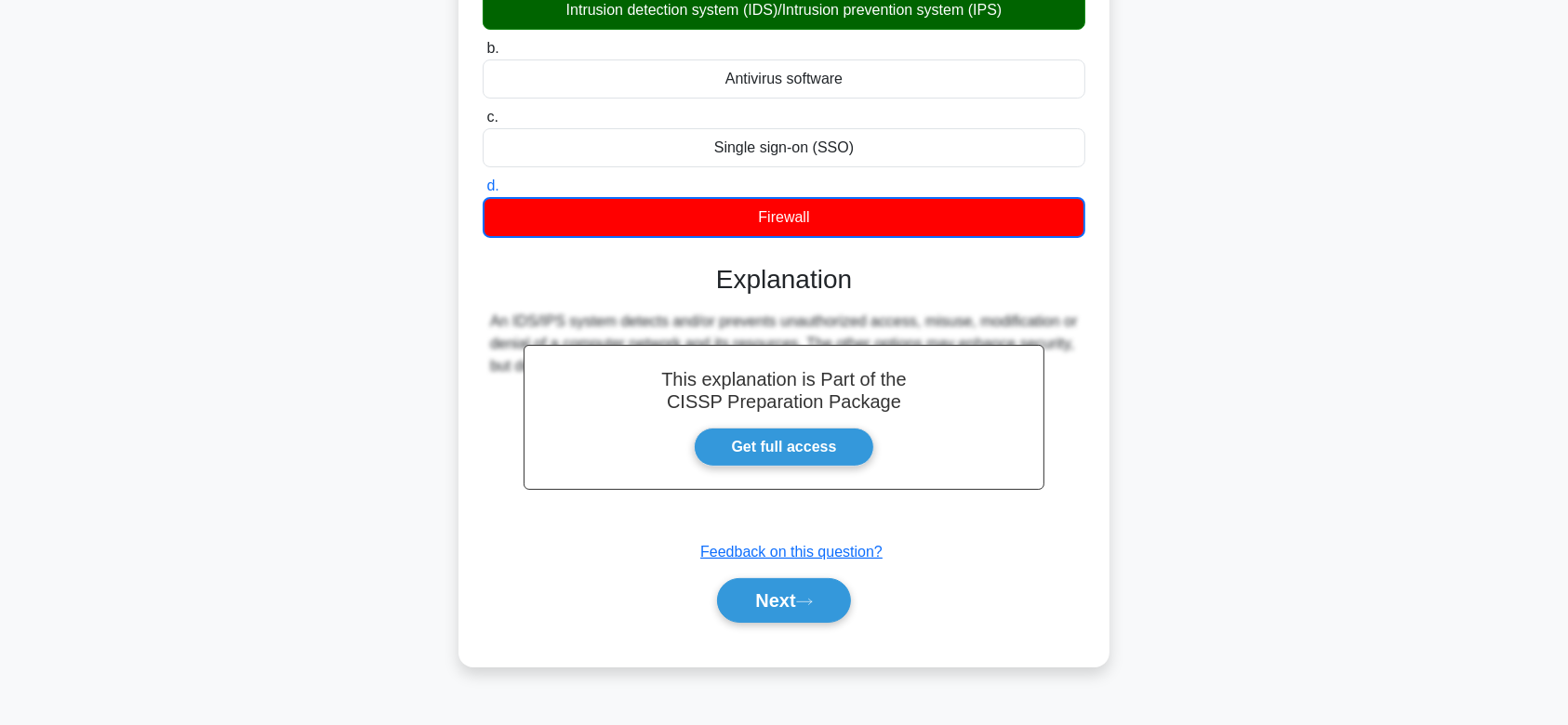 scroll, scrollTop: 204, scrollLeft: 0, axis: vertical 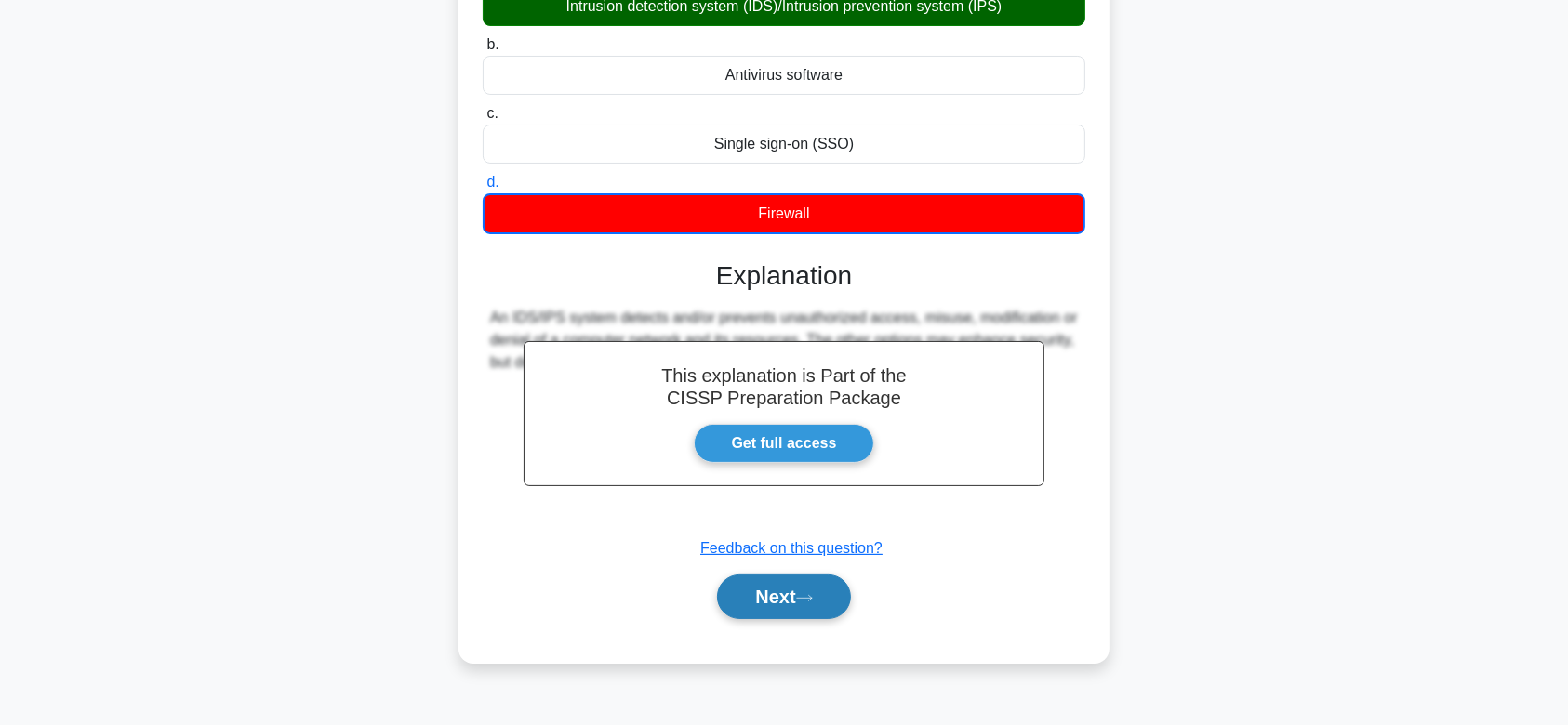 click on "Next" at bounding box center [783, 597] 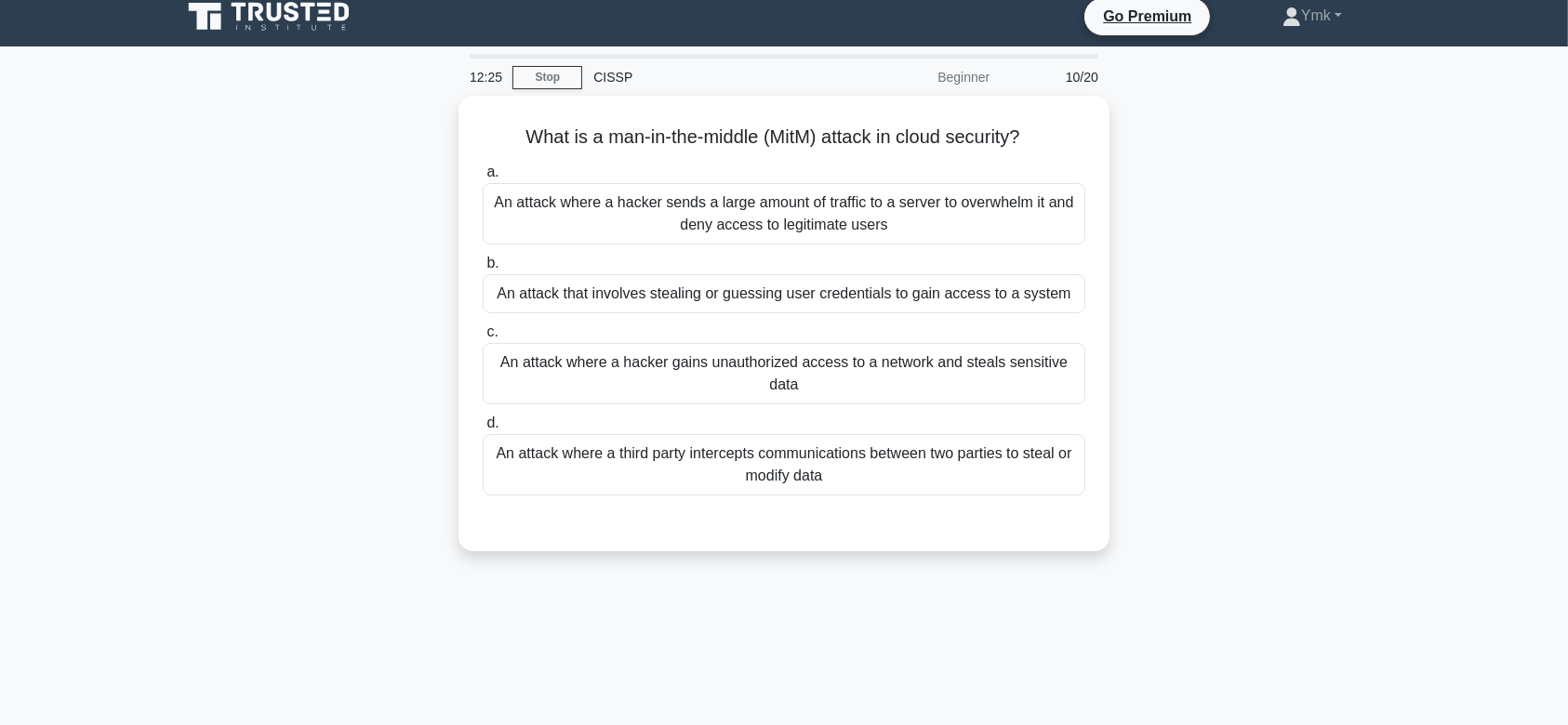 scroll, scrollTop: 7, scrollLeft: 0, axis: vertical 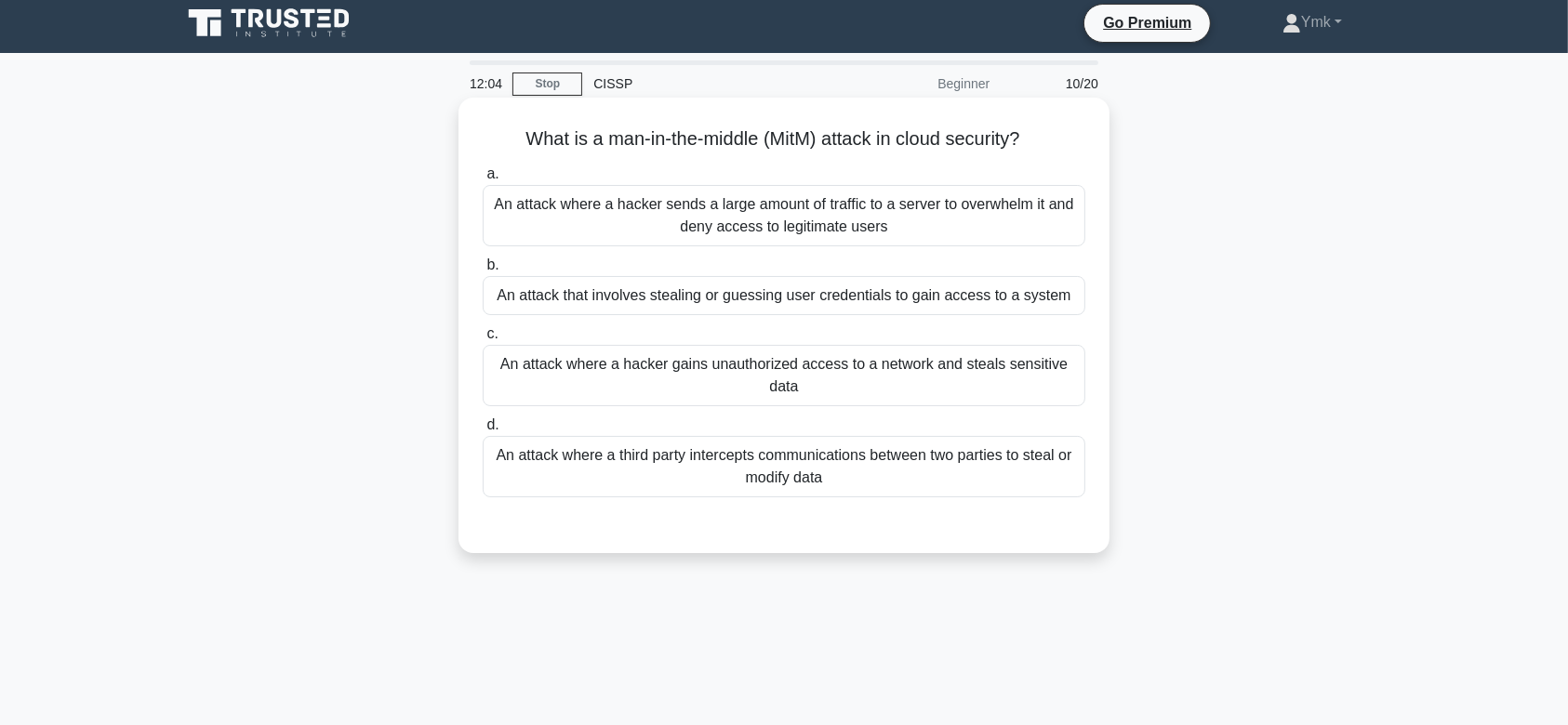 click on "An attack that involves stealing or guessing user credentials to gain access to a system" at bounding box center (784, 296) 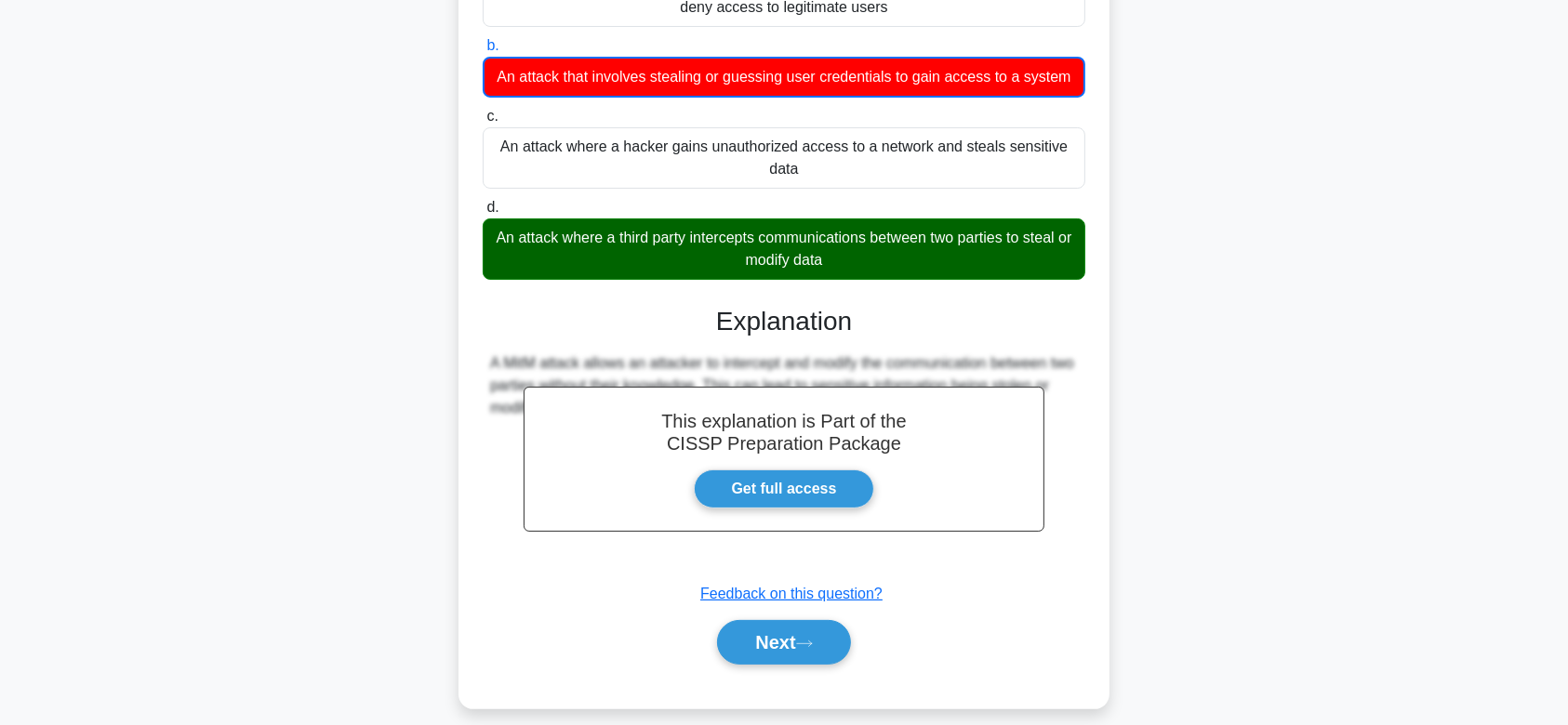 scroll, scrollTop: 279, scrollLeft: 0, axis: vertical 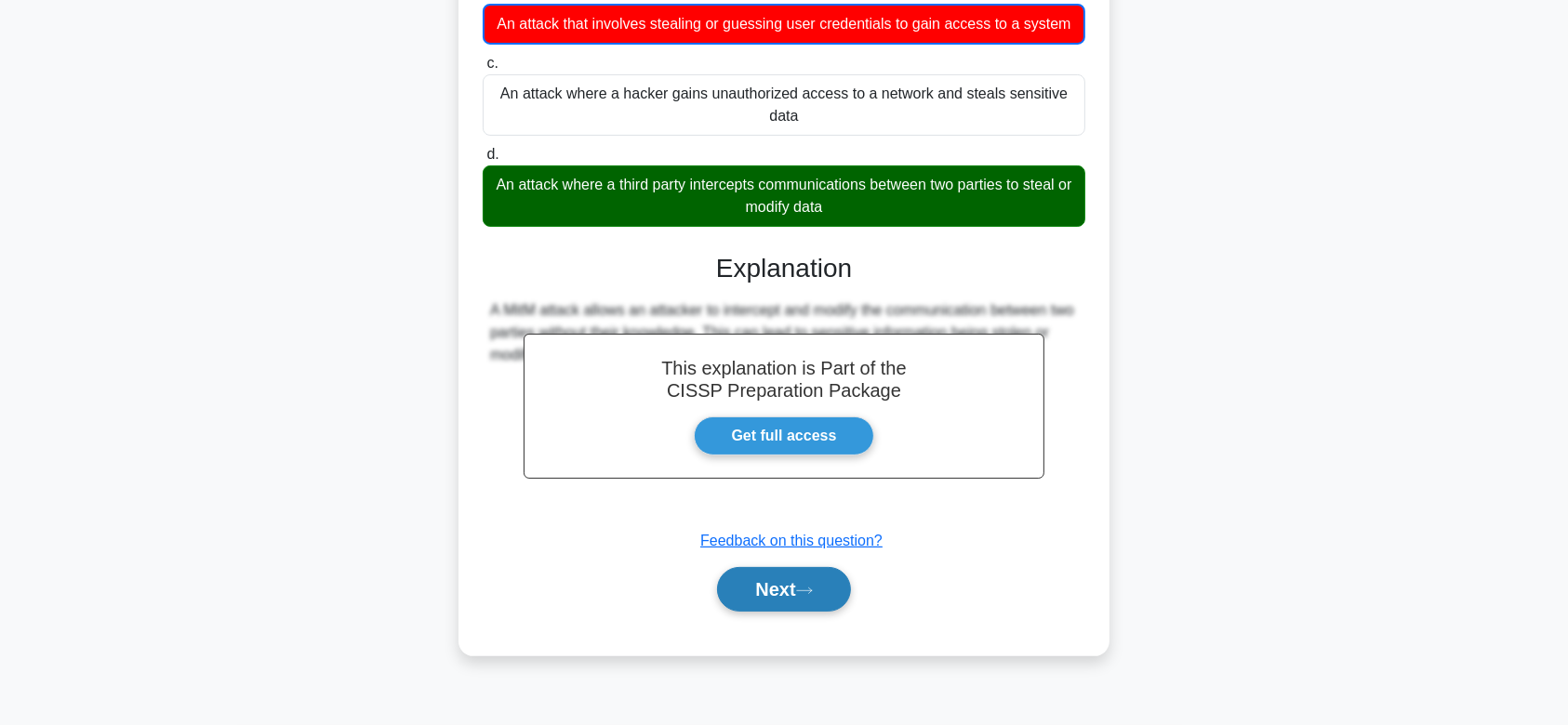 click on "Next" at bounding box center [783, 589] 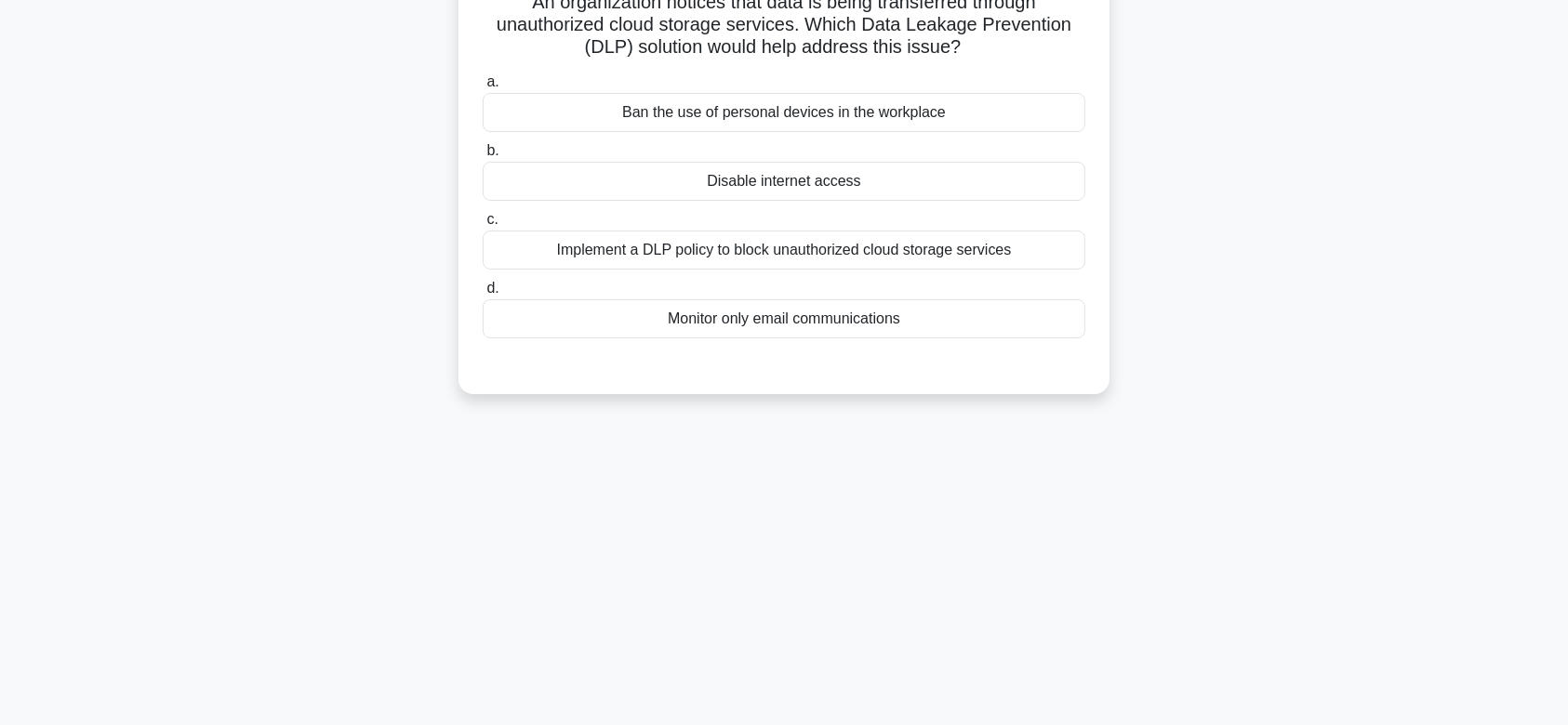scroll, scrollTop: 0, scrollLeft: 0, axis: both 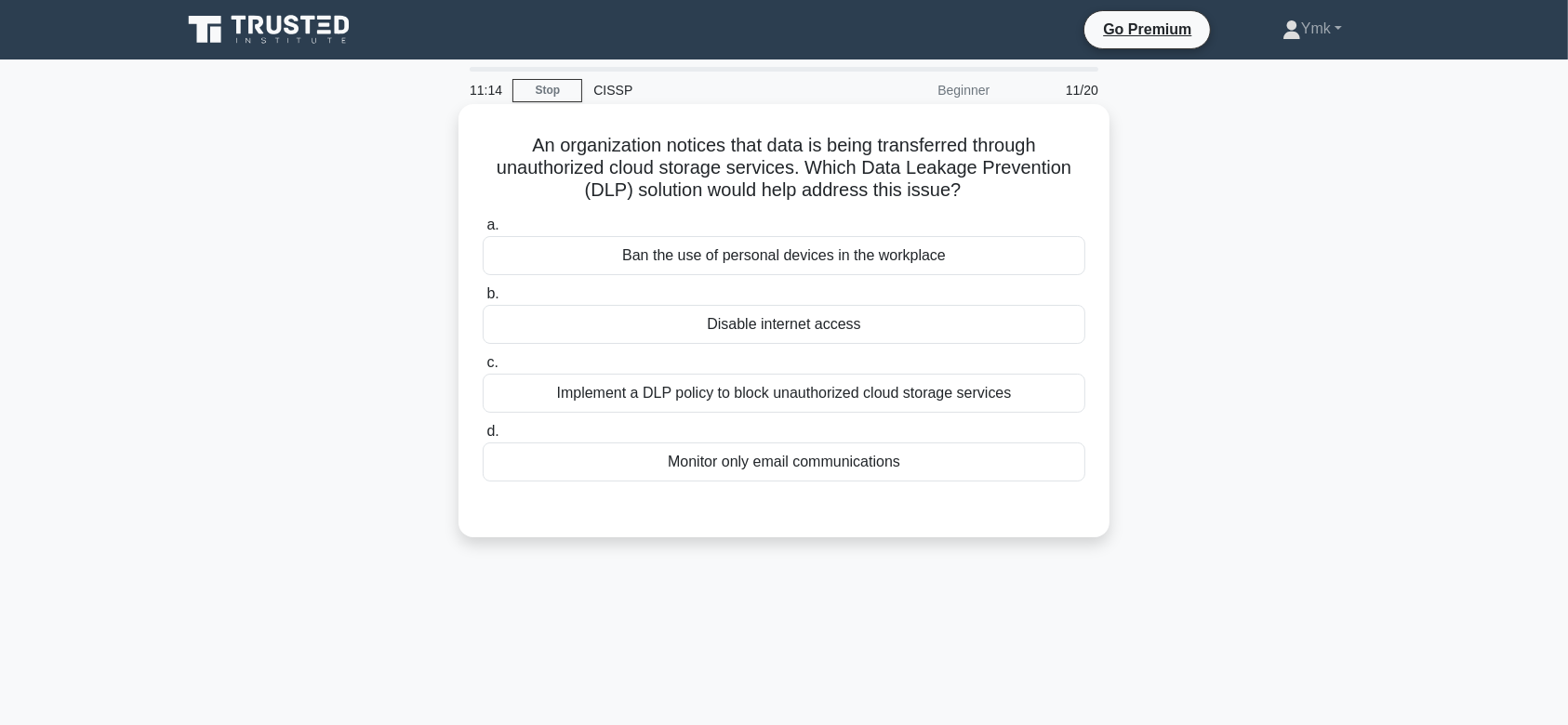 click on "Implement a DLP policy to block unauthorized cloud storage services" at bounding box center (784, 393) 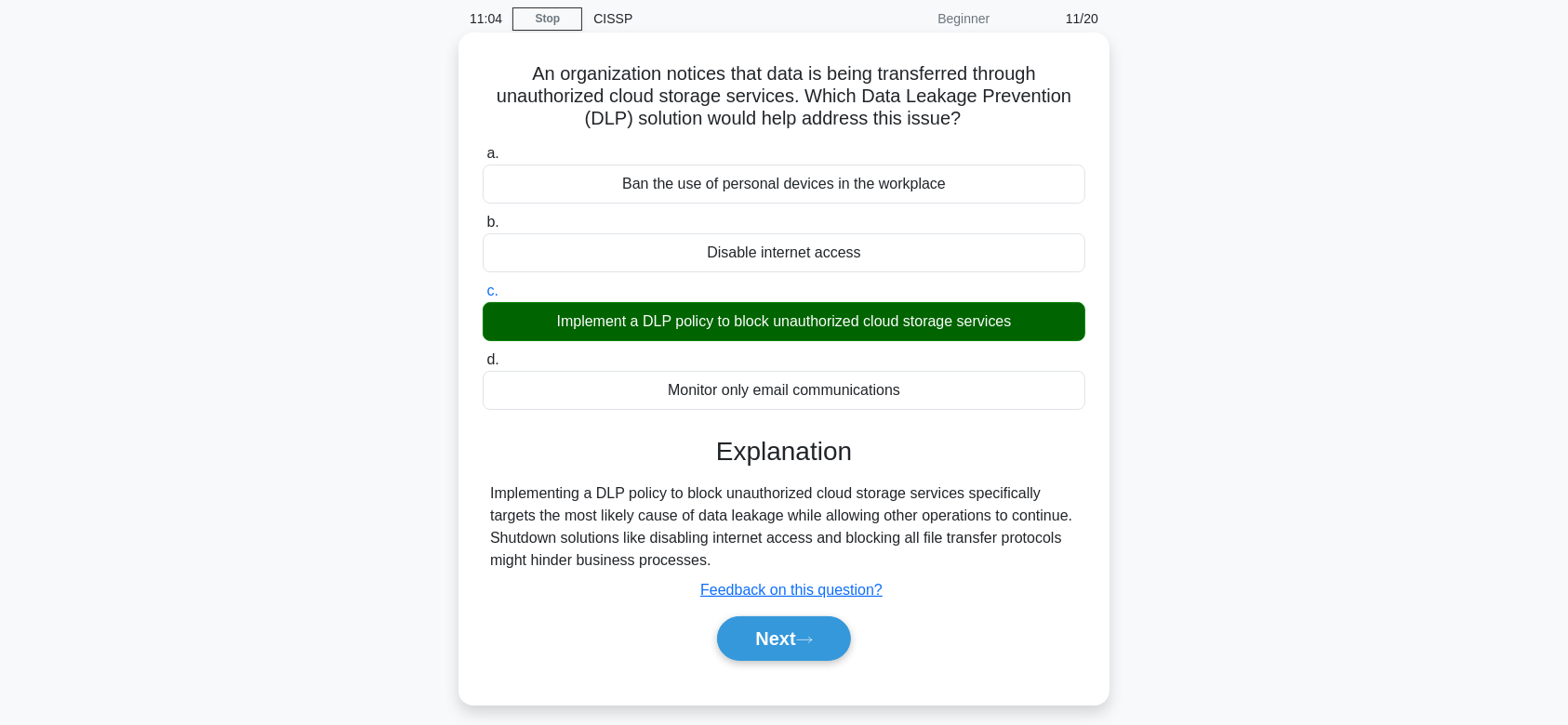 scroll, scrollTop: 0, scrollLeft: 0, axis: both 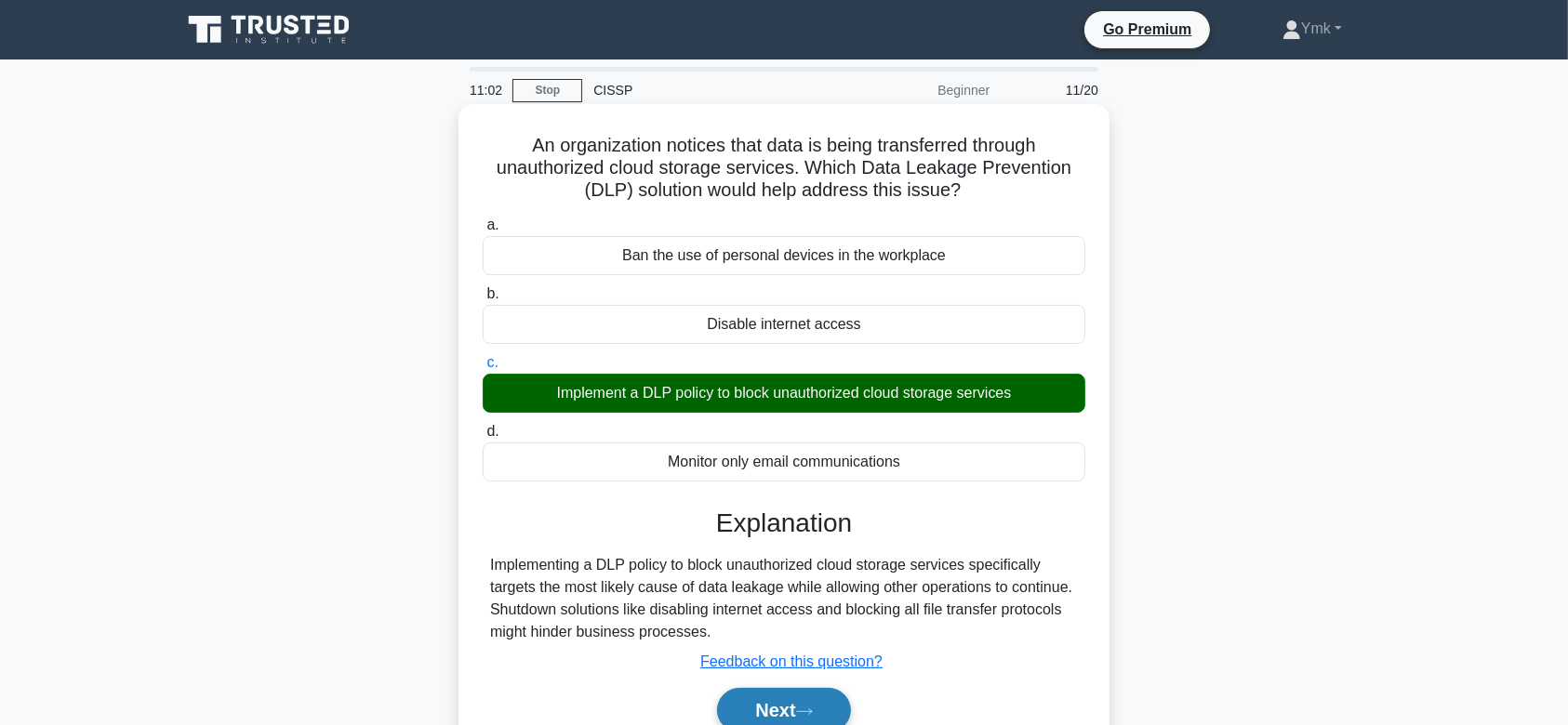 click on "Next" at bounding box center [783, 710] 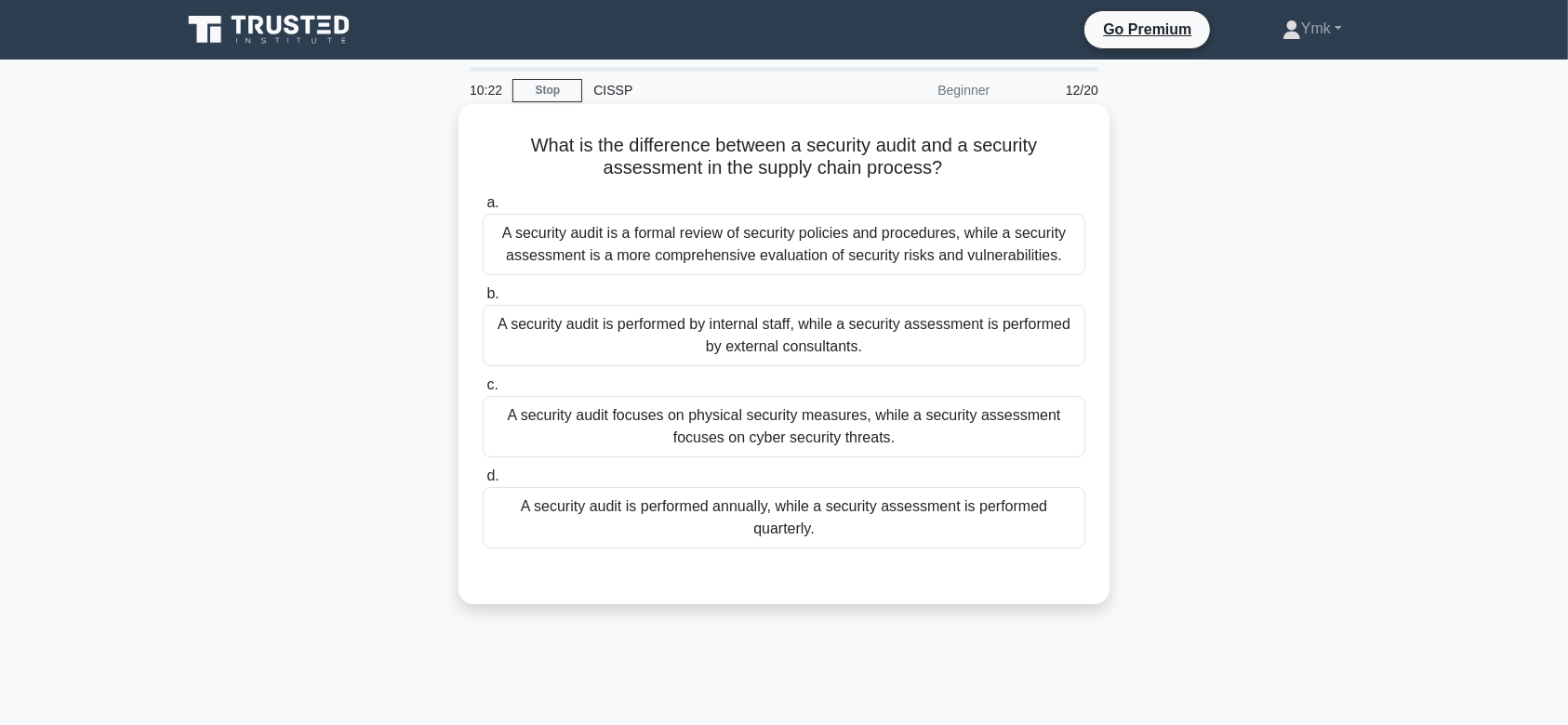 click on "A security audit focuses on physical security measures, while a security assessment focuses on cyber security threats." at bounding box center [784, 427] 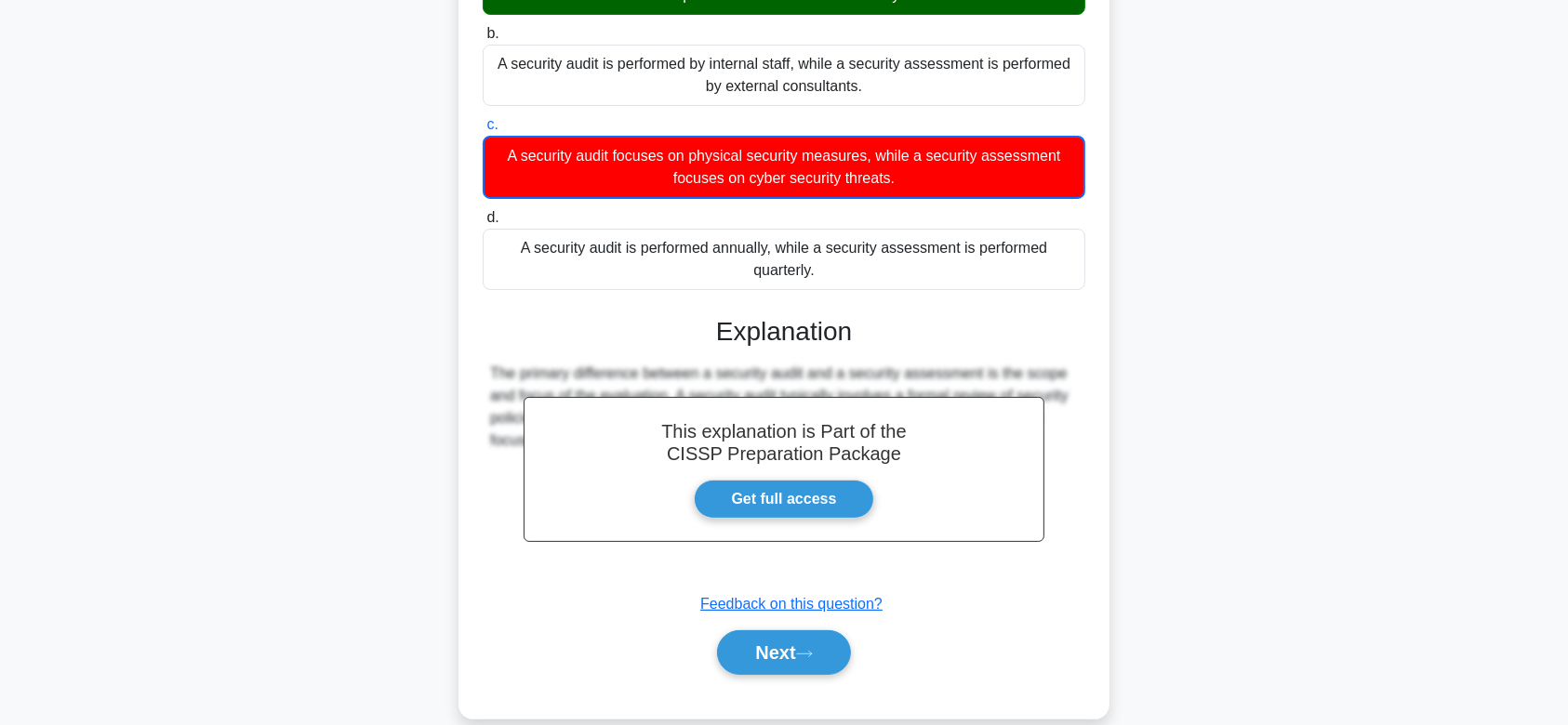 scroll, scrollTop: 288, scrollLeft: 0, axis: vertical 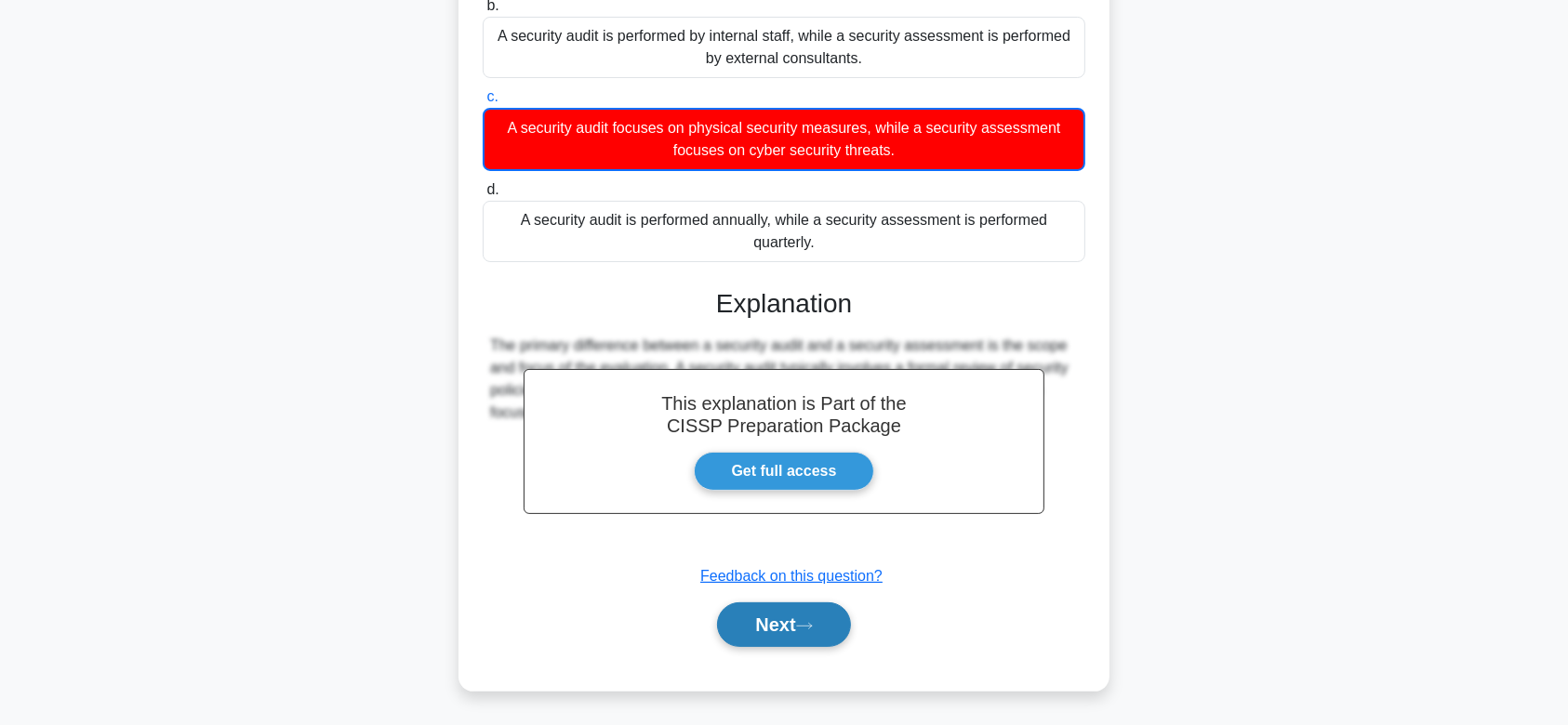 click on "Next" at bounding box center [783, 625] 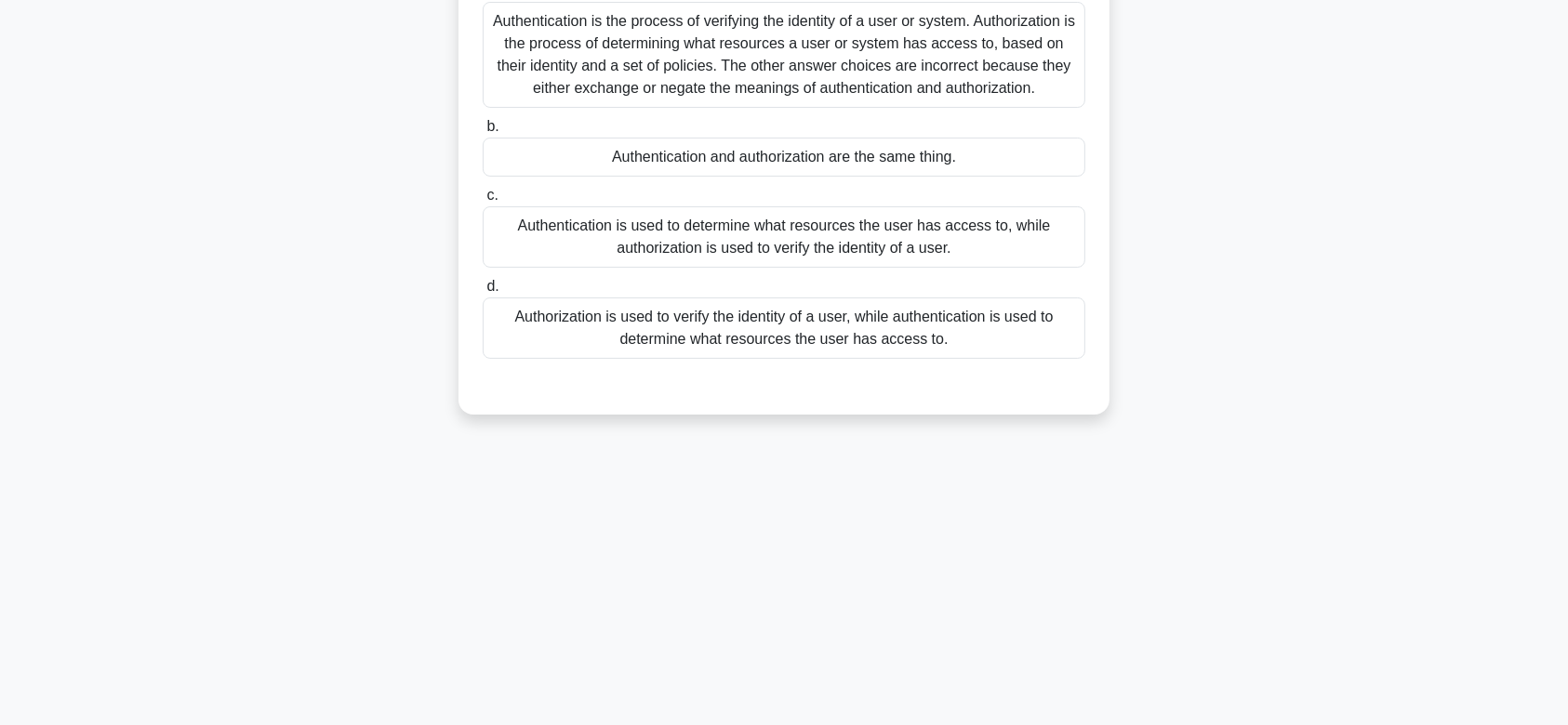 scroll, scrollTop: 0, scrollLeft: 0, axis: both 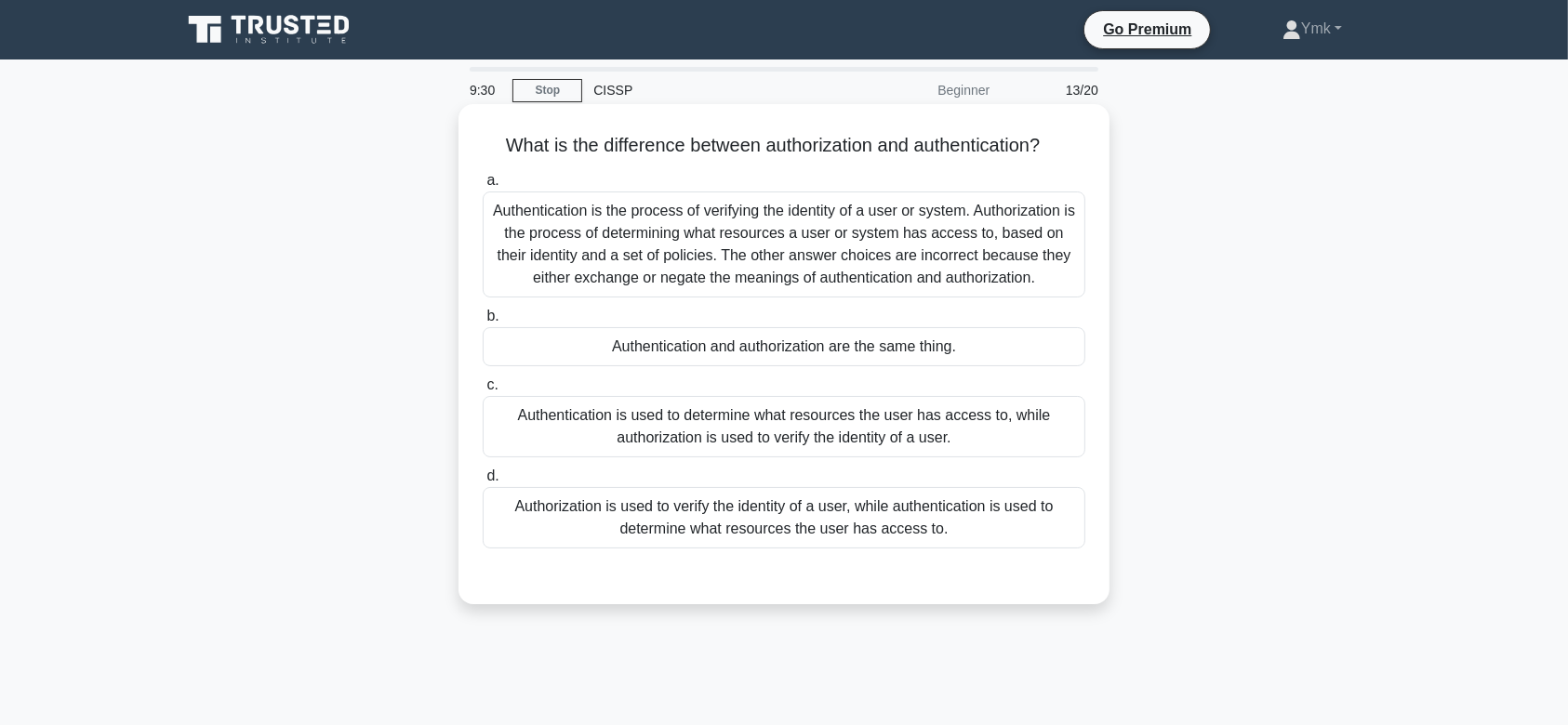 click on "Authorization is used to verify the identity of a user, while authentication is used to determine what resources the user has access to." at bounding box center (784, 518) 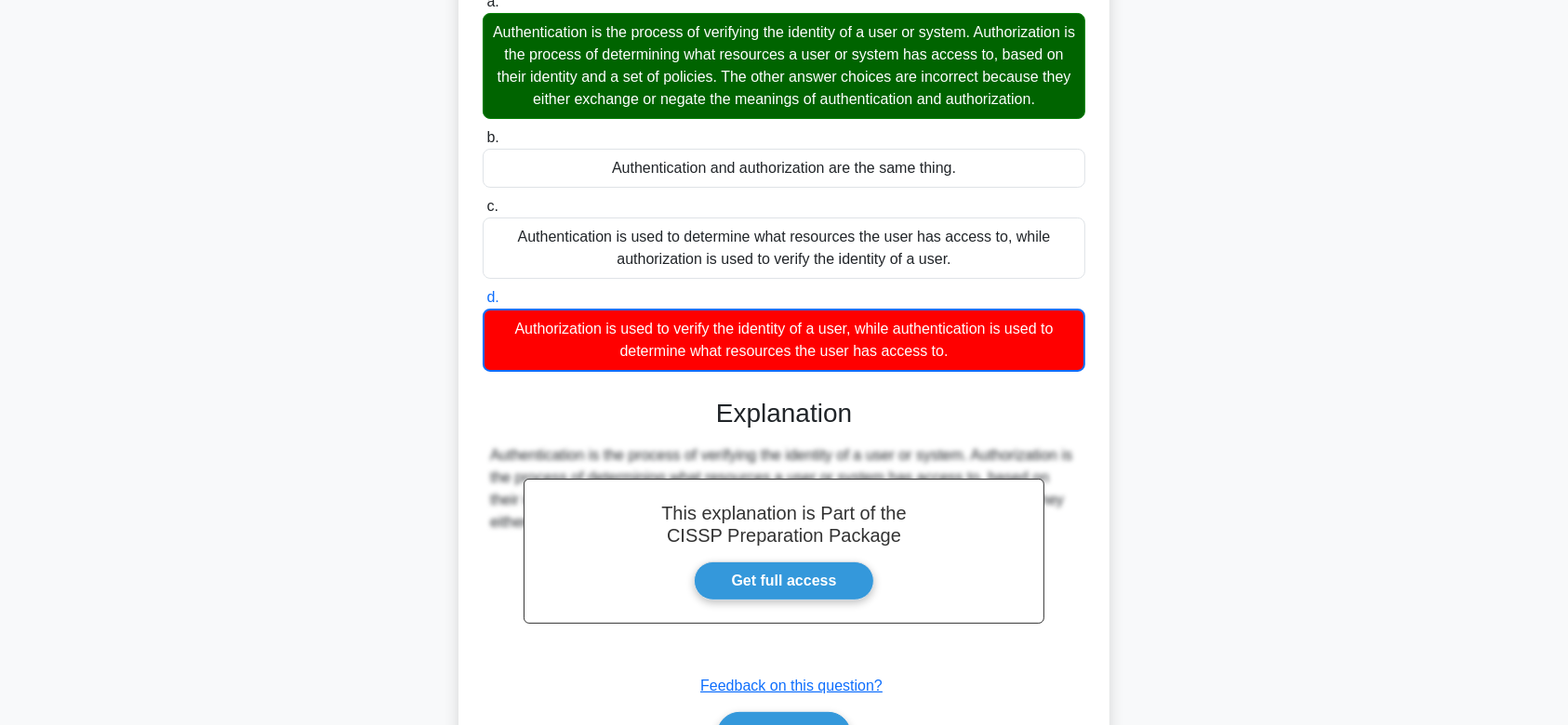 scroll, scrollTop: 183, scrollLeft: 0, axis: vertical 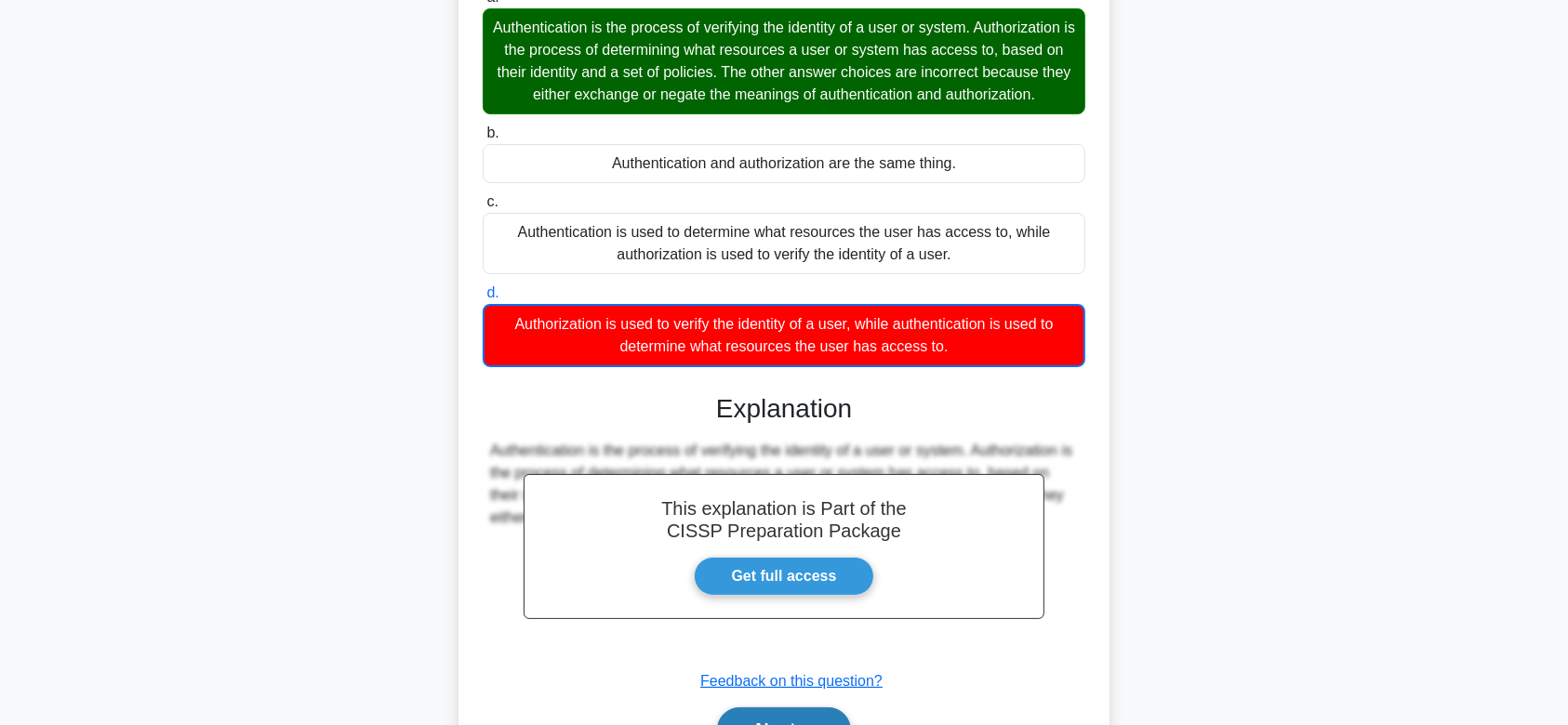 click on "Next" at bounding box center [783, 730] 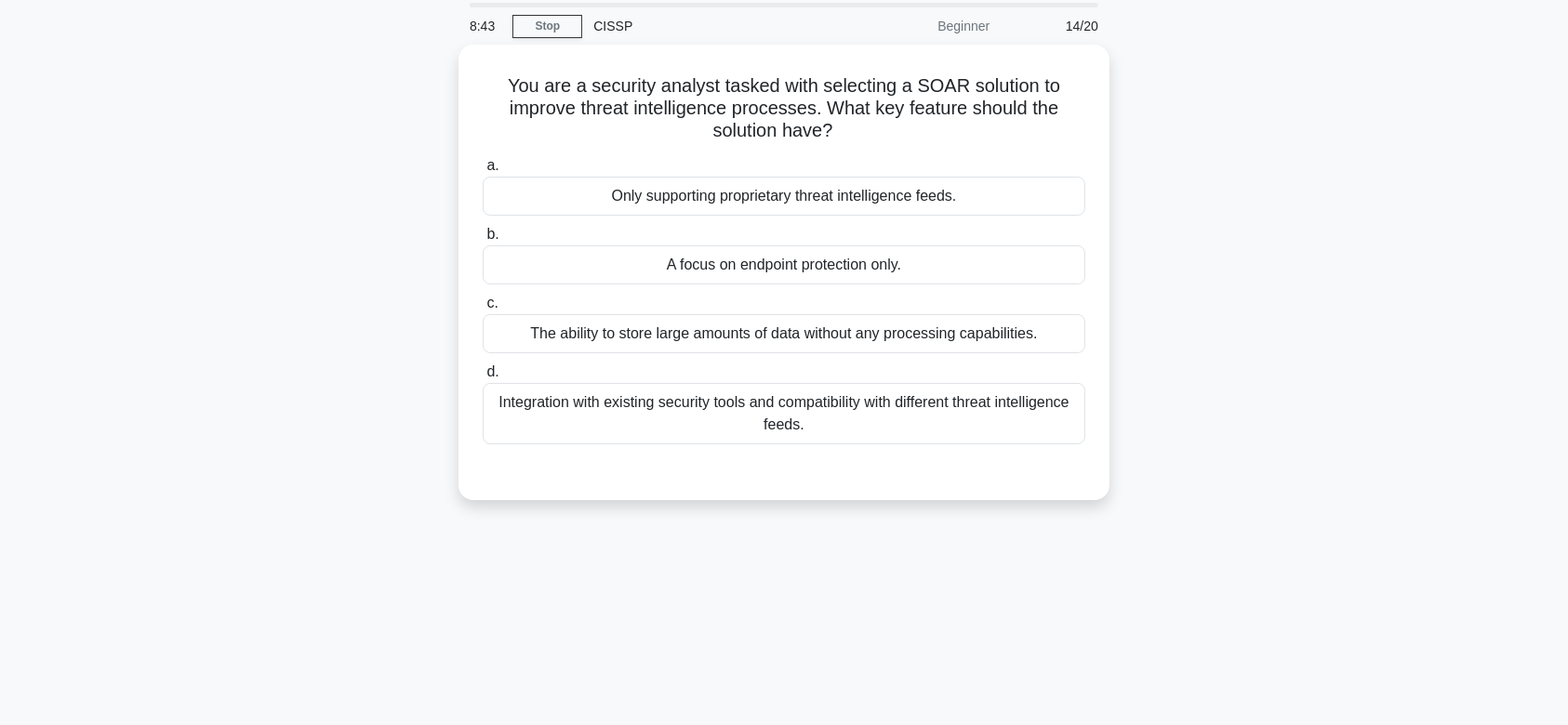 scroll, scrollTop: 0, scrollLeft: 0, axis: both 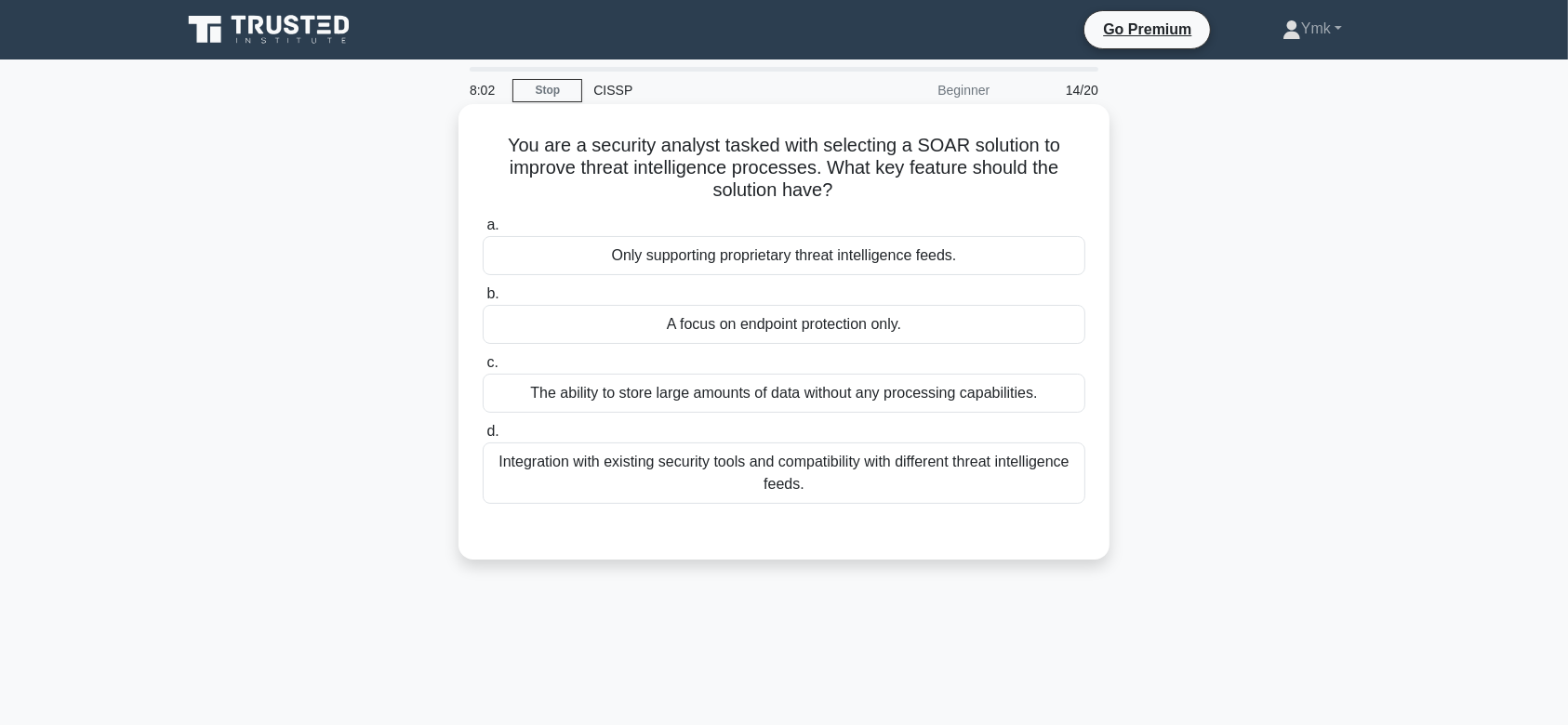 click on "Integration with existing security tools and compatibility with different threat intelligence feeds." at bounding box center [784, 473] 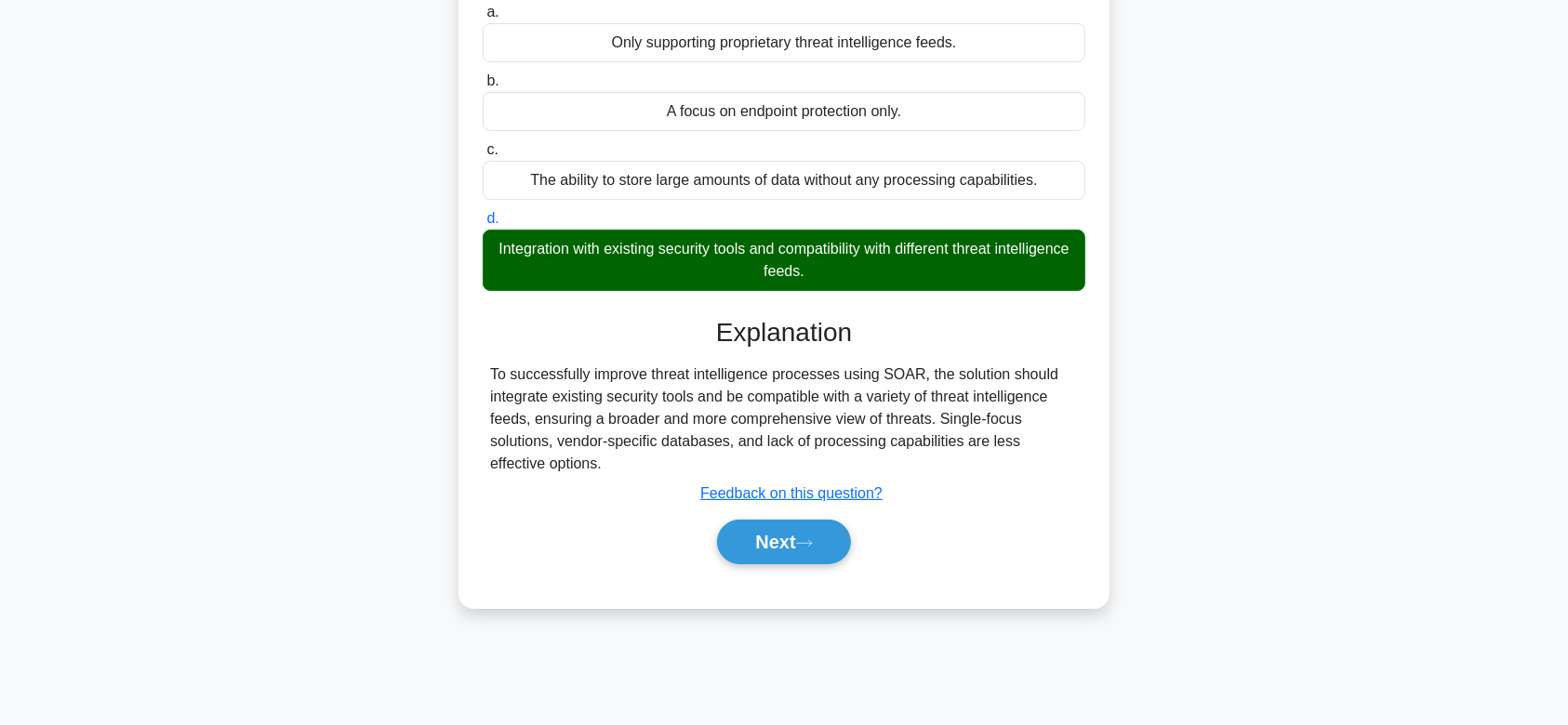 scroll, scrollTop: 216, scrollLeft: 0, axis: vertical 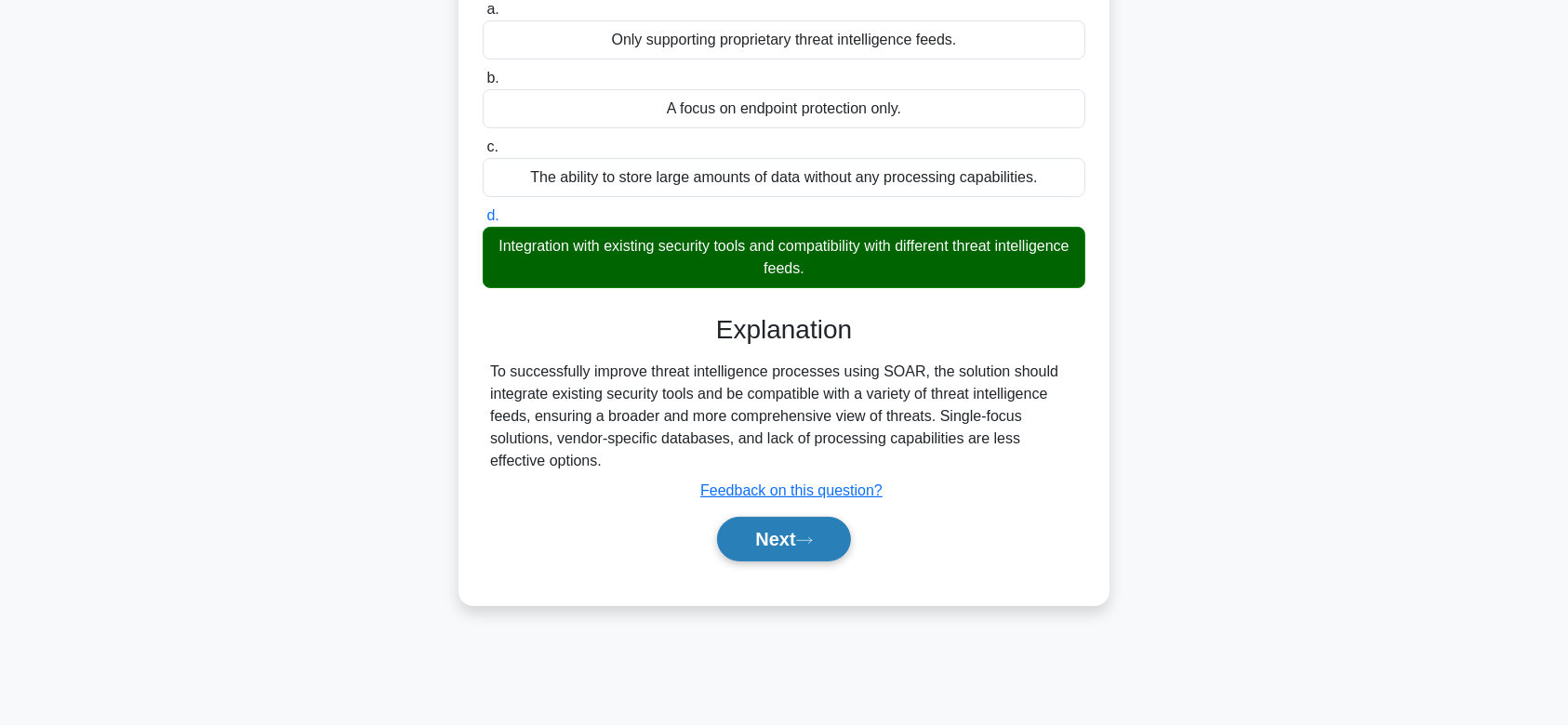 click 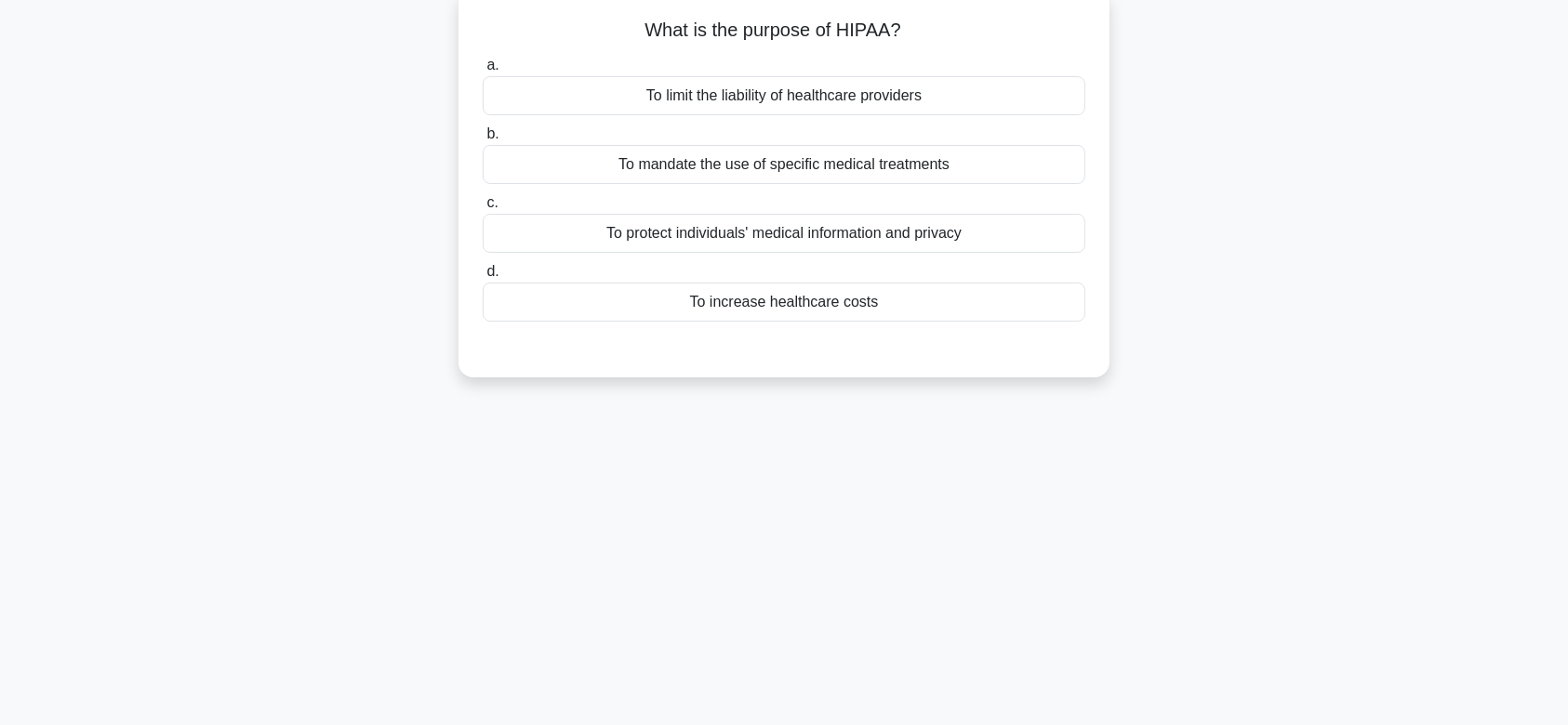 scroll, scrollTop: 0, scrollLeft: 0, axis: both 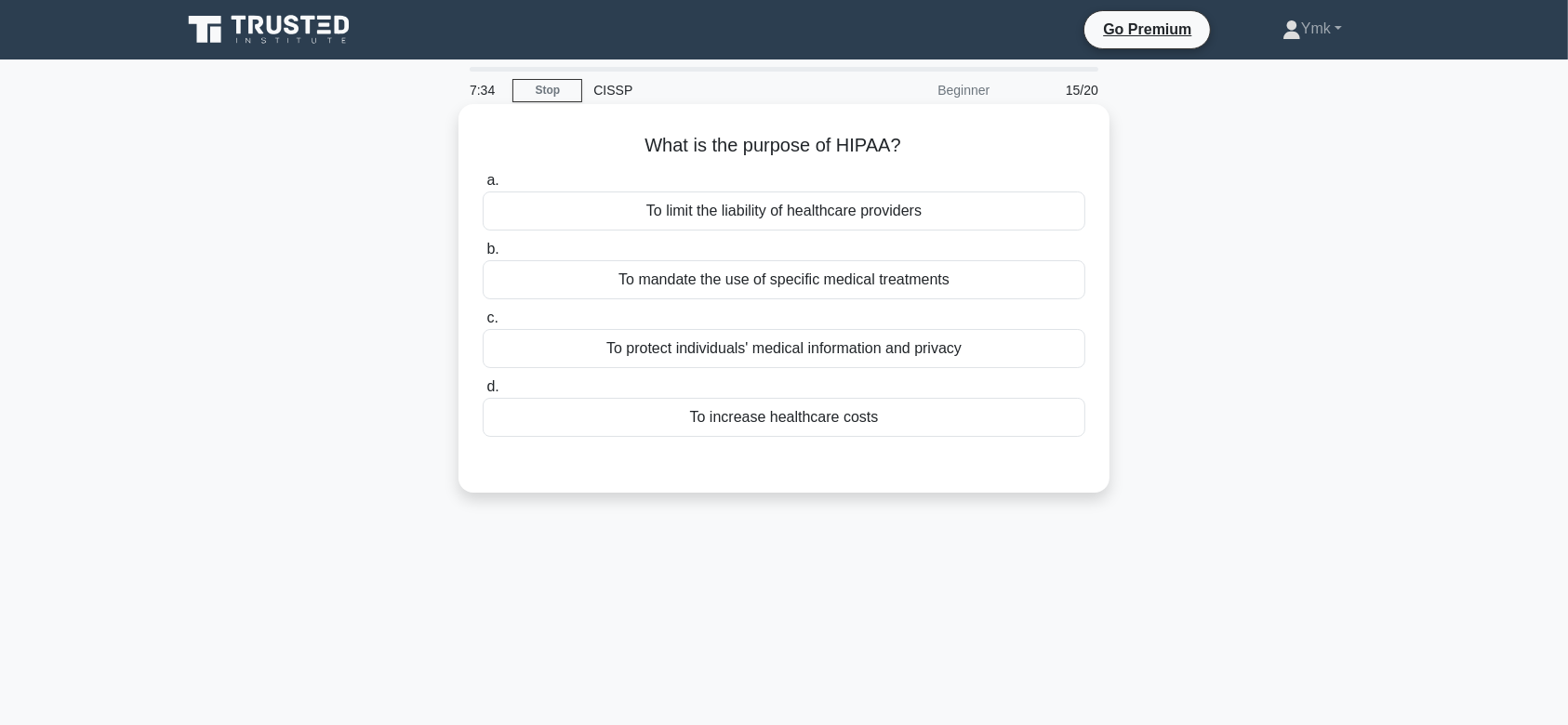 click on "To protect individuals' medical information and privacy" at bounding box center (784, 349) 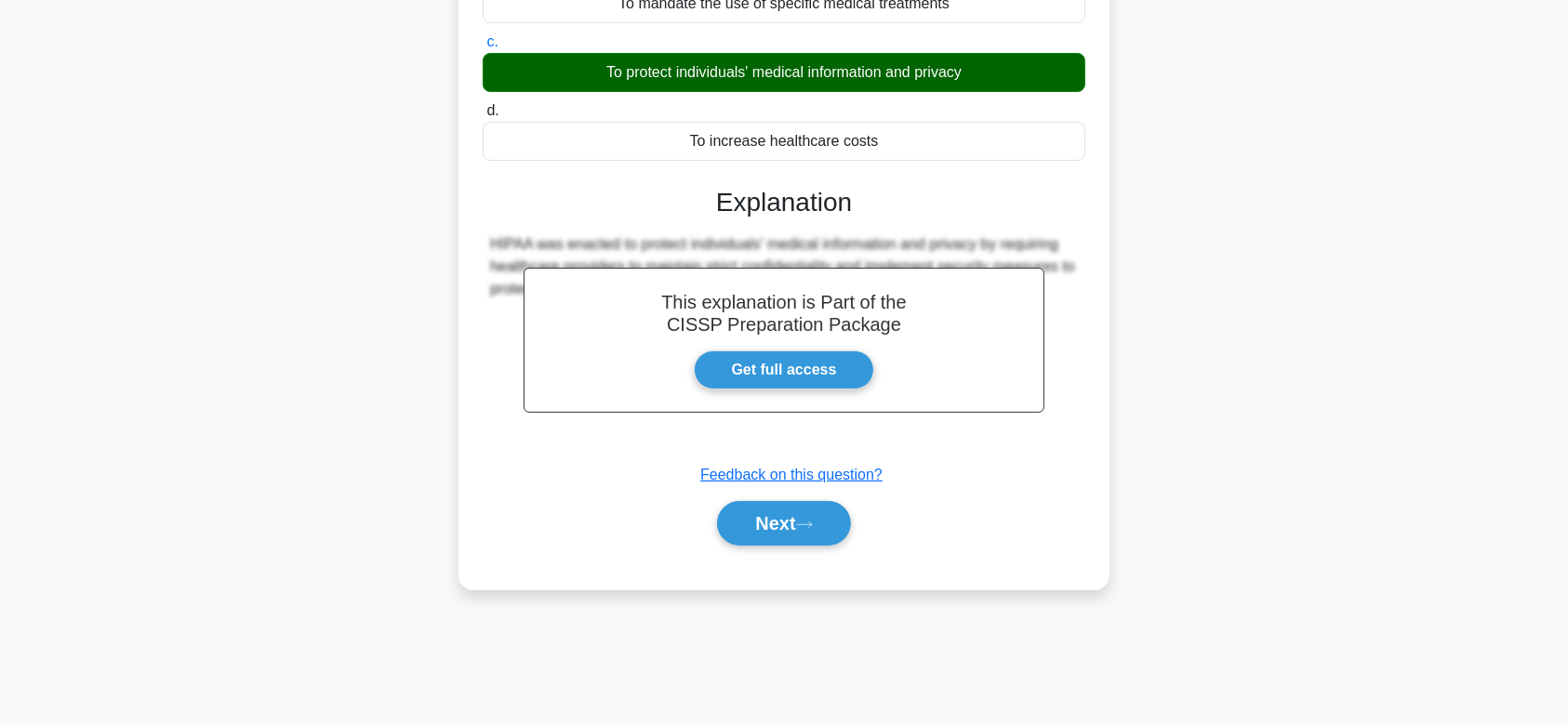 scroll, scrollTop: 279, scrollLeft: 0, axis: vertical 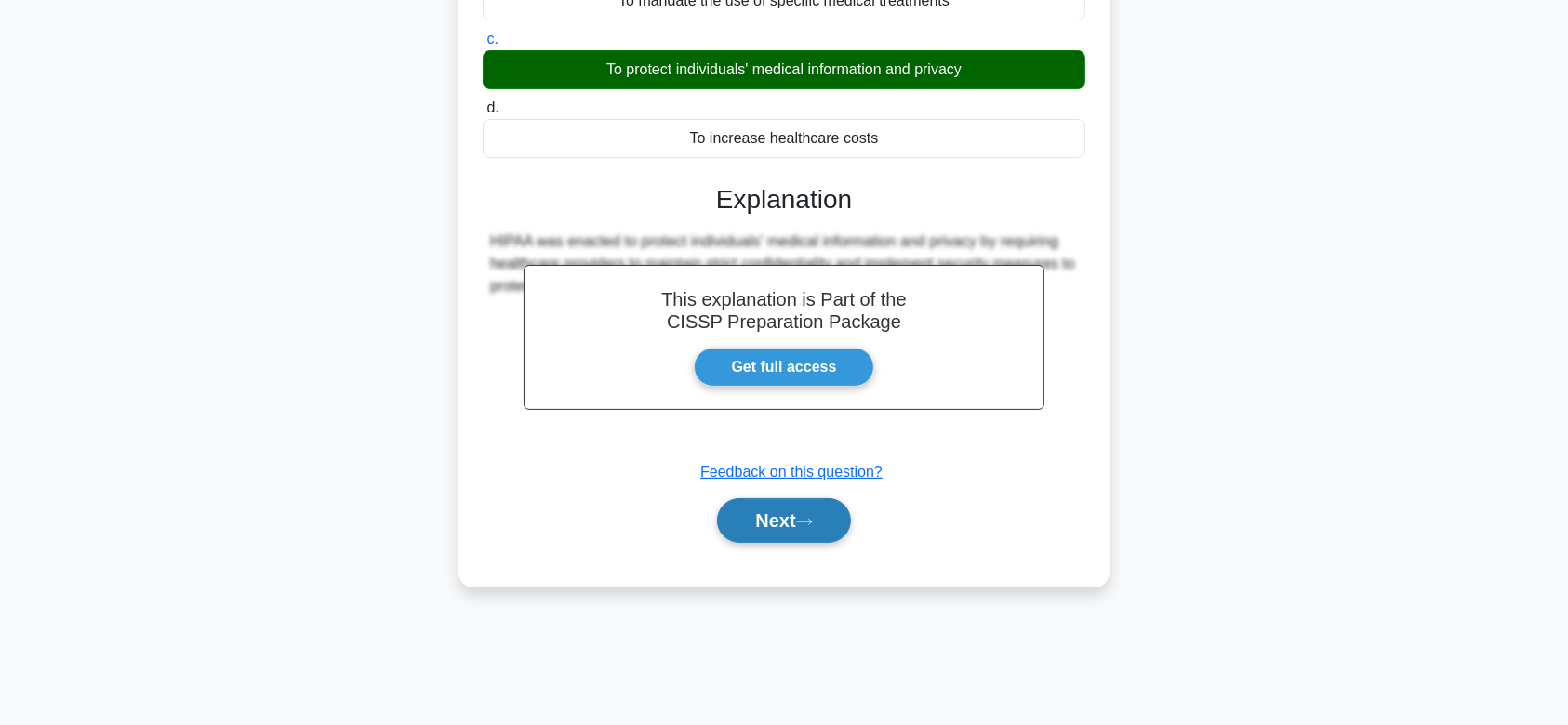 click on "Next" at bounding box center [783, 521] 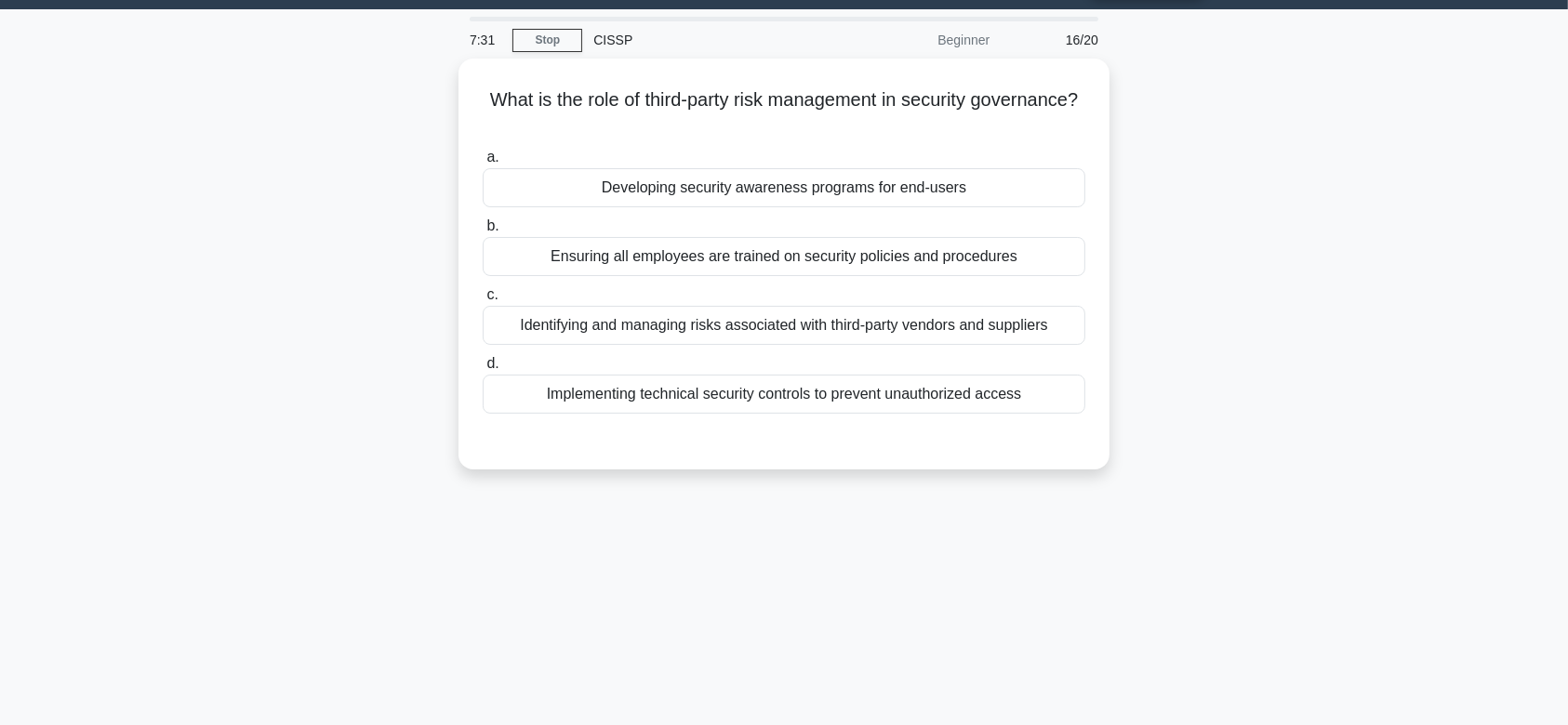 scroll, scrollTop: 0, scrollLeft: 0, axis: both 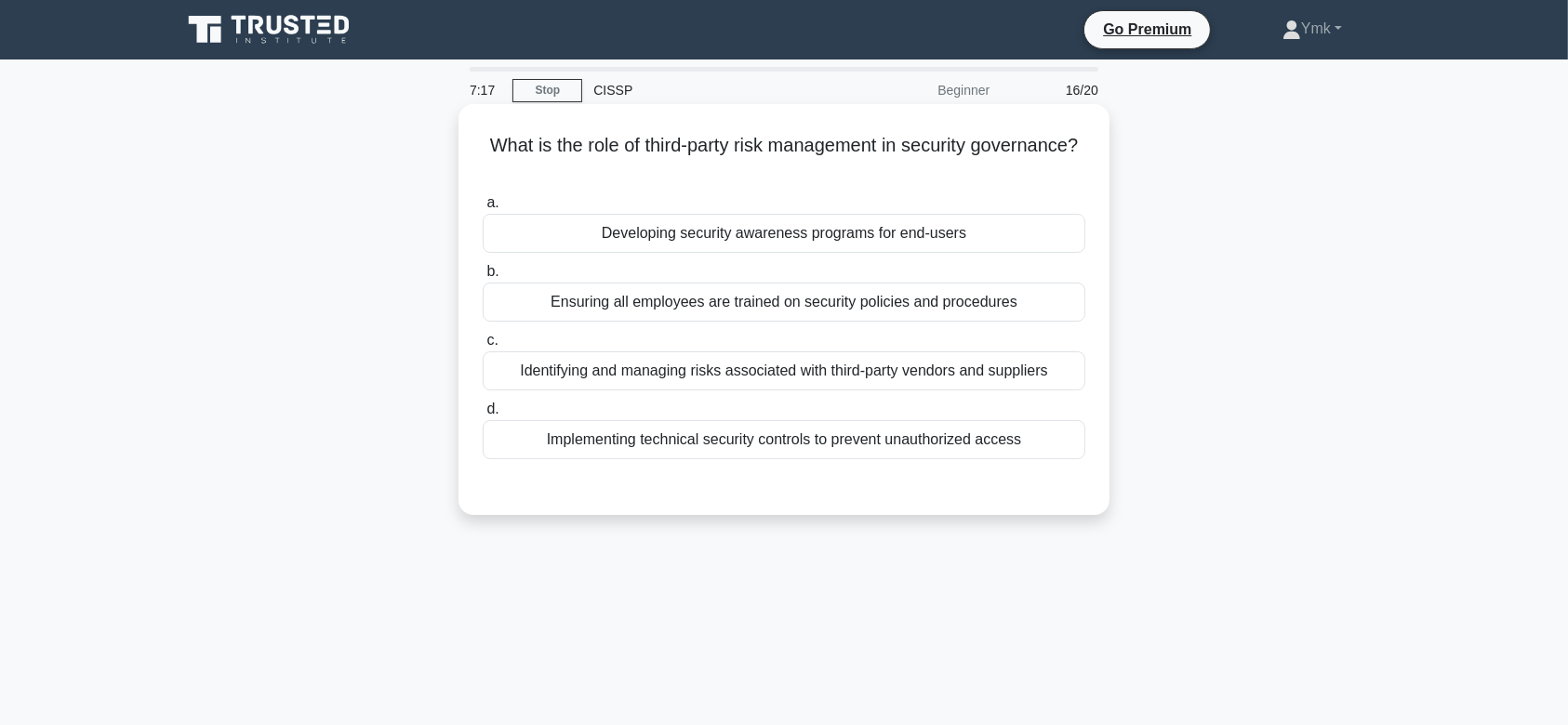 click on "Identifying and managing risks associated with third-party vendors and suppliers" at bounding box center [784, 371] 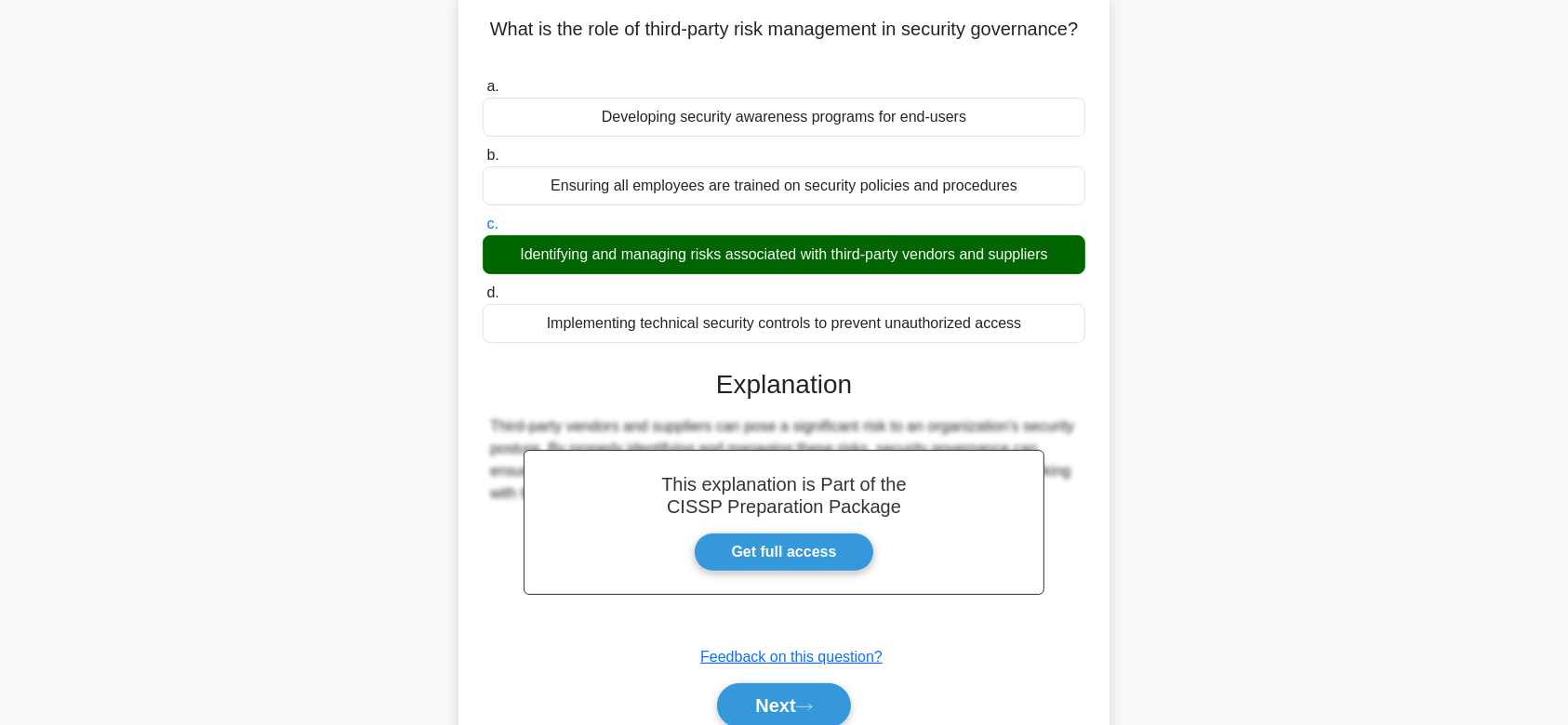 scroll, scrollTop: 127, scrollLeft: 0, axis: vertical 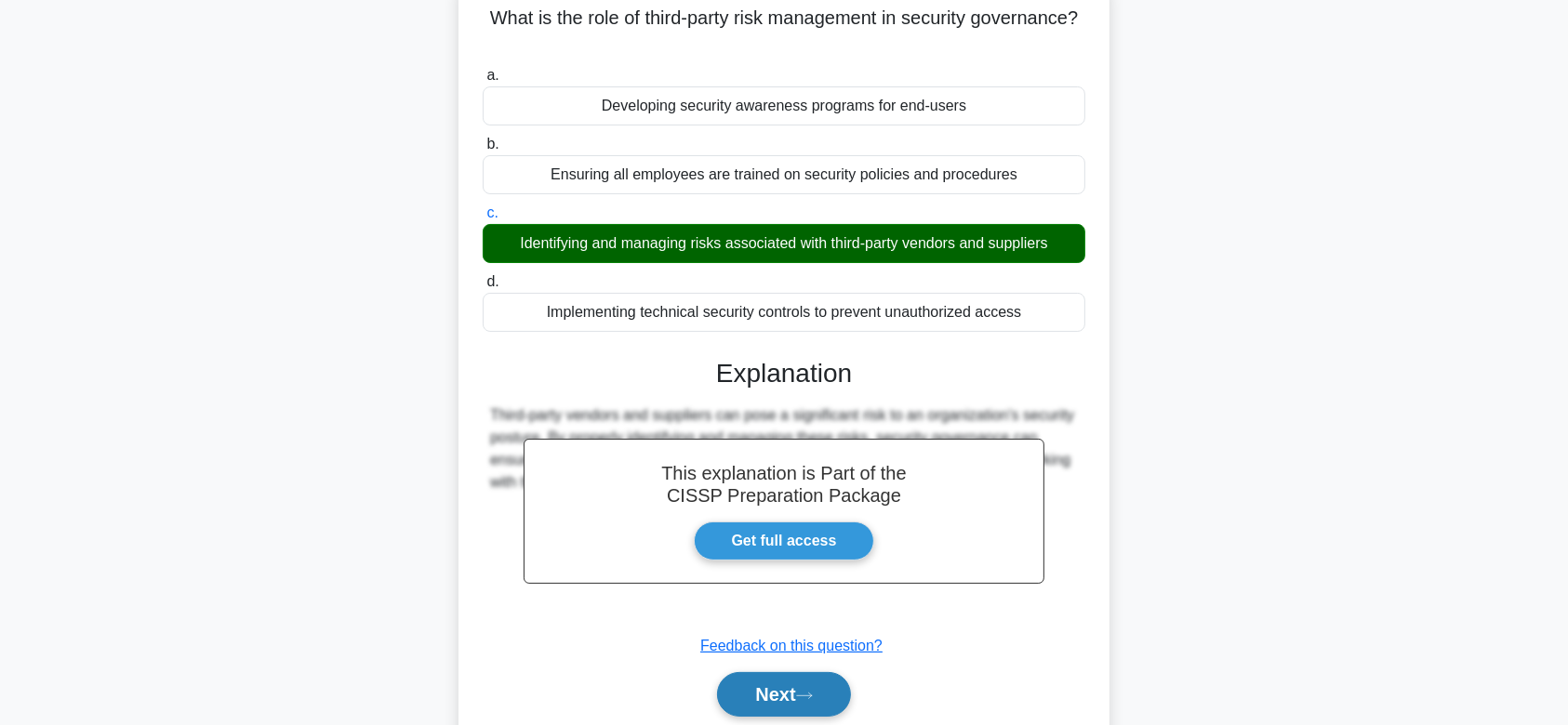 click on "Next" at bounding box center [783, 694] 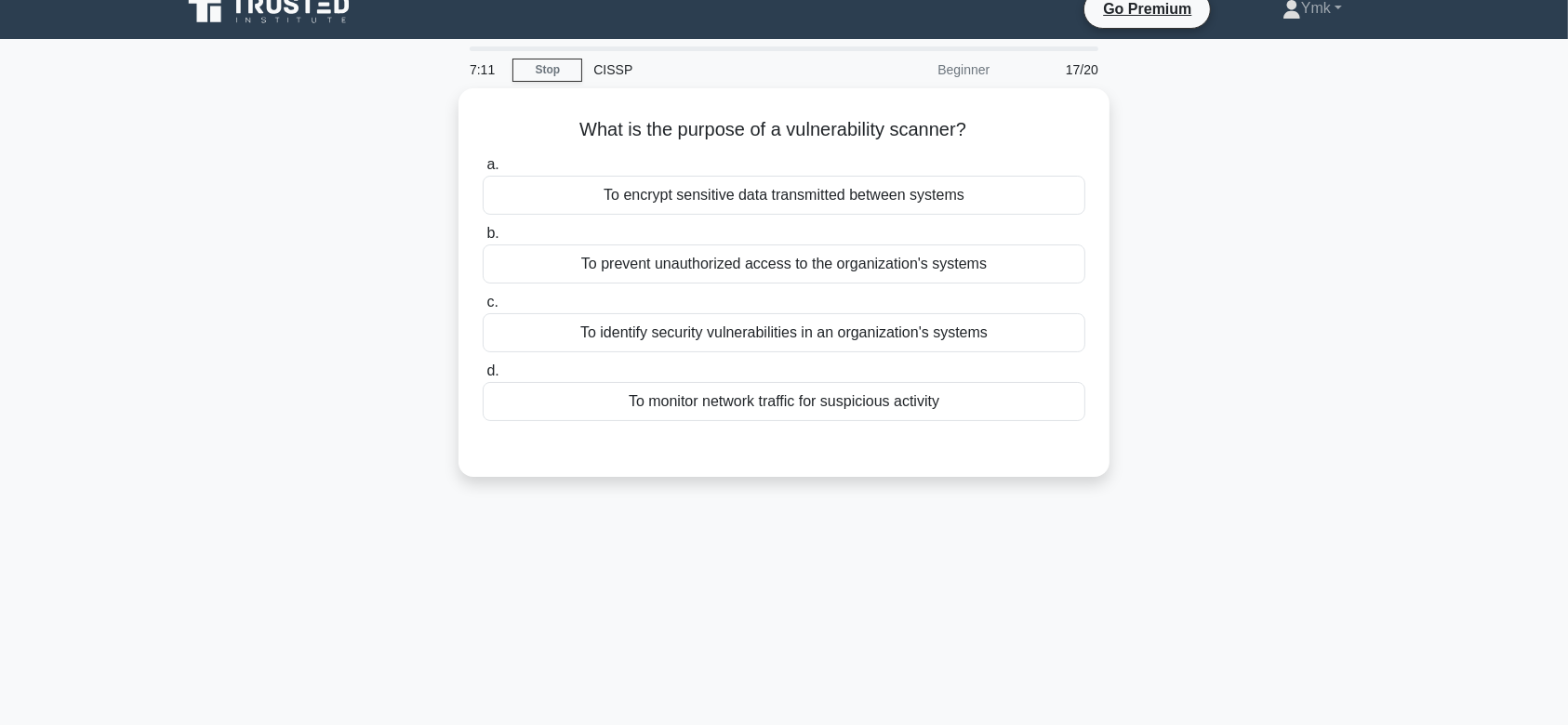 scroll, scrollTop: 0, scrollLeft: 0, axis: both 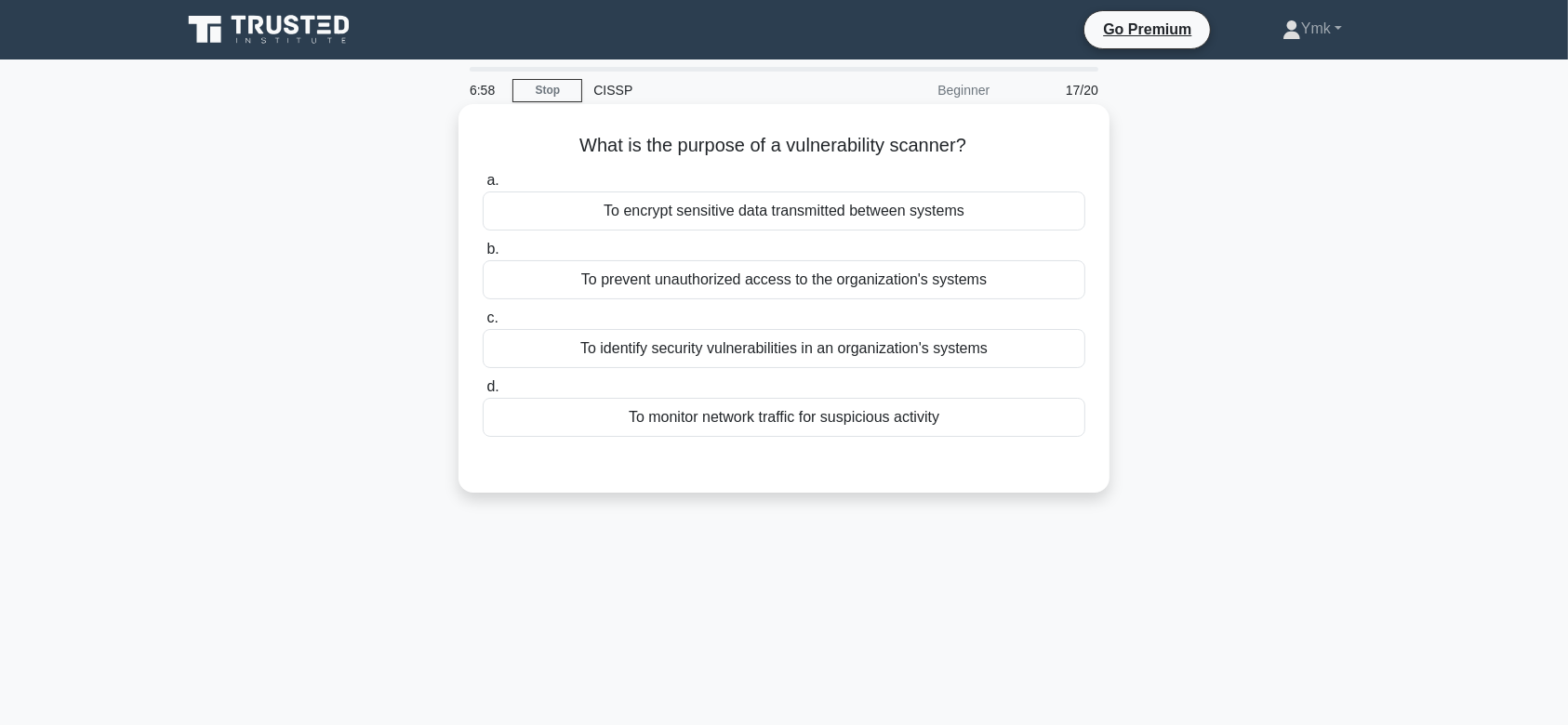 click on "To identify security vulnerabilities in an organization's systems" at bounding box center [784, 349] 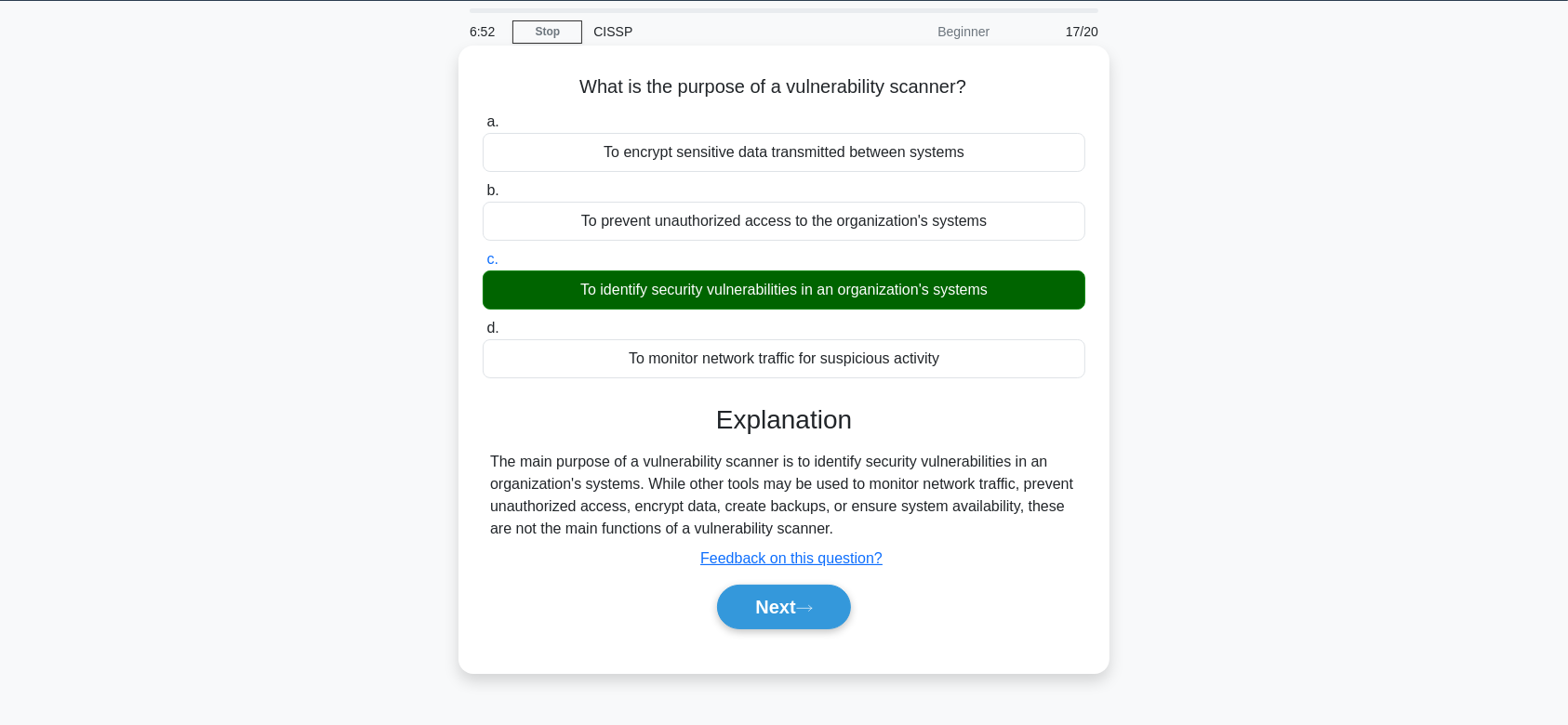 scroll, scrollTop: 60, scrollLeft: 0, axis: vertical 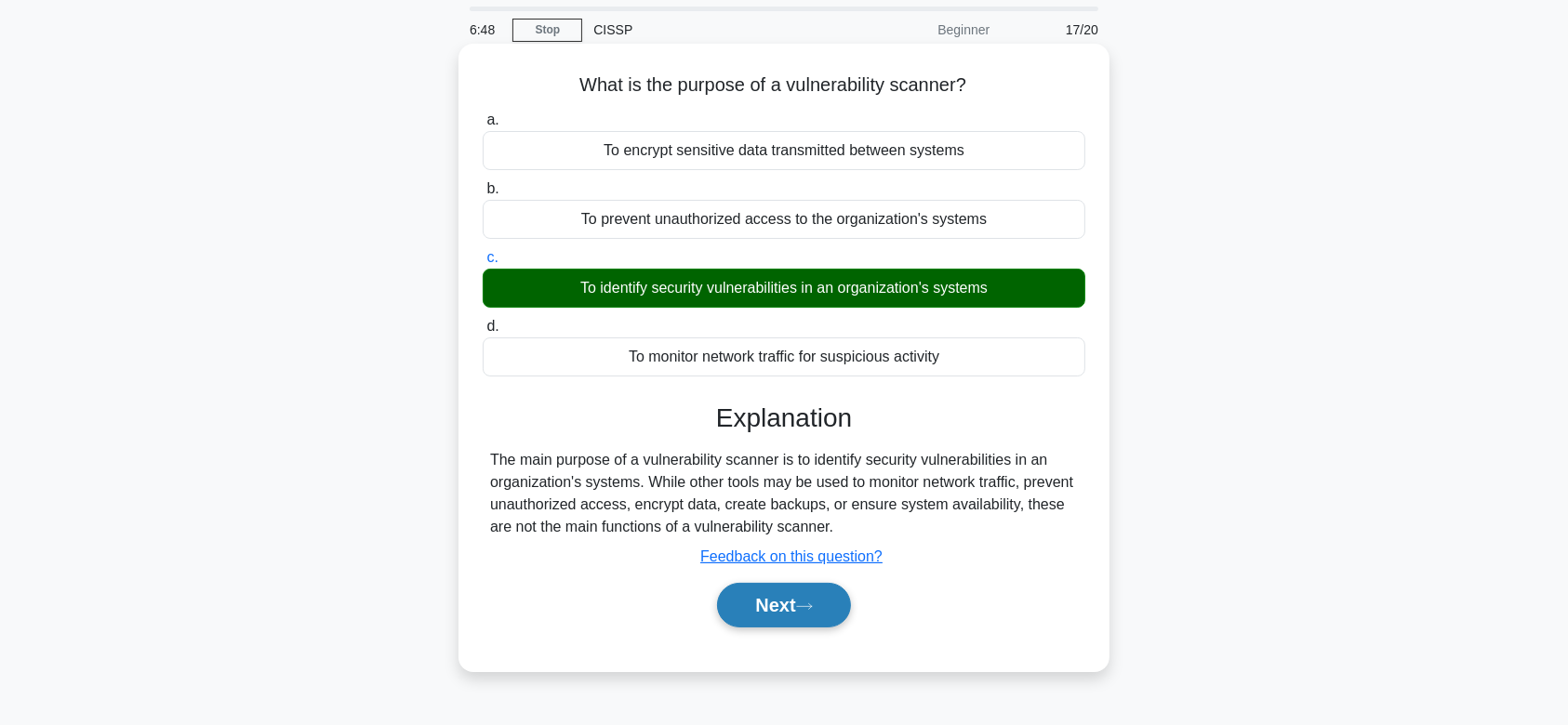 click on "Next" at bounding box center (783, 605) 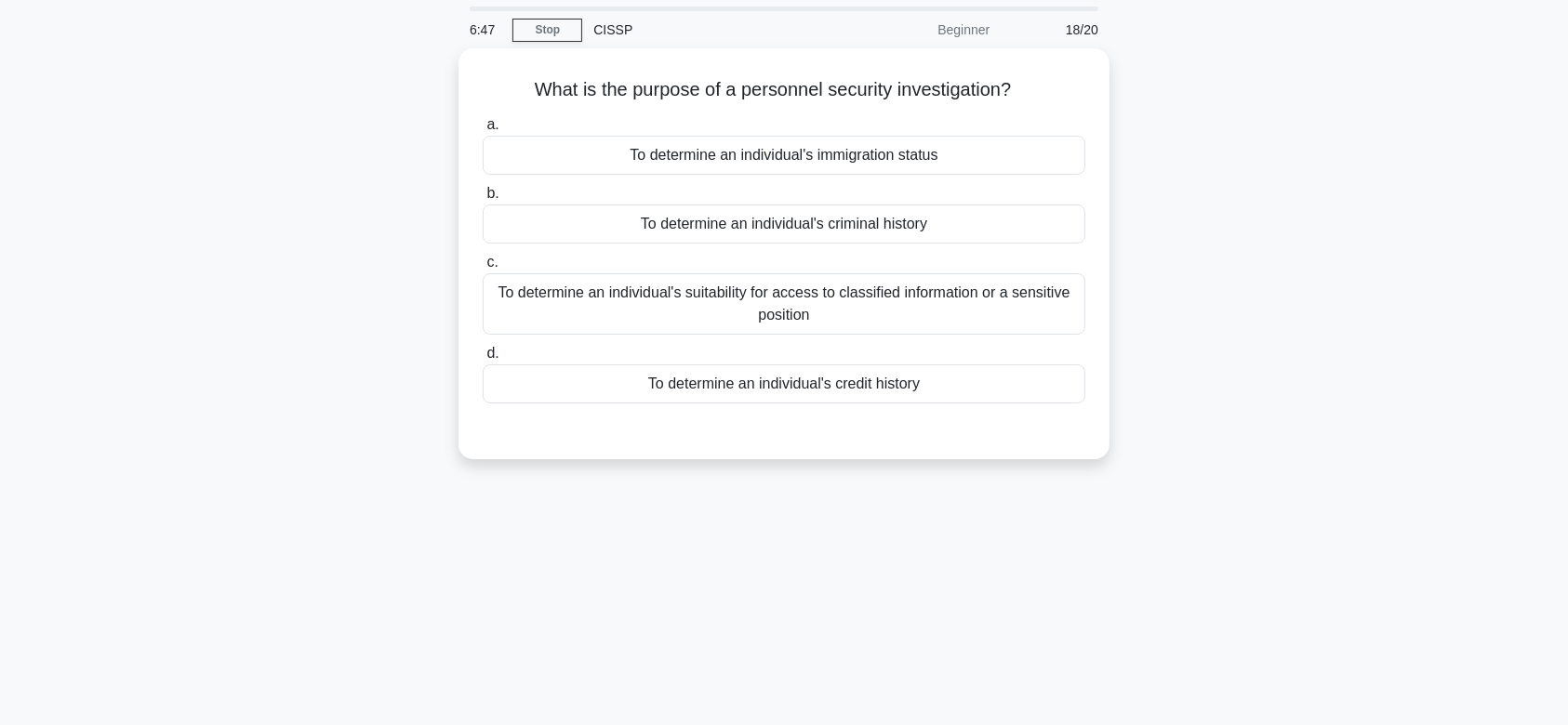 scroll, scrollTop: 0, scrollLeft: 0, axis: both 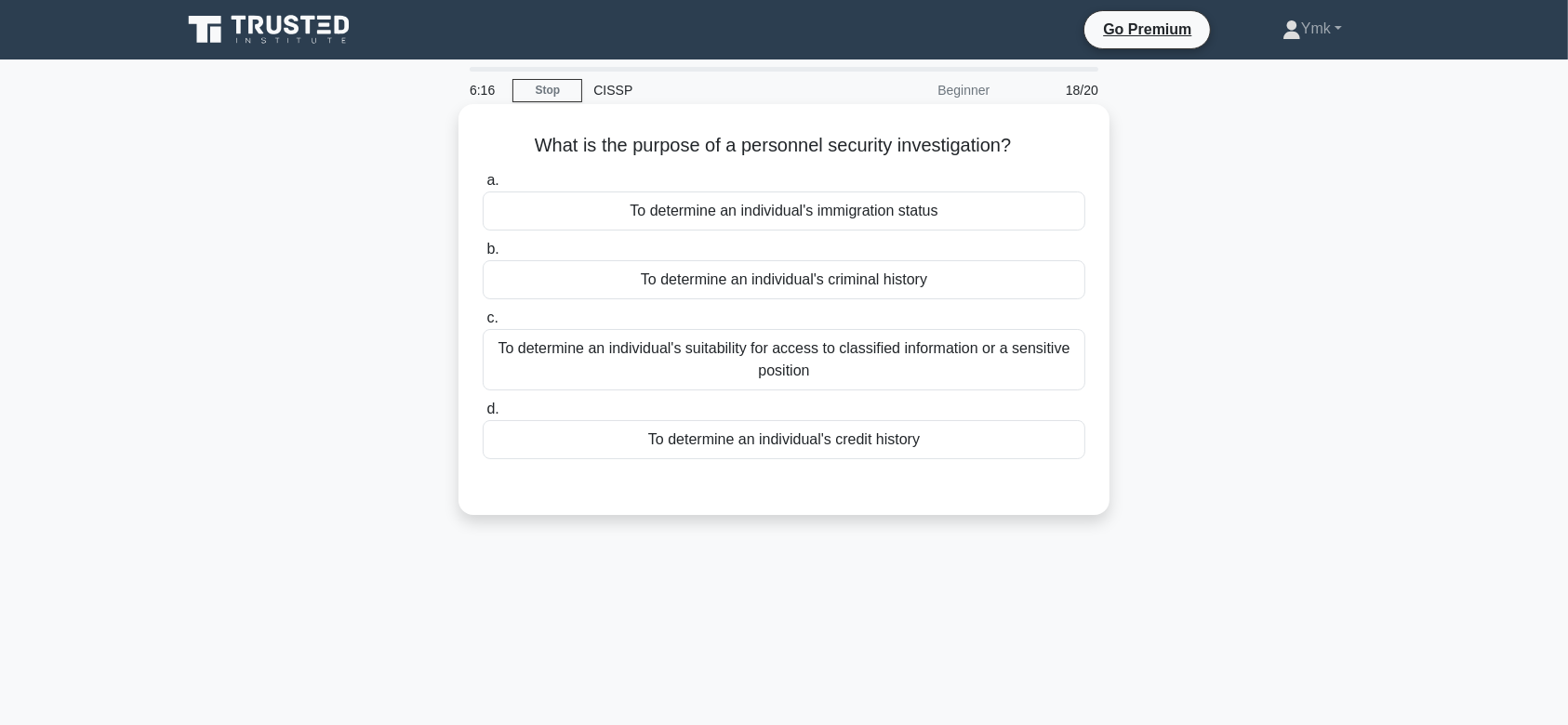 click on "To determine an individual's suitability for access to classified information or a sensitive position" at bounding box center [784, 360] 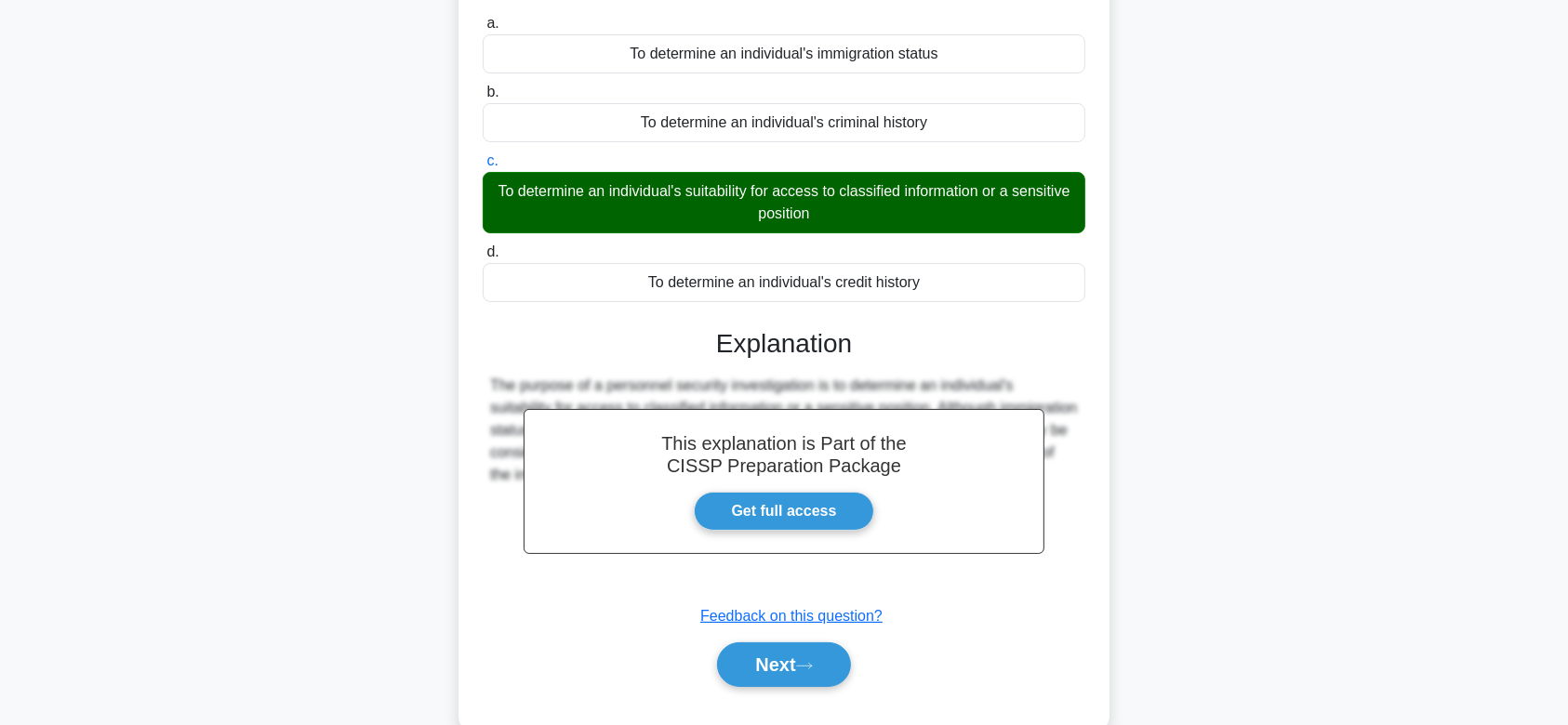 scroll, scrollTop: 193, scrollLeft: 0, axis: vertical 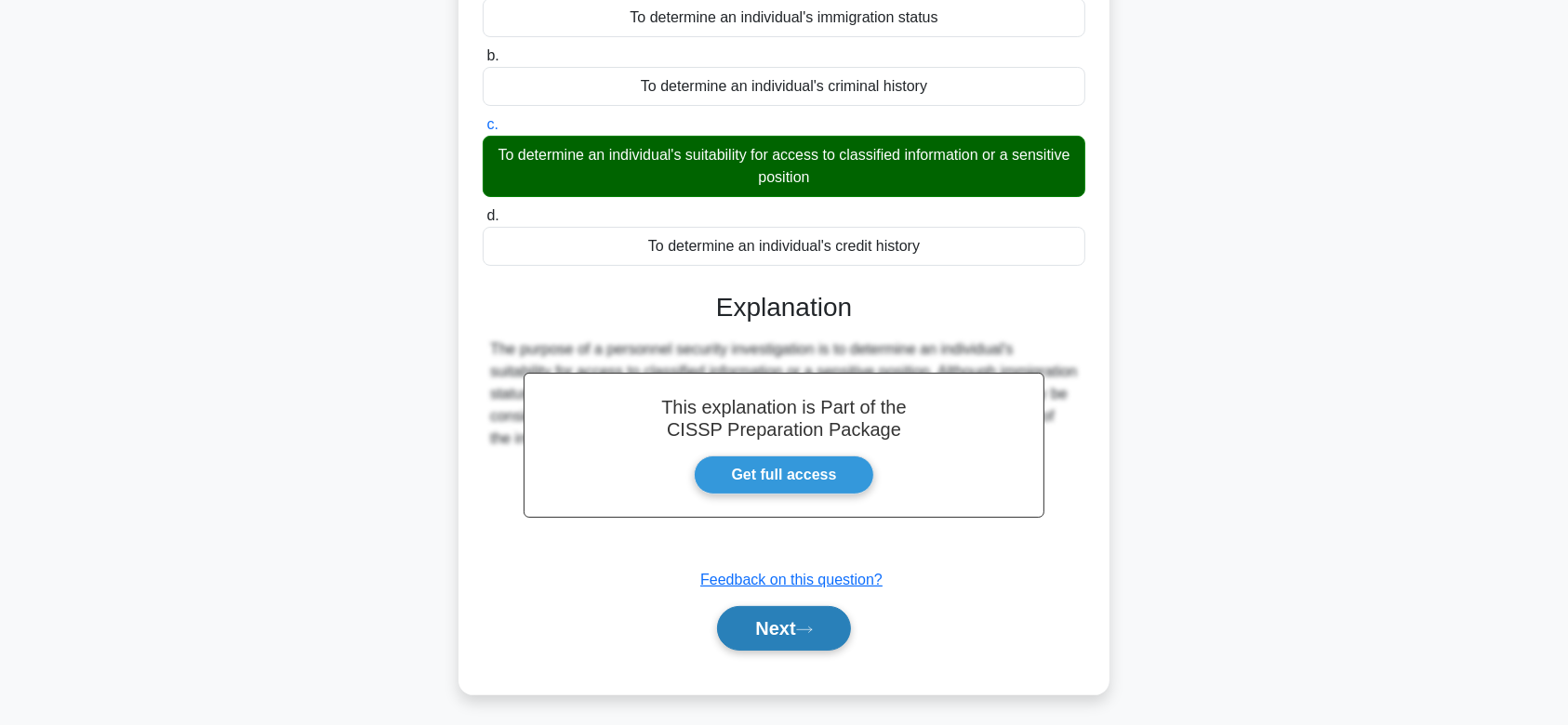 click on "Next" at bounding box center [783, 628] 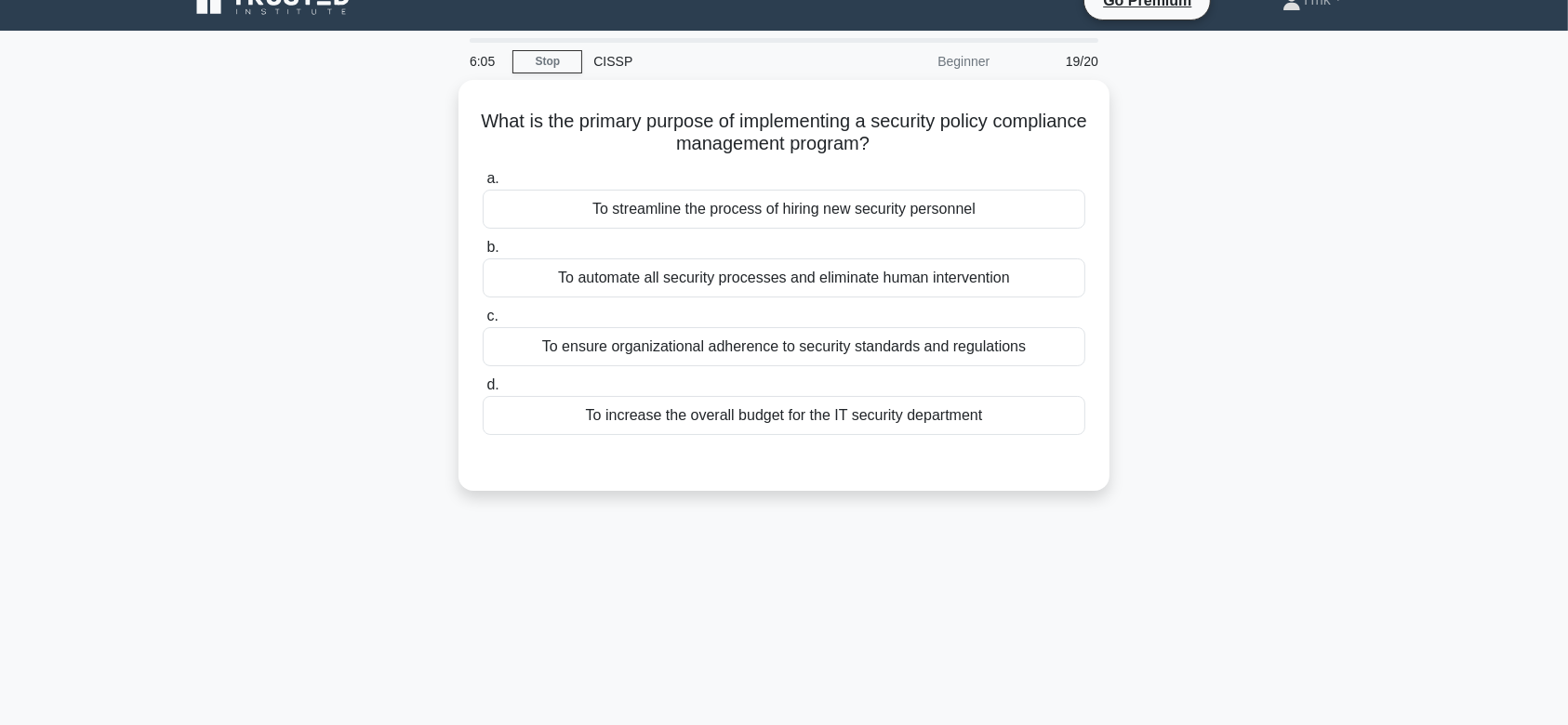 scroll, scrollTop: 0, scrollLeft: 0, axis: both 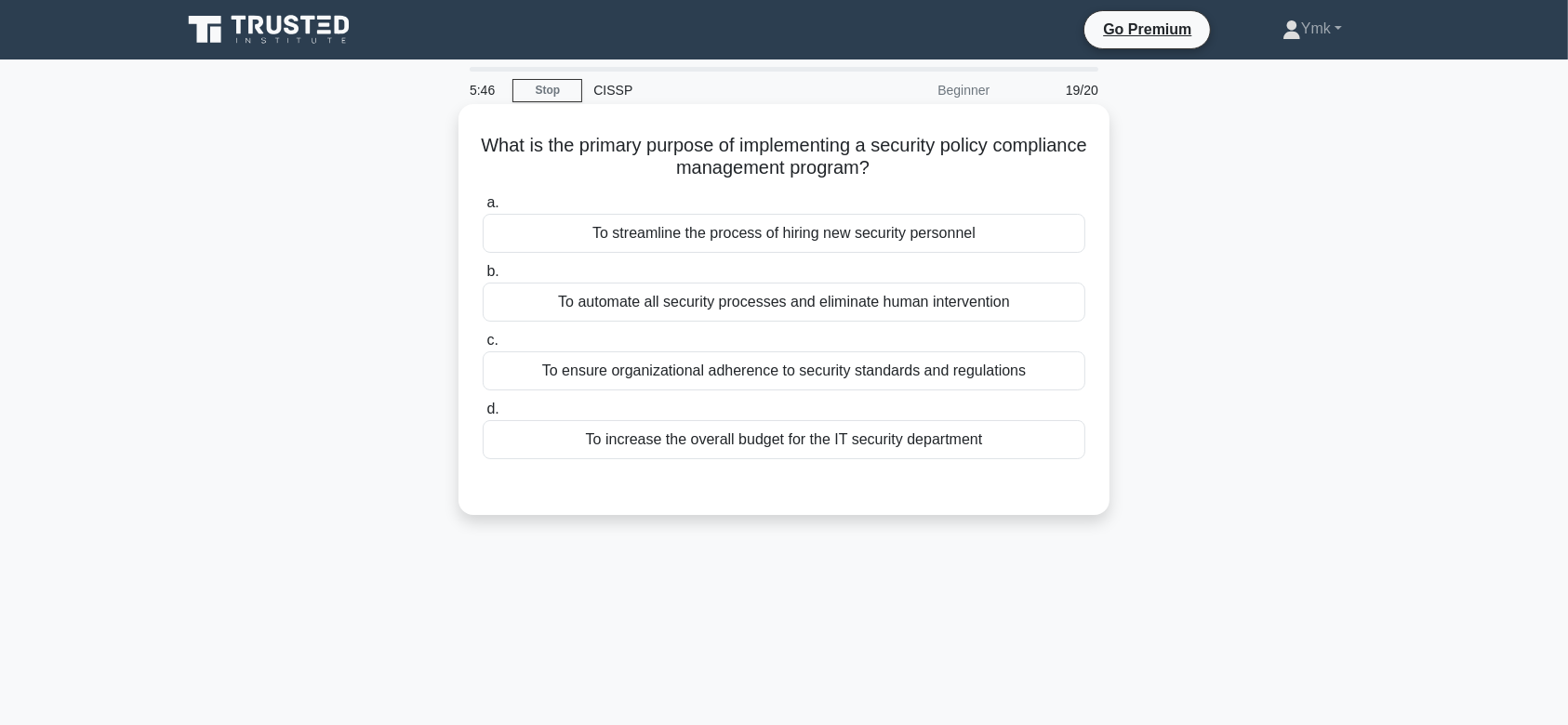 click on "To ensure organizational adherence to security standards and regulations" at bounding box center (784, 371) 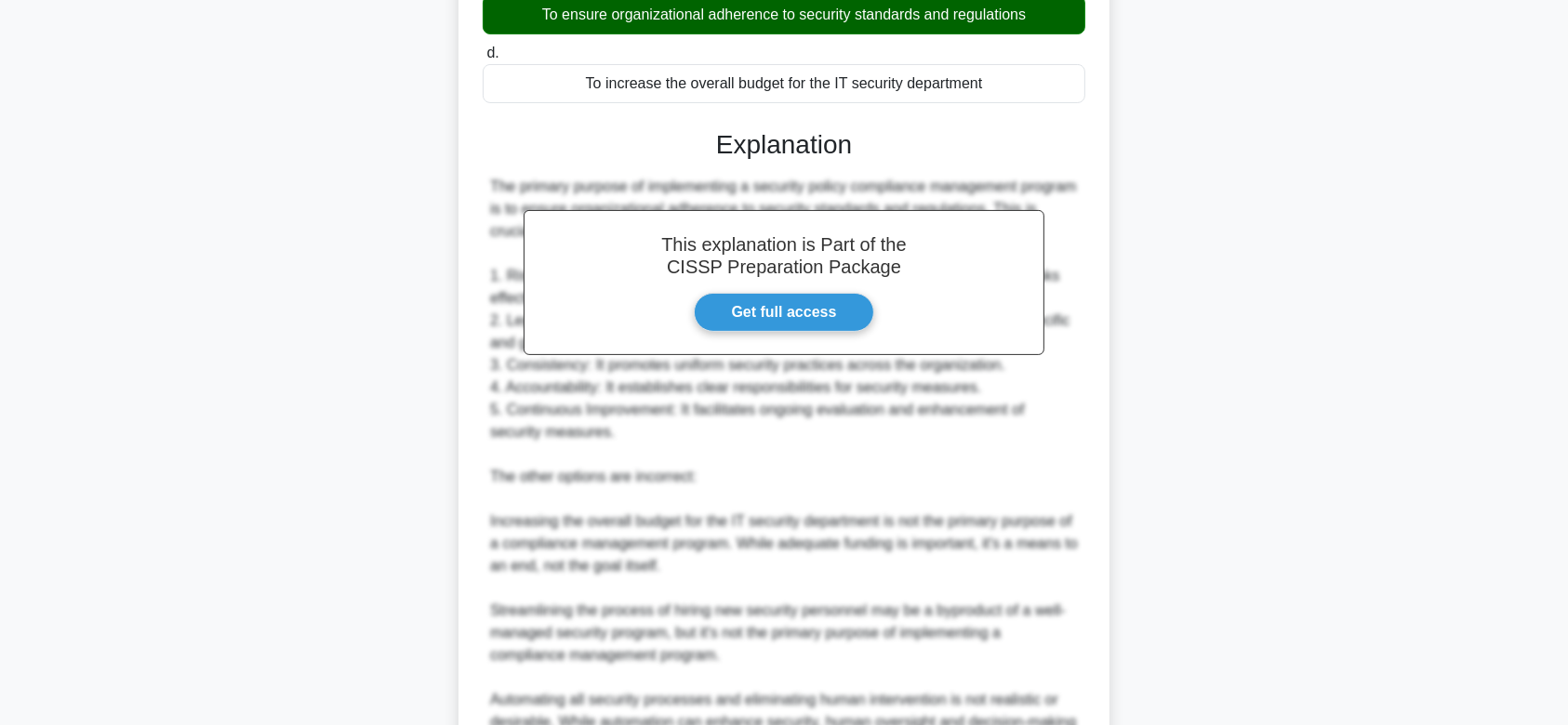 scroll, scrollTop: 554, scrollLeft: 0, axis: vertical 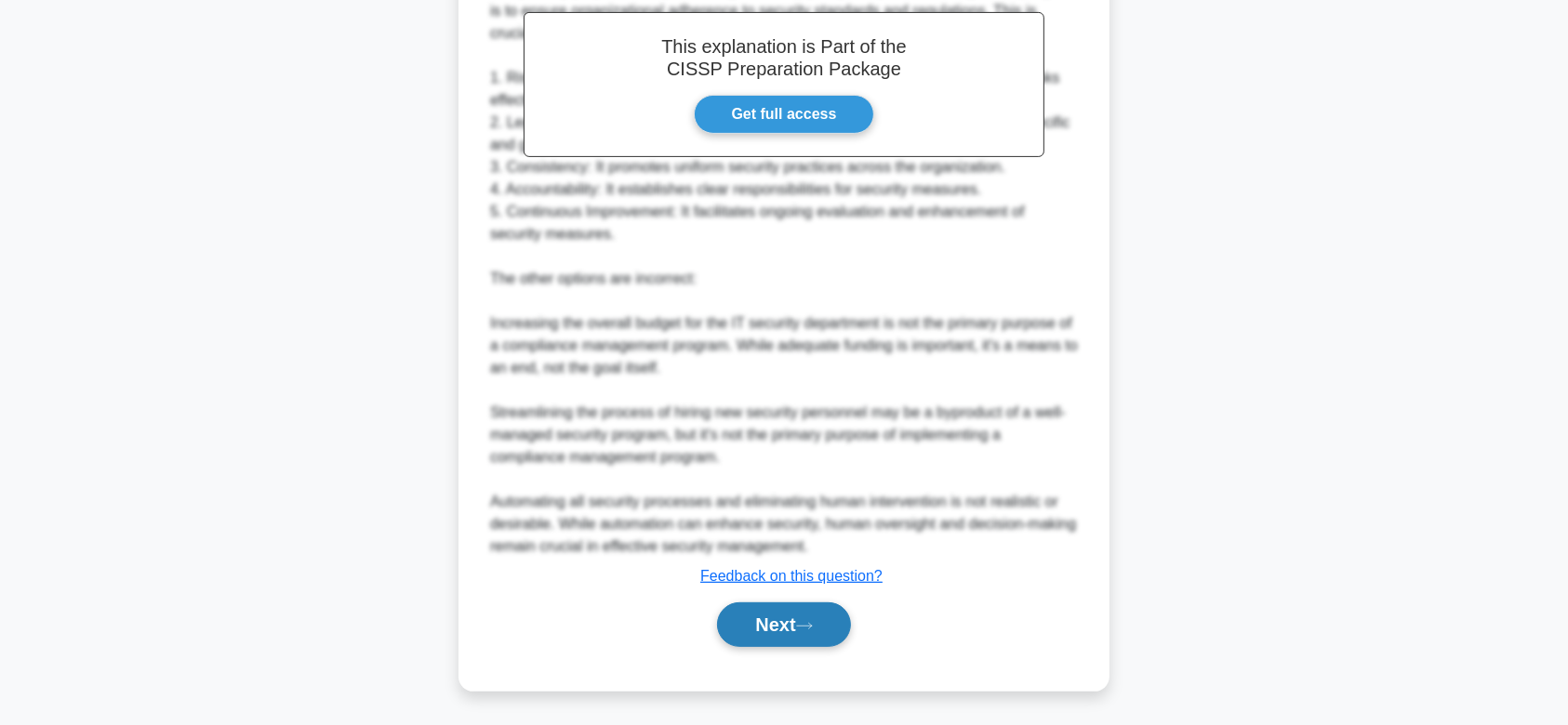 click on "Next" at bounding box center (783, 625) 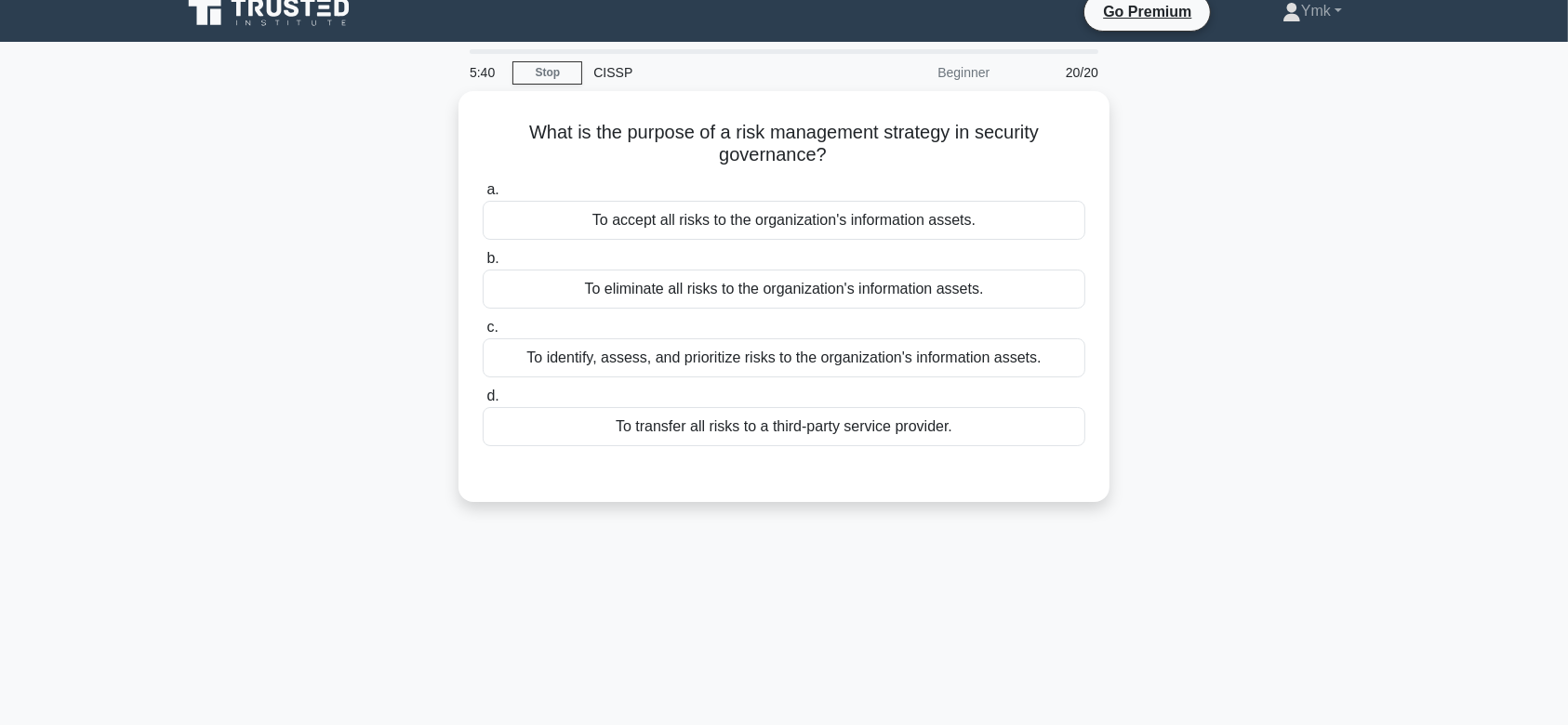 scroll, scrollTop: 0, scrollLeft: 0, axis: both 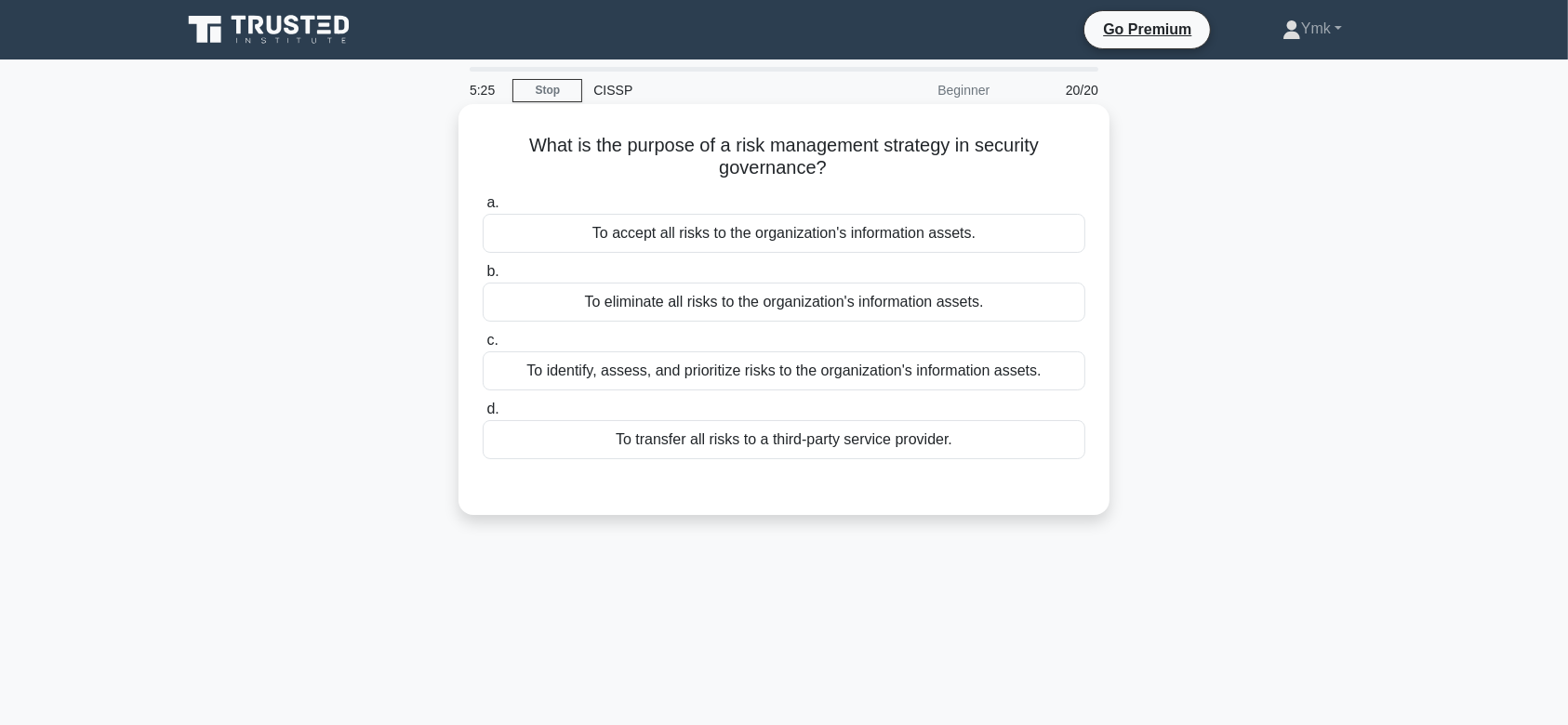 click on "To identify, assess, and prioritize risks to the organization's information assets." at bounding box center [784, 371] 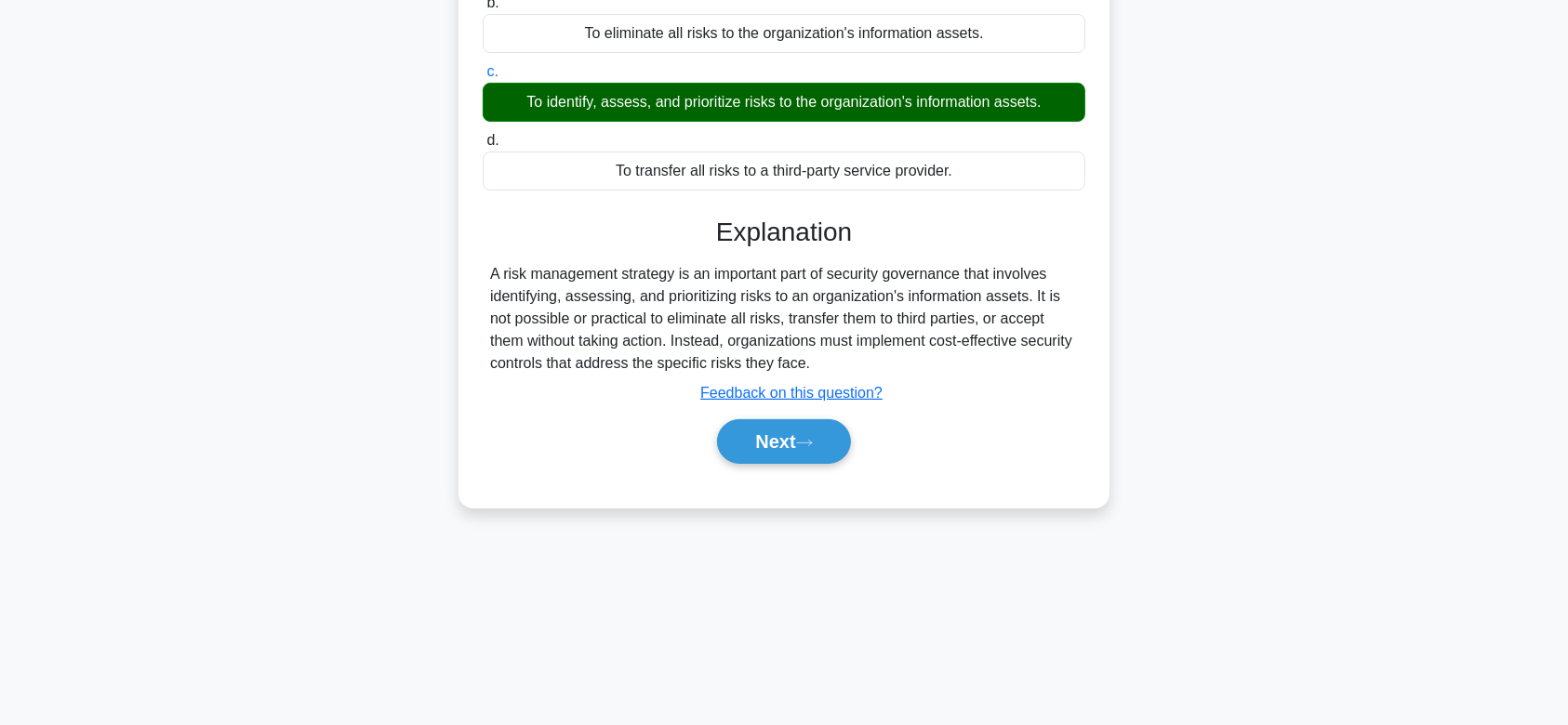 scroll, scrollTop: 279, scrollLeft: 0, axis: vertical 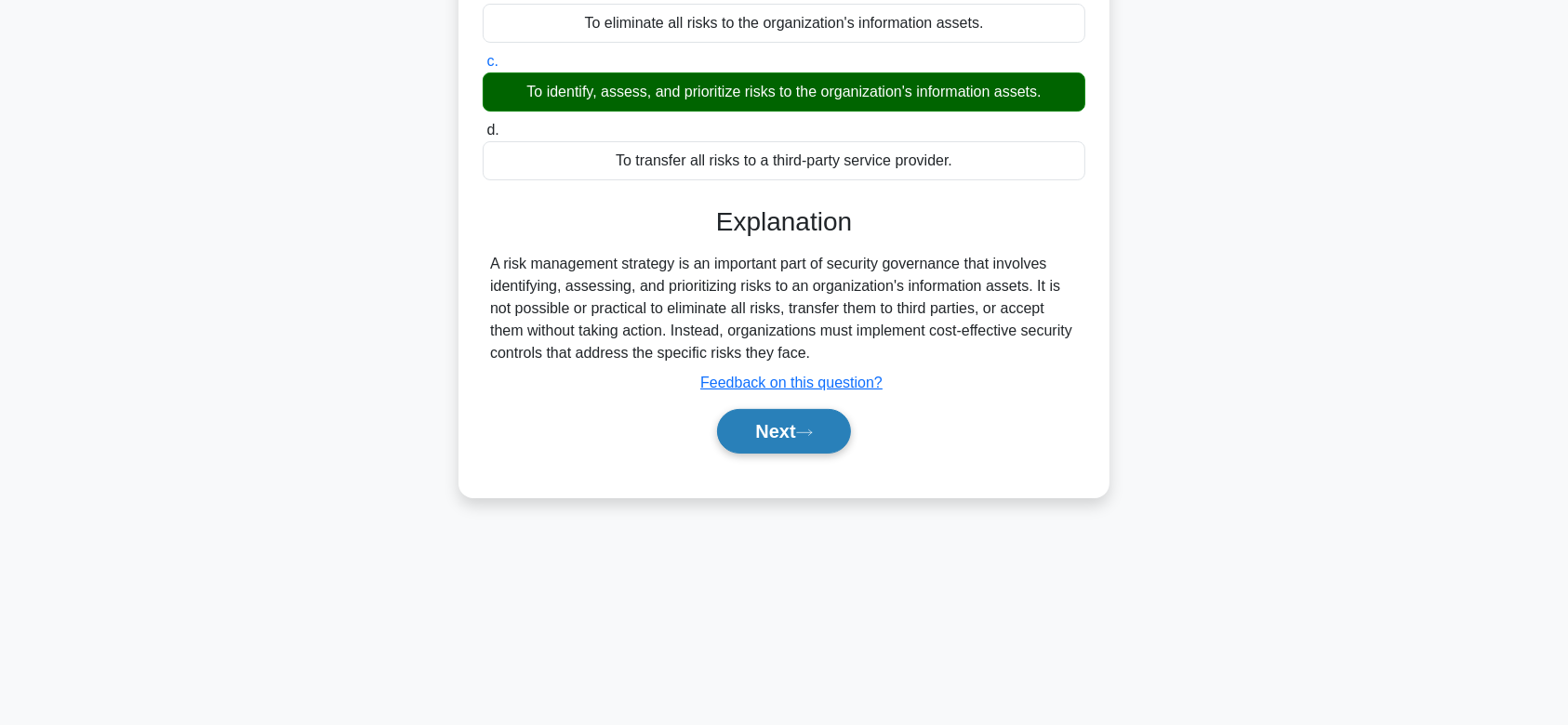 click 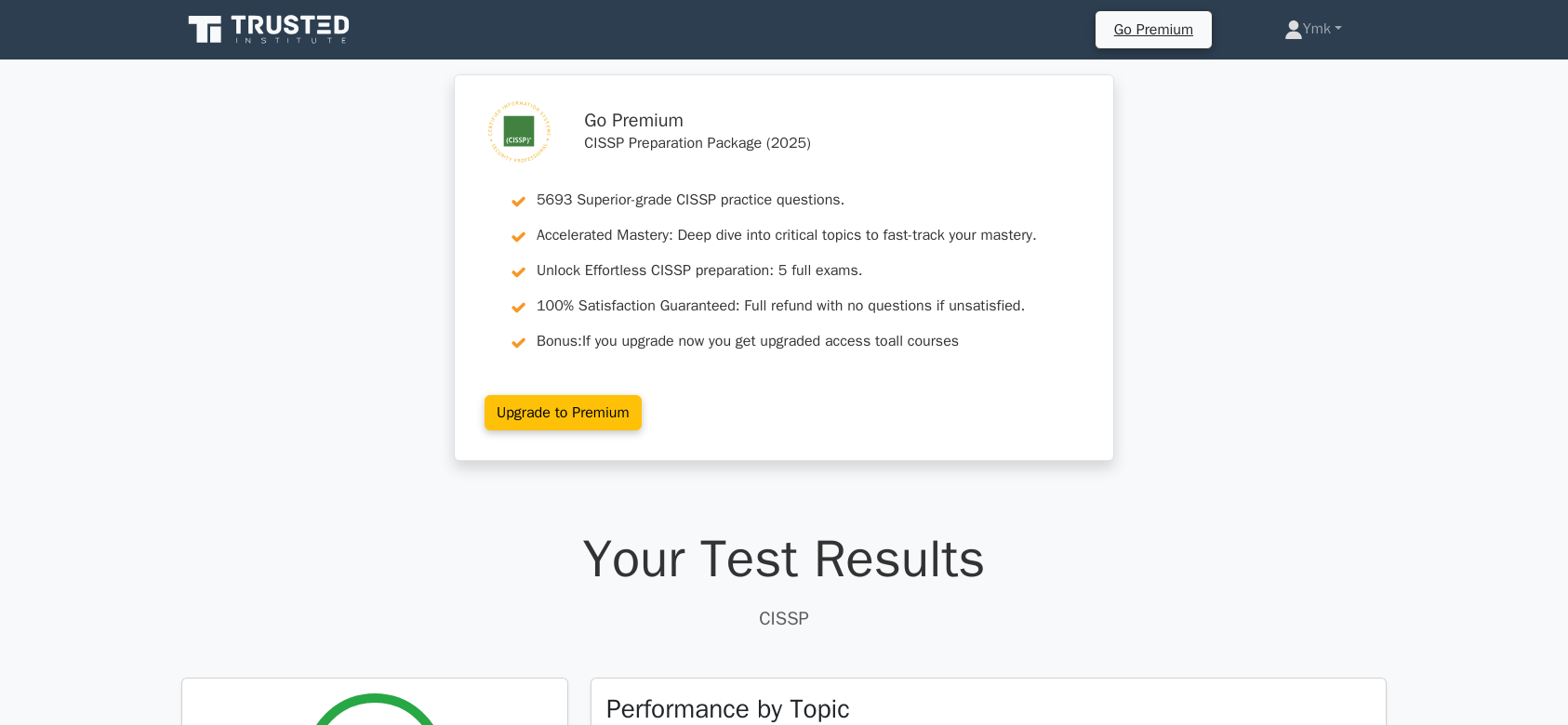scroll, scrollTop: 0, scrollLeft: 0, axis: both 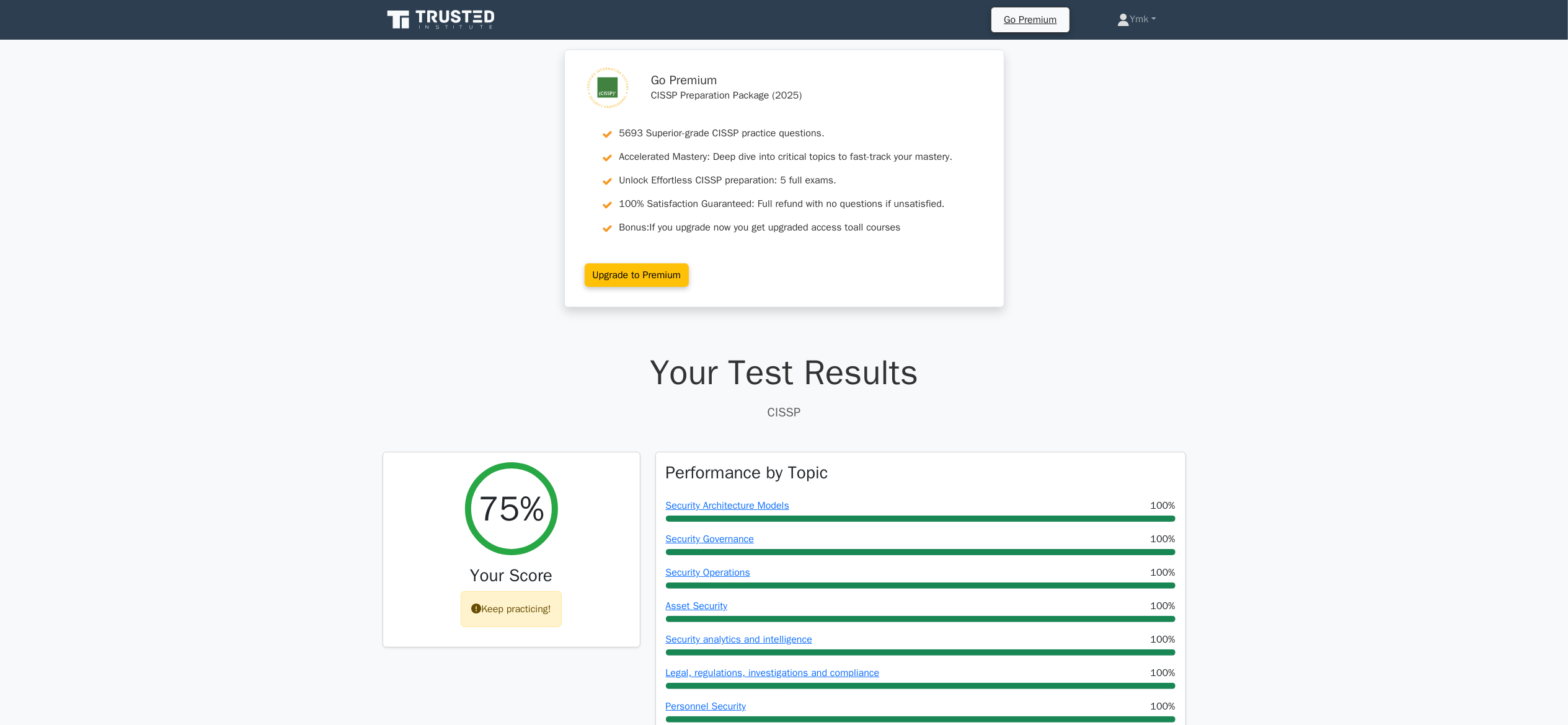 click 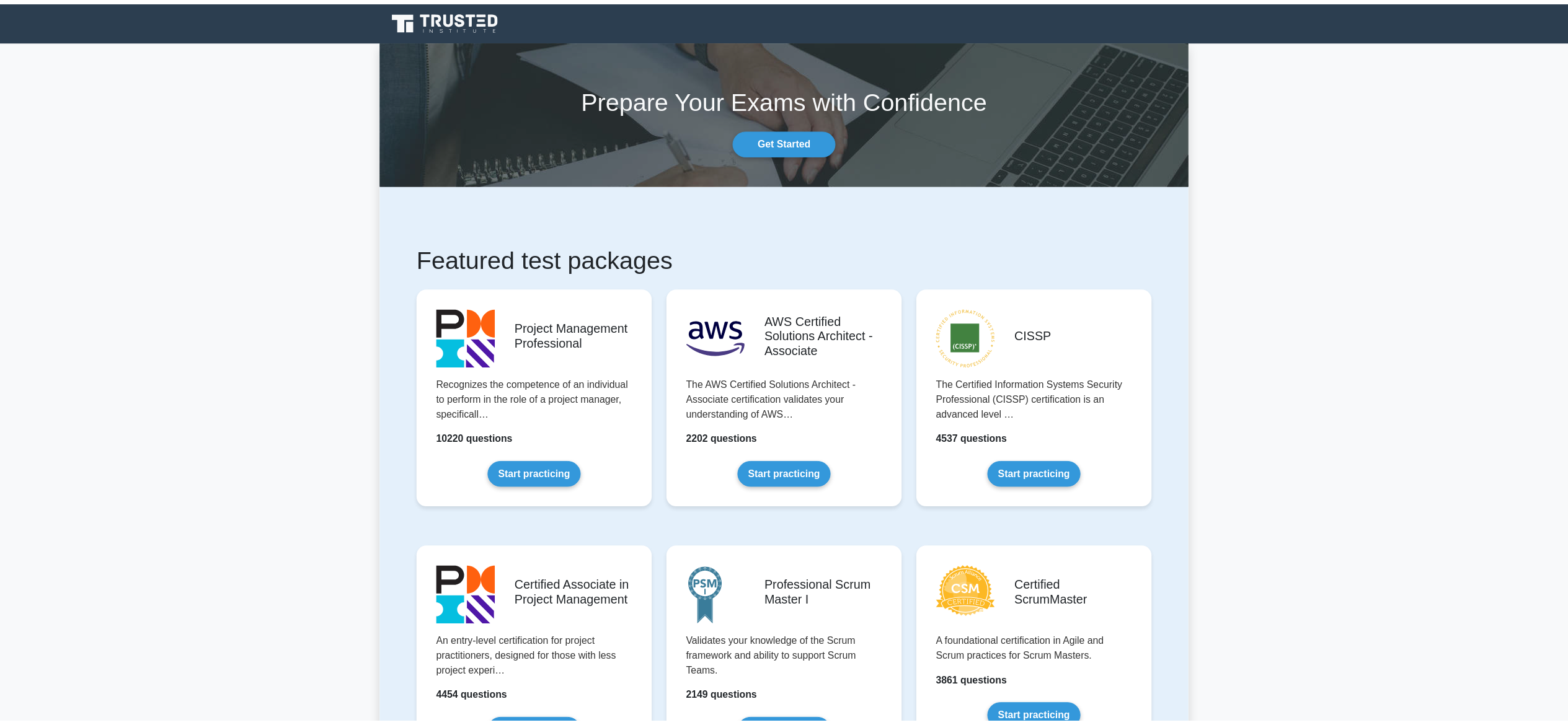 scroll, scrollTop: 0, scrollLeft: 0, axis: both 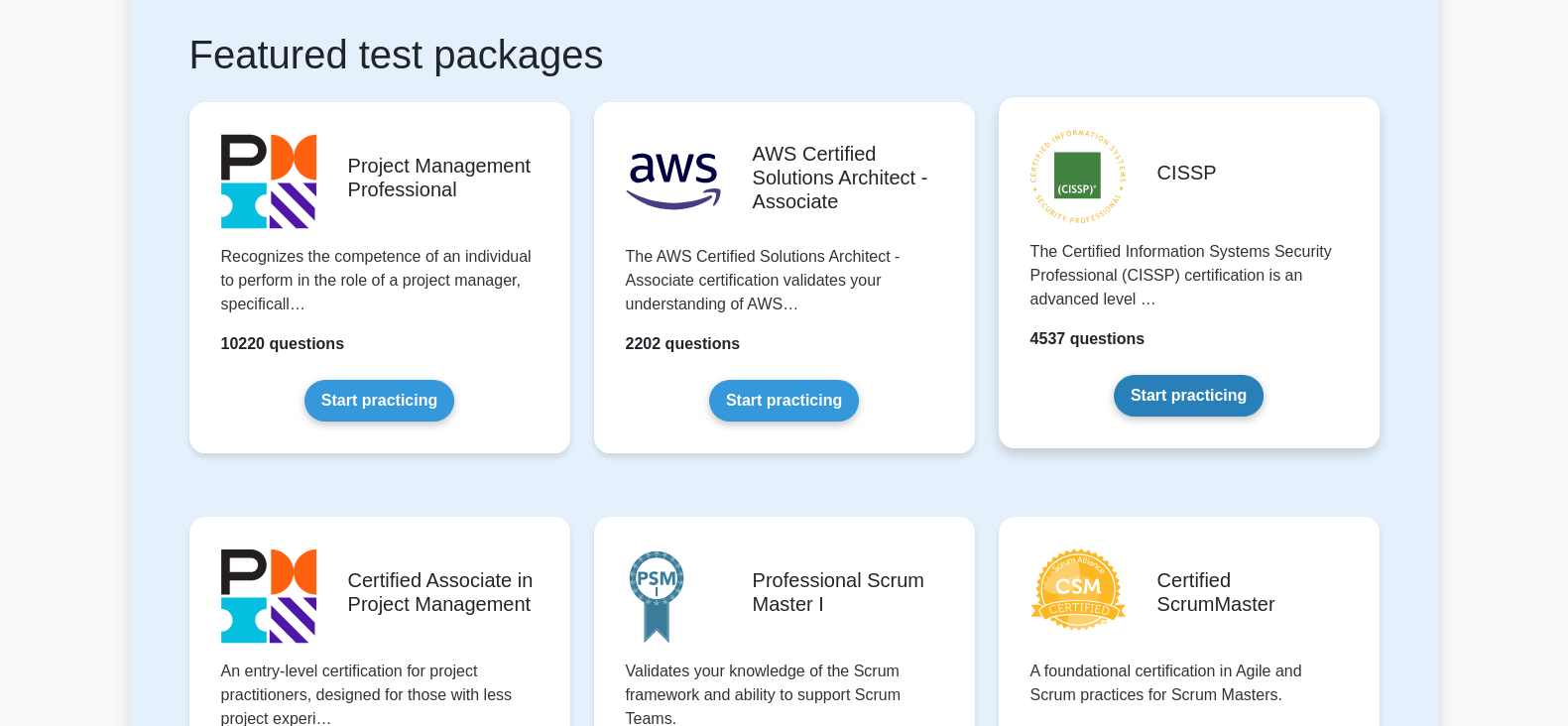 click on "Start practicing" at bounding box center [1188, 396] 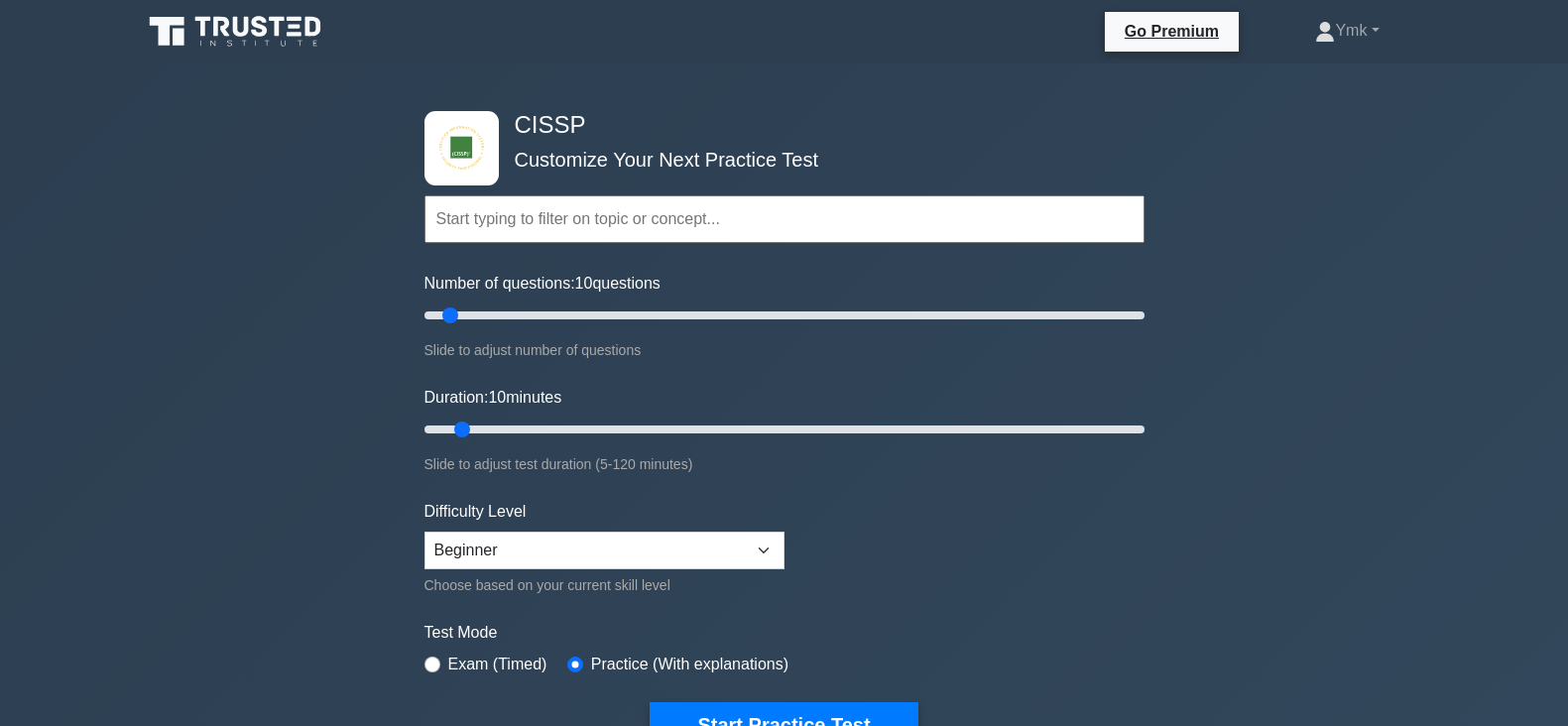 scroll, scrollTop: 0, scrollLeft: 0, axis: both 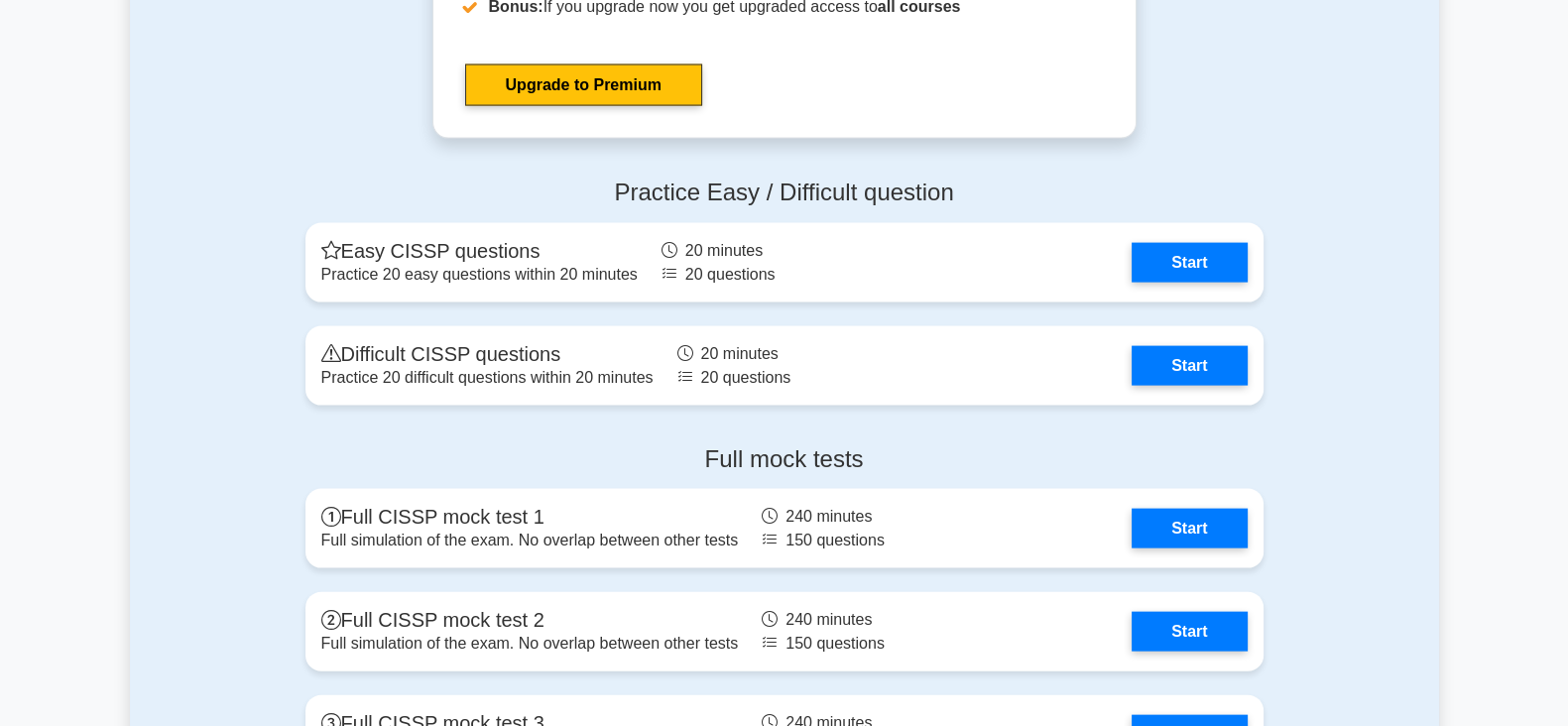 click on "Practice Easy / Difficult question
Easy CISSP questions
Practice 20 easy questions within 20 minutes
20 minutes
20 questions
Start
Difficult CISSP questions
Practice 20 difficult questions within 20 minutes
20 minutes
20 questions" at bounding box center [784, 296] 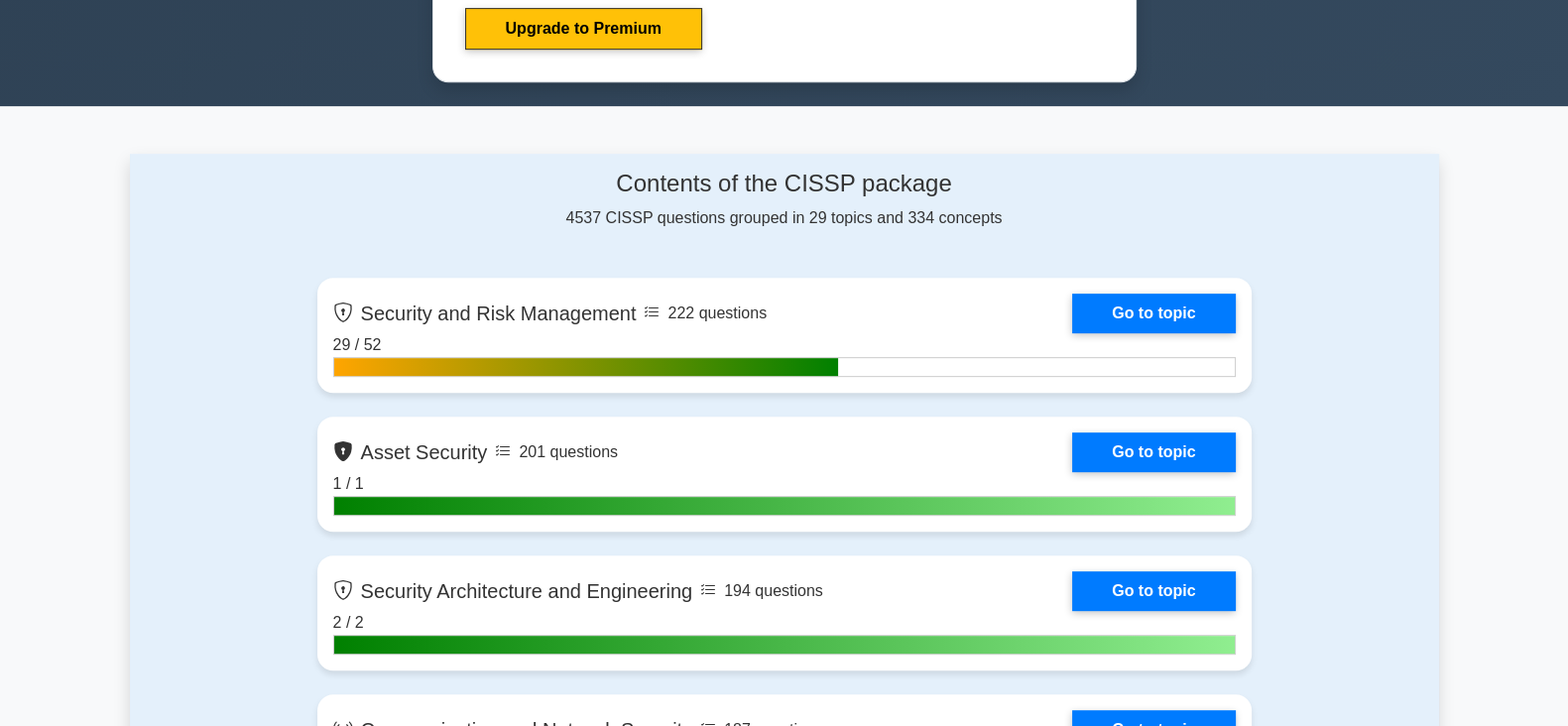 scroll, scrollTop: 1129, scrollLeft: 0, axis: vertical 